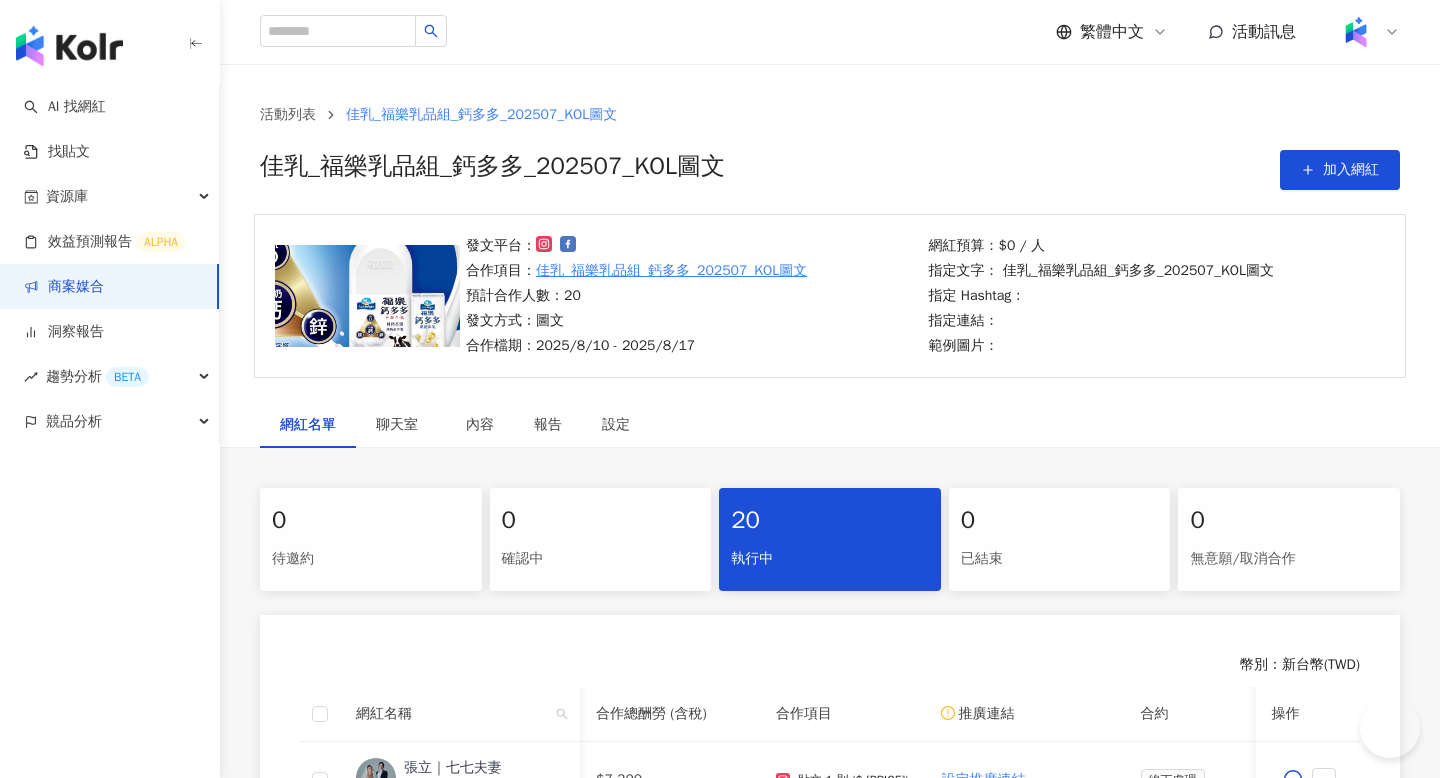 scroll, scrollTop: 711, scrollLeft: 0, axis: vertical 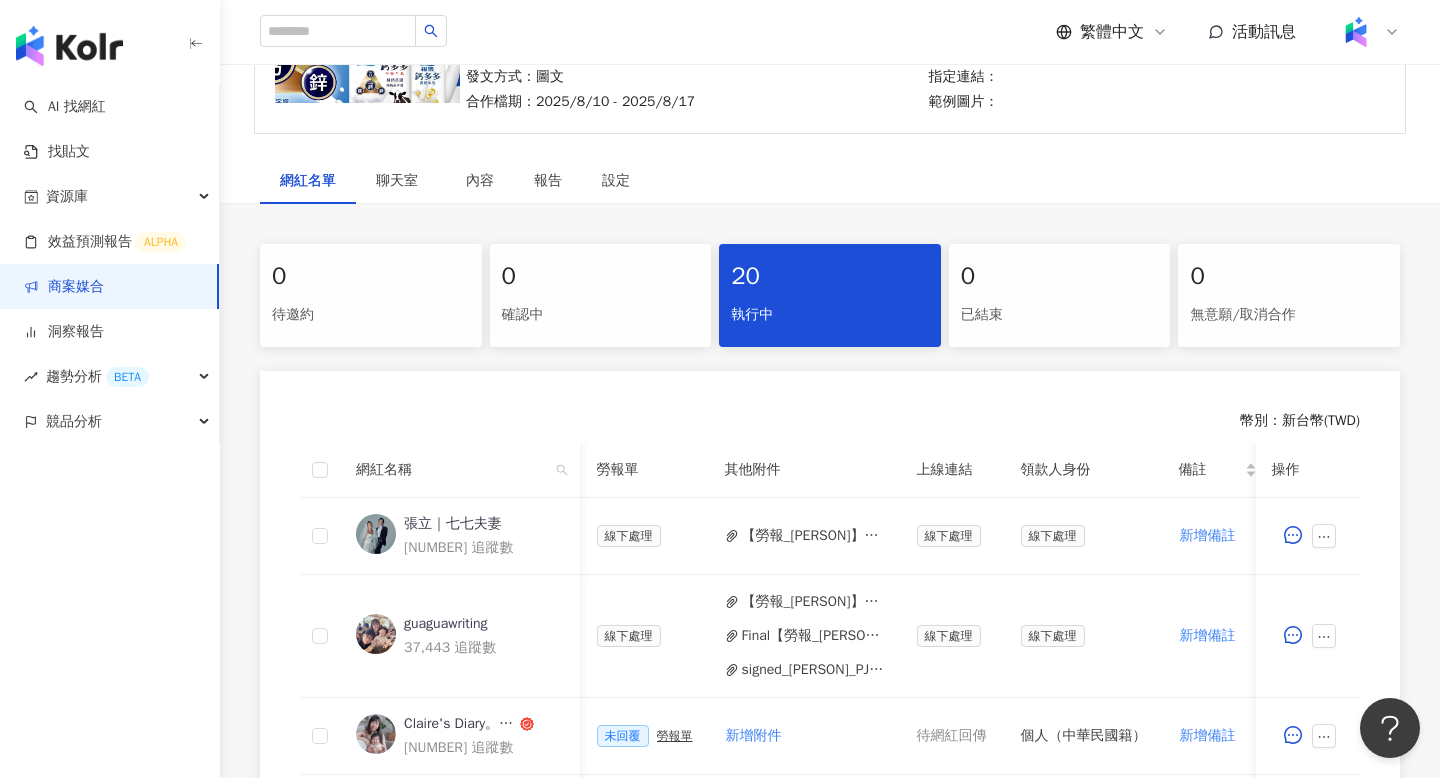 click on "商案媒合" at bounding box center [64, 287] 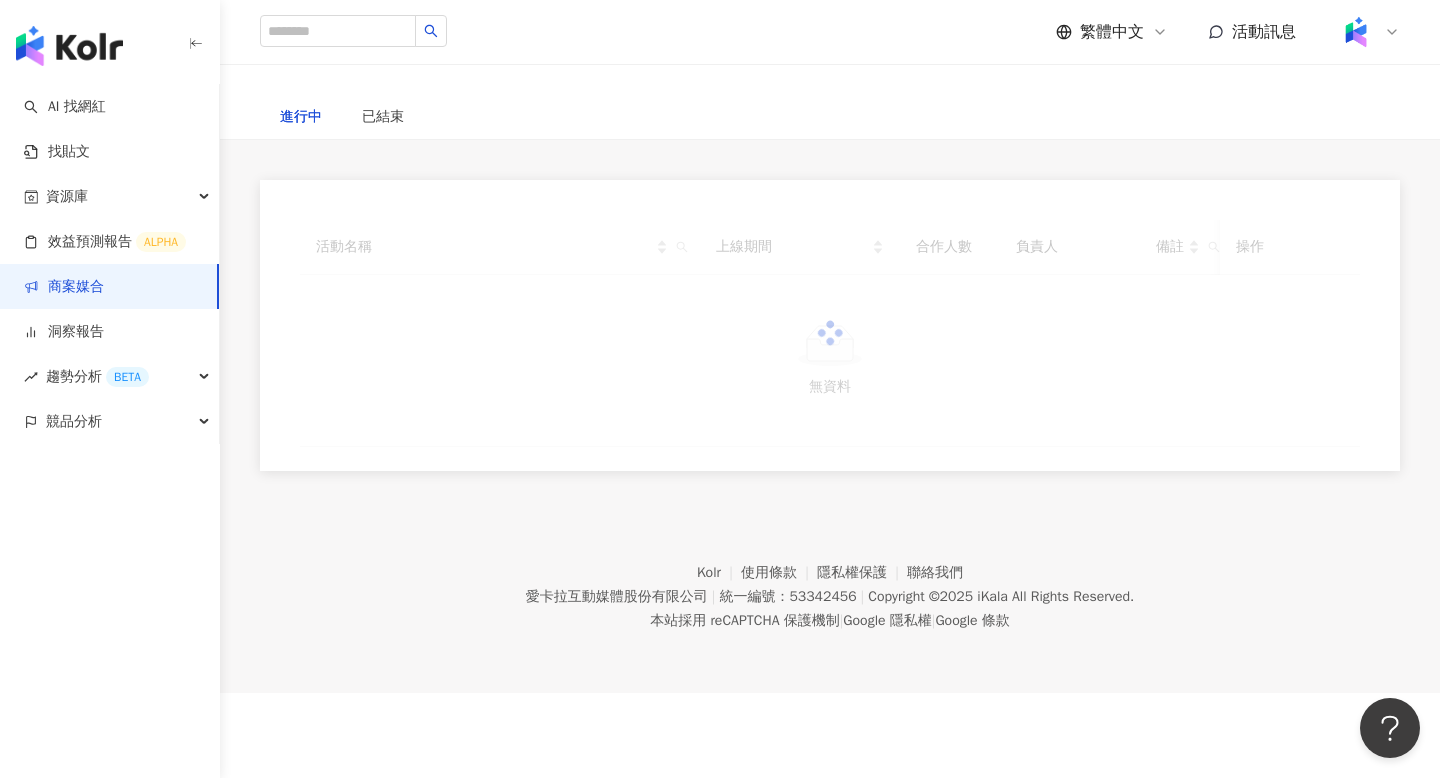 scroll, scrollTop: 0, scrollLeft: 0, axis: both 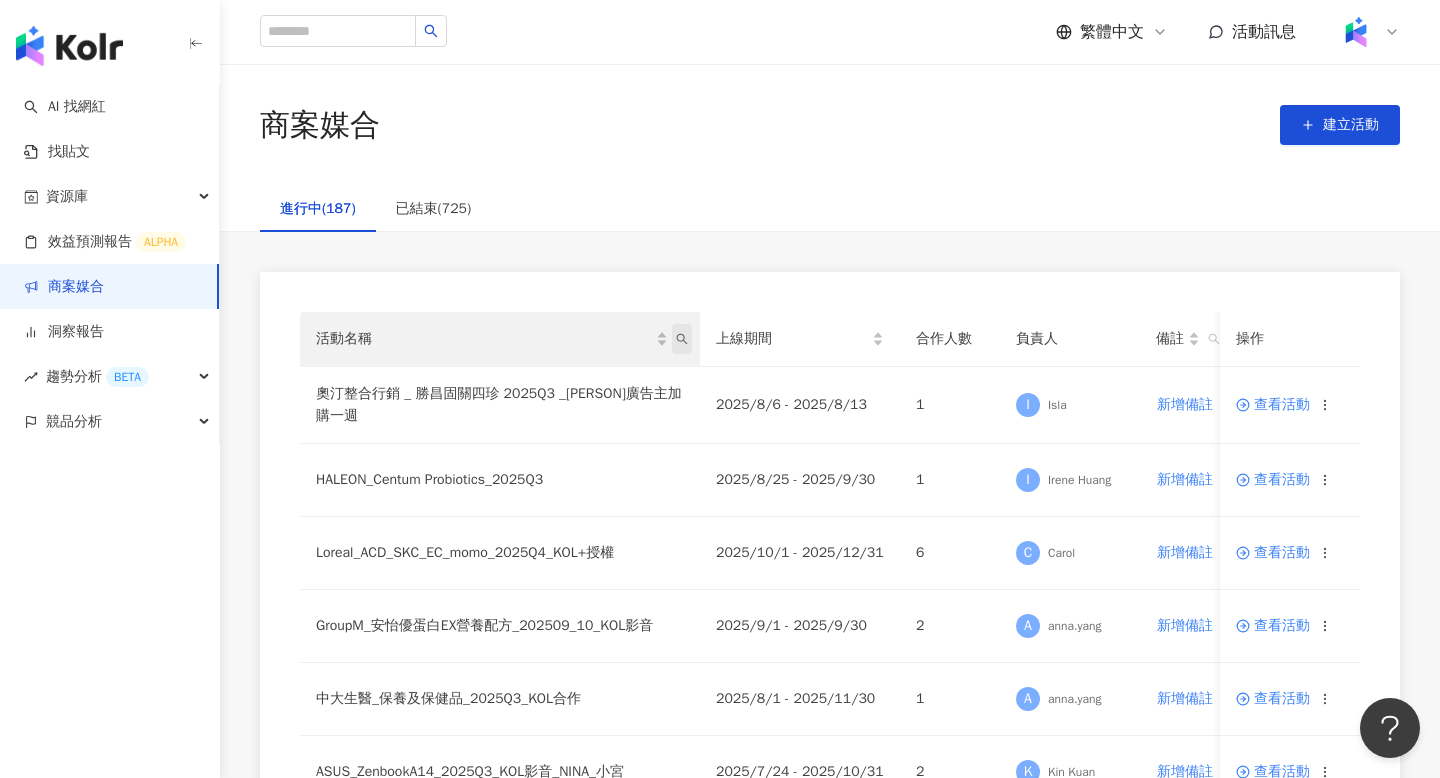 click at bounding box center [682, 339] 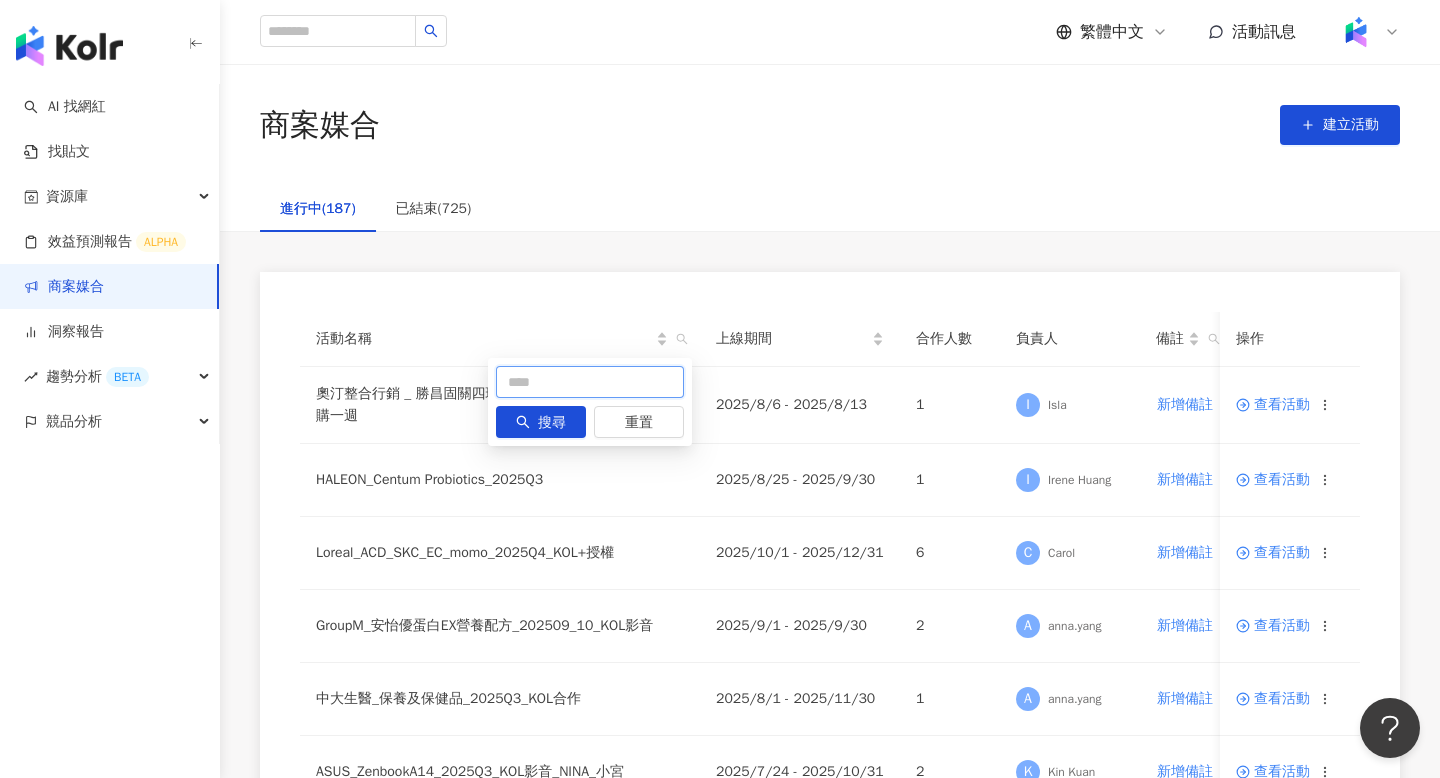click at bounding box center [590, 382] 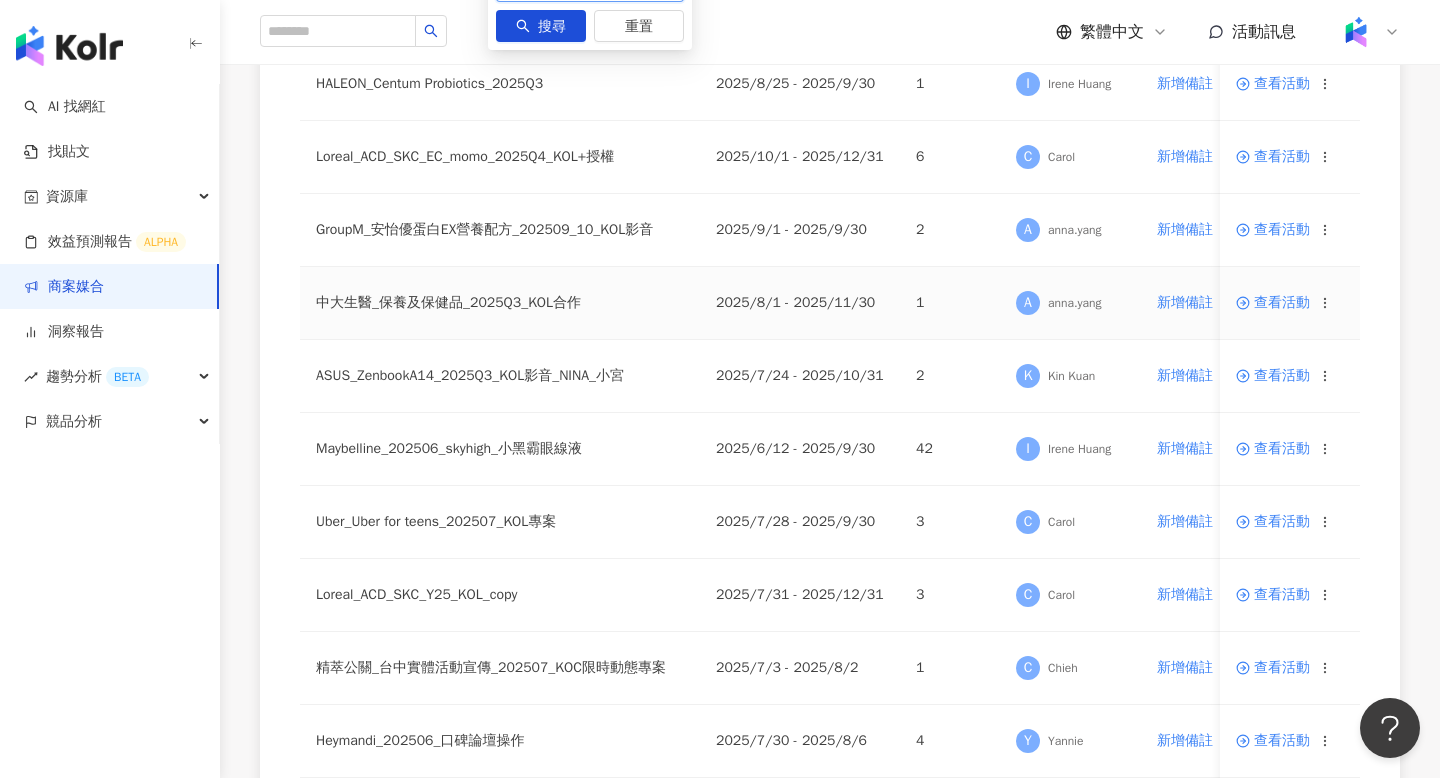 scroll, scrollTop: 375, scrollLeft: 0, axis: vertical 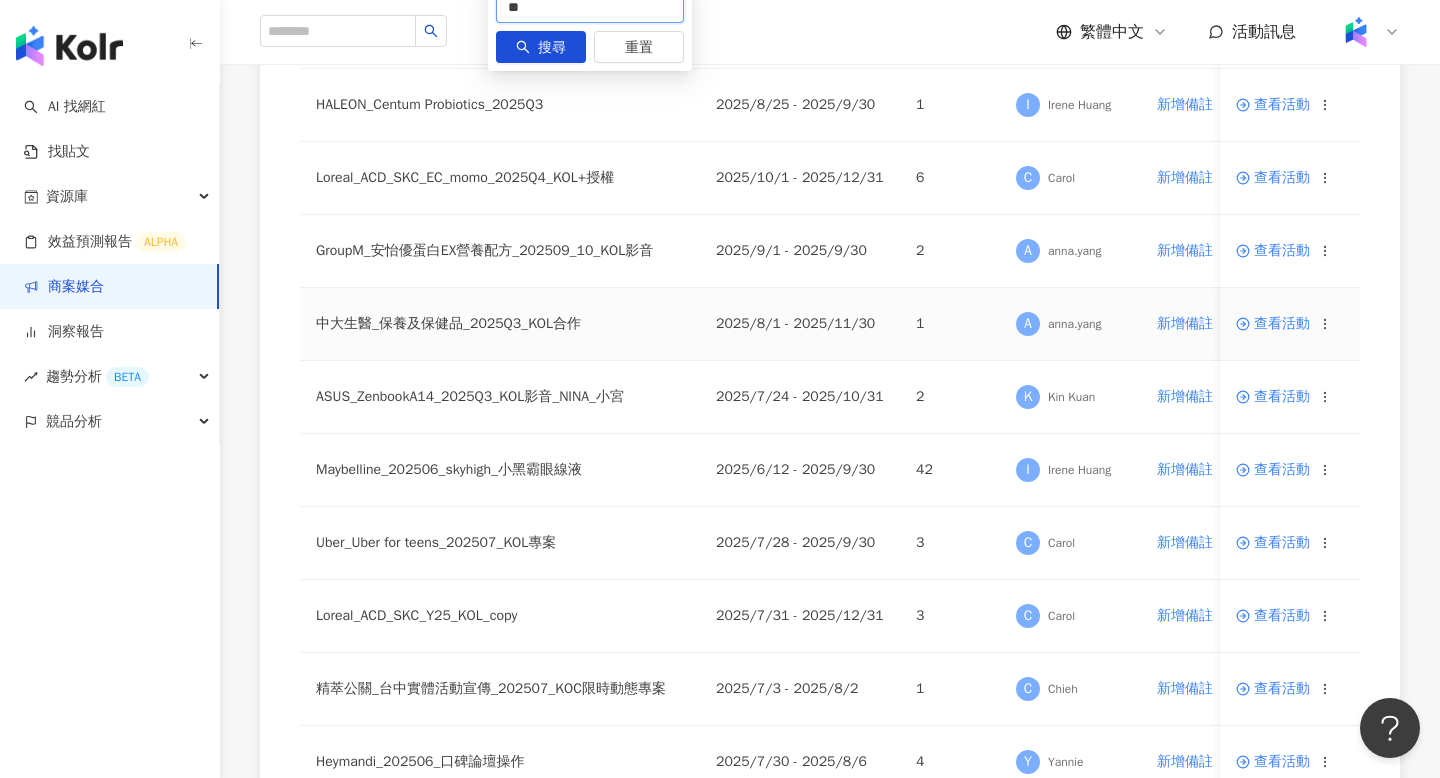 type on "**" 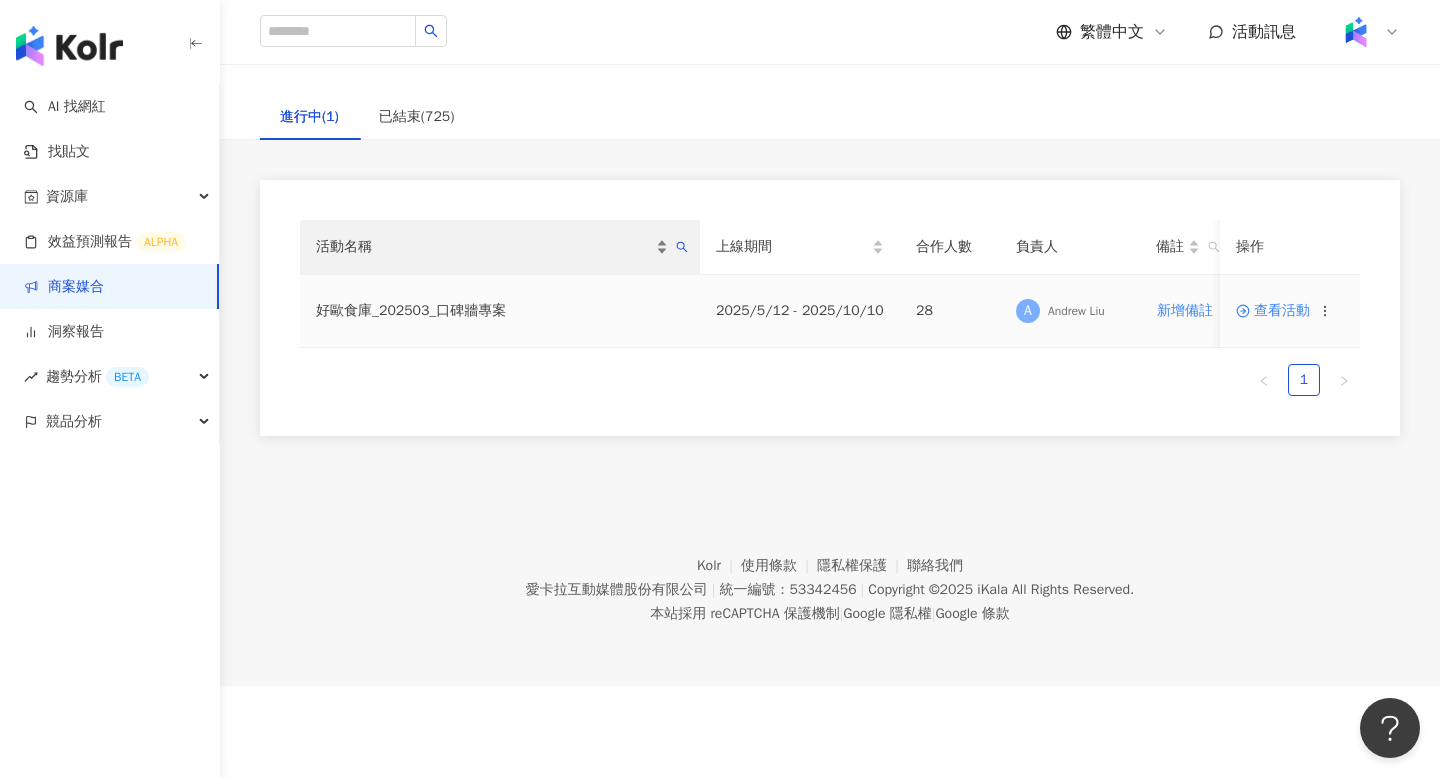 scroll, scrollTop: 92, scrollLeft: 0, axis: vertical 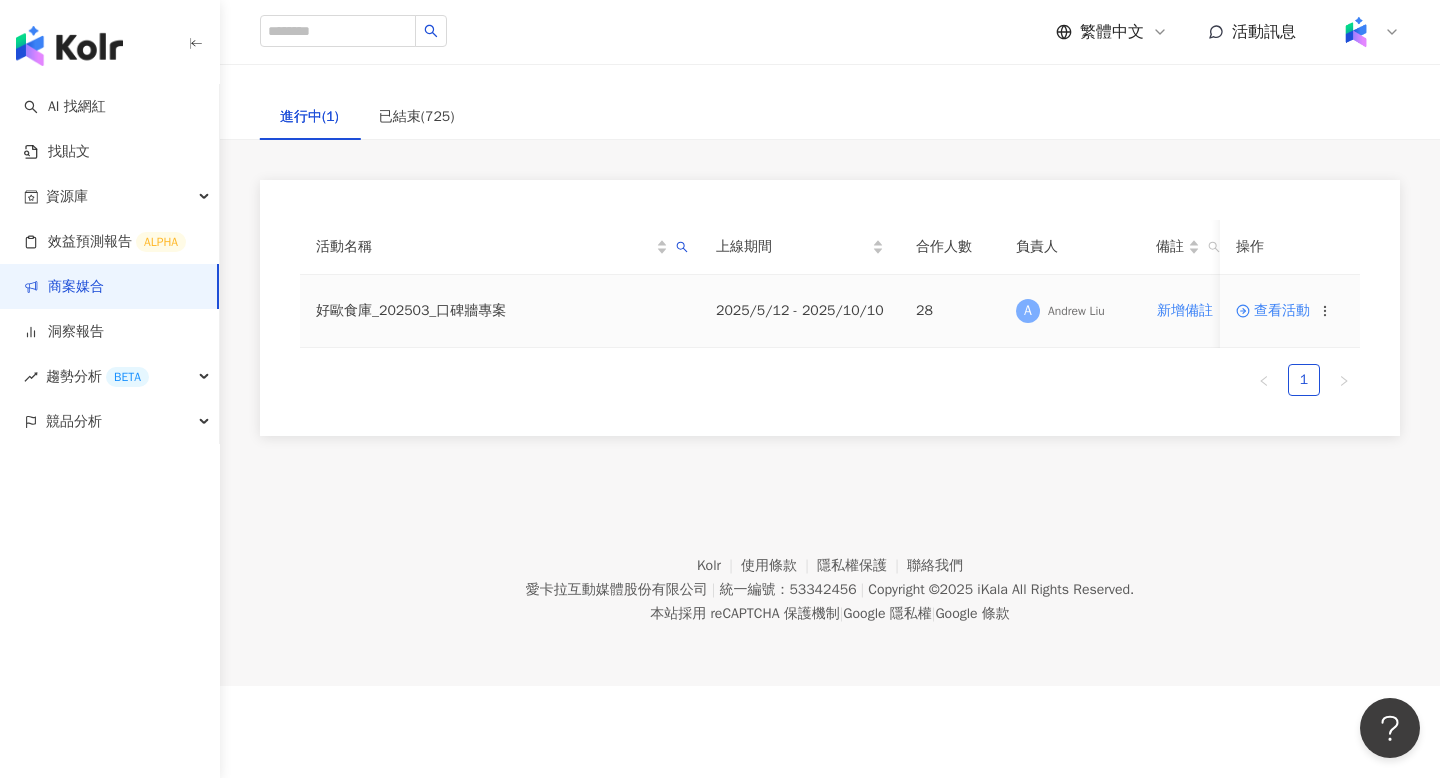 click on "查看活動" at bounding box center [1273, 311] 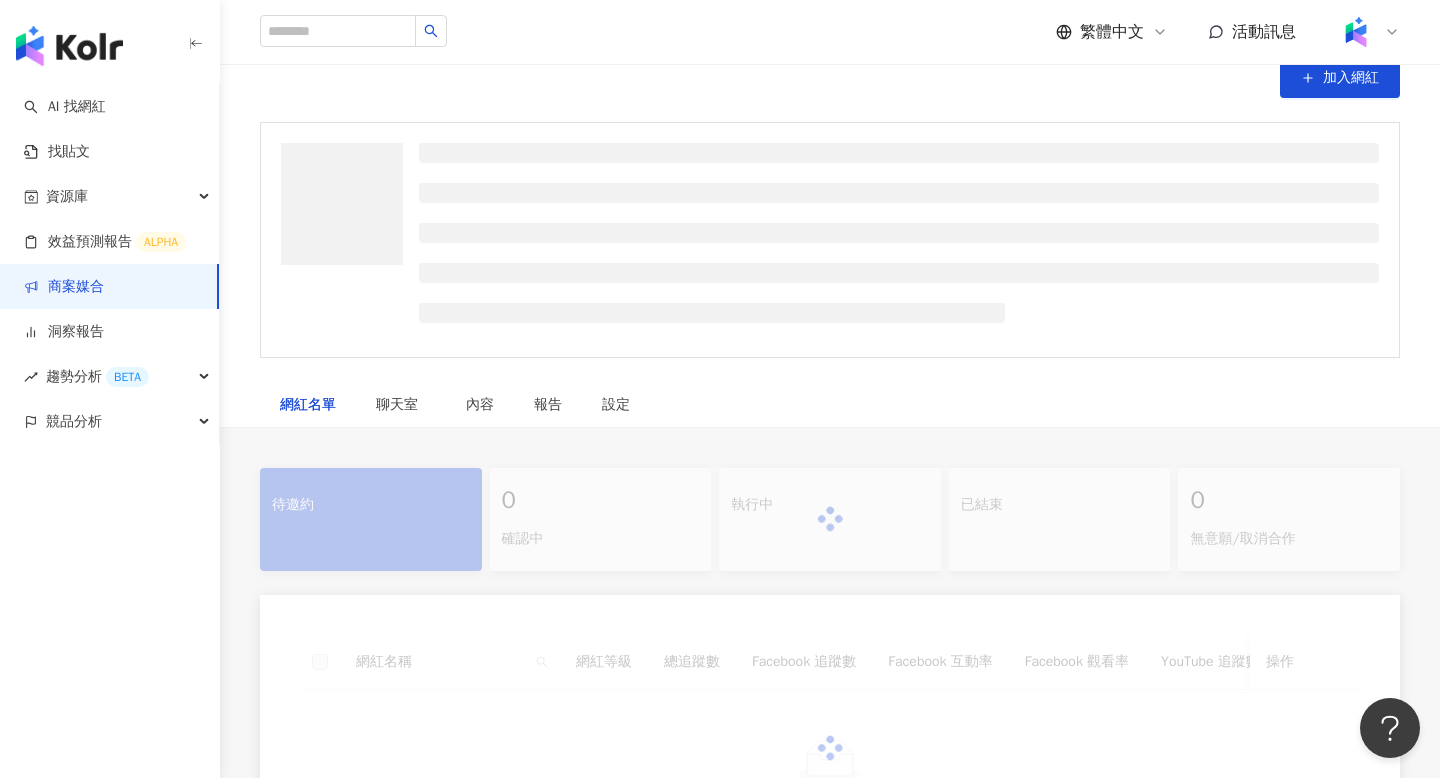 scroll, scrollTop: 0, scrollLeft: 0, axis: both 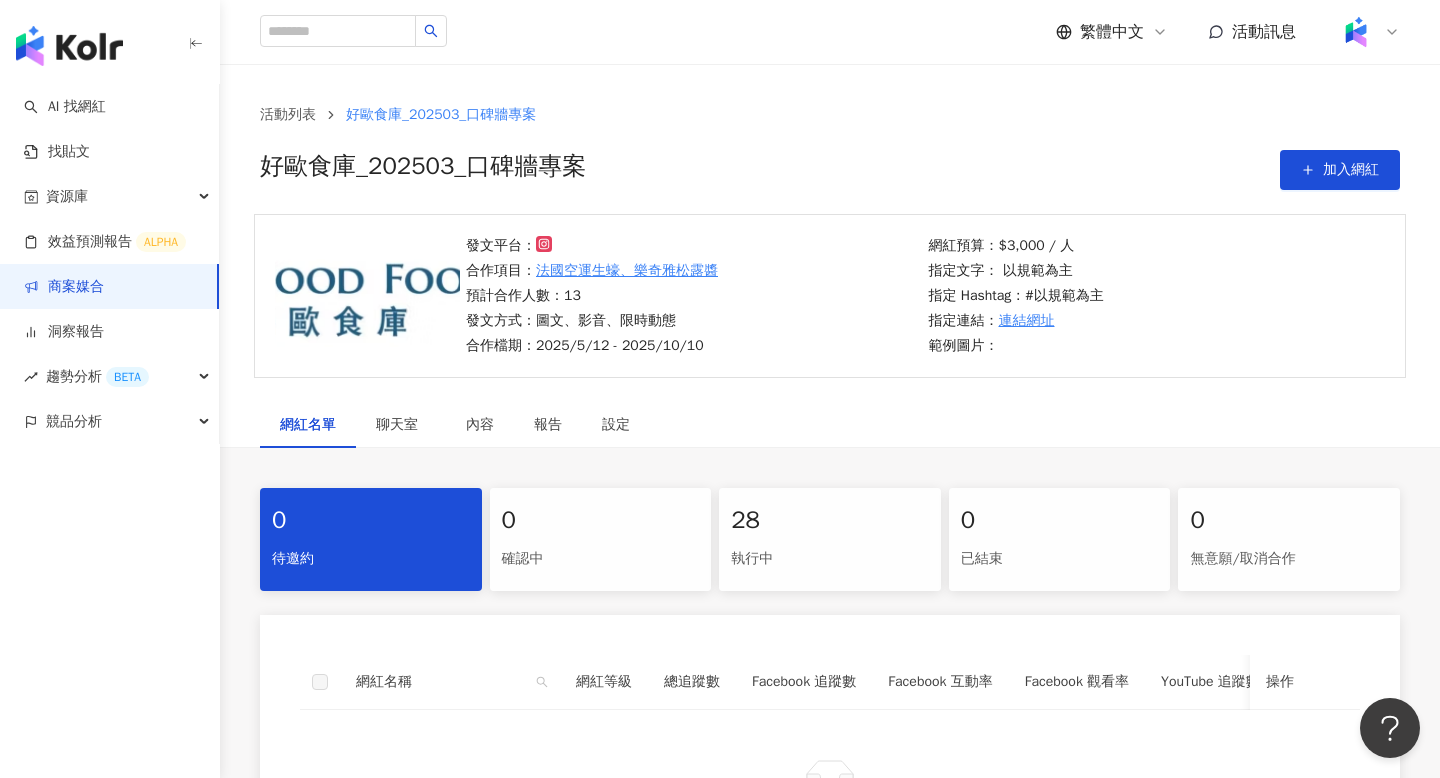 click on "28" at bounding box center (830, 521) 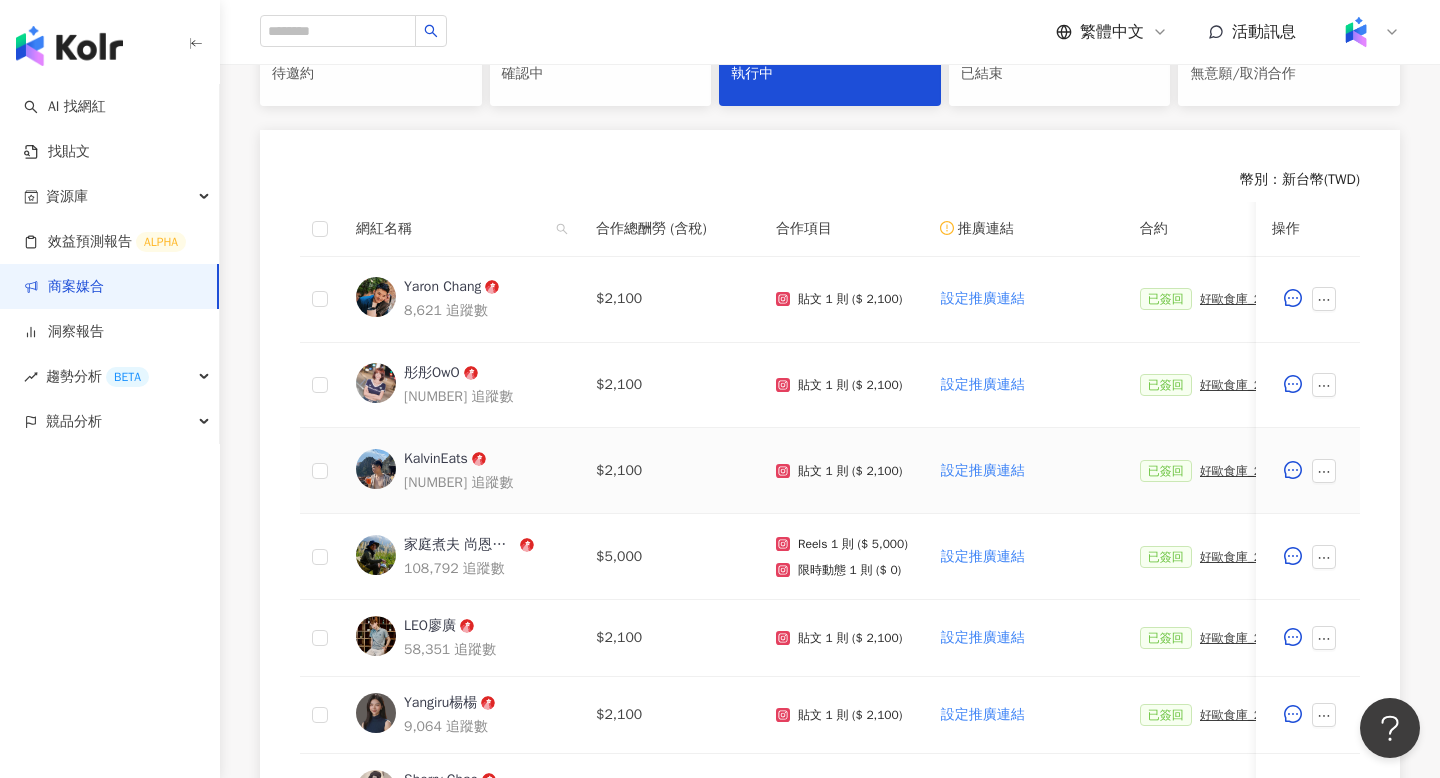 scroll, scrollTop: 486, scrollLeft: 0, axis: vertical 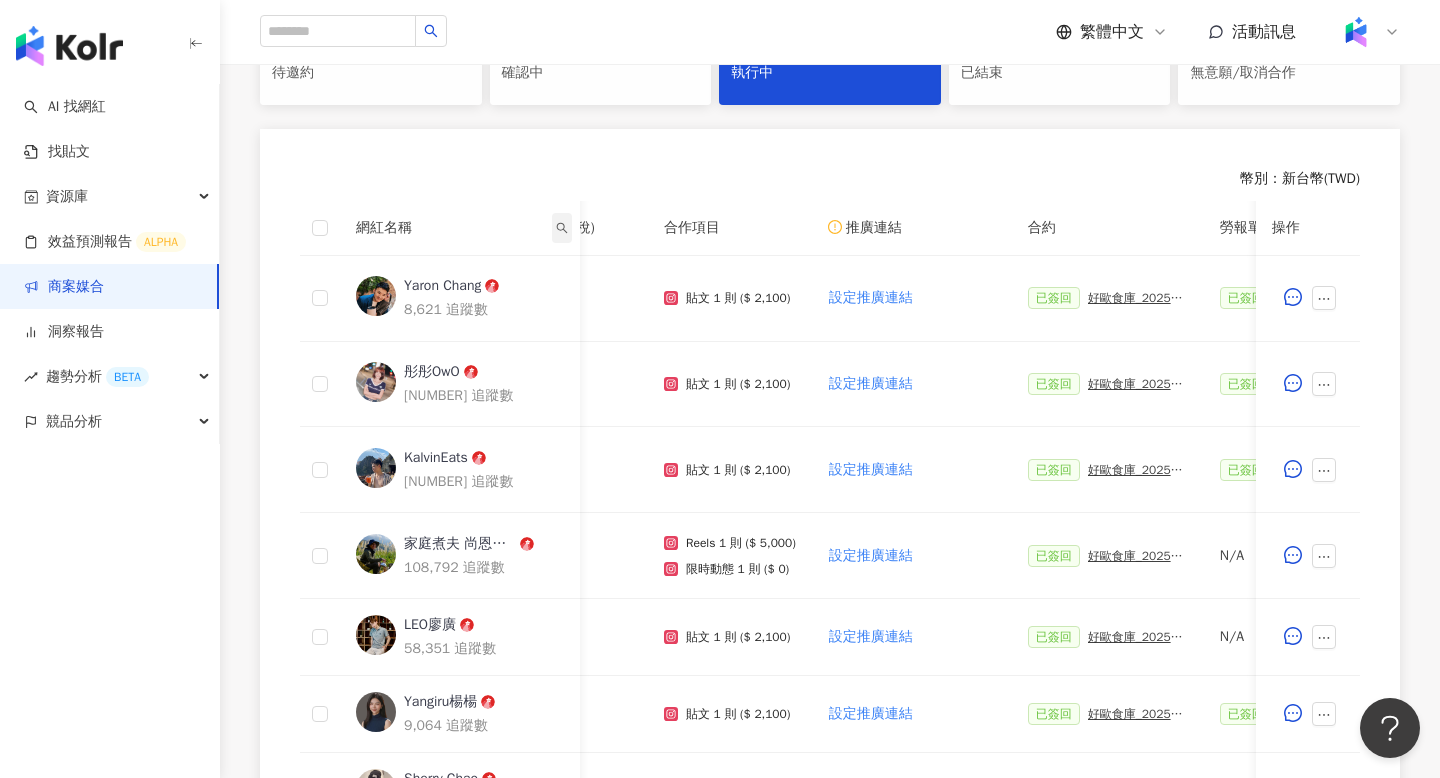 click at bounding box center (562, 228) 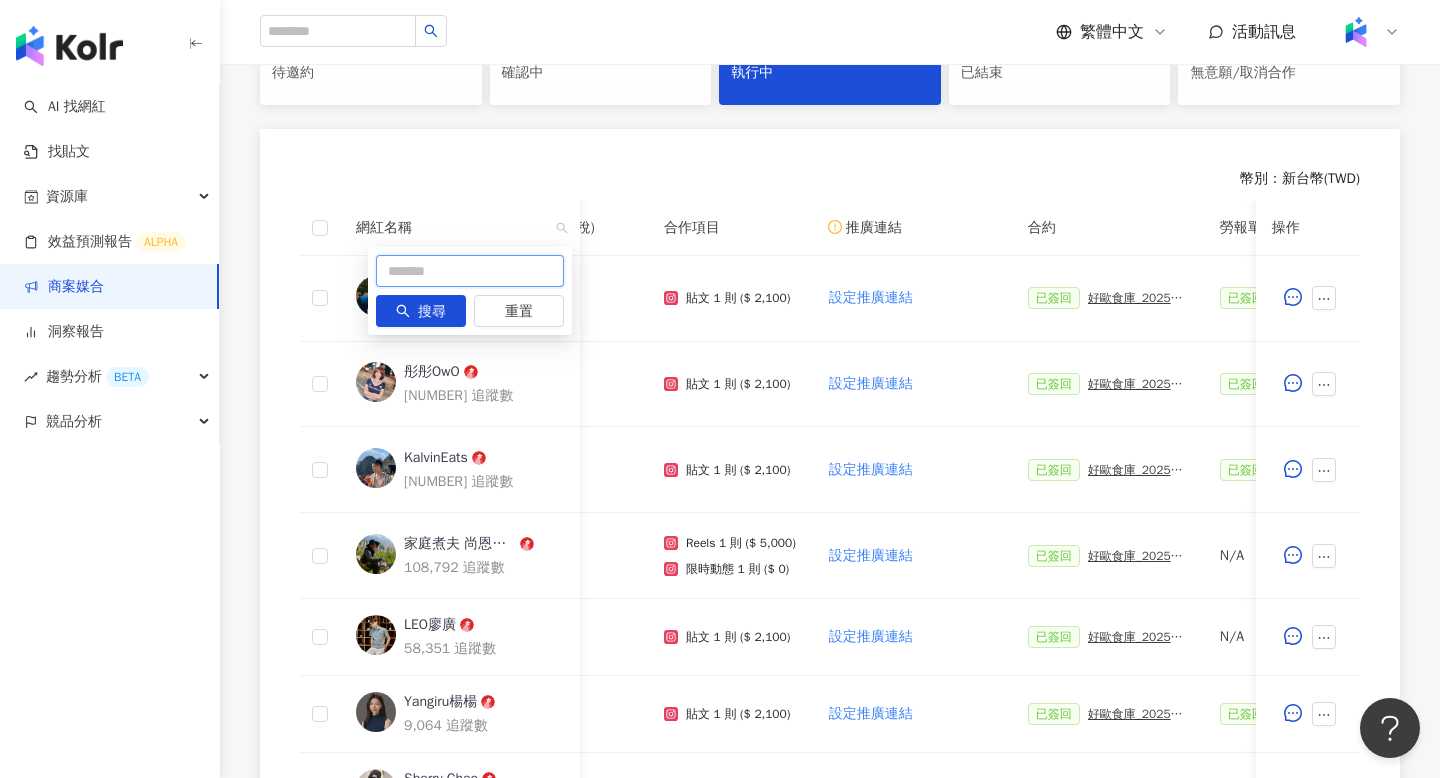 click at bounding box center [470, 271] 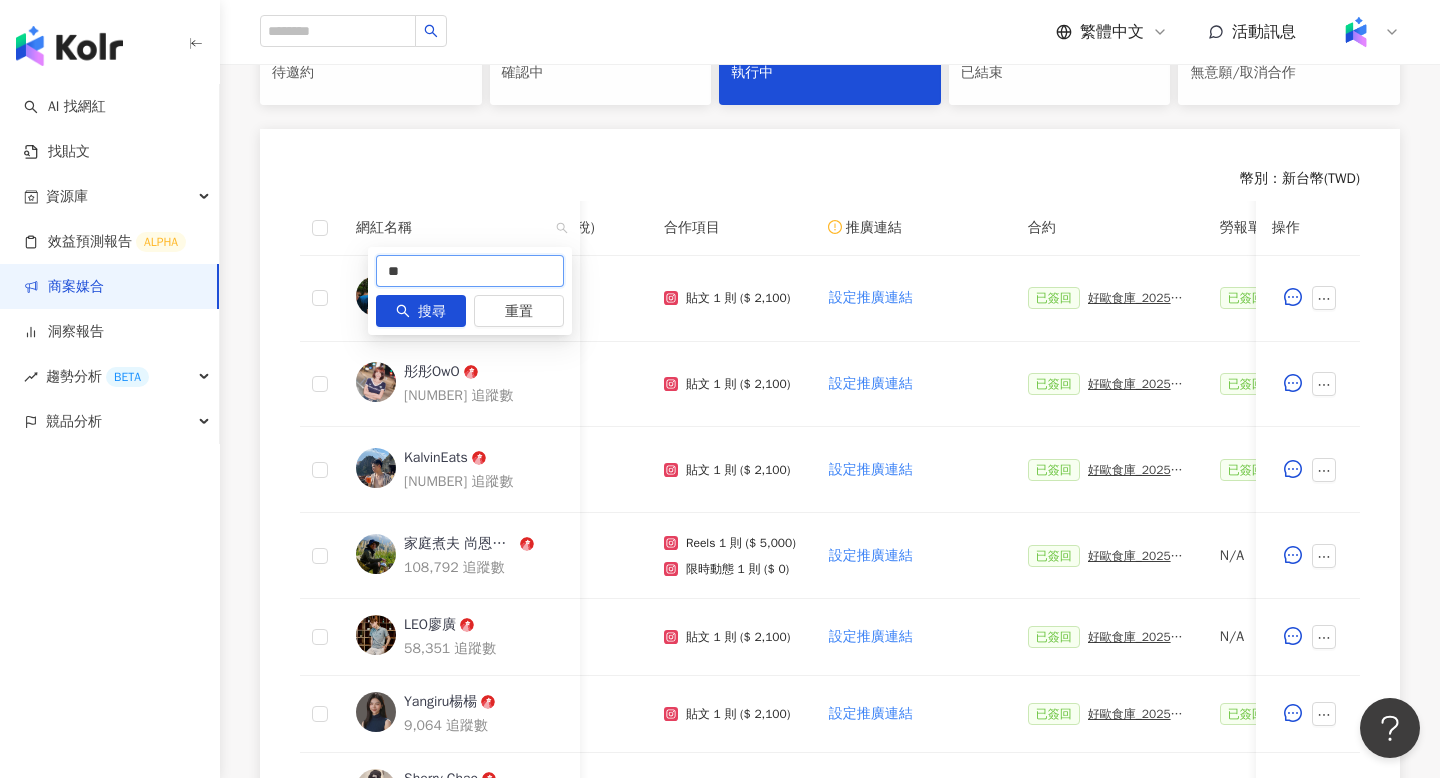 type on "**" 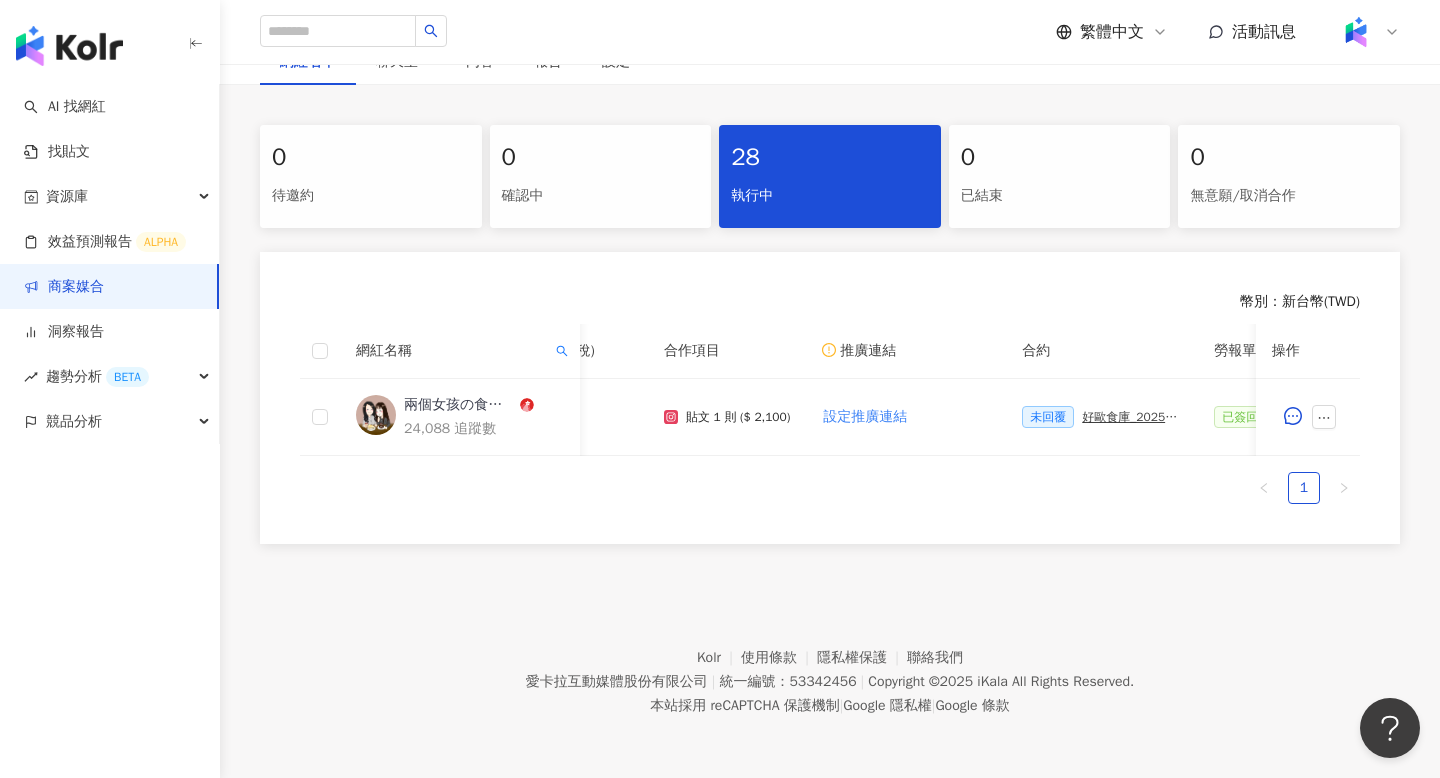 scroll, scrollTop: 363, scrollLeft: 0, axis: vertical 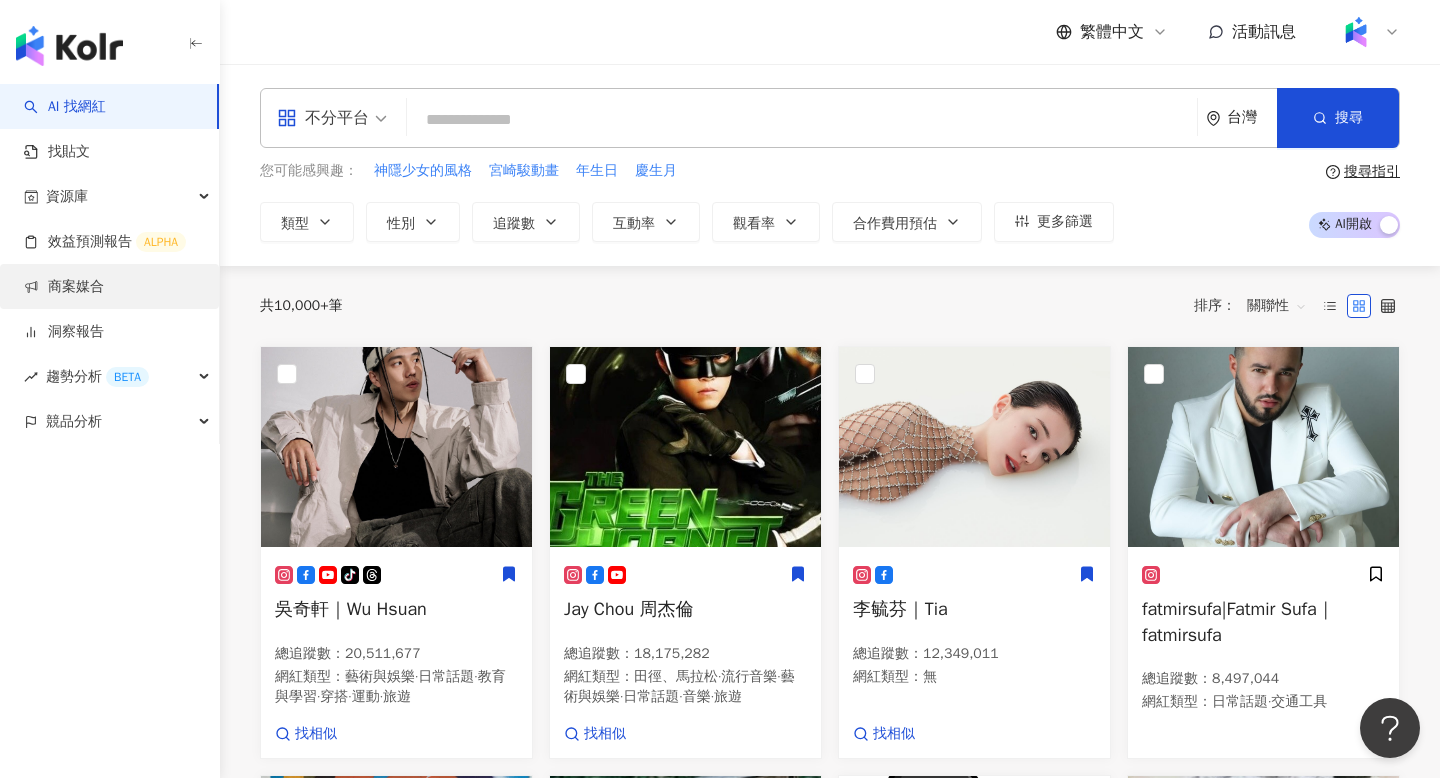 click on "商案媒合" at bounding box center (64, 287) 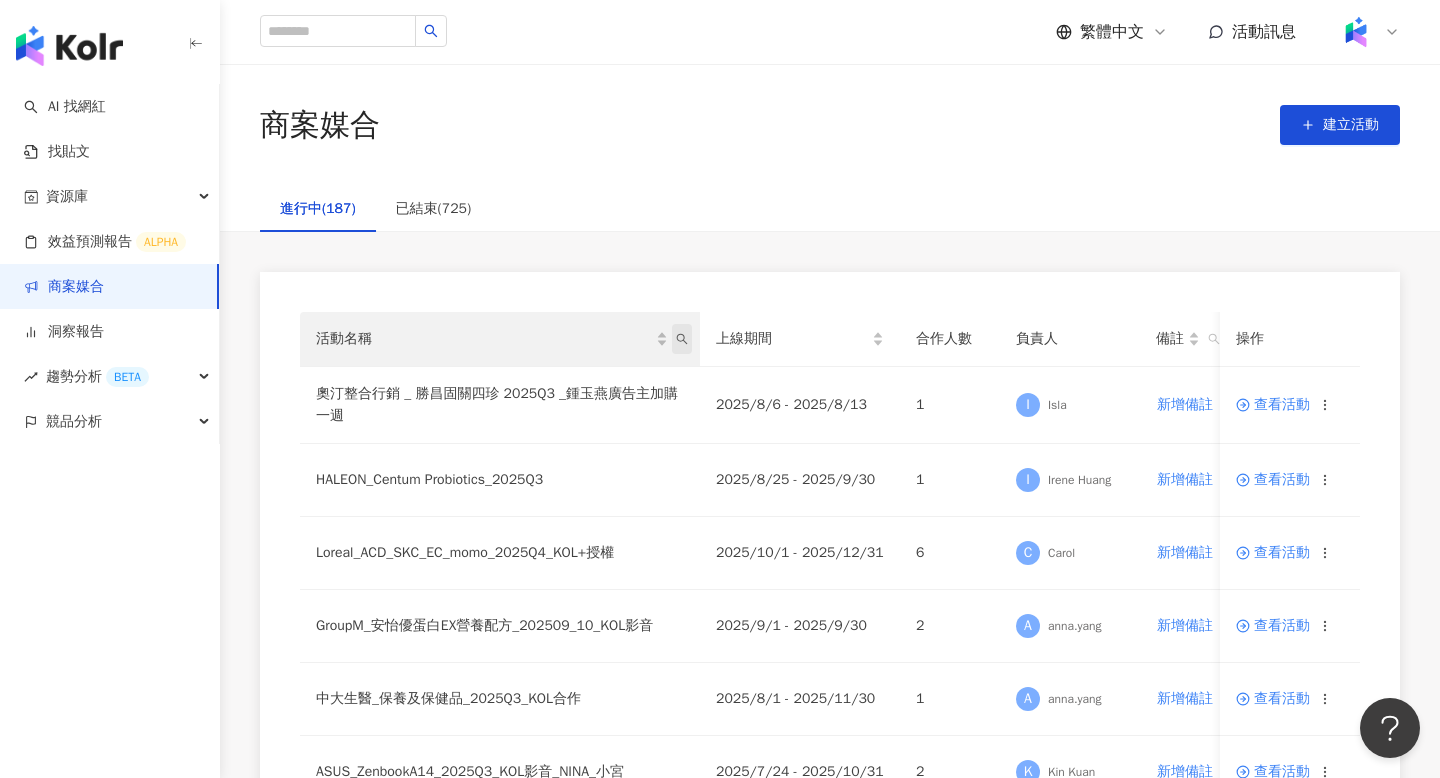 click at bounding box center [682, 339] 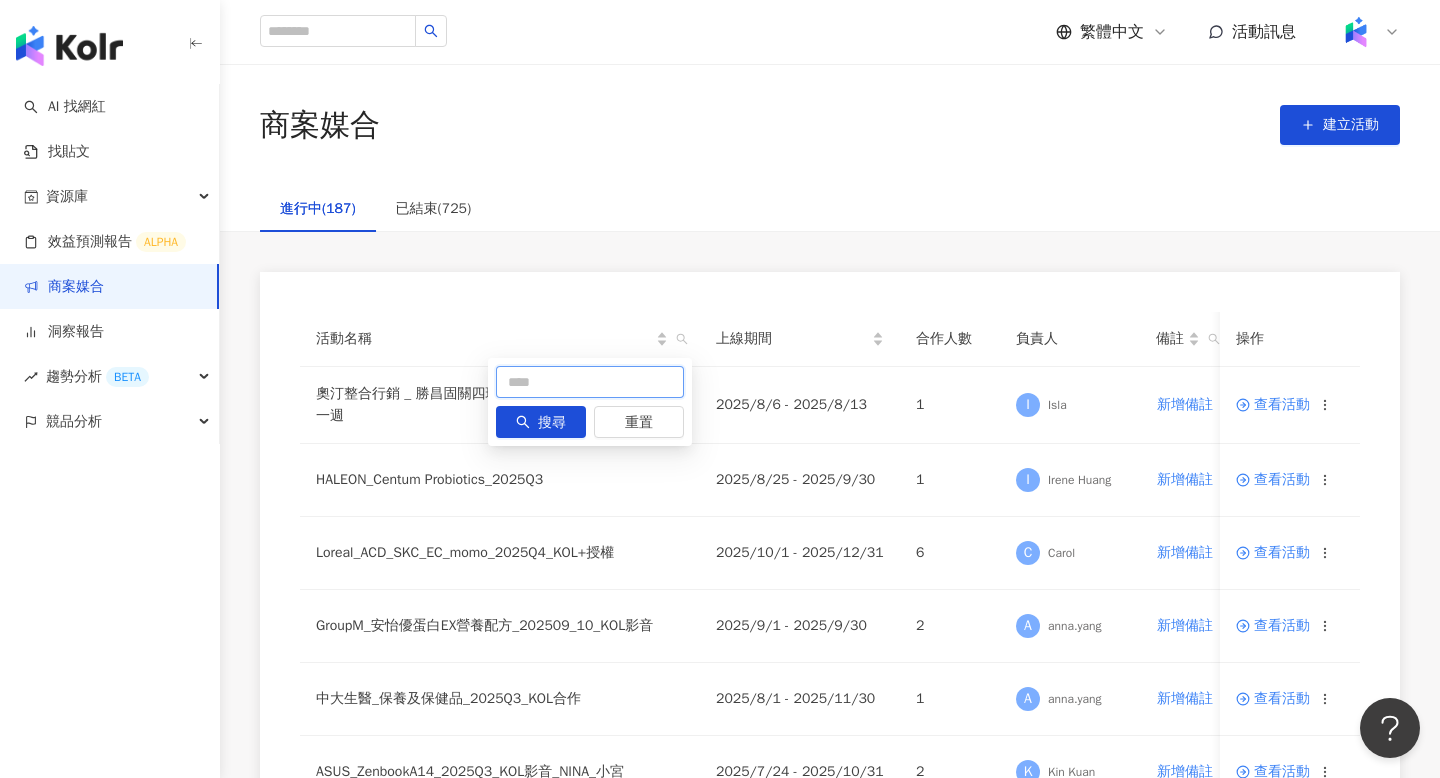 click at bounding box center (590, 382) 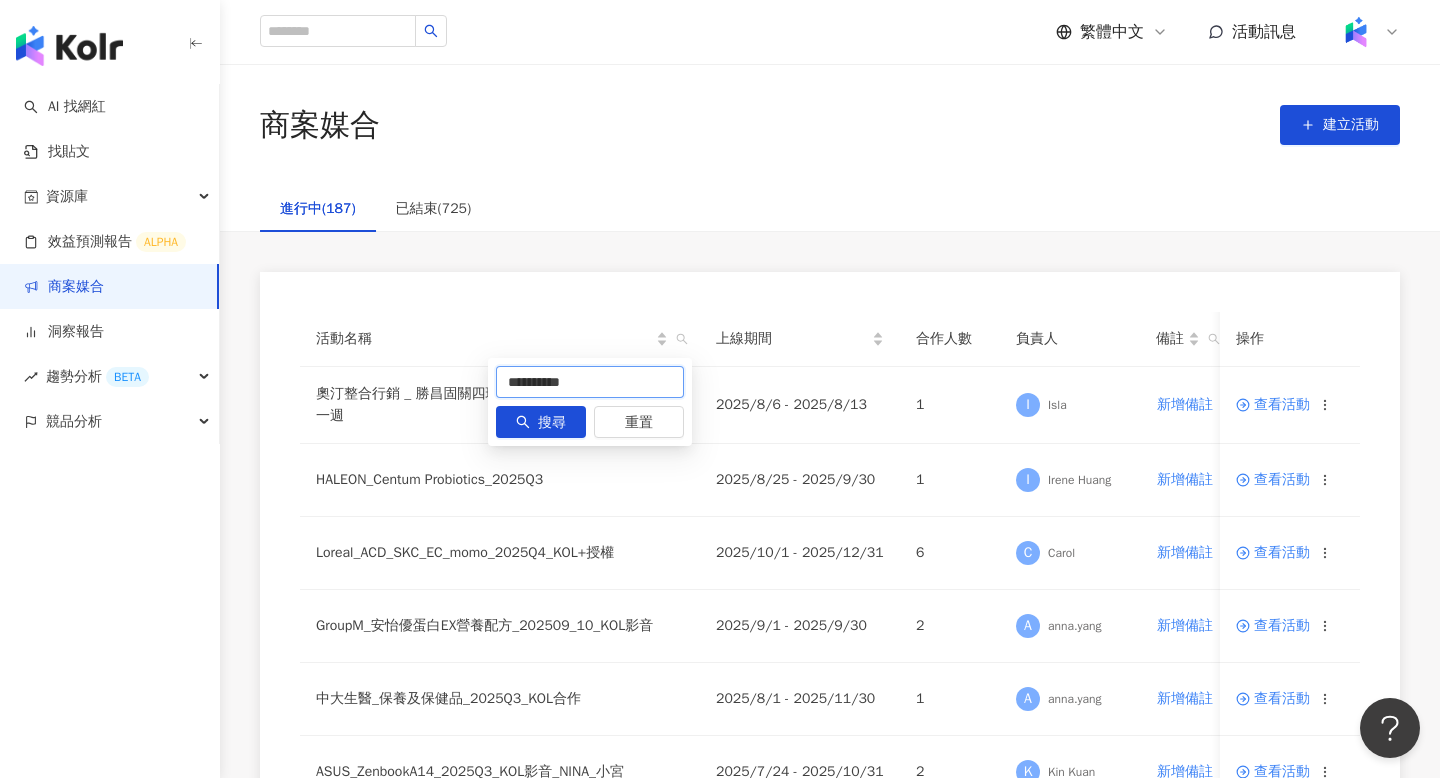 type on "**********" 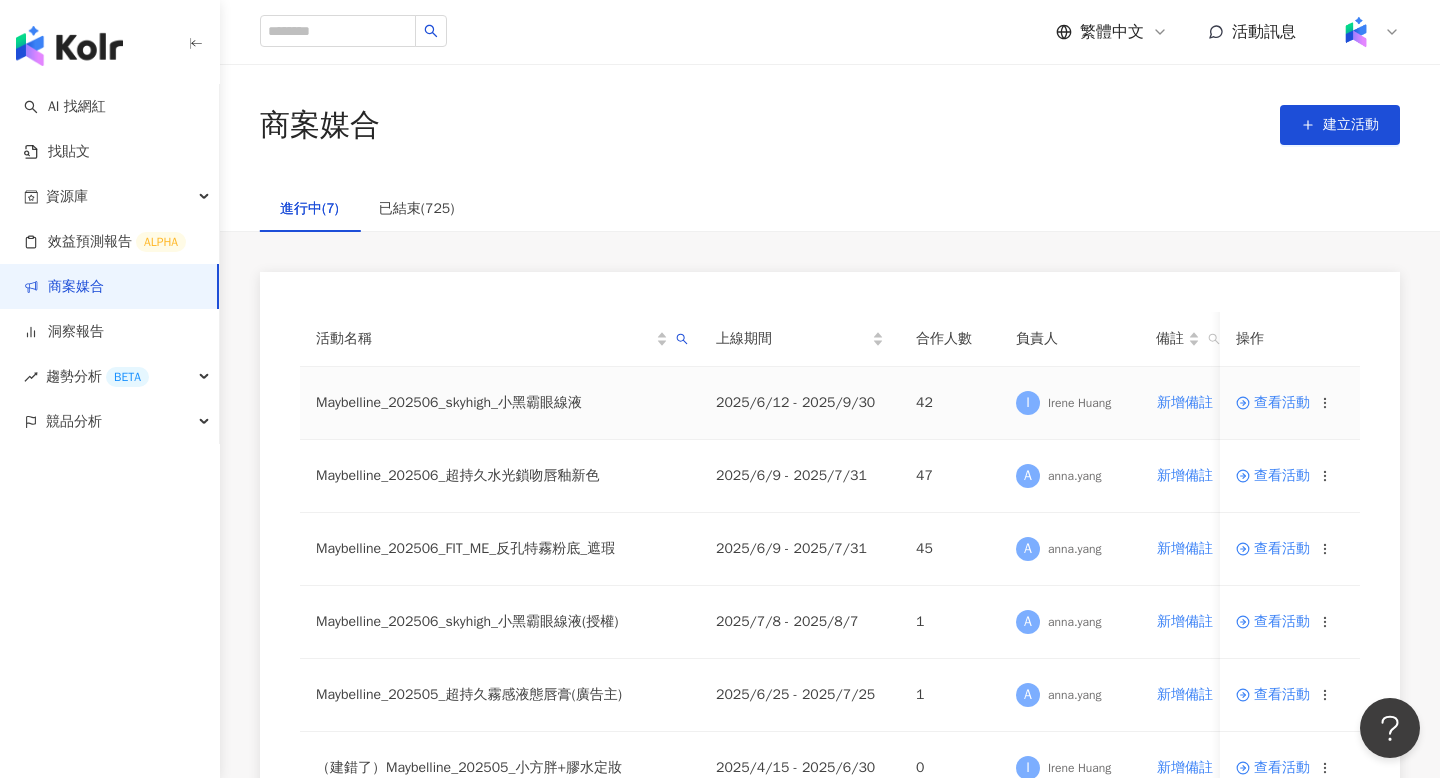 click 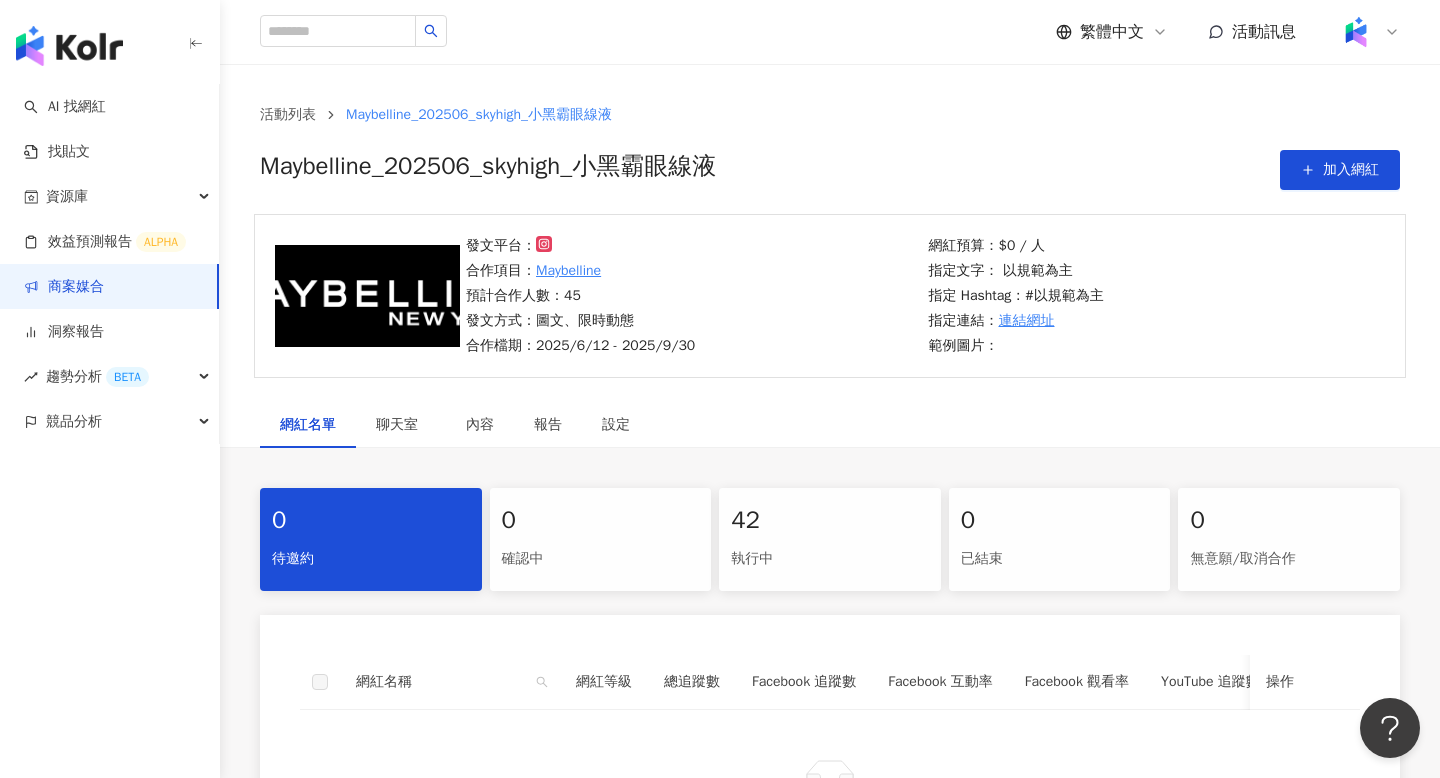 click on "0" at bounding box center (1060, 521) 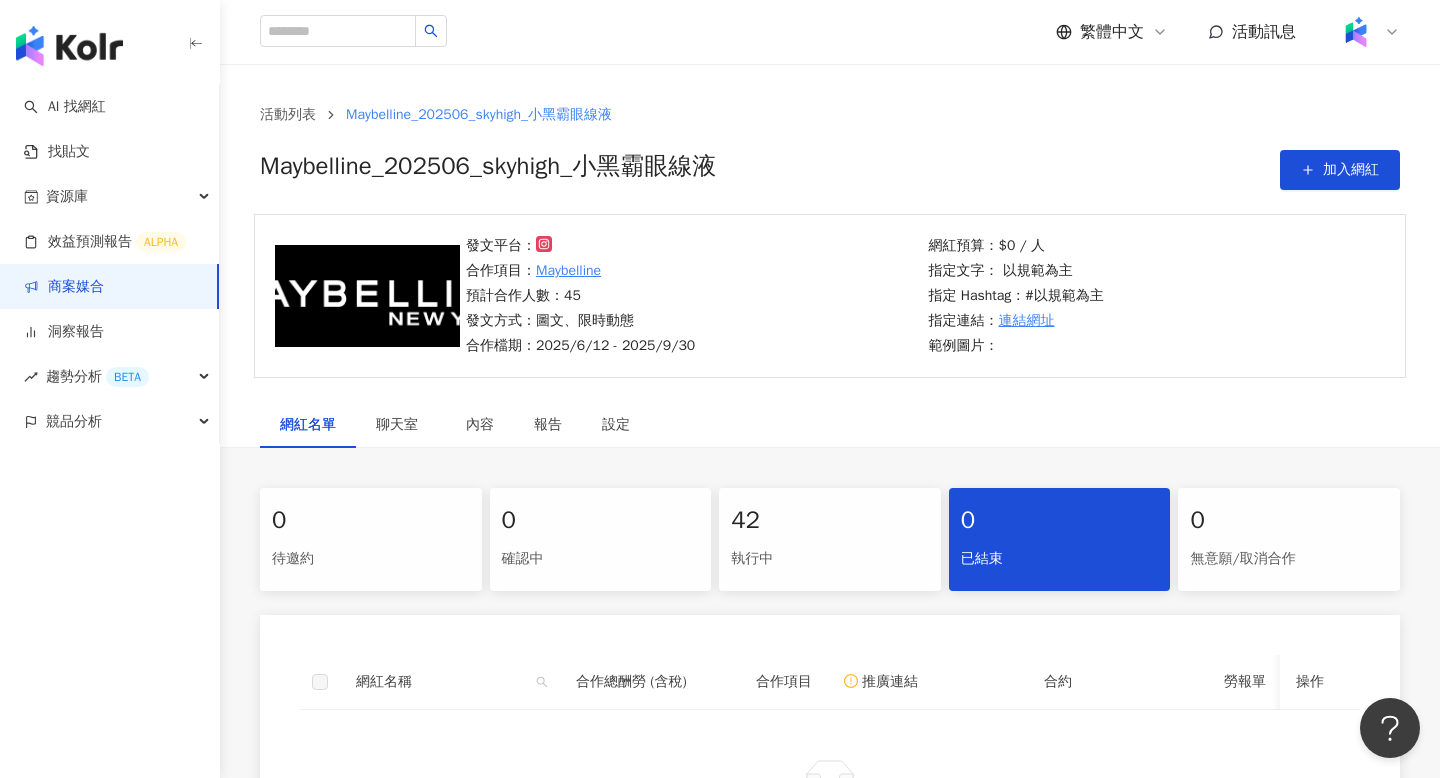 click on "42 執行中" at bounding box center (830, 539) 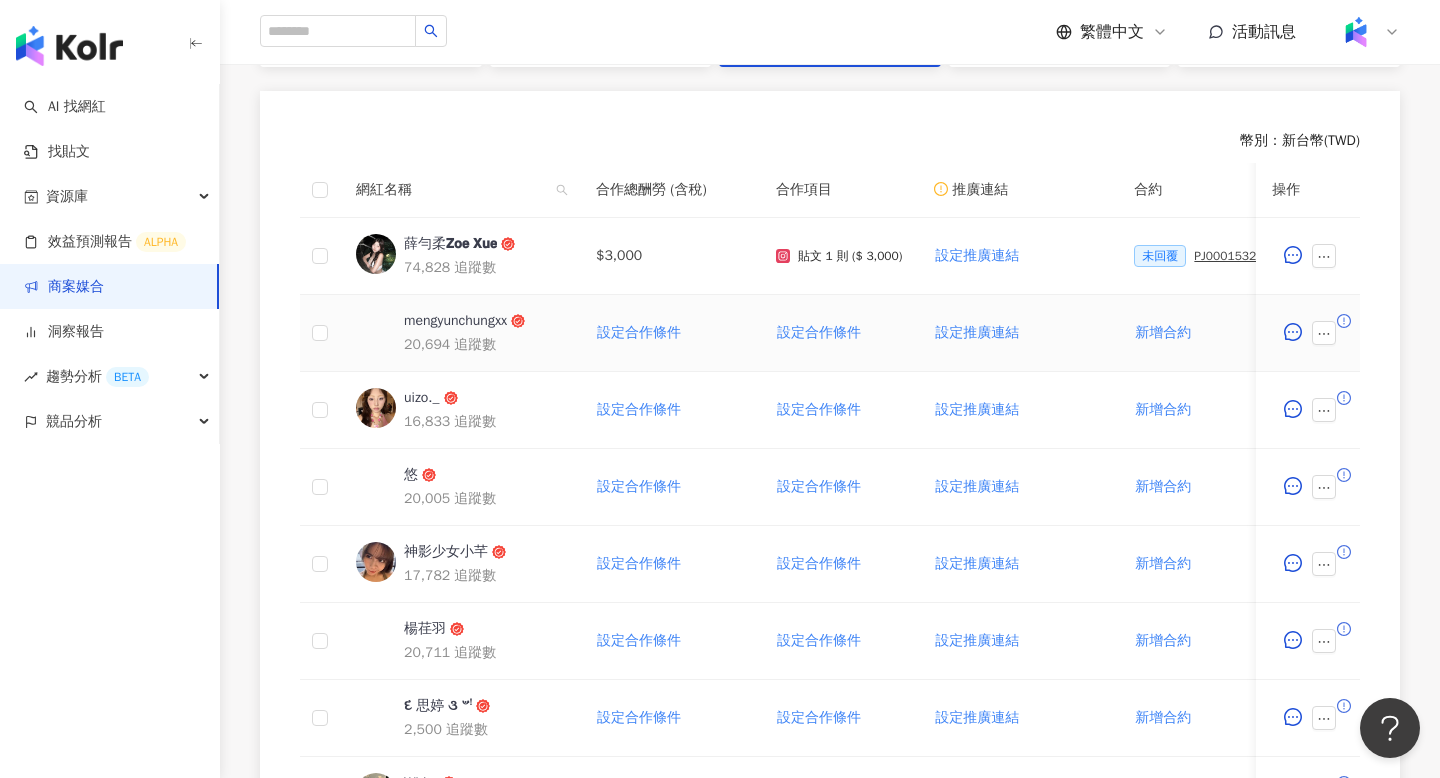 scroll, scrollTop: 544, scrollLeft: 0, axis: vertical 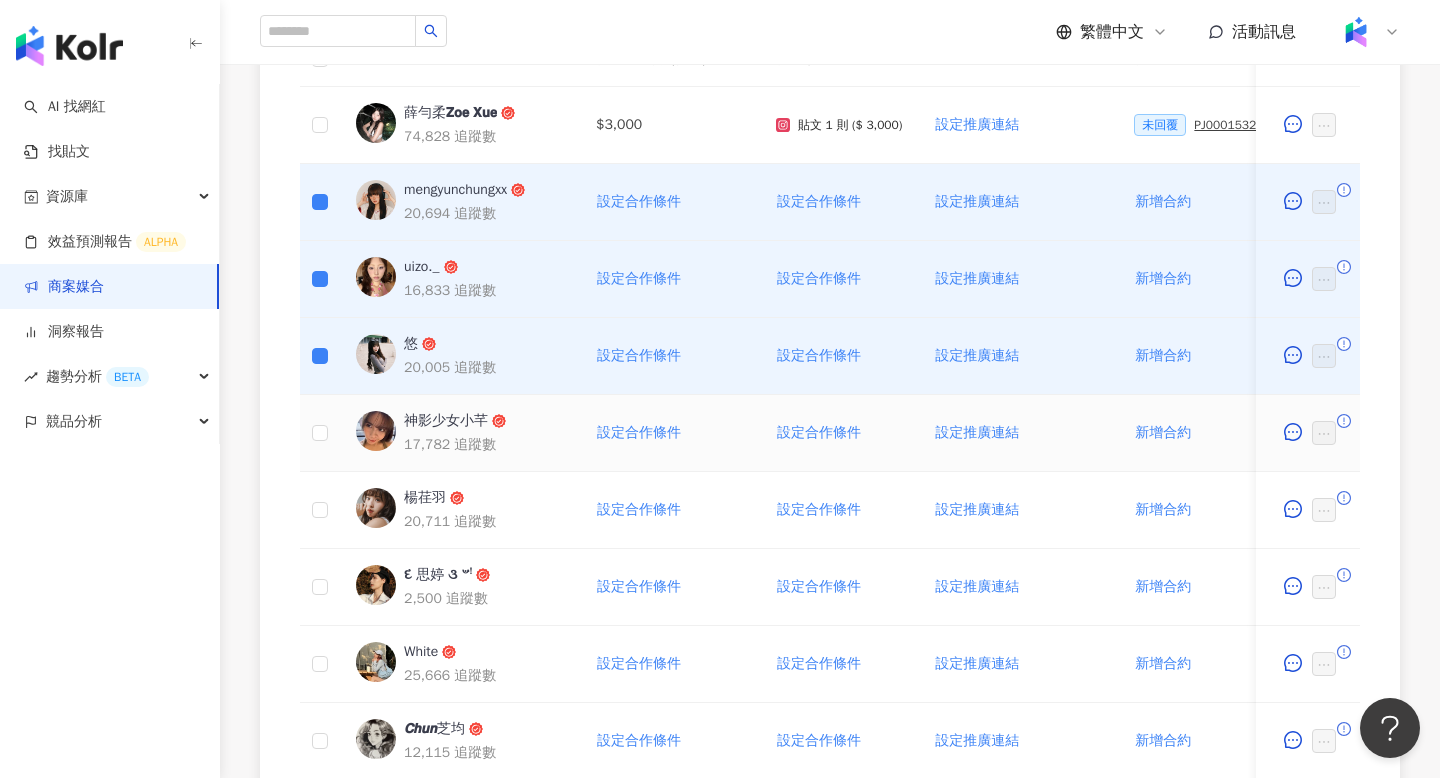 click at bounding box center (320, 433) 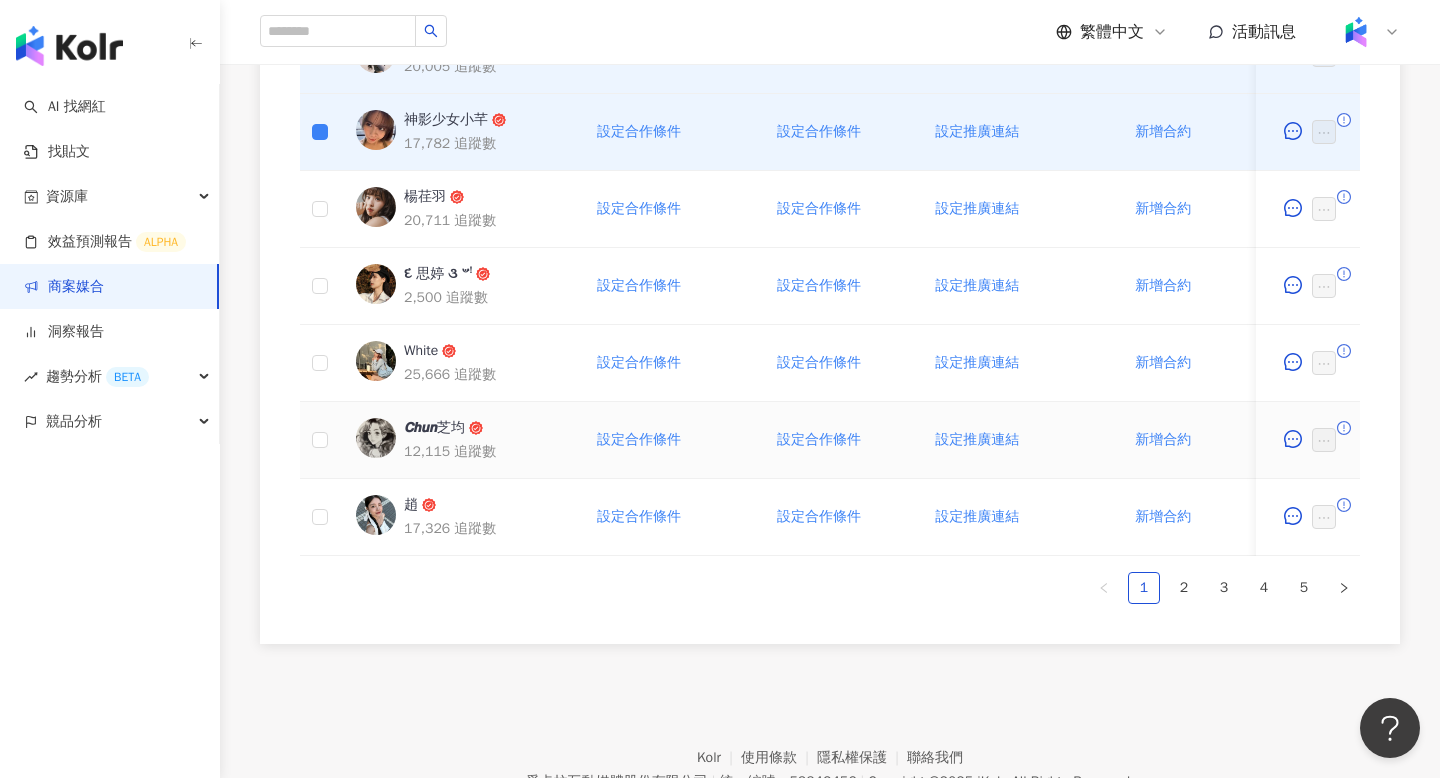 scroll, scrollTop: 1052, scrollLeft: 0, axis: vertical 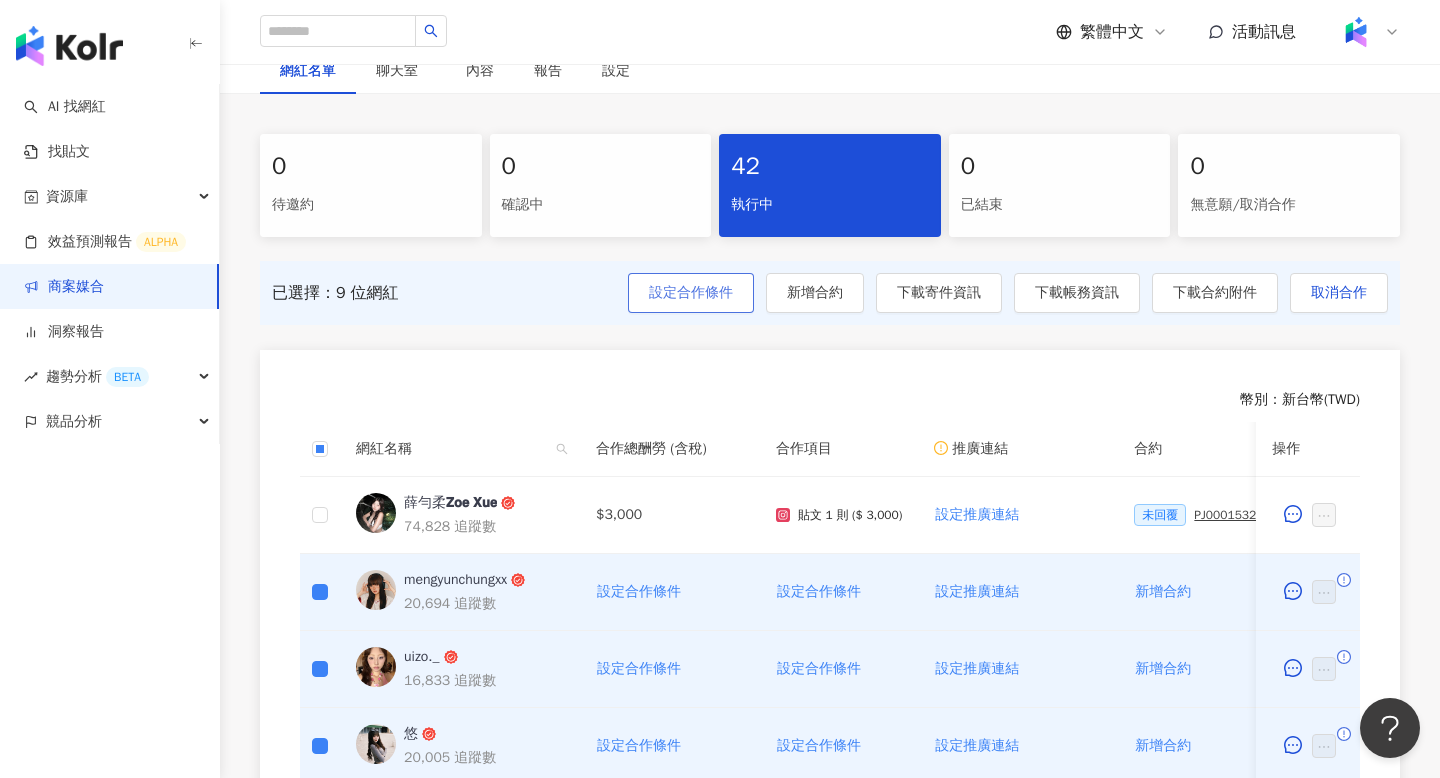 click on "設定合作條件" at bounding box center (691, 293) 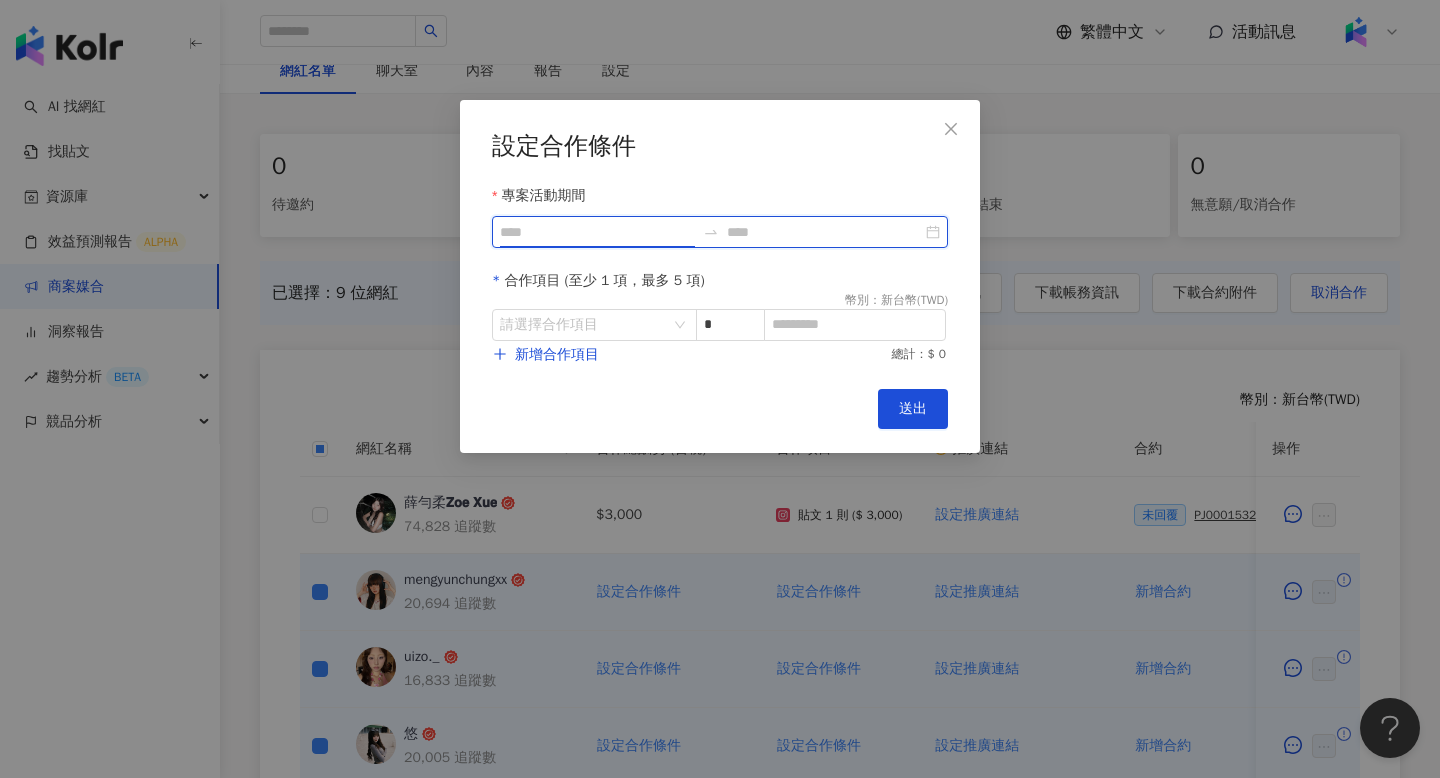 click on "專案活動期間" at bounding box center [597, 232] 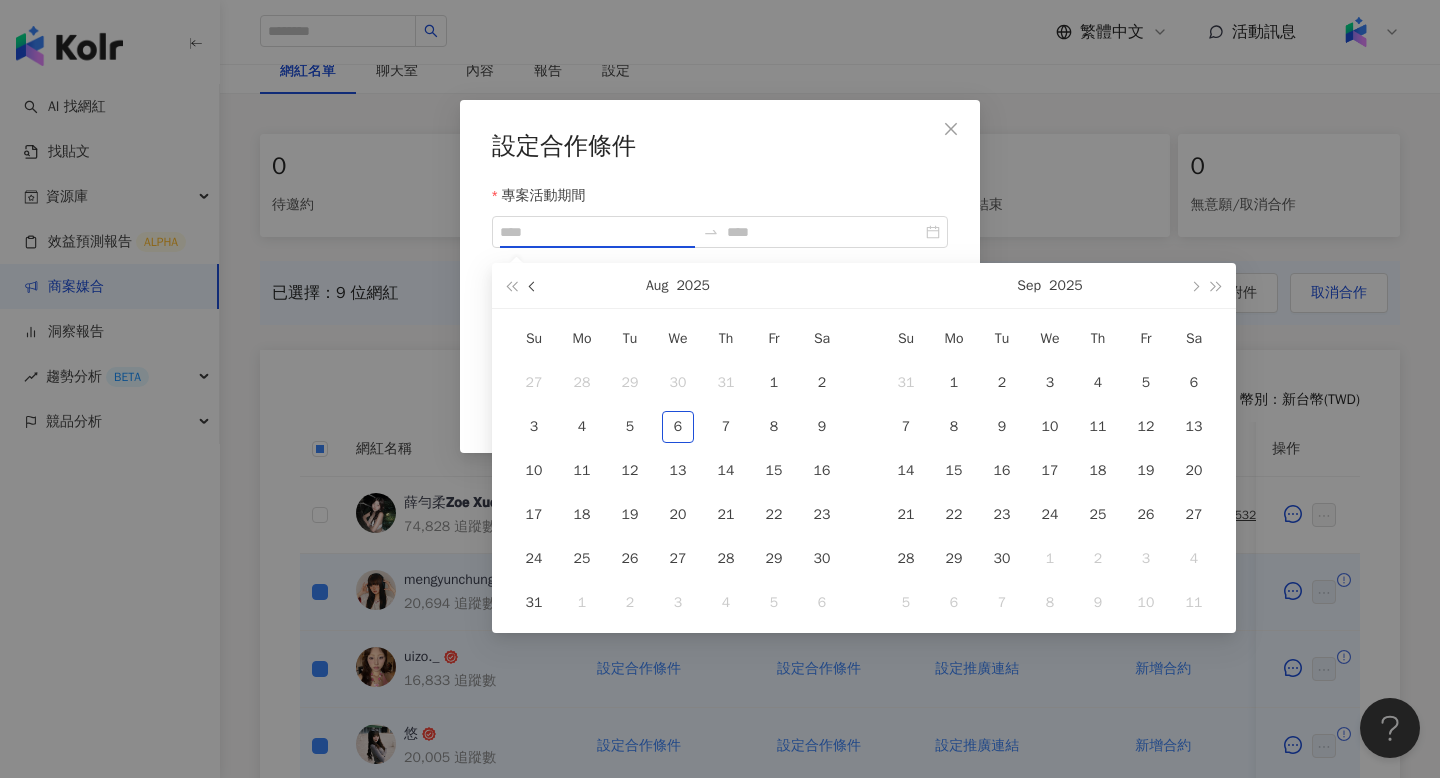 click at bounding box center [533, 285] 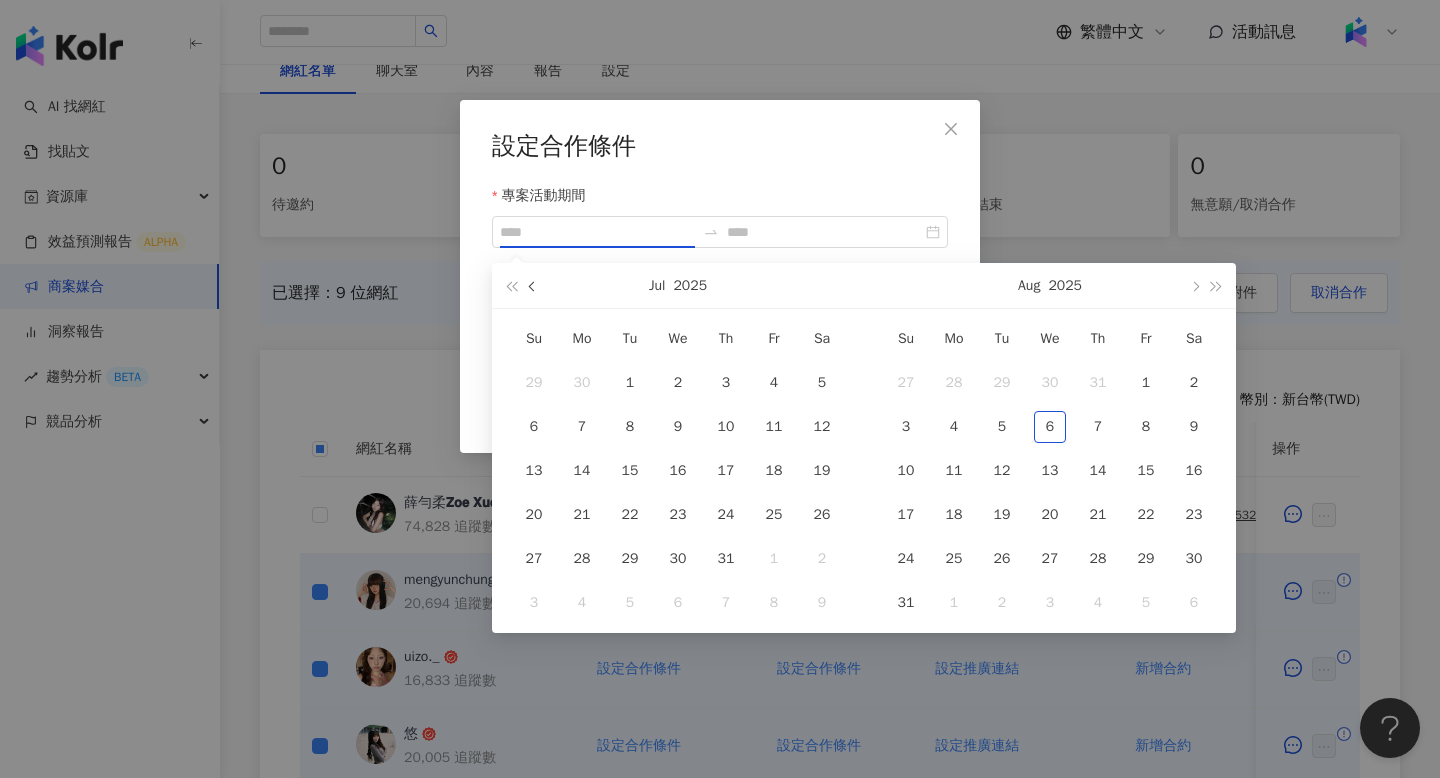 click at bounding box center [533, 285] 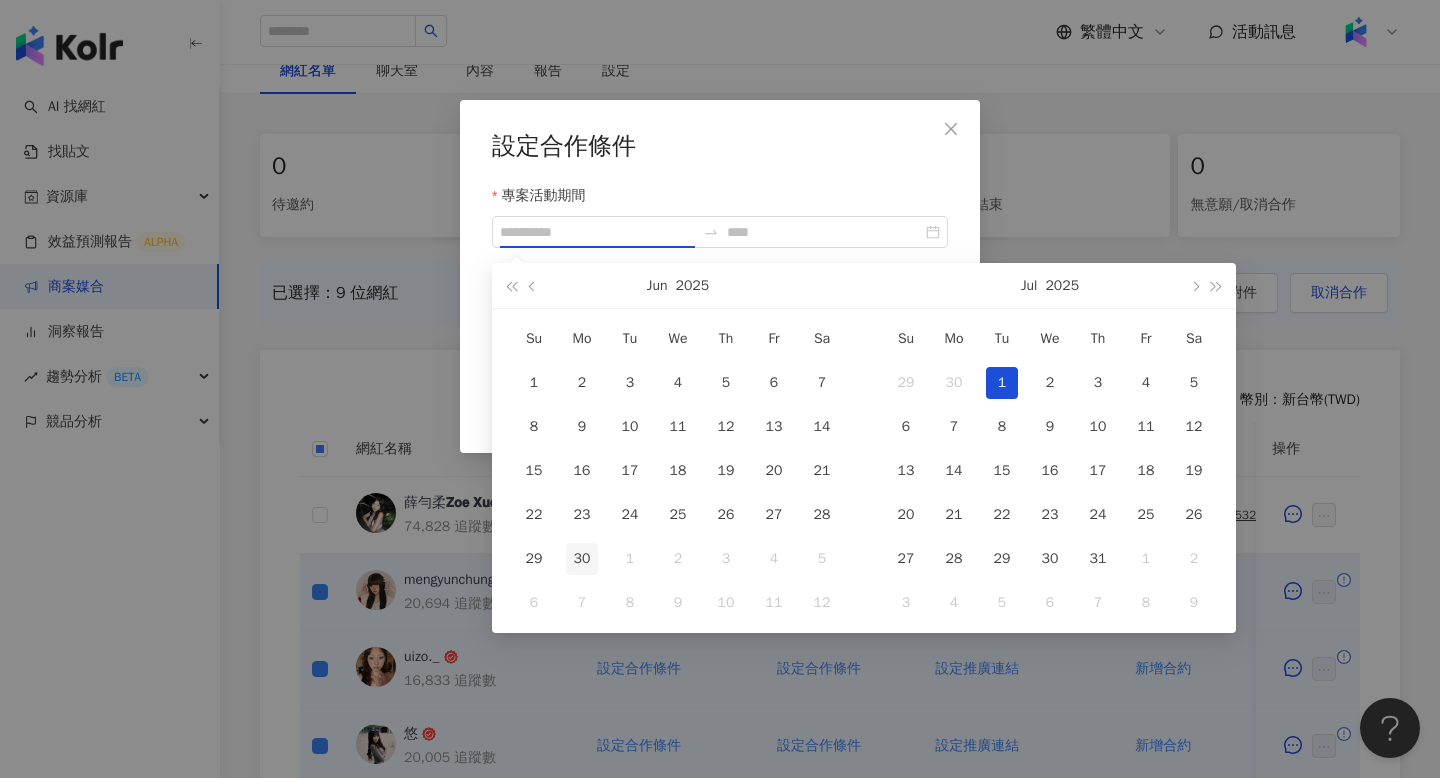 type on "**********" 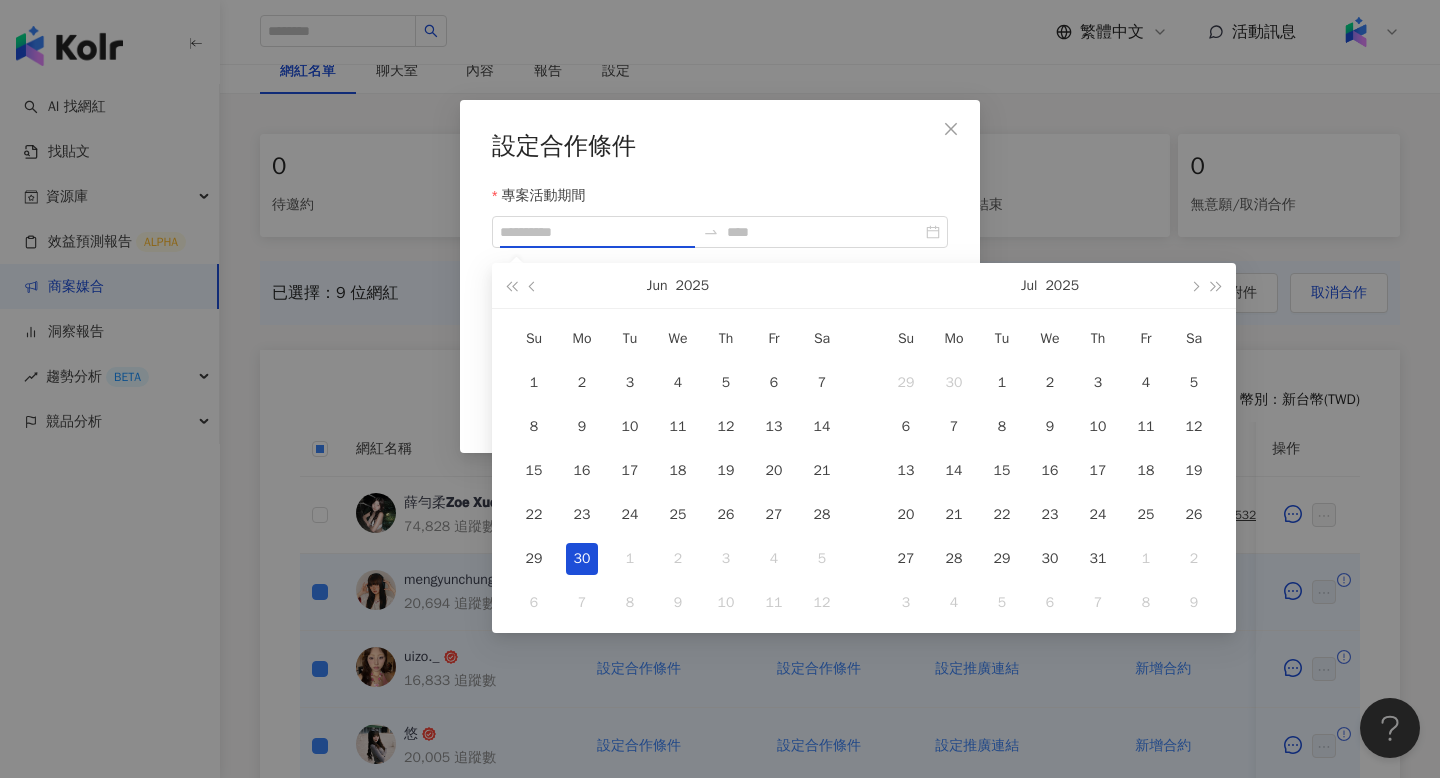 click on "30" at bounding box center (582, 559) 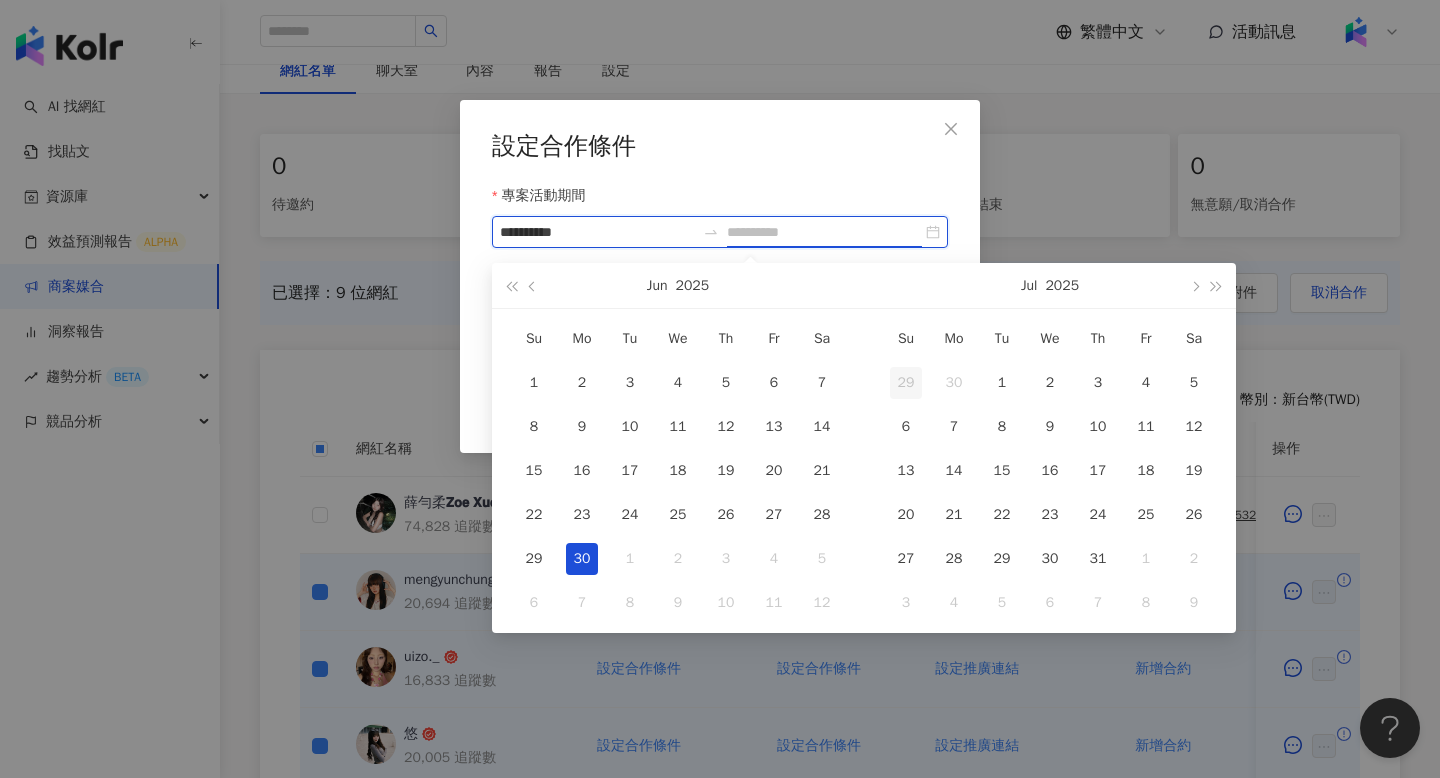 type on "**********" 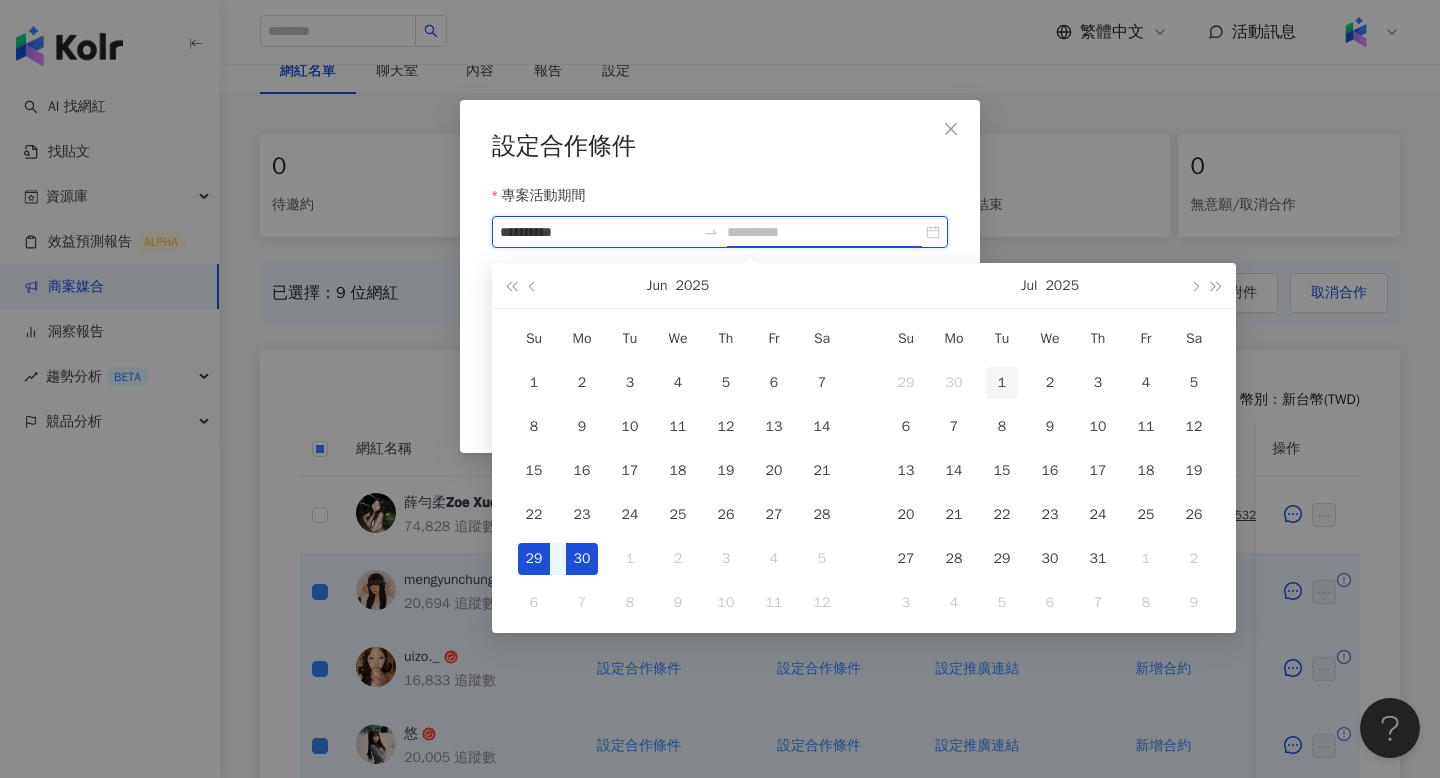 type on "**********" 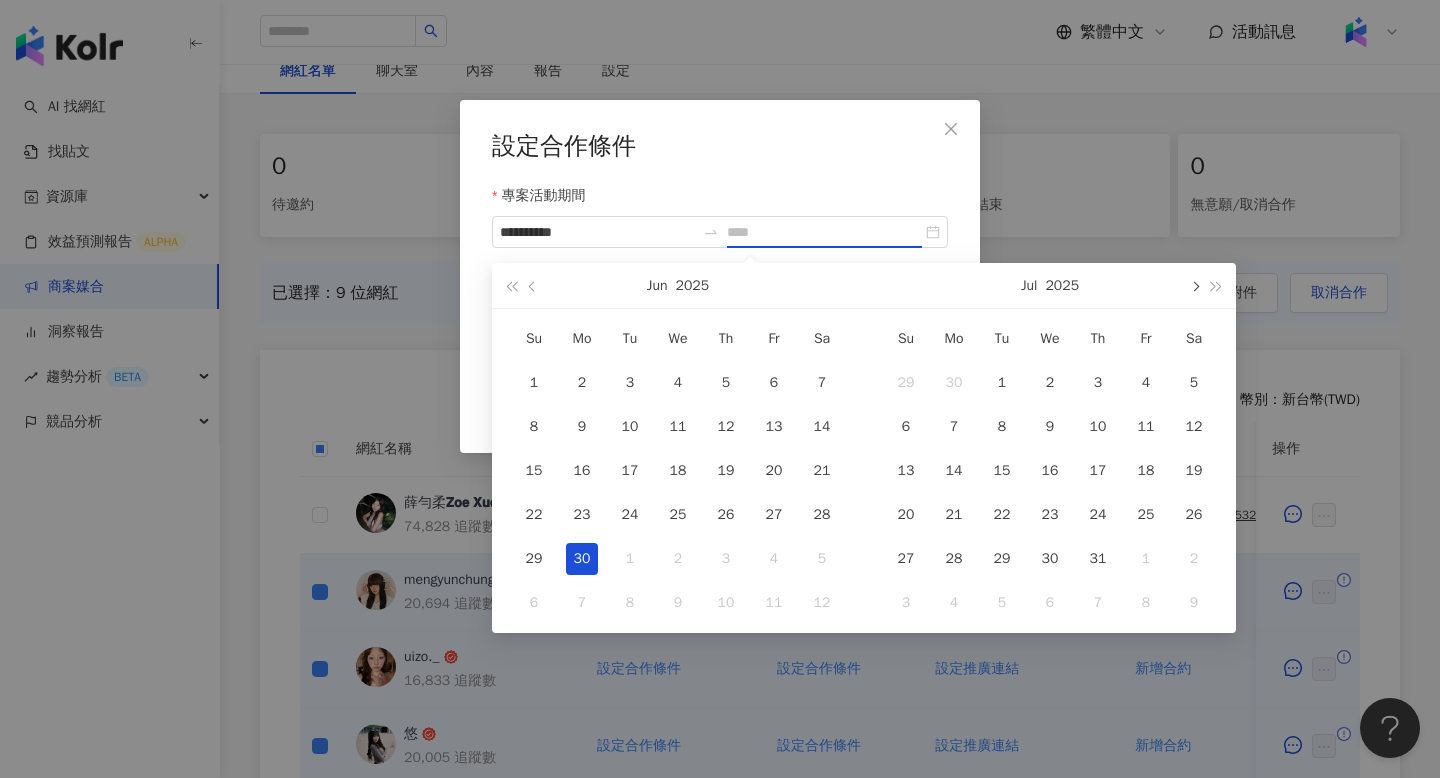 click at bounding box center [1194, 285] 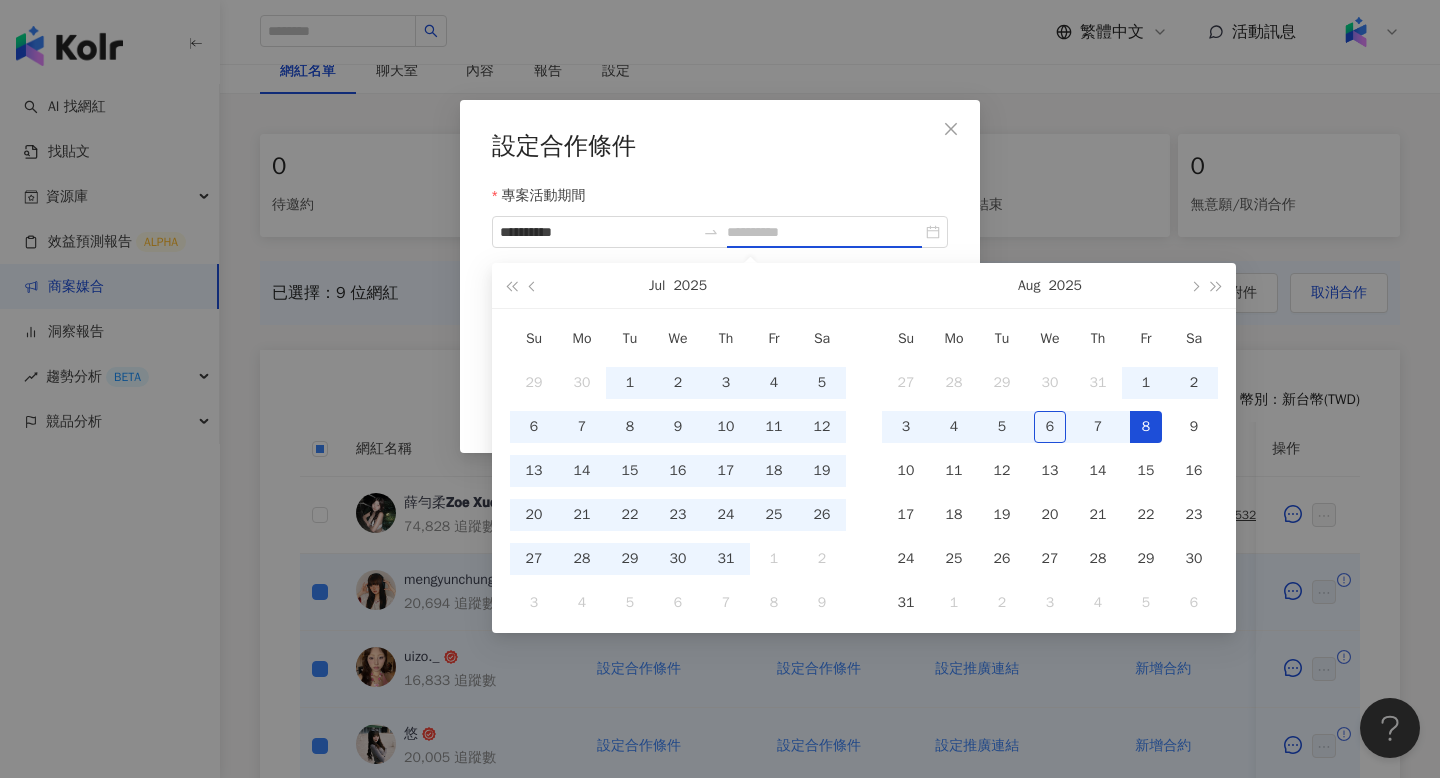click on "8" at bounding box center (1146, 427) 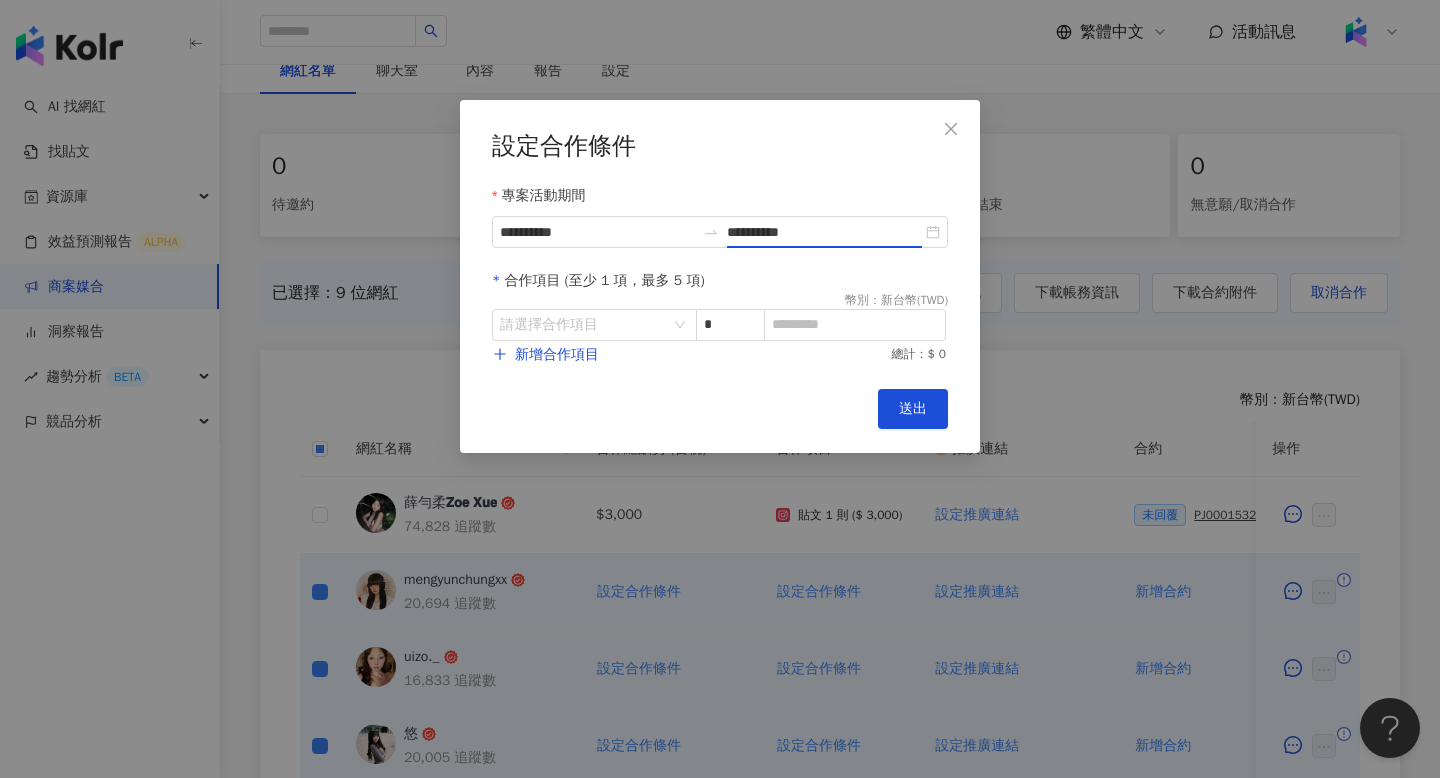 type on "**********" 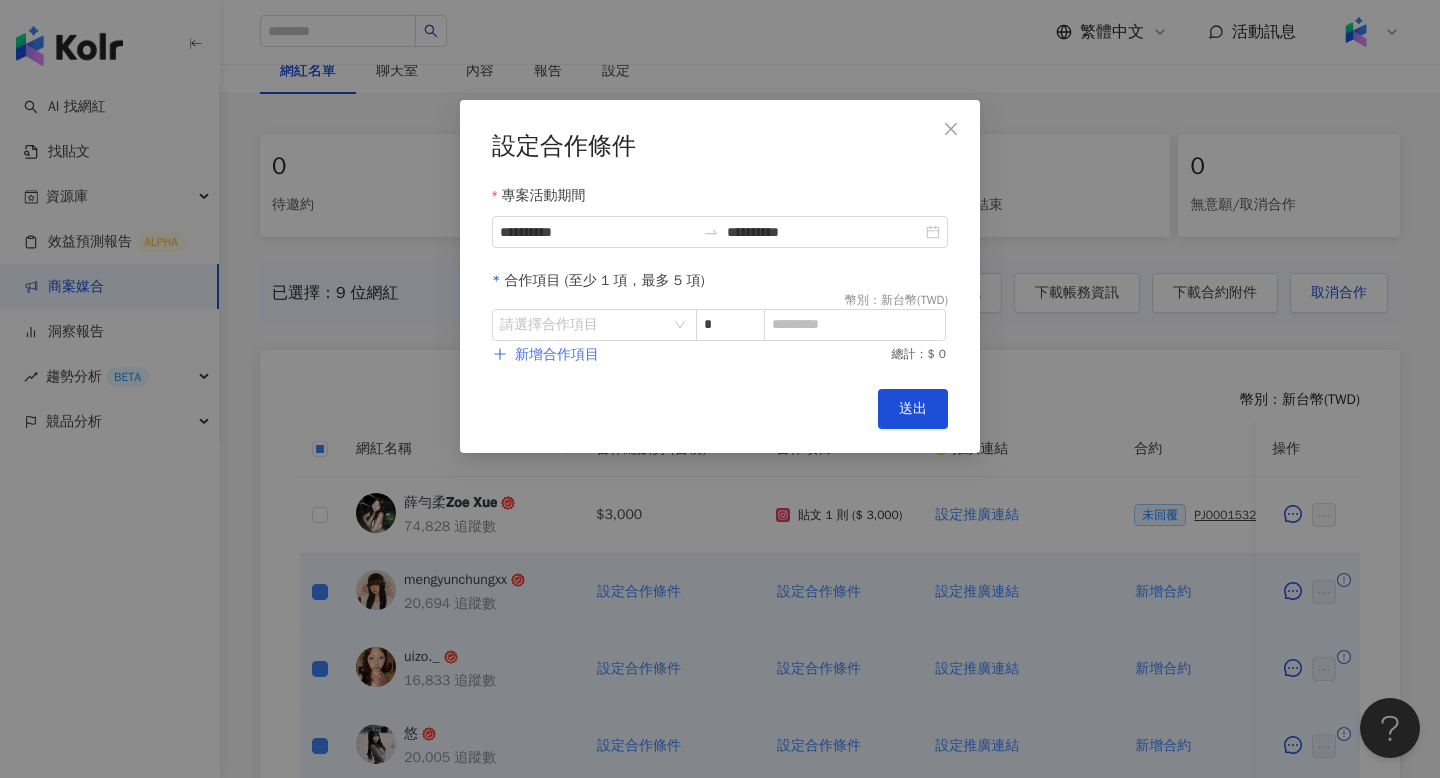 click on "新增合作項目" at bounding box center (546, 355) 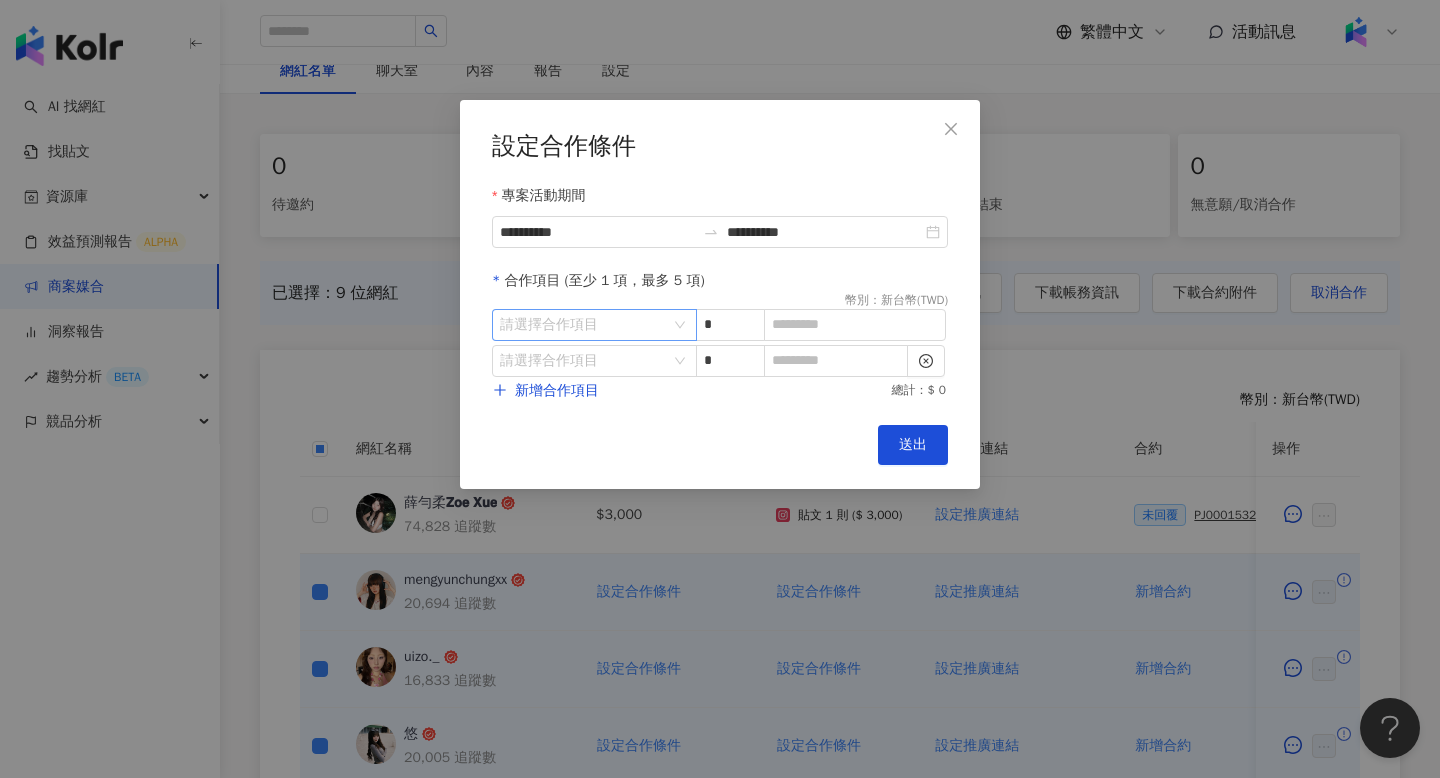 click at bounding box center (584, 325) 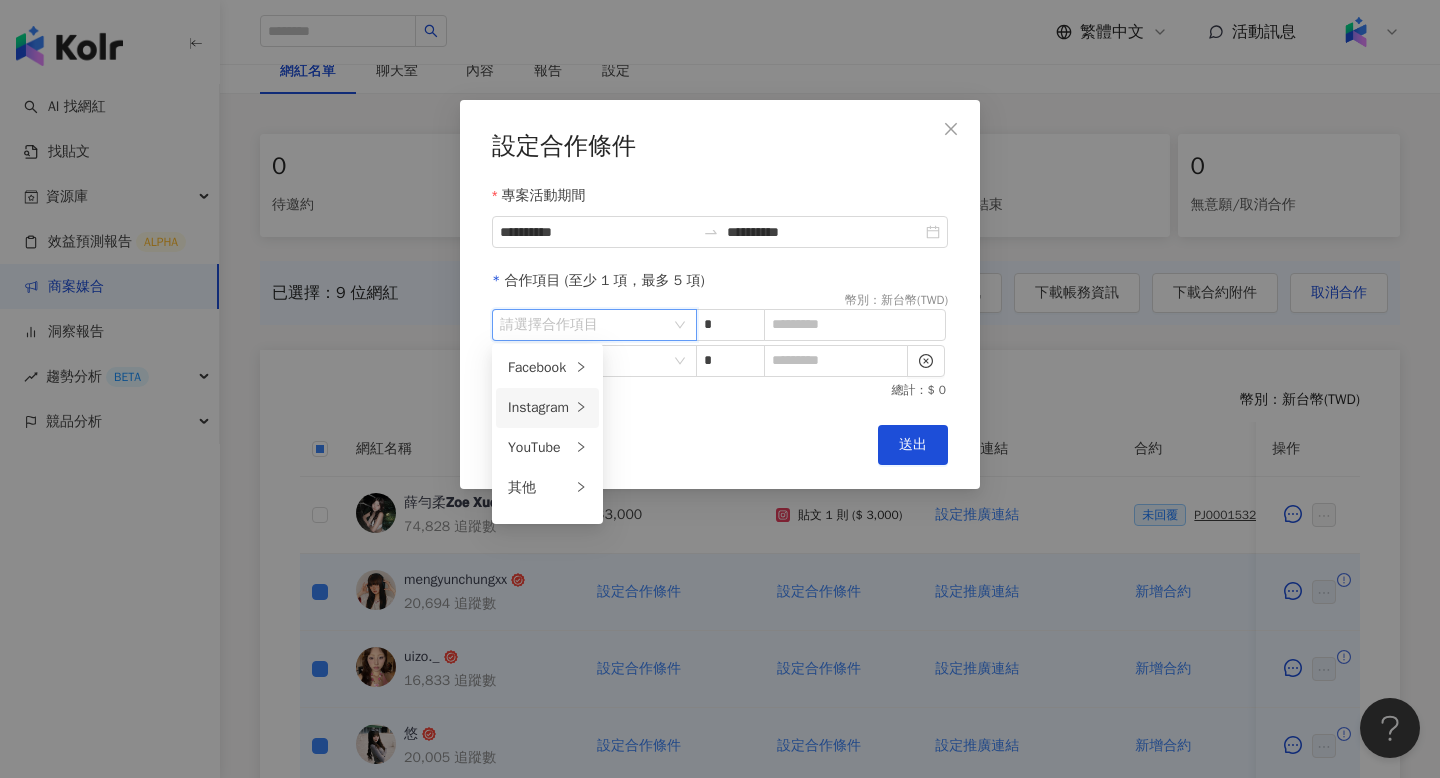 click on "Instagram" at bounding box center [539, 408] 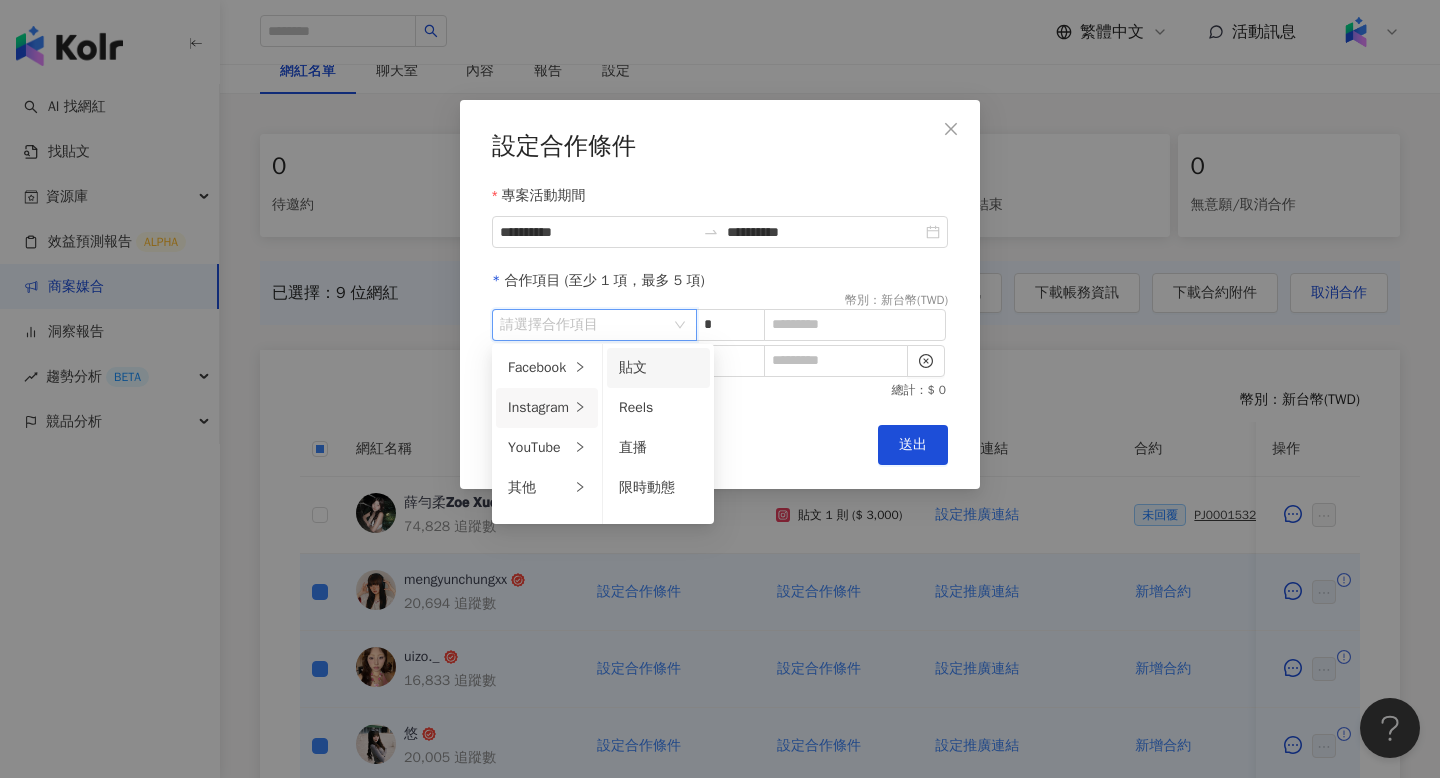 click on "貼文" at bounding box center (658, 368) 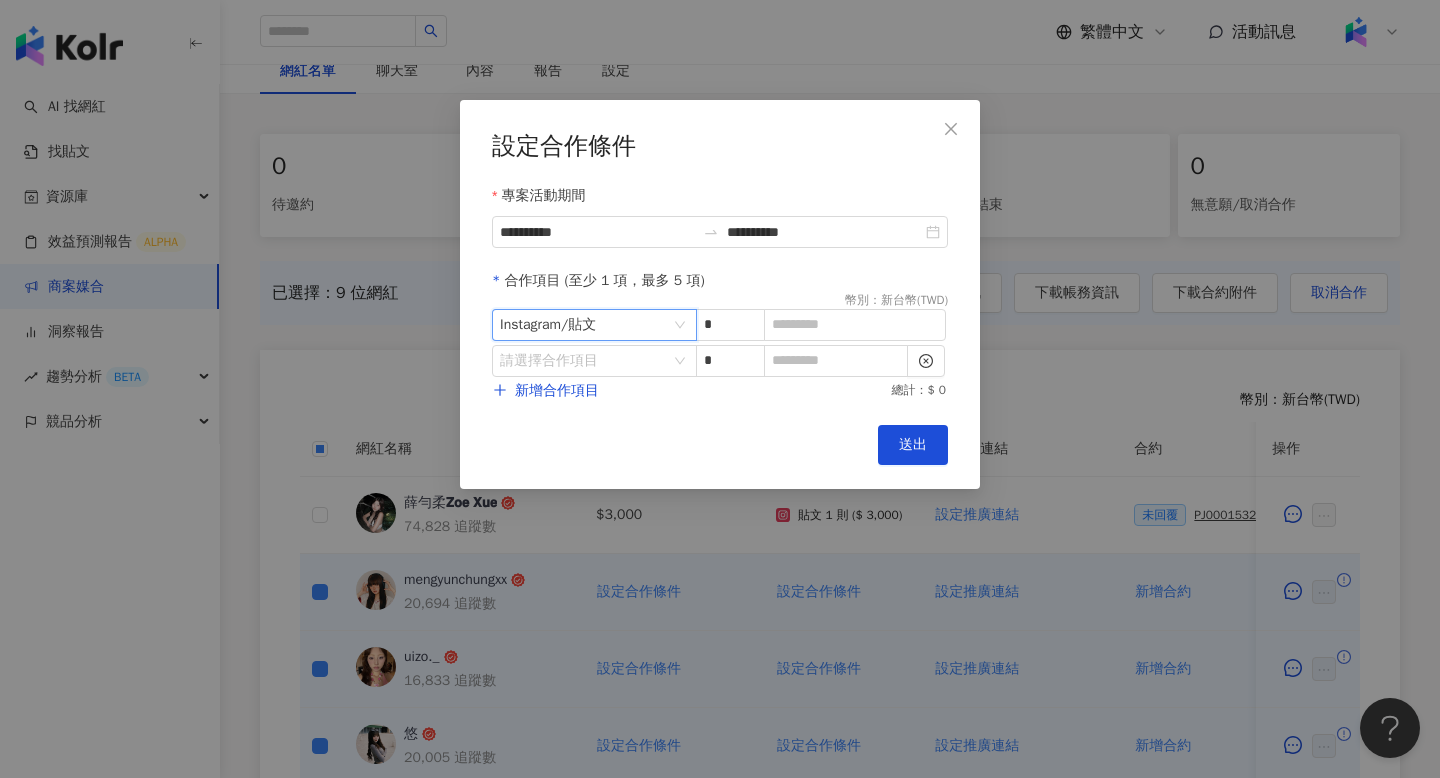 click on "幣別 ： 新台幣 ( TWD )" at bounding box center (896, 300) 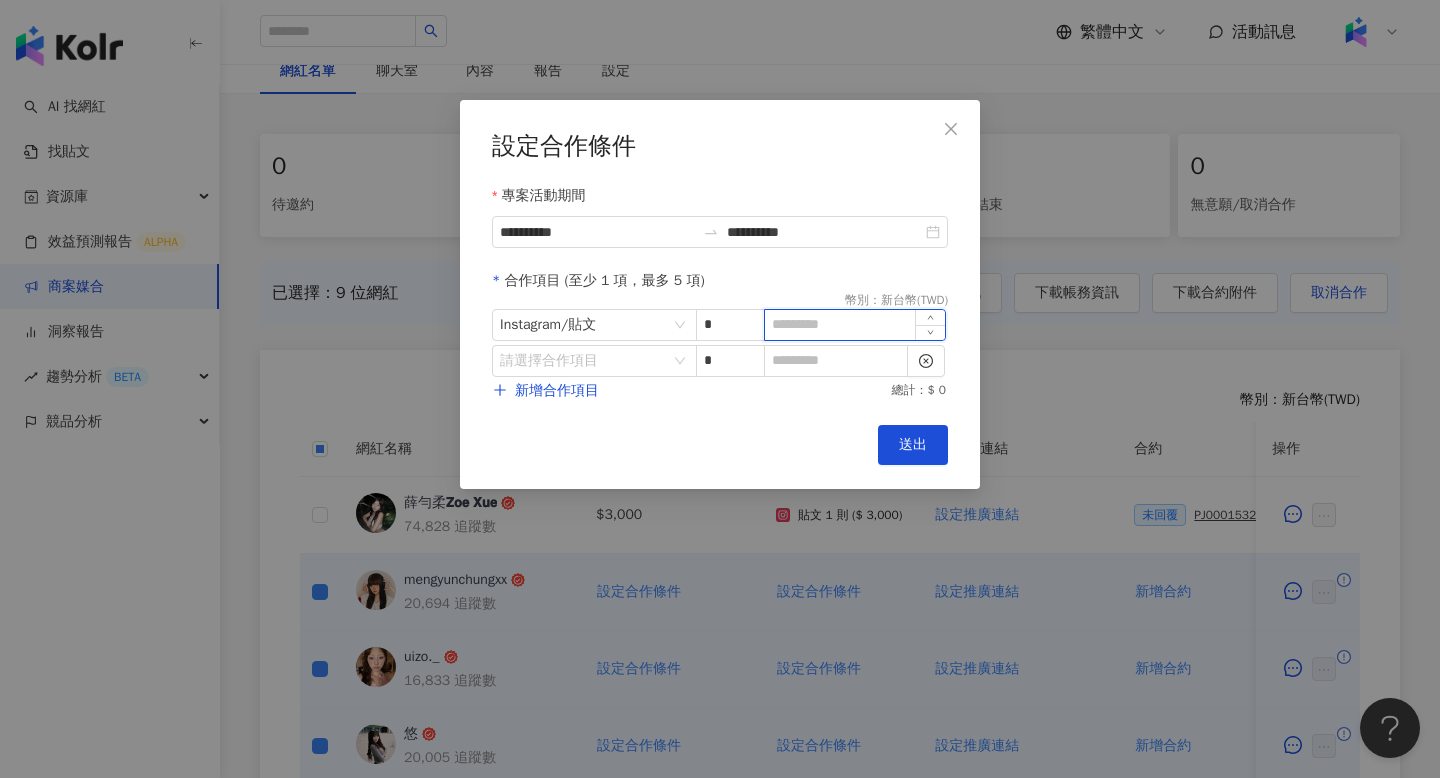 click at bounding box center (855, 325) 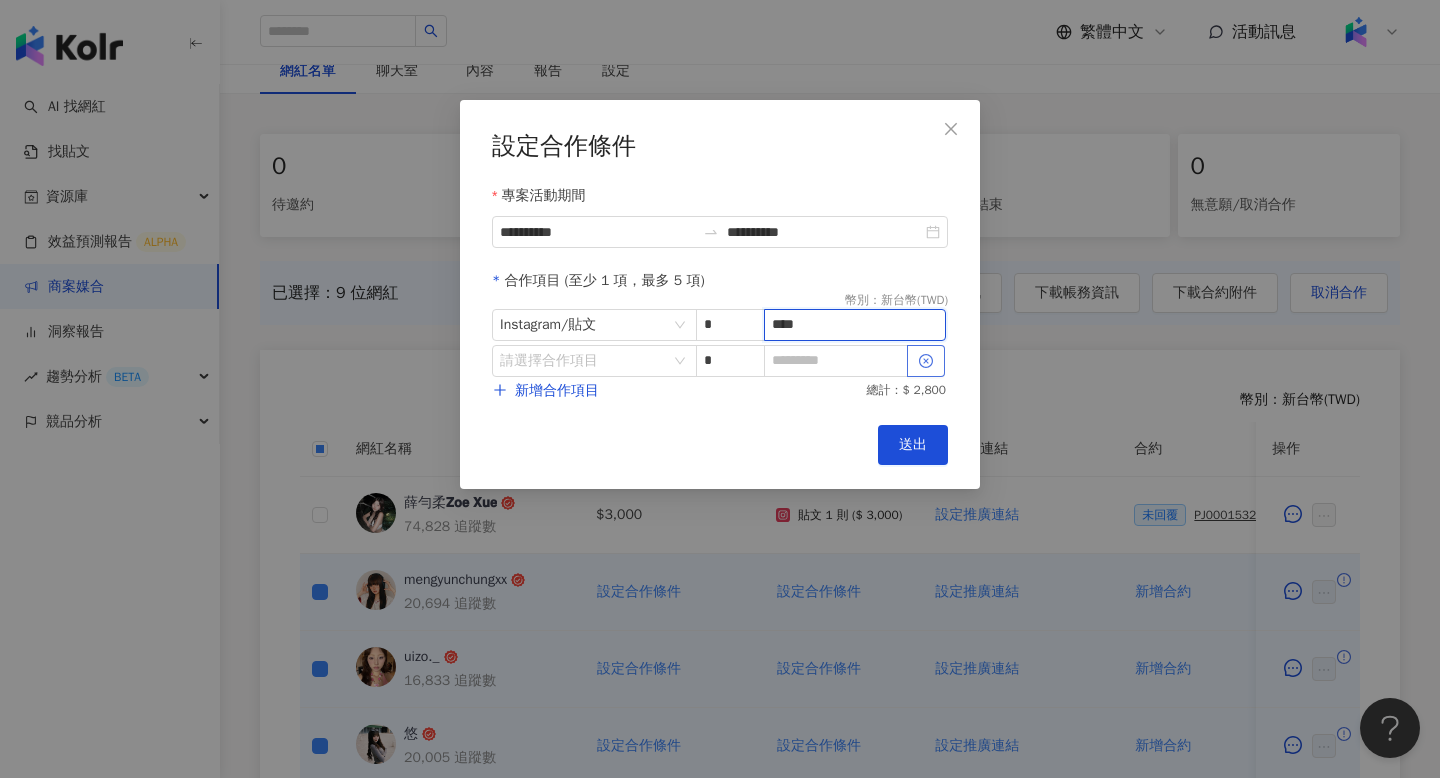 type on "****" 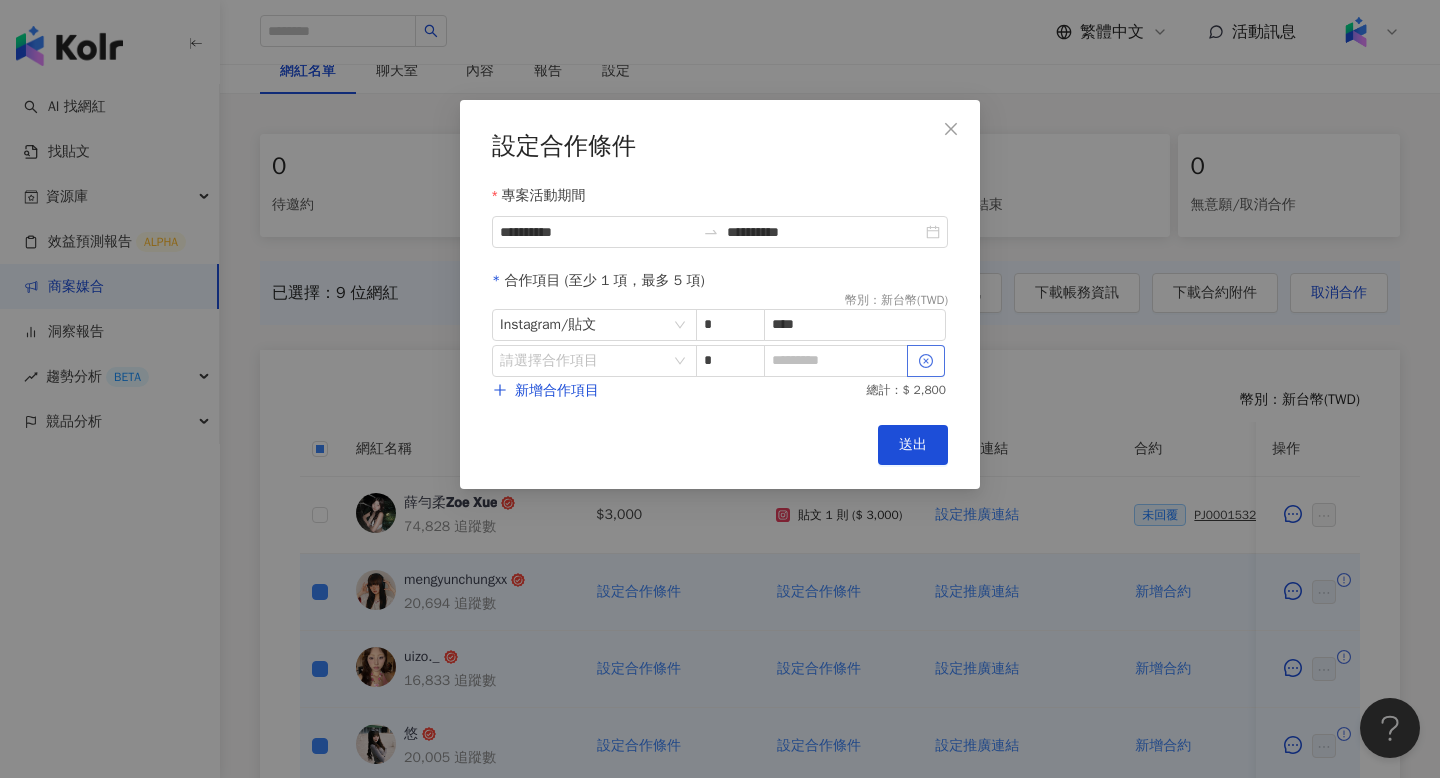 click 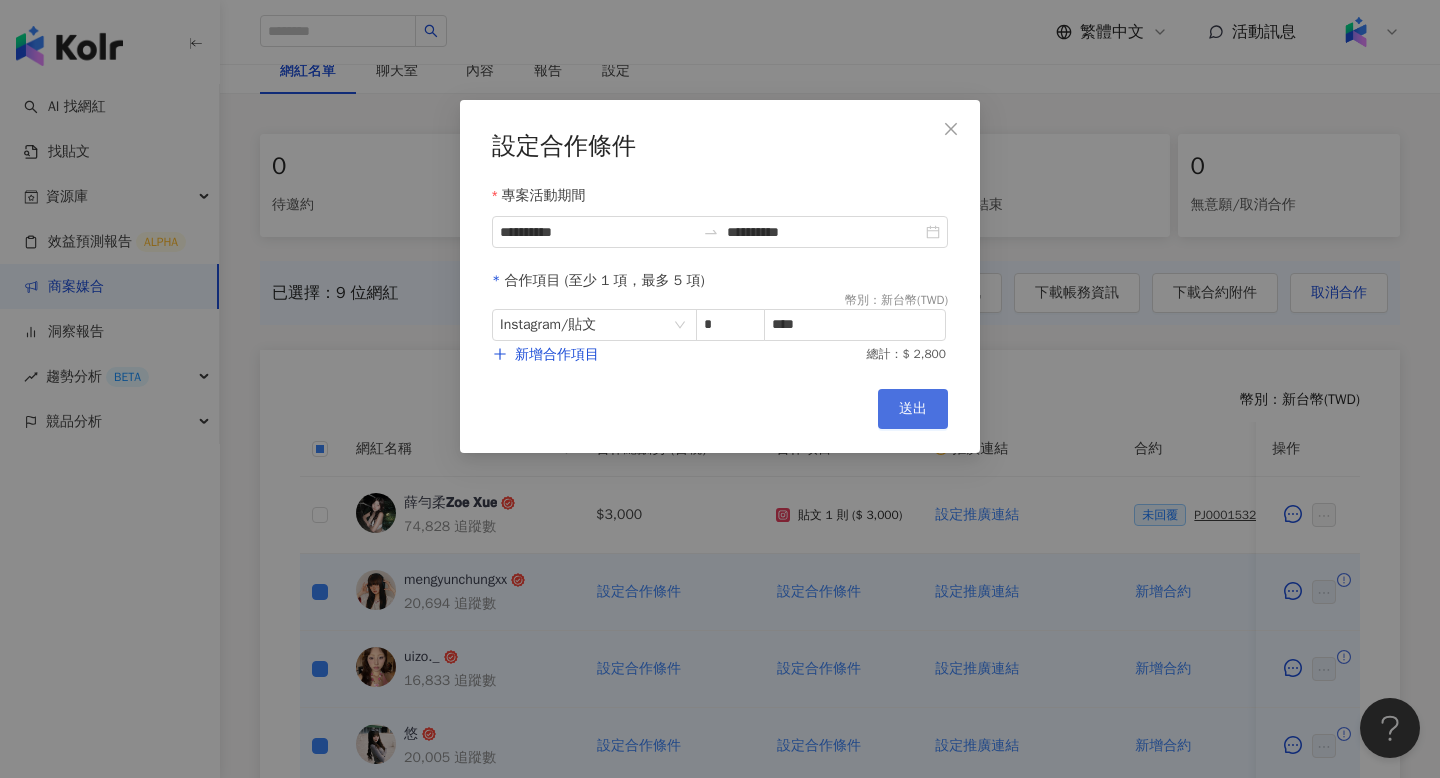 click on "送出" at bounding box center (913, 409) 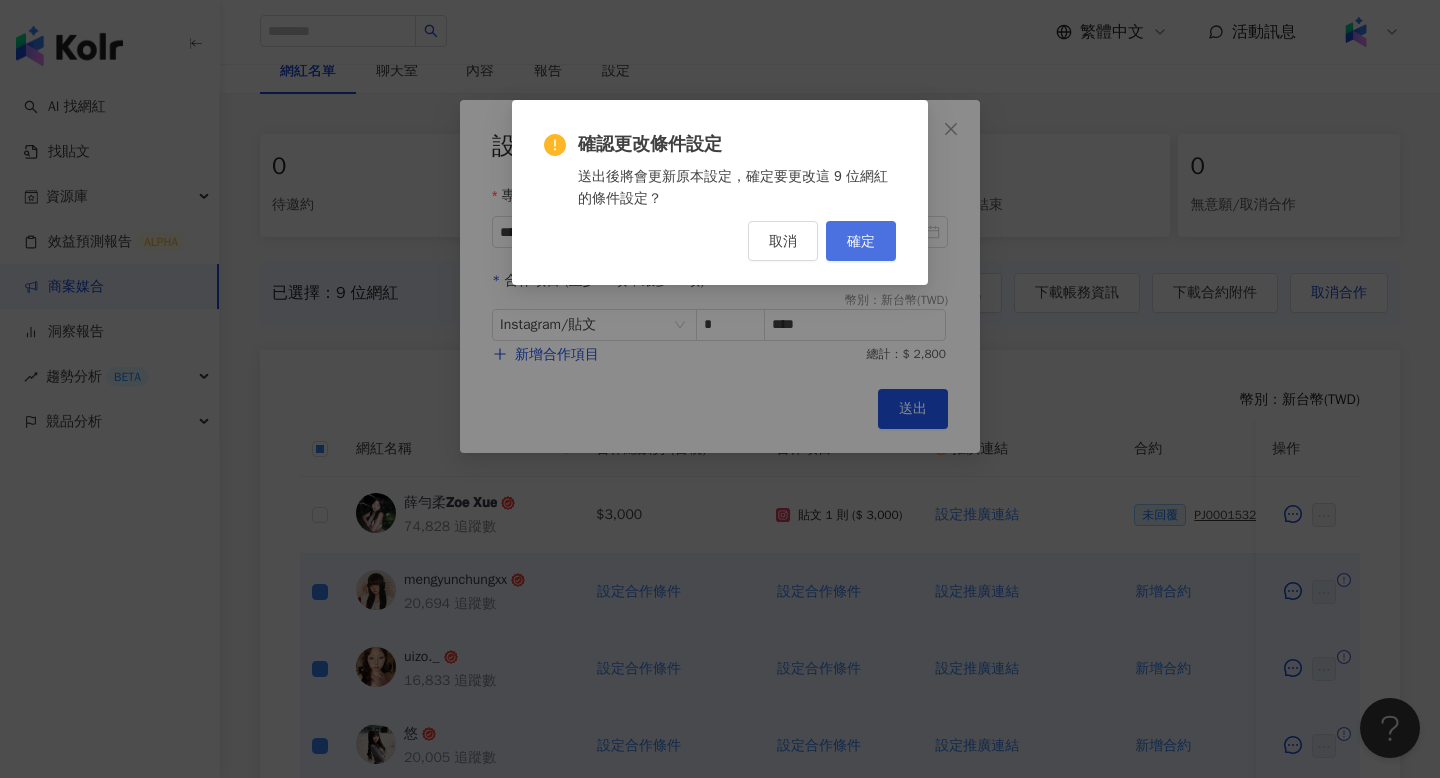 click on "確定" at bounding box center (861, 241) 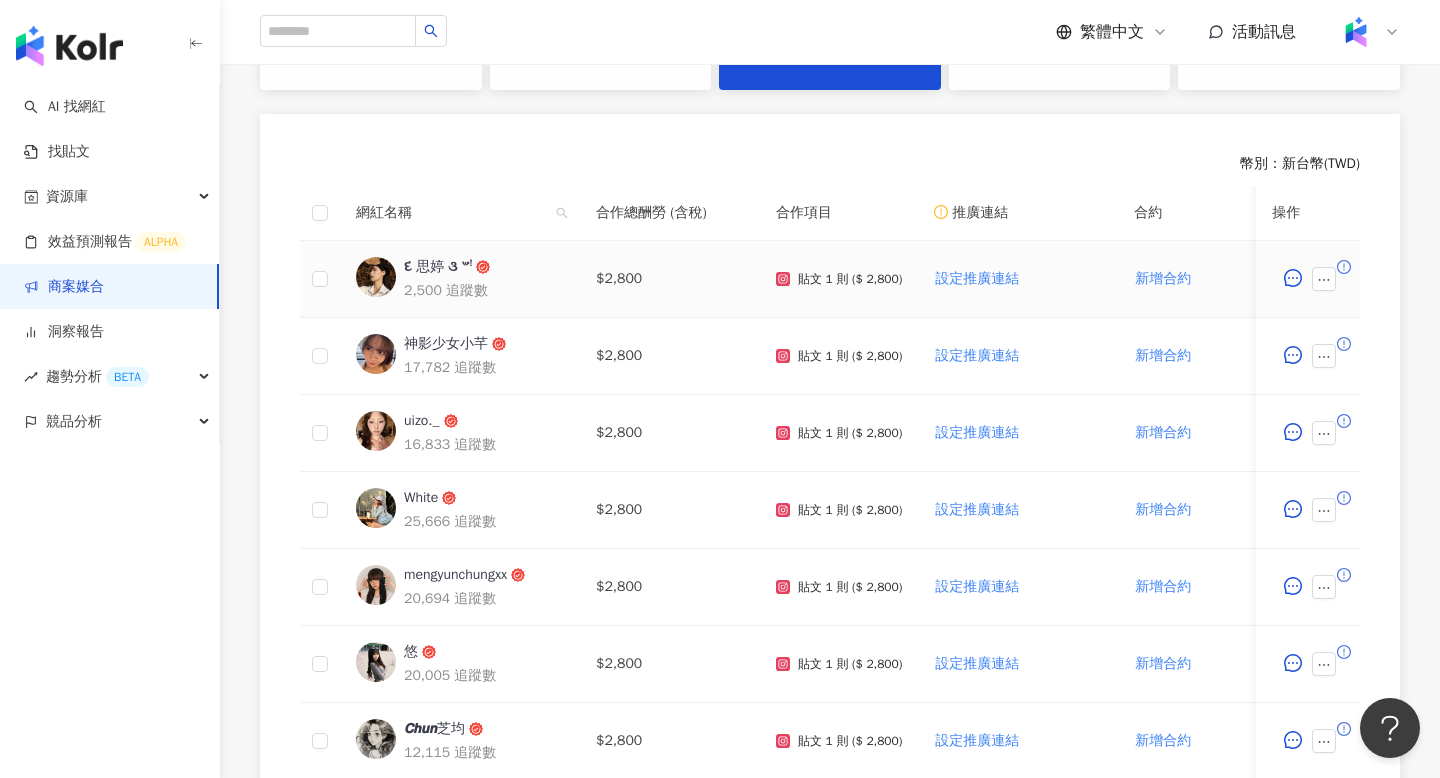 scroll, scrollTop: 485, scrollLeft: 0, axis: vertical 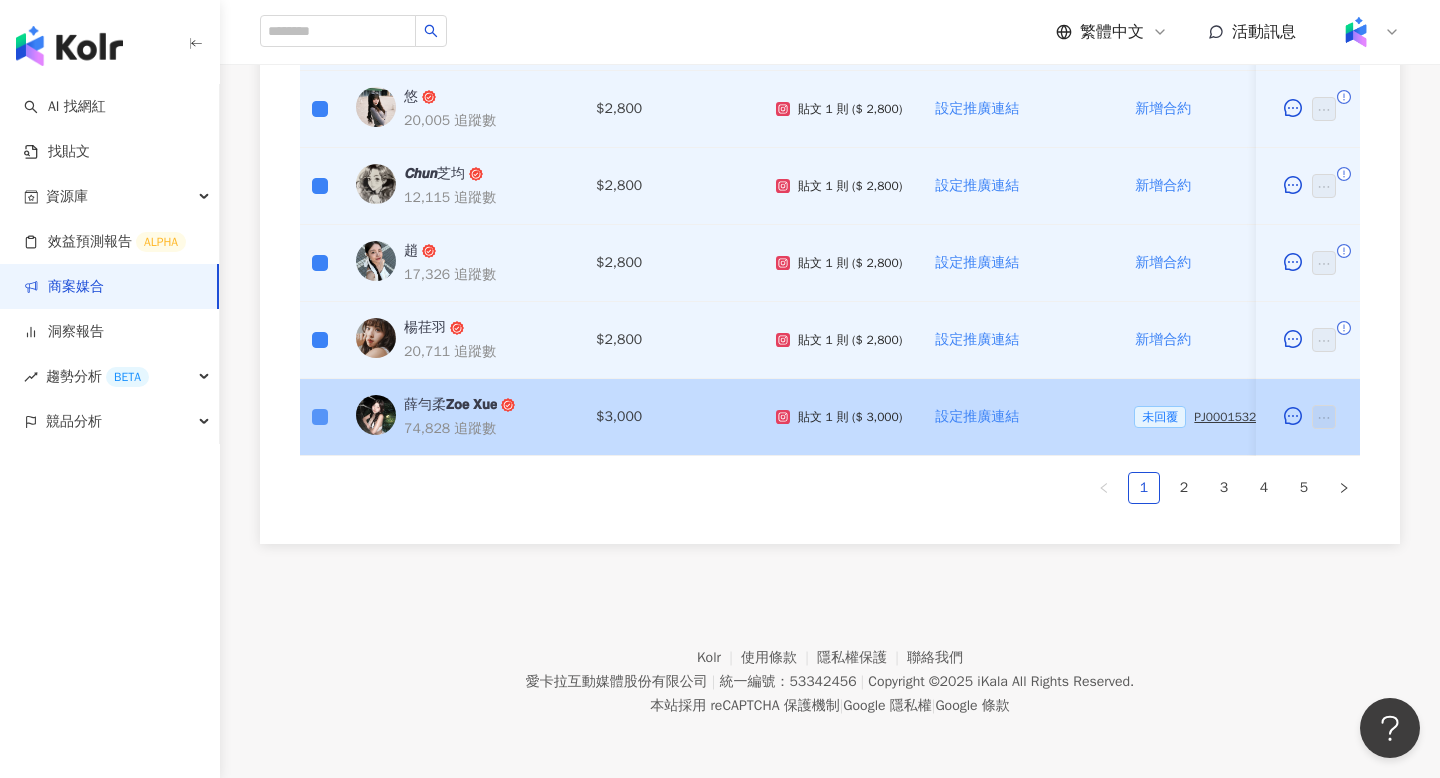click at bounding box center (320, 417) 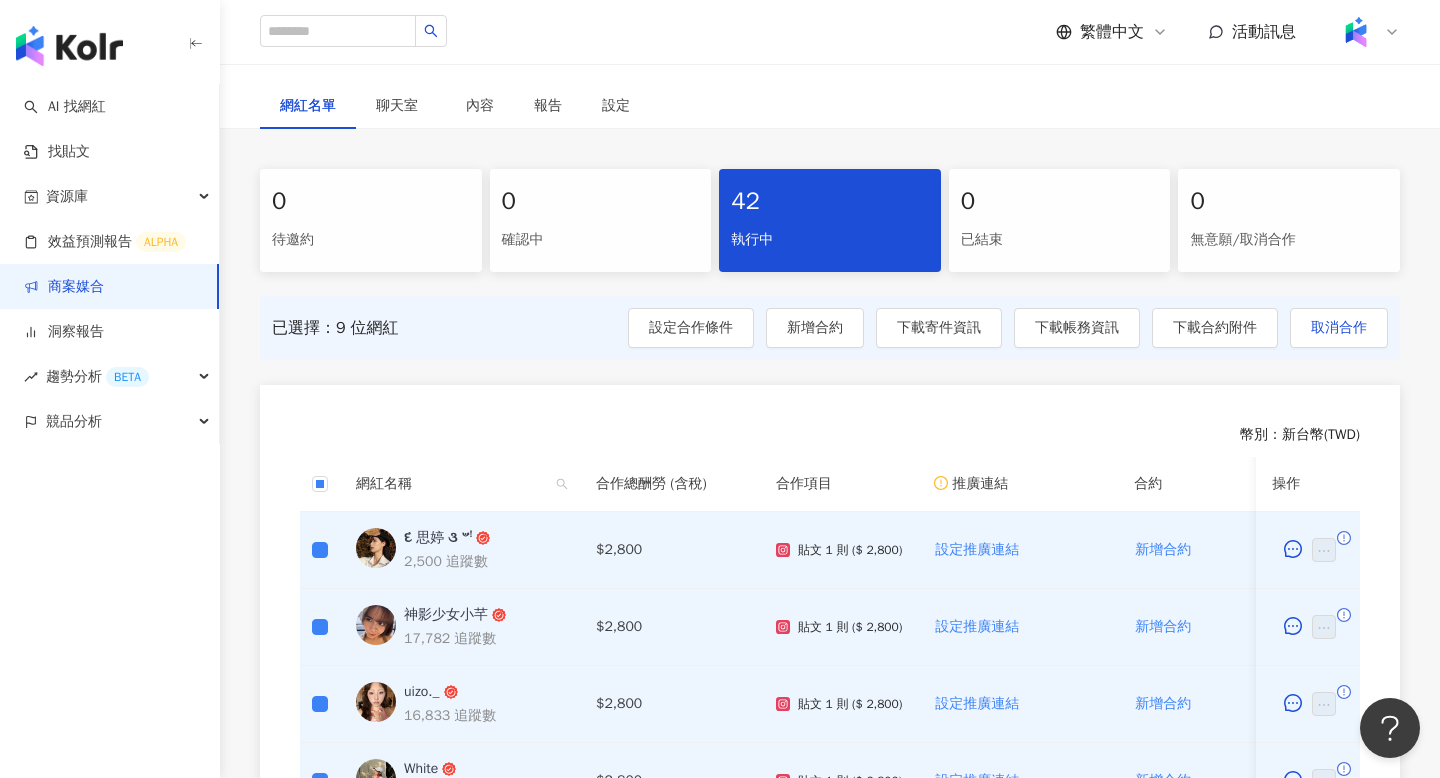 scroll, scrollTop: 368, scrollLeft: 0, axis: vertical 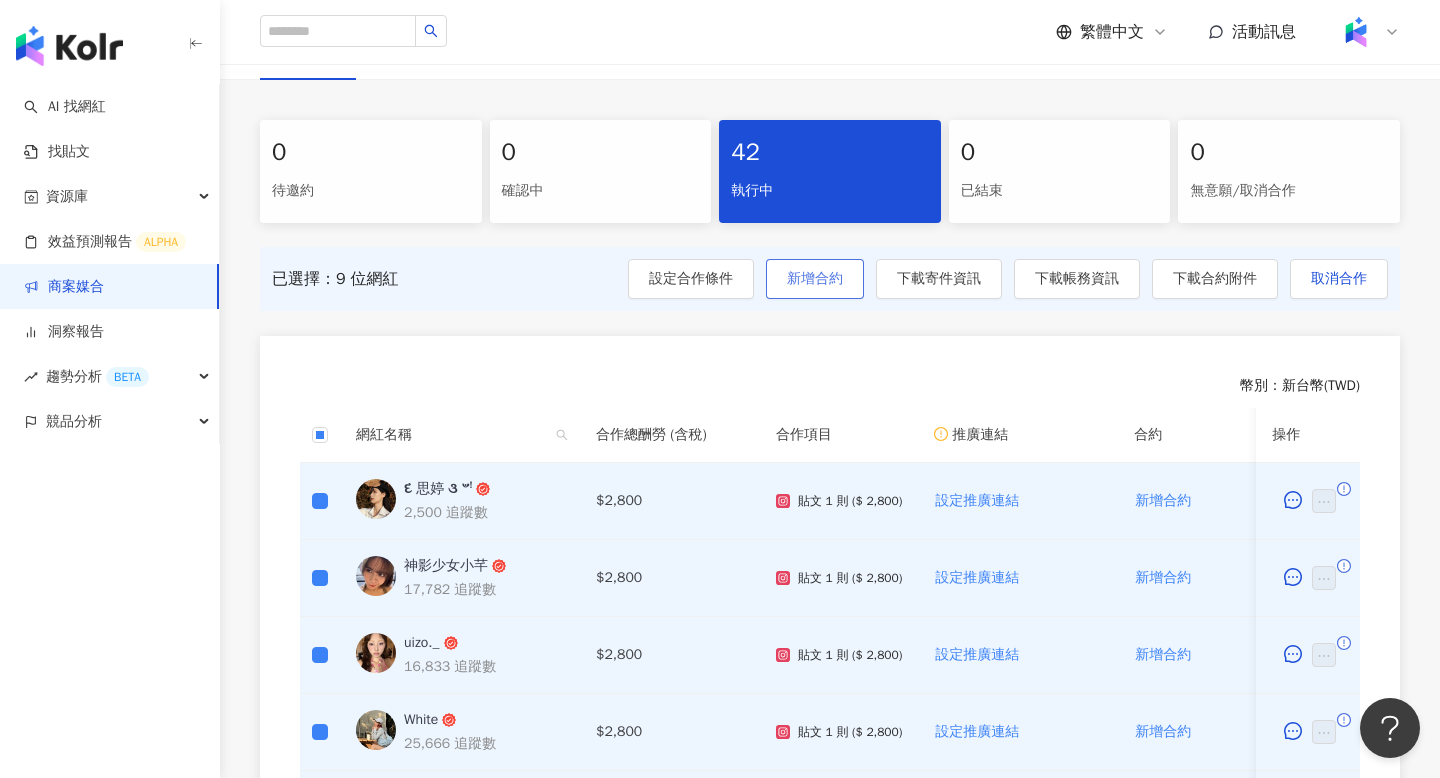 click on "新增合約" at bounding box center (815, 279) 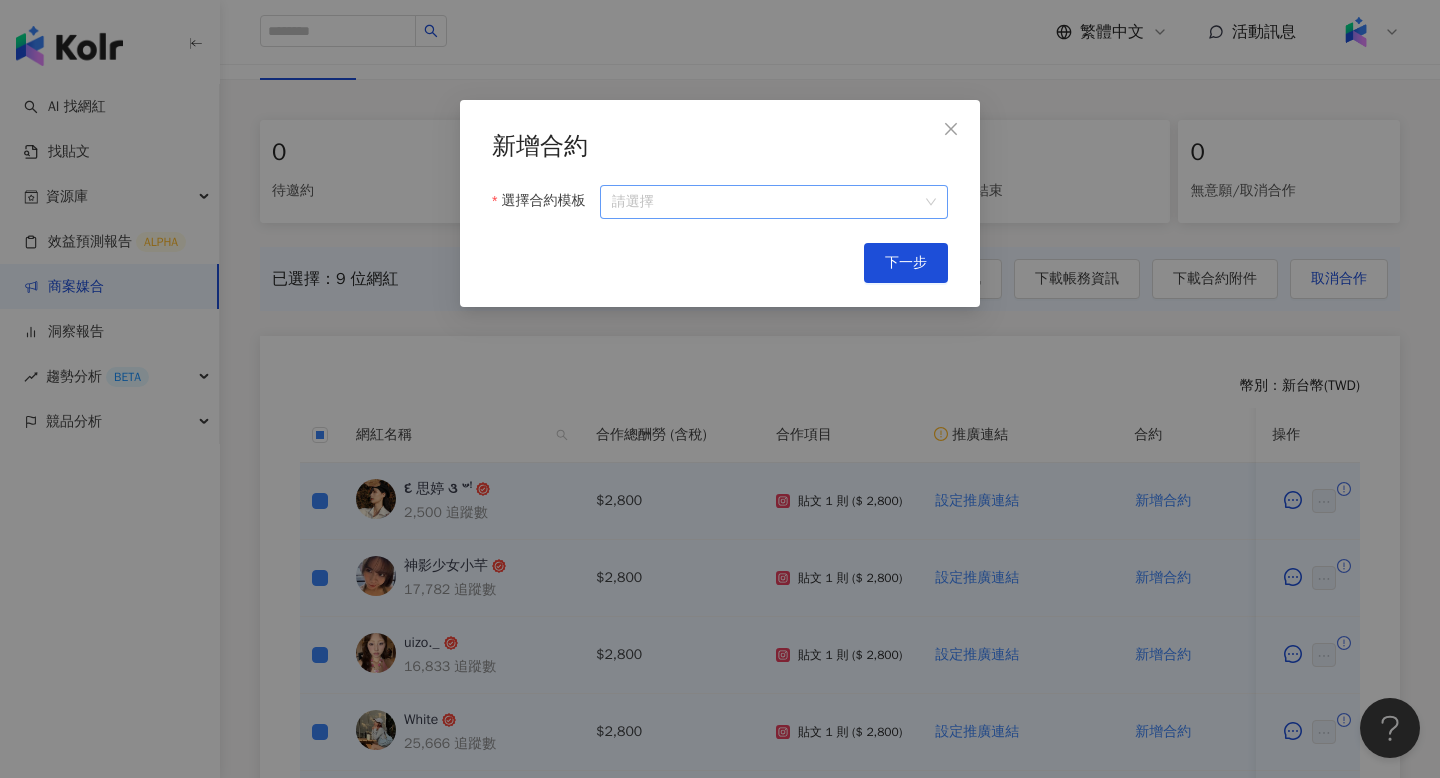 click on "選擇合約模板" at bounding box center (774, 202) 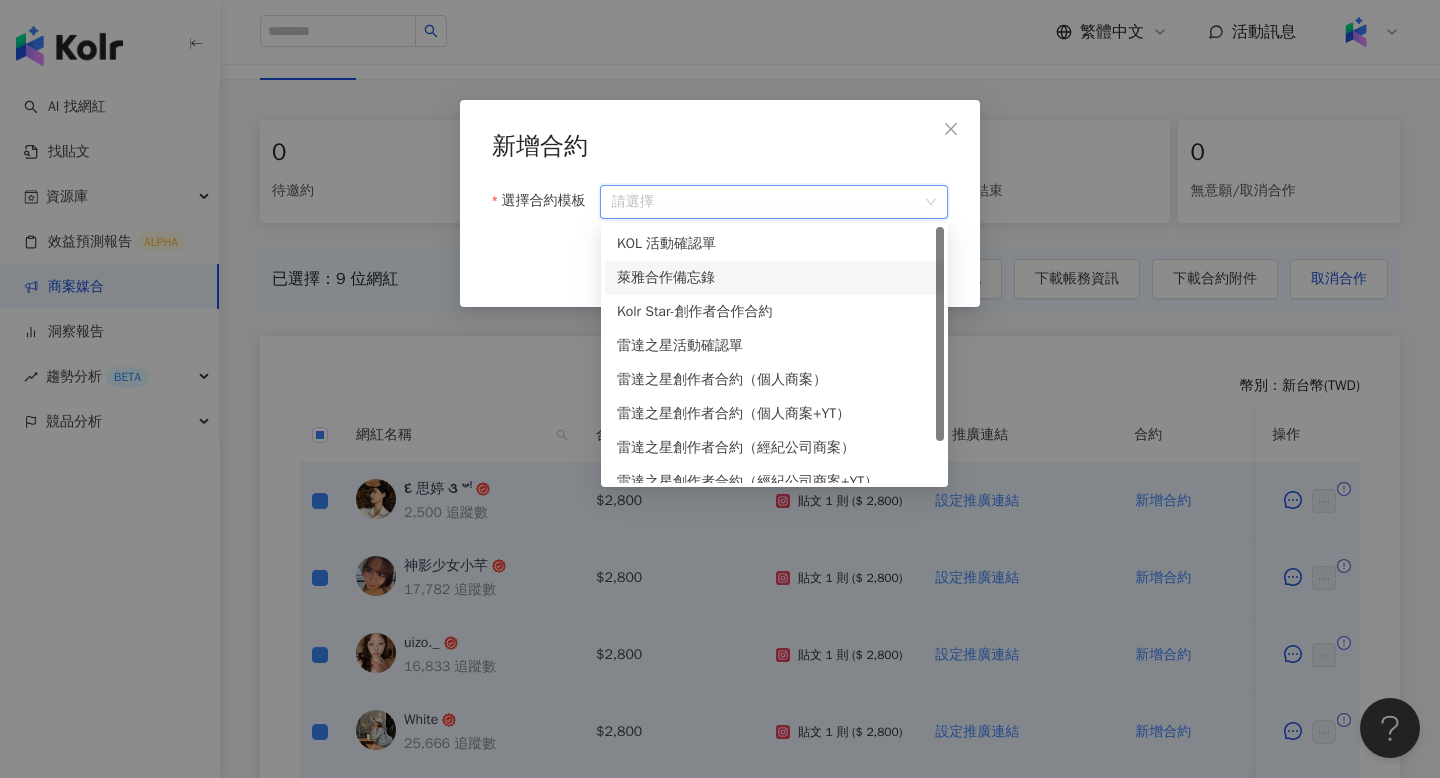 click on "萊雅合作備忘錄" at bounding box center [774, 278] 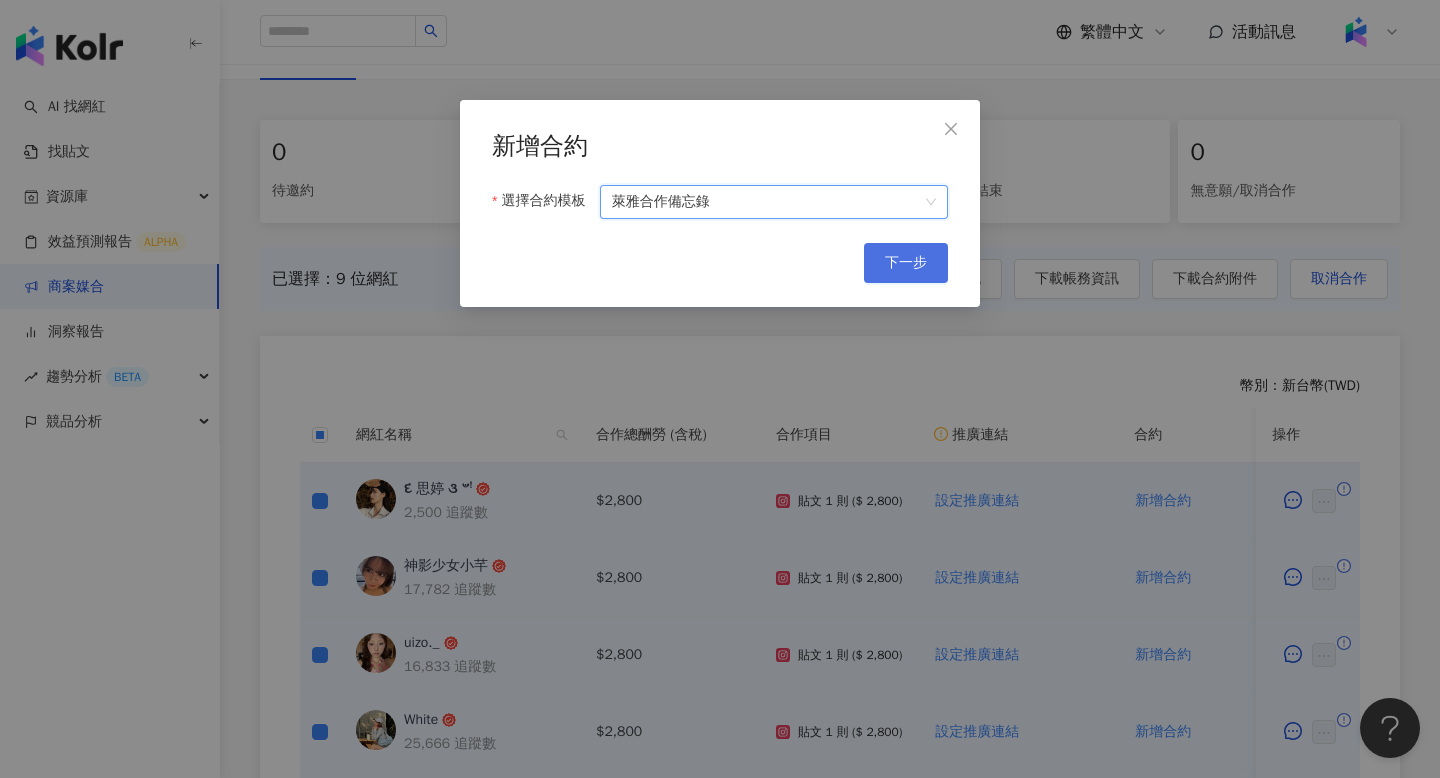 click on "下一步" at bounding box center [906, 263] 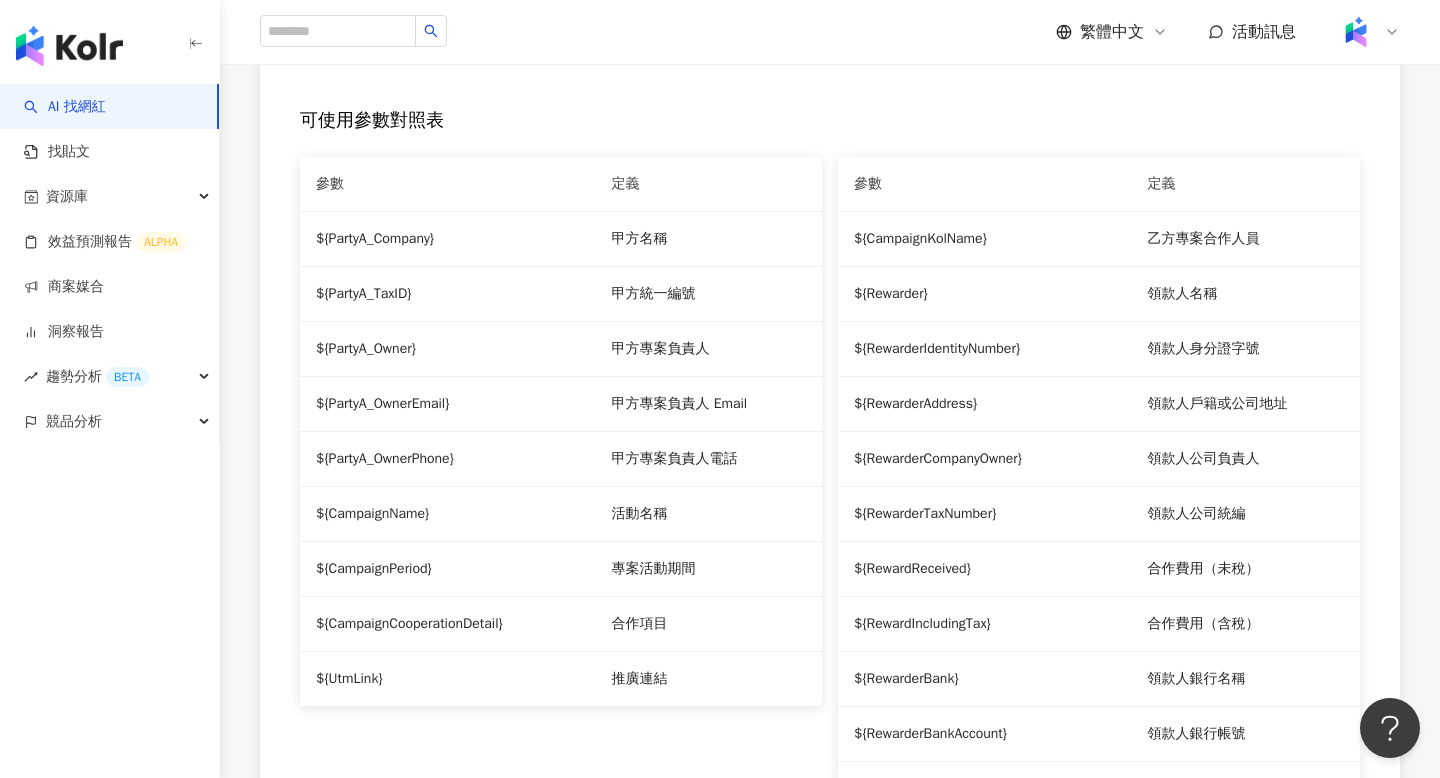 scroll, scrollTop: 0, scrollLeft: 0, axis: both 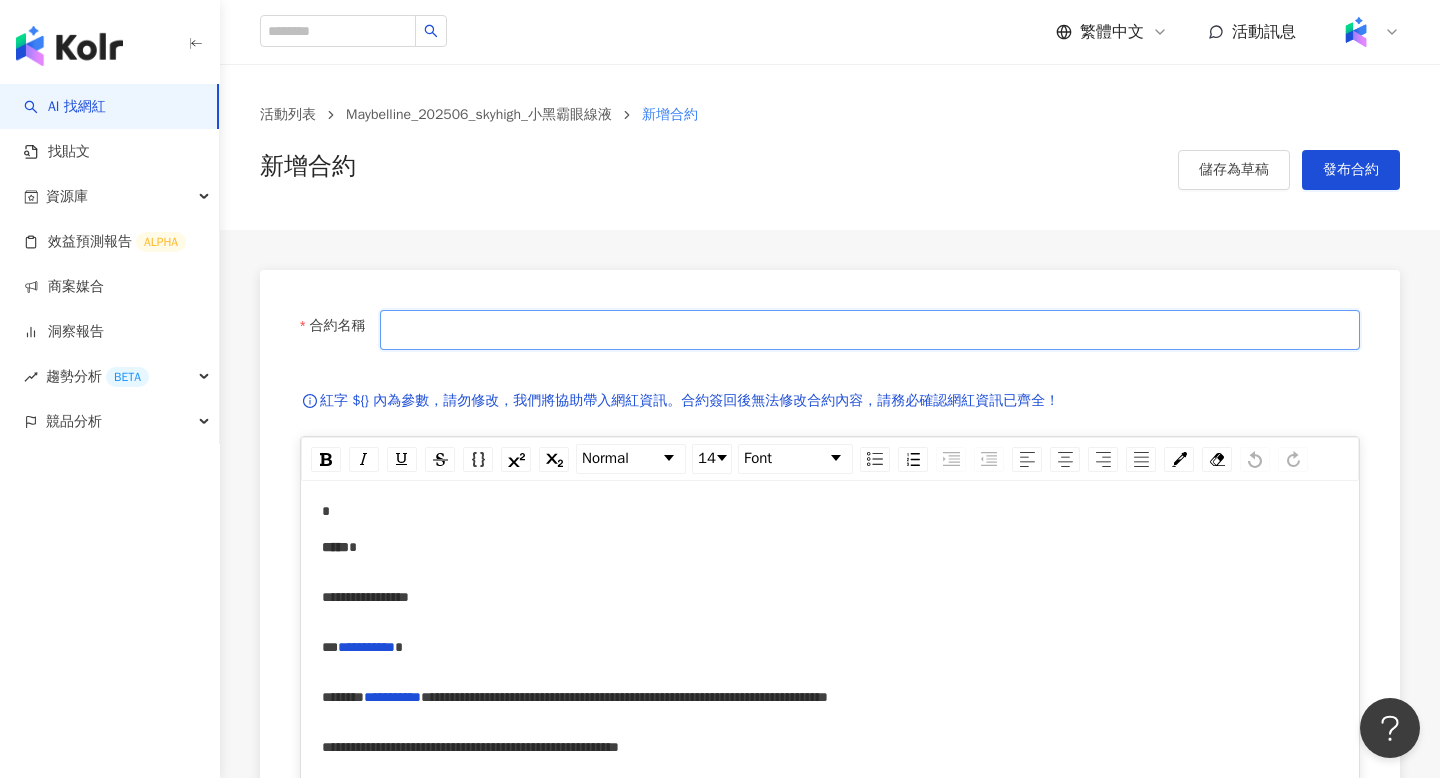 click on "合約名稱" at bounding box center [870, 330] 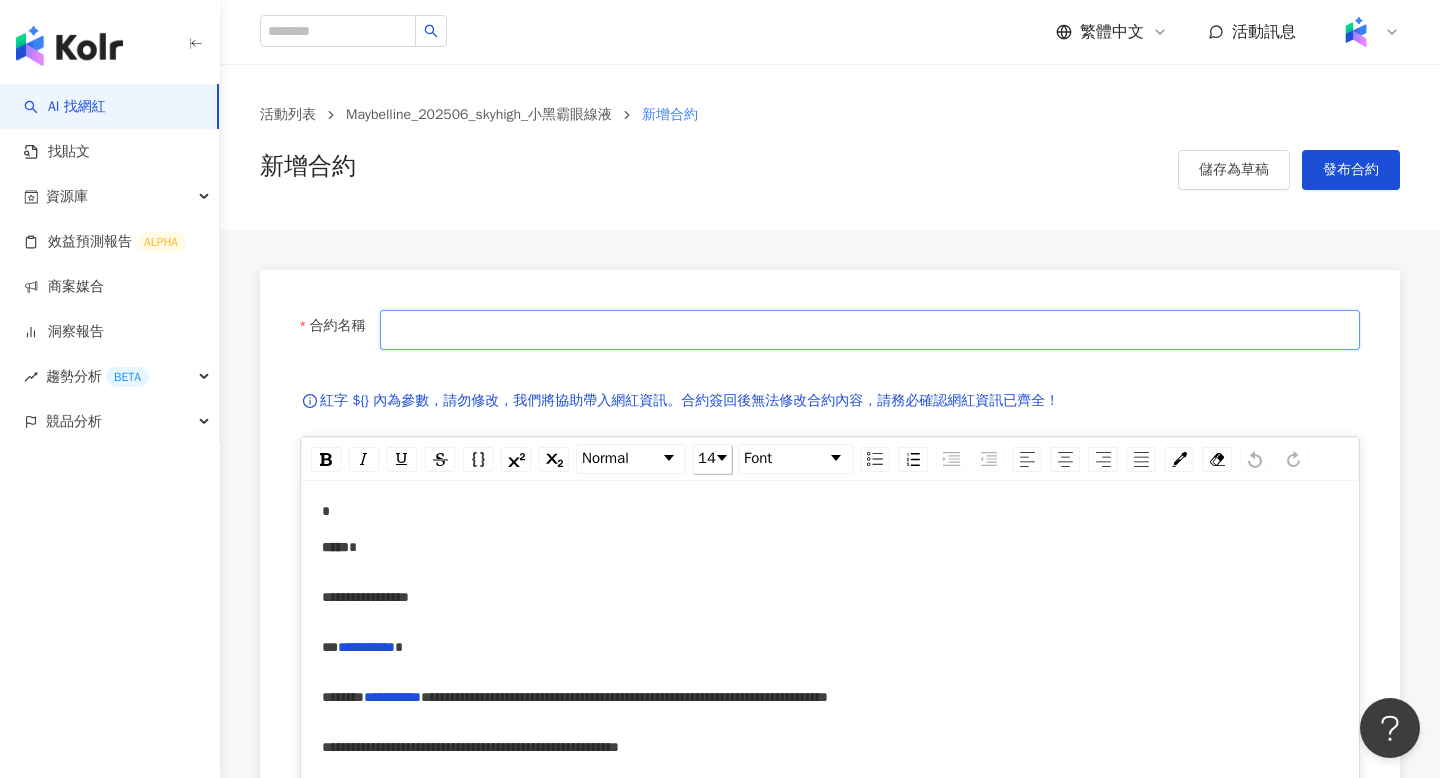 type on "**********" 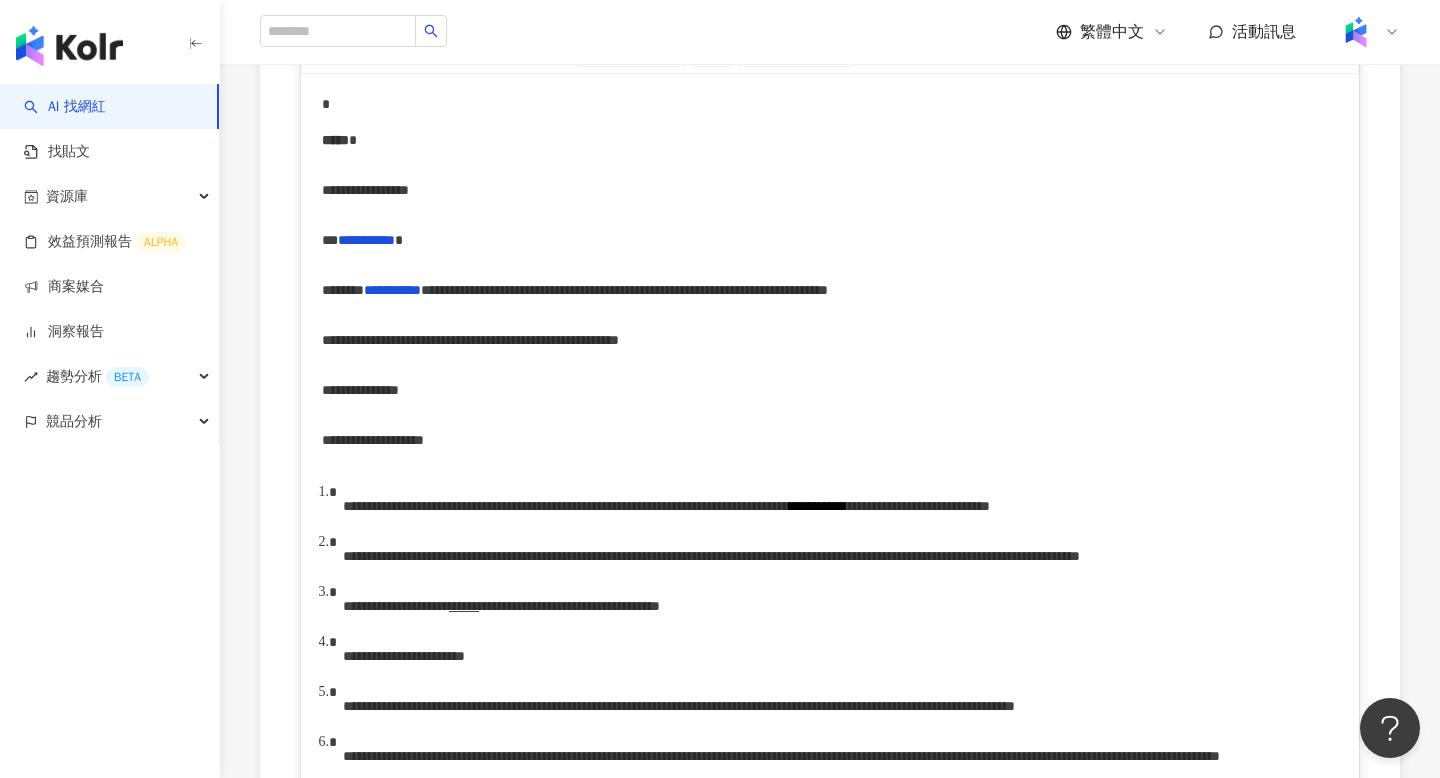 scroll, scrollTop: 408, scrollLeft: 0, axis: vertical 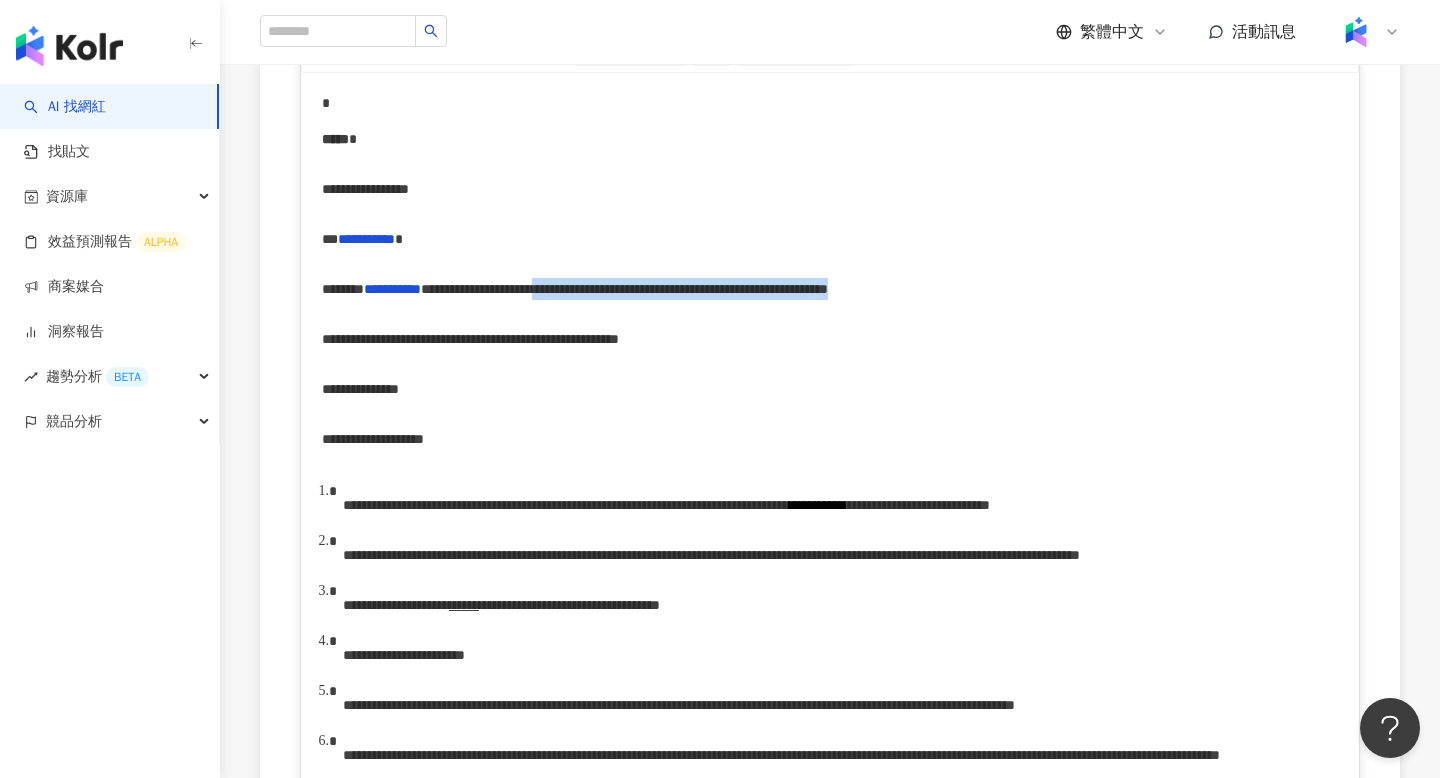 drag, startPoint x: 807, startPoint y: 291, endPoint x: 463, endPoint y: 314, distance: 344.76804 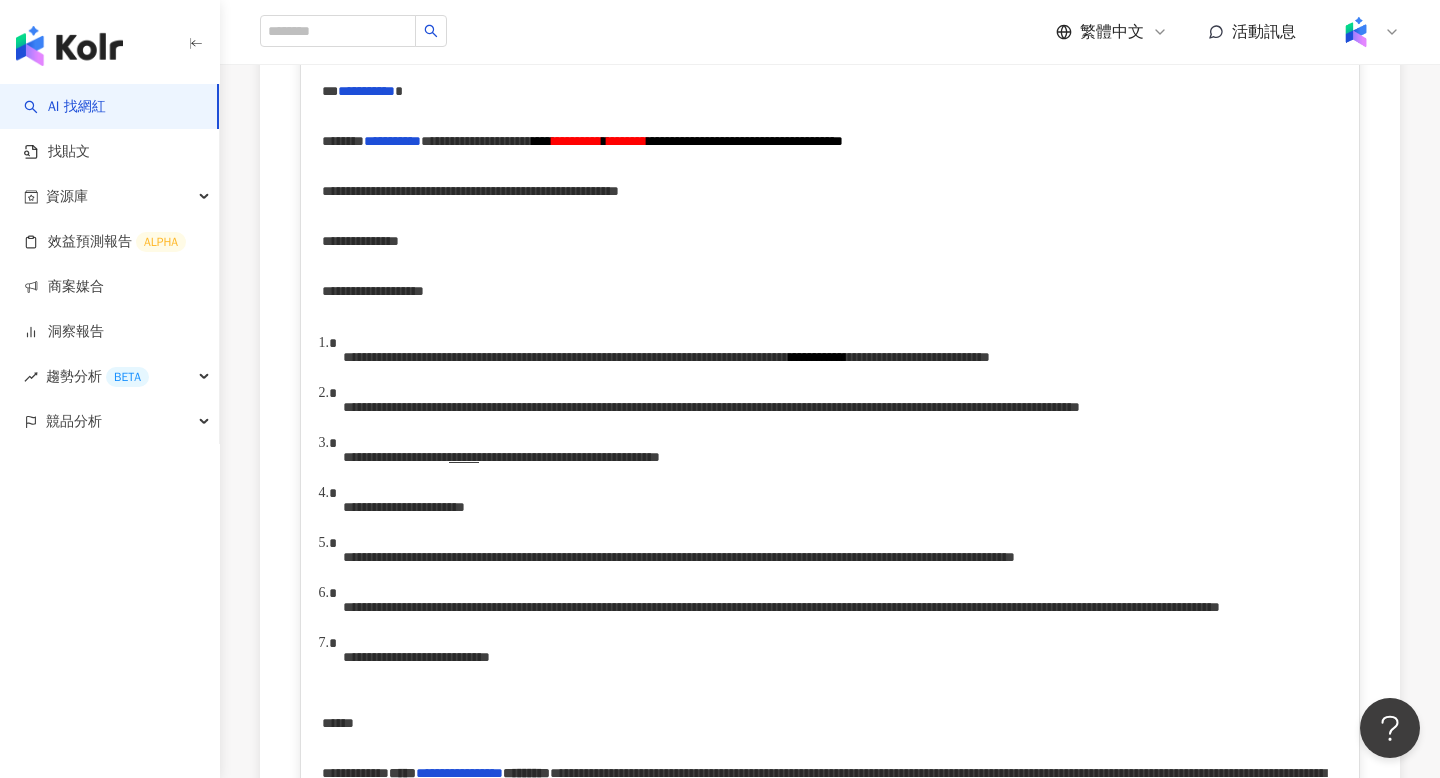 scroll, scrollTop: 569, scrollLeft: 0, axis: vertical 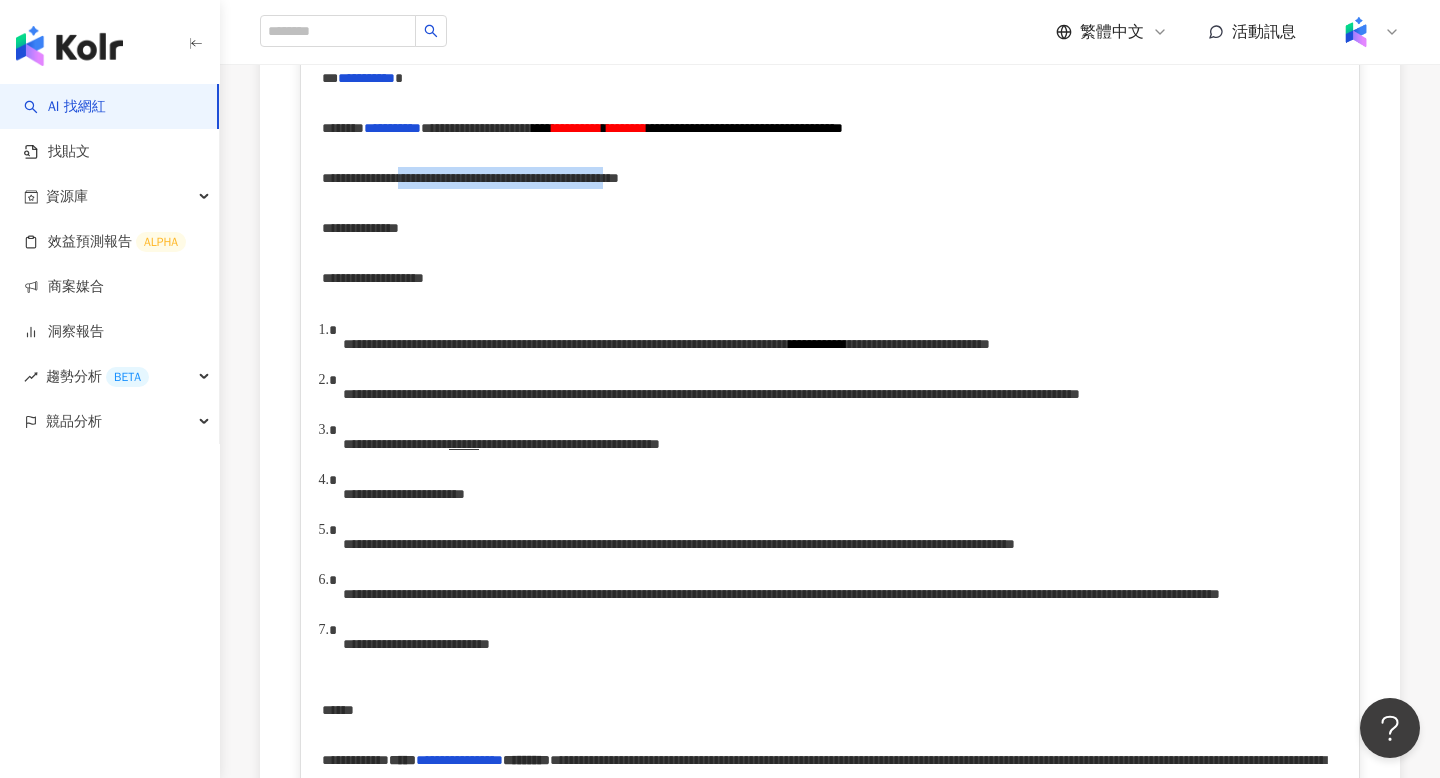 drag, startPoint x: 495, startPoint y: 200, endPoint x: 745, endPoint y: 200, distance: 250 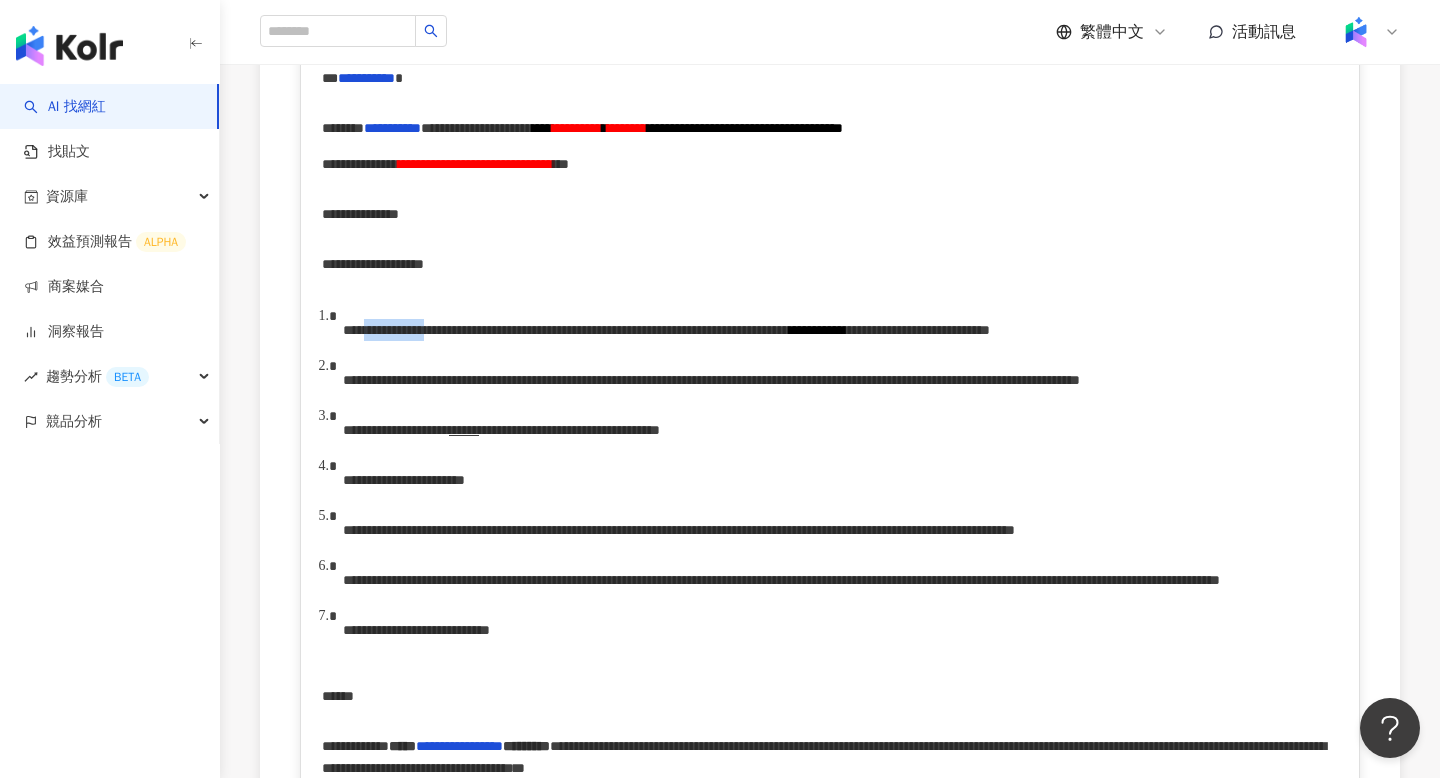 drag, startPoint x: 397, startPoint y: 356, endPoint x: 482, endPoint y: 356, distance: 85 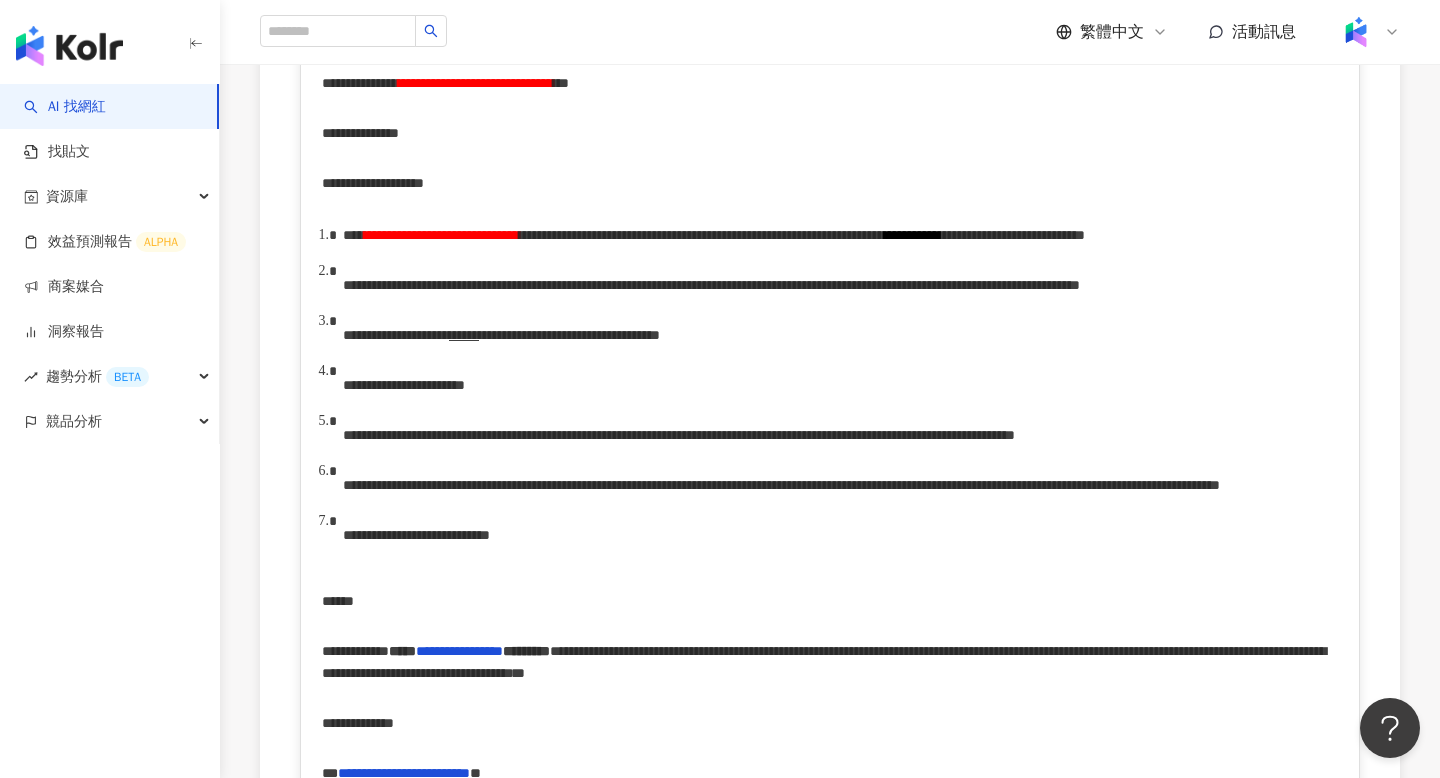 scroll, scrollTop: 666, scrollLeft: 0, axis: vertical 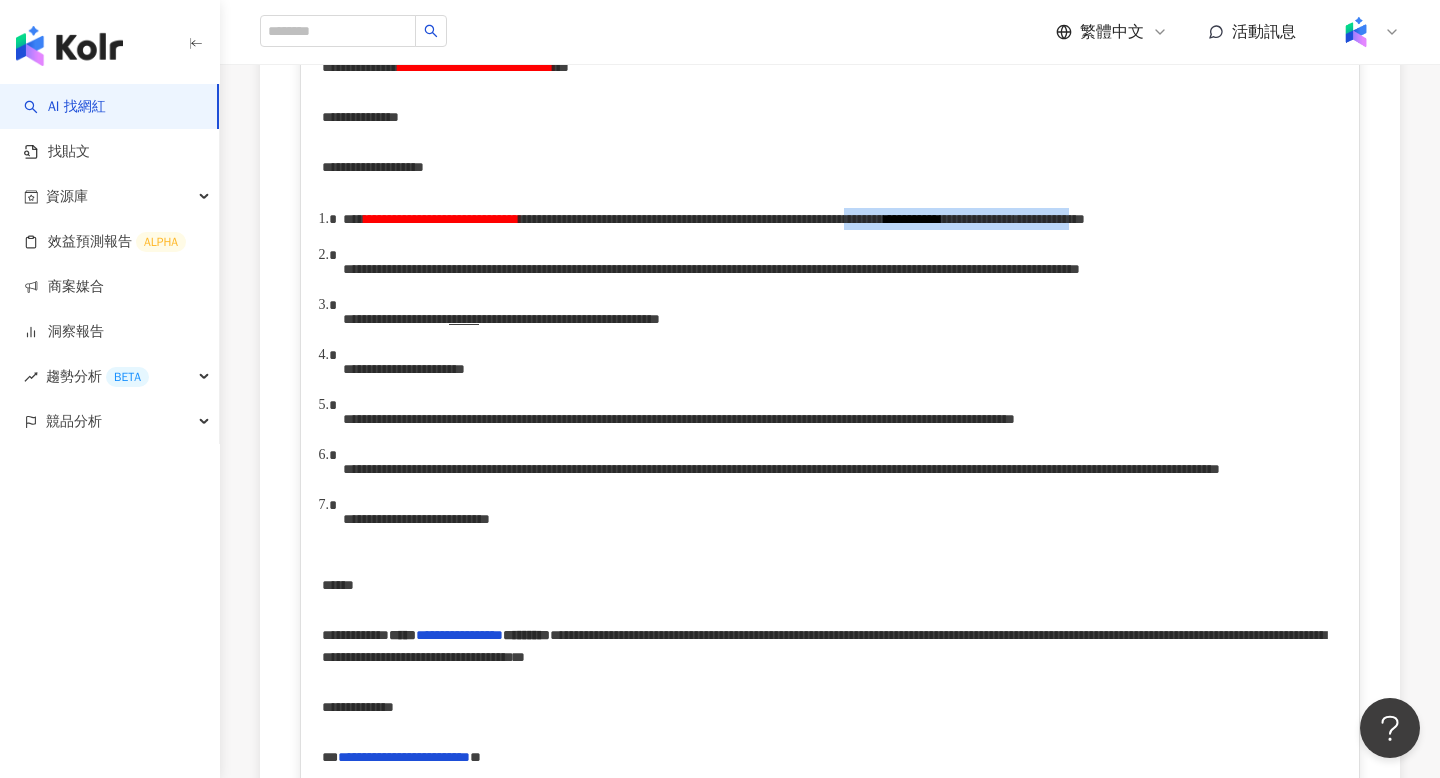 drag, startPoint x: 549, startPoint y: 265, endPoint x: 982, endPoint y: 276, distance: 433.1397 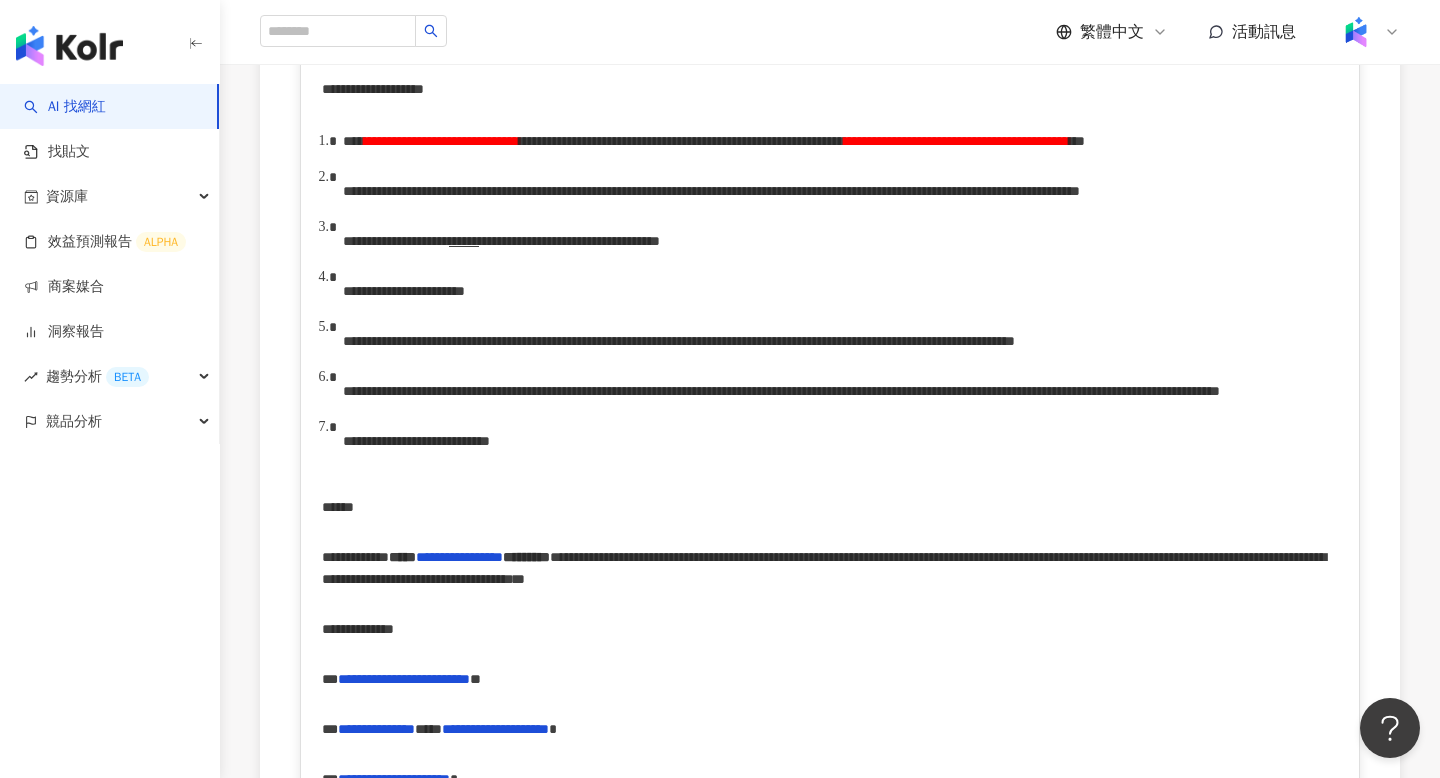 scroll, scrollTop: 749, scrollLeft: 0, axis: vertical 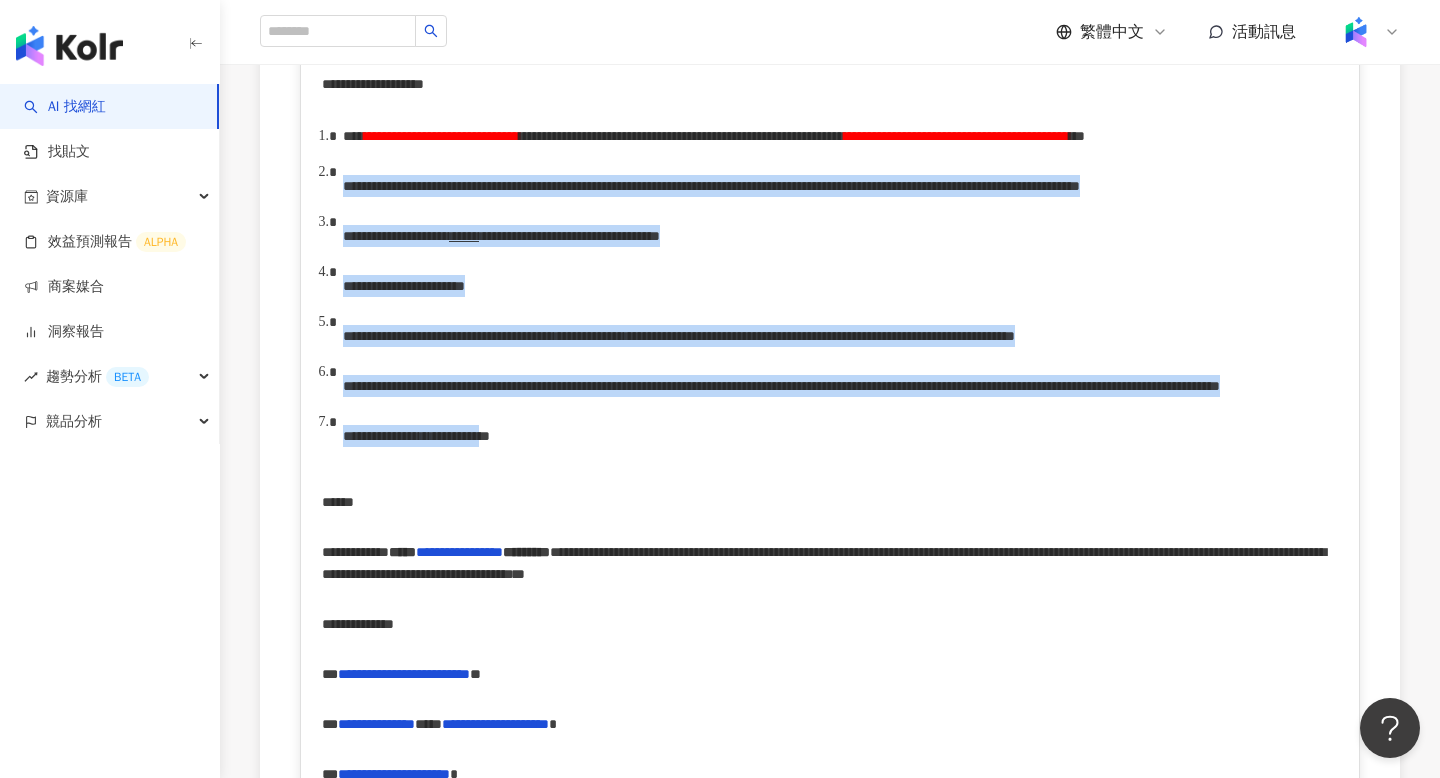 drag, startPoint x: 342, startPoint y: 232, endPoint x: 696, endPoint y: 603, distance: 512.79333 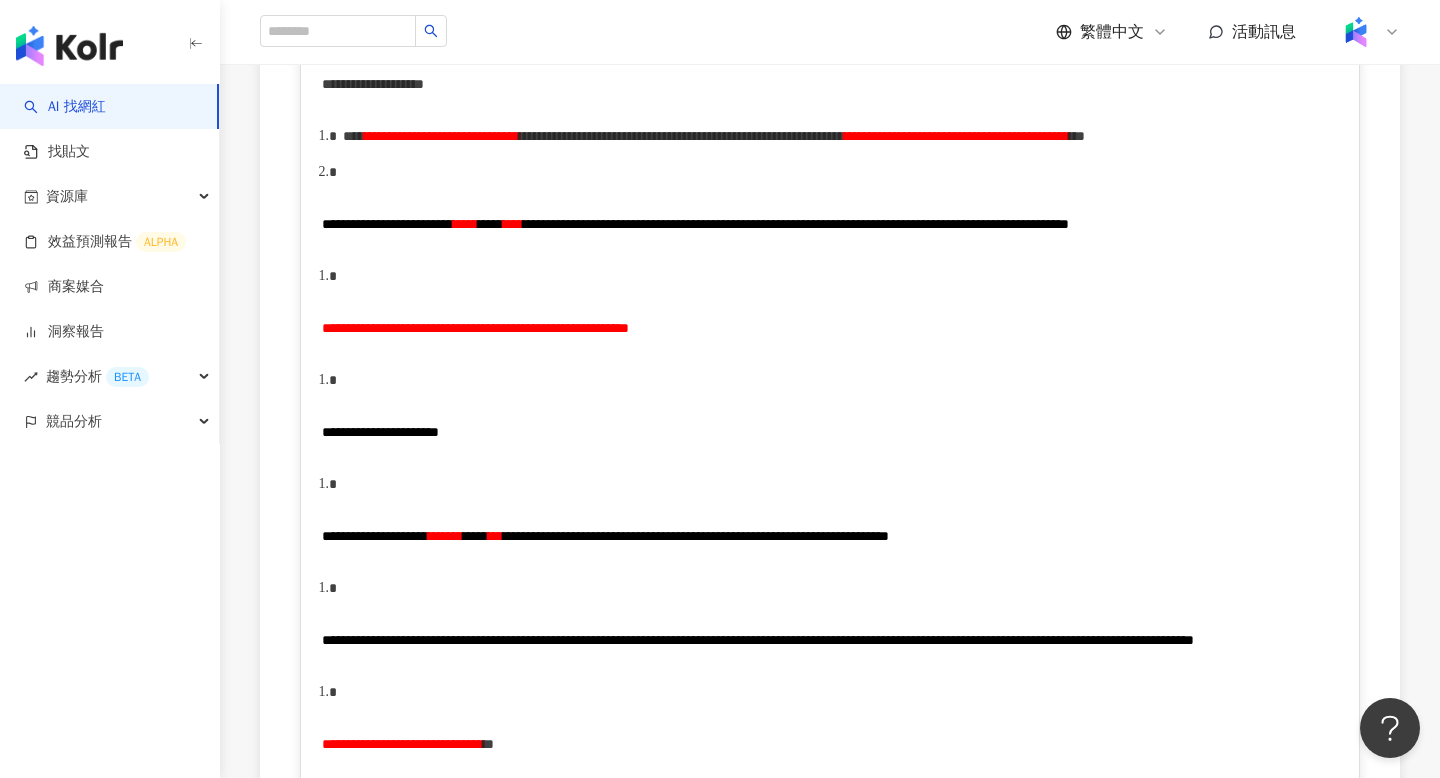 click on "**********" at bounding box center [387, 224] 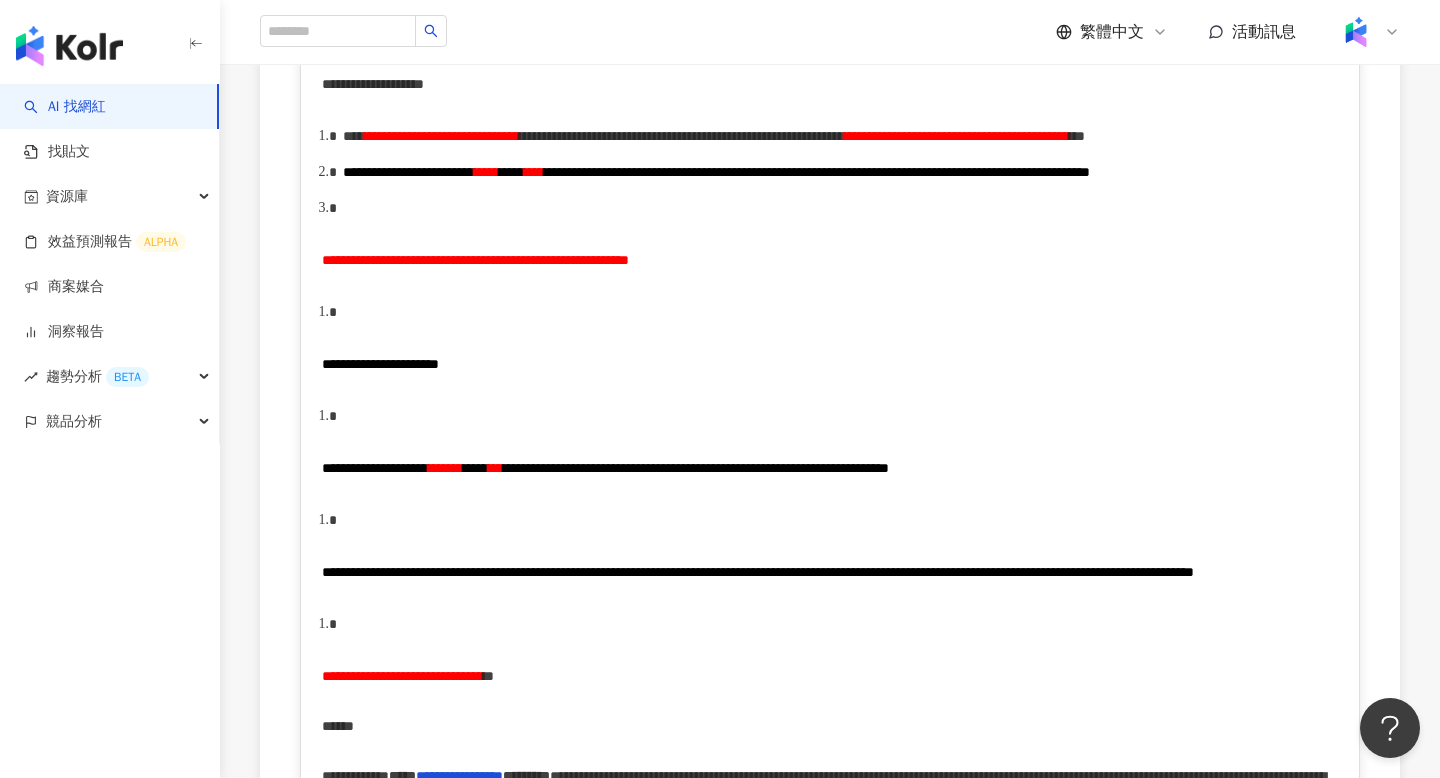 click on "**********" at bounding box center (475, 260) 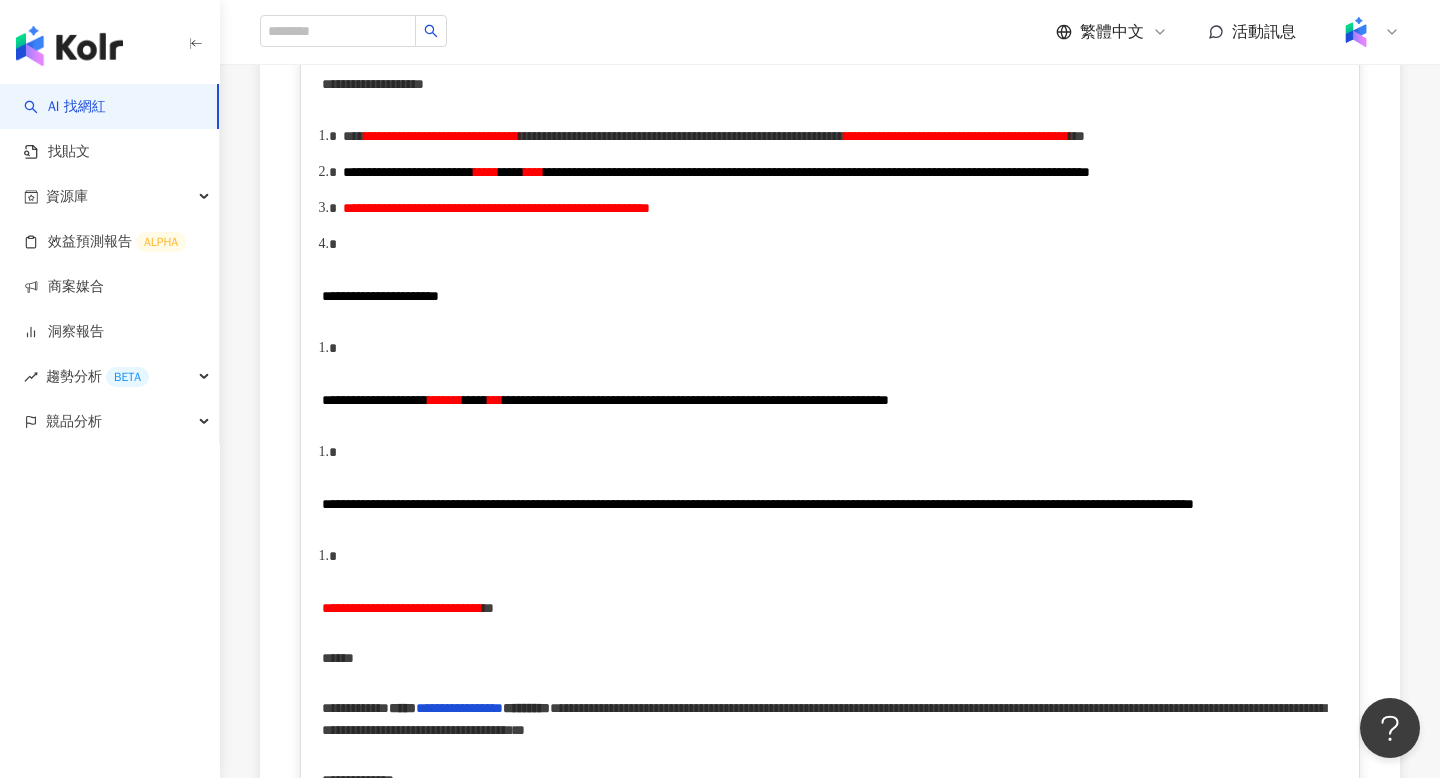 click on "**********" at bounding box center (380, 296) 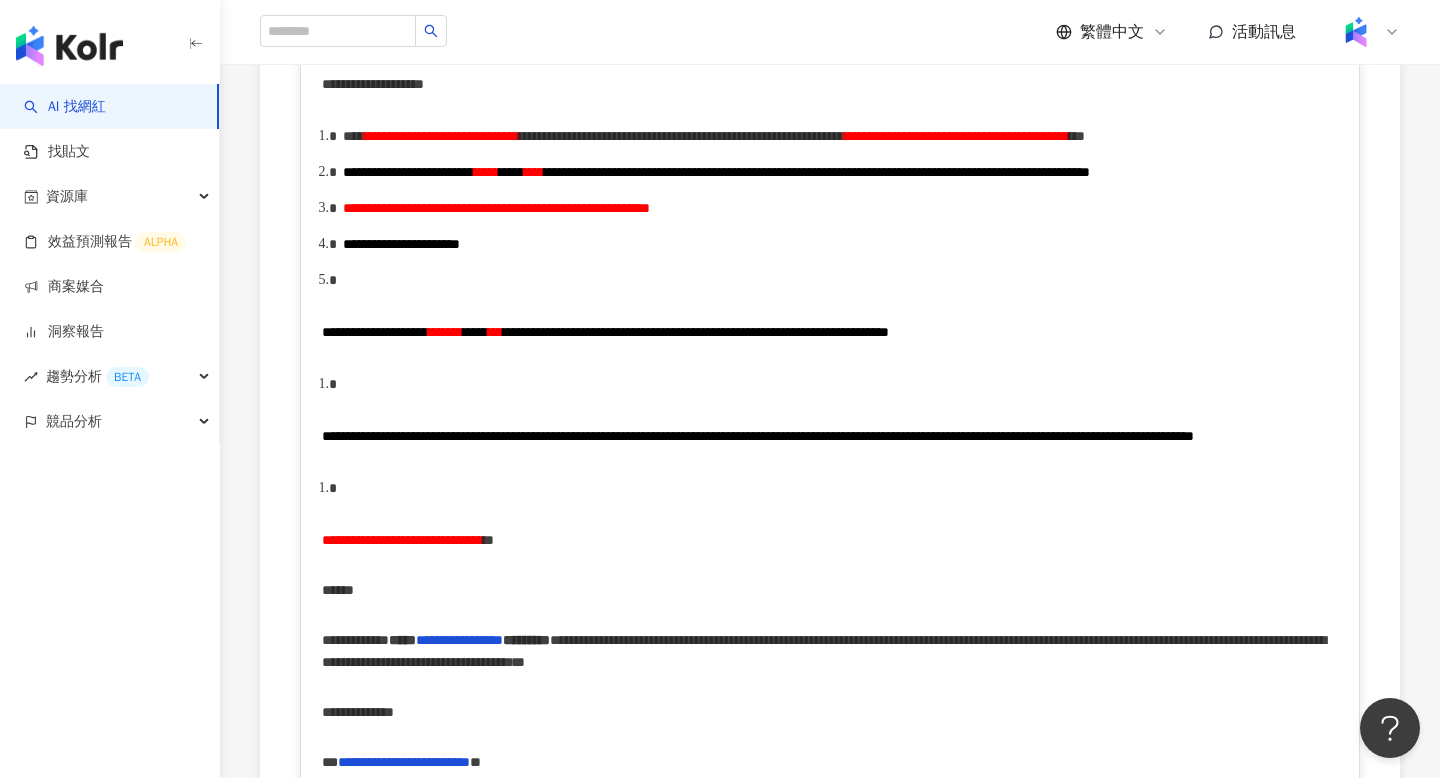 click on "**********" at bounding box center (375, 332) 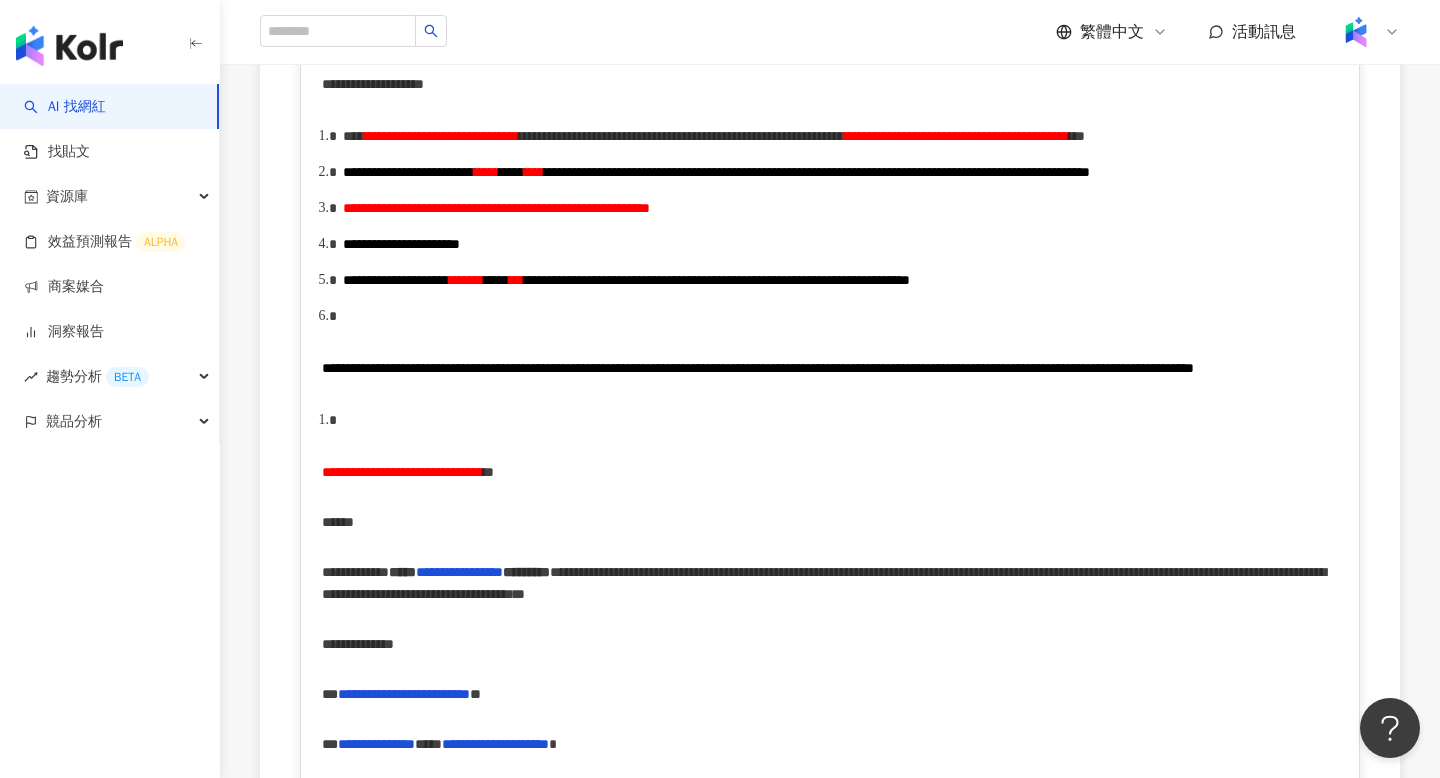 click on "**********" at bounding box center [758, 368] 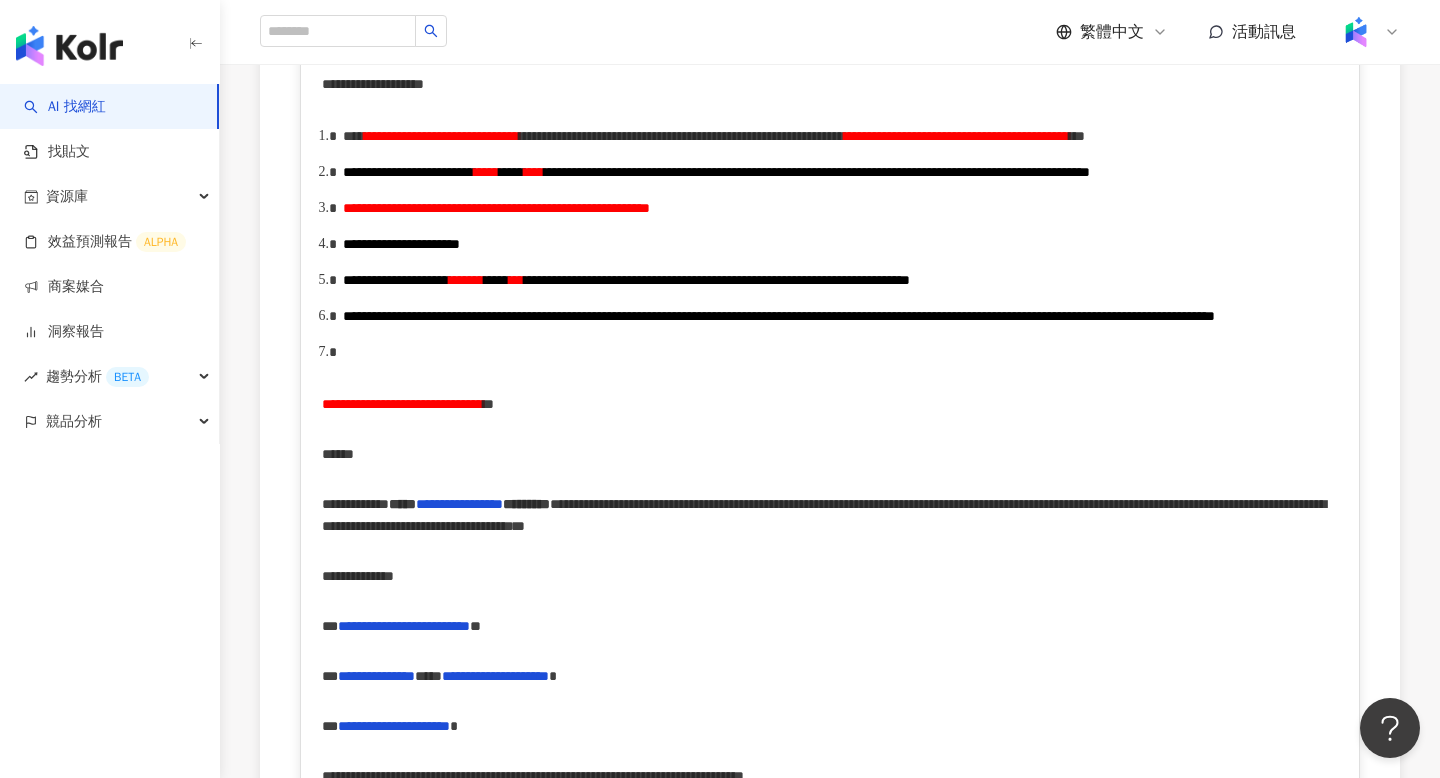 click on "**********" at bounding box center [402, 404] 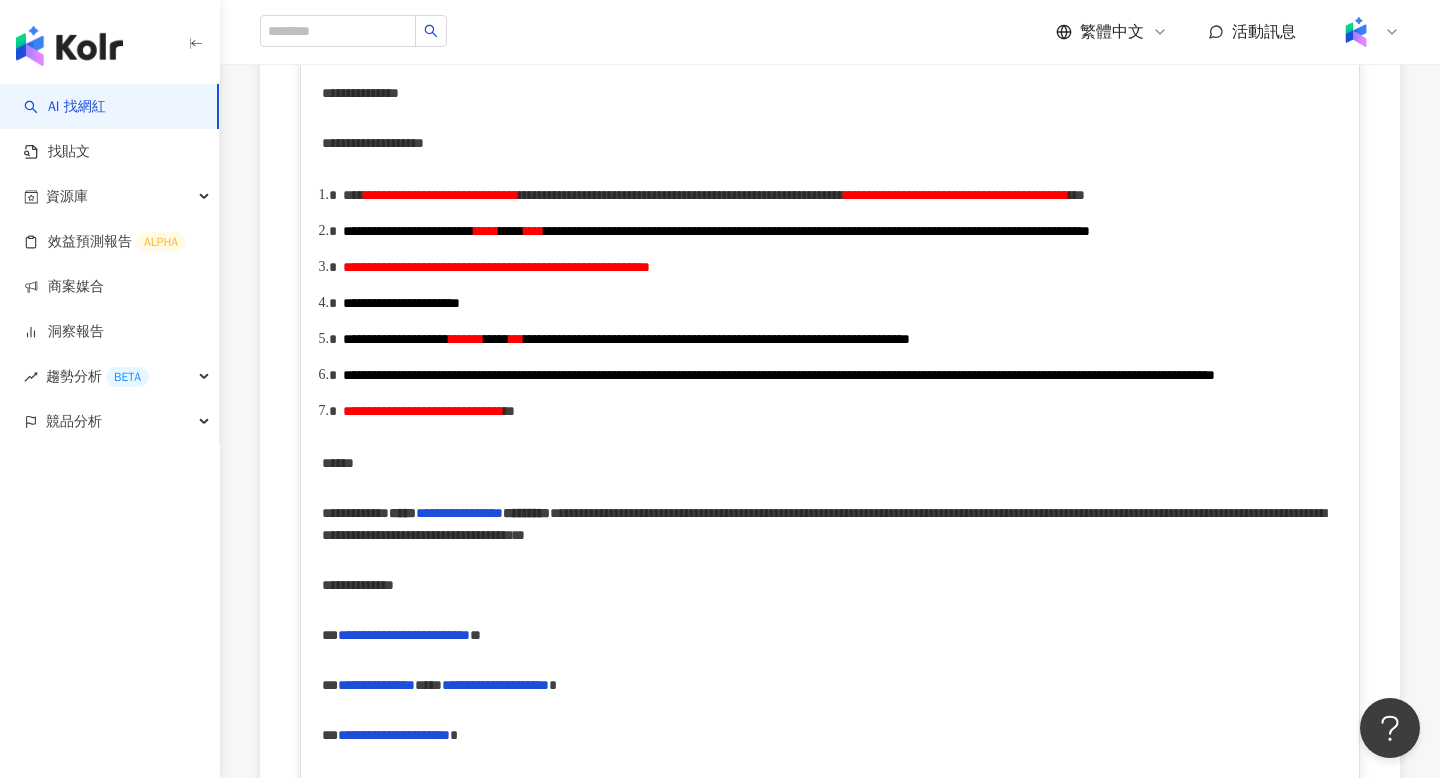 scroll, scrollTop: 677, scrollLeft: 0, axis: vertical 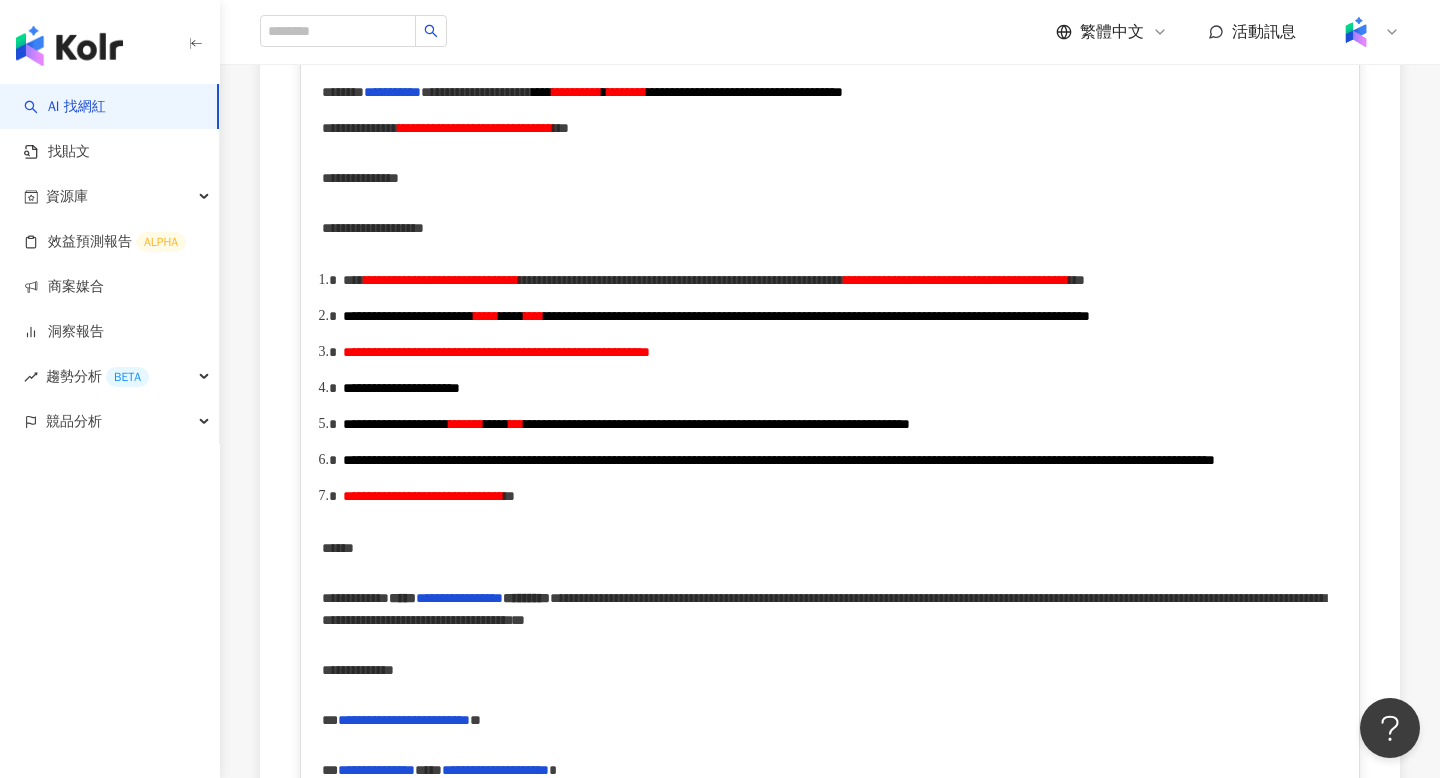 click on "****" at bounding box center [353, 280] 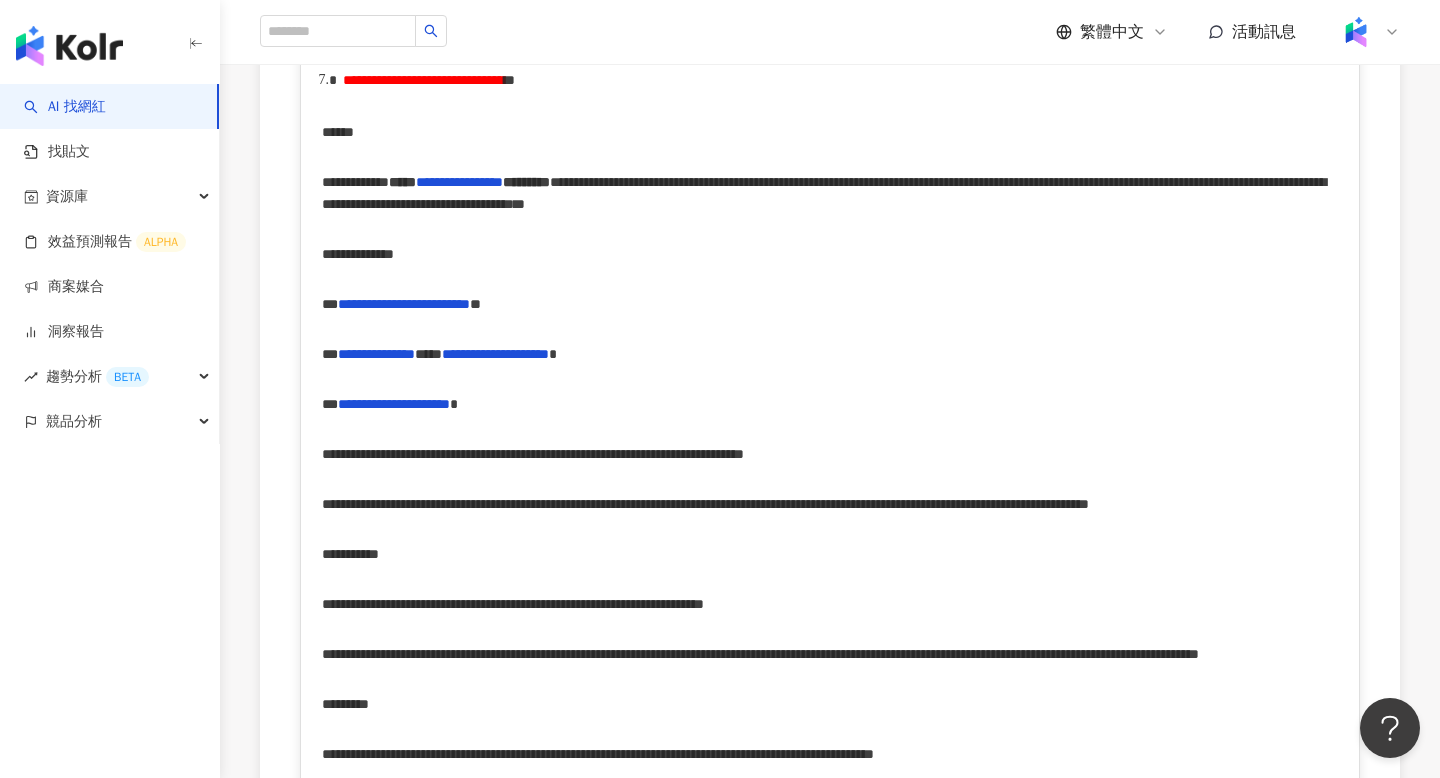 scroll, scrollTop: 1022, scrollLeft: 0, axis: vertical 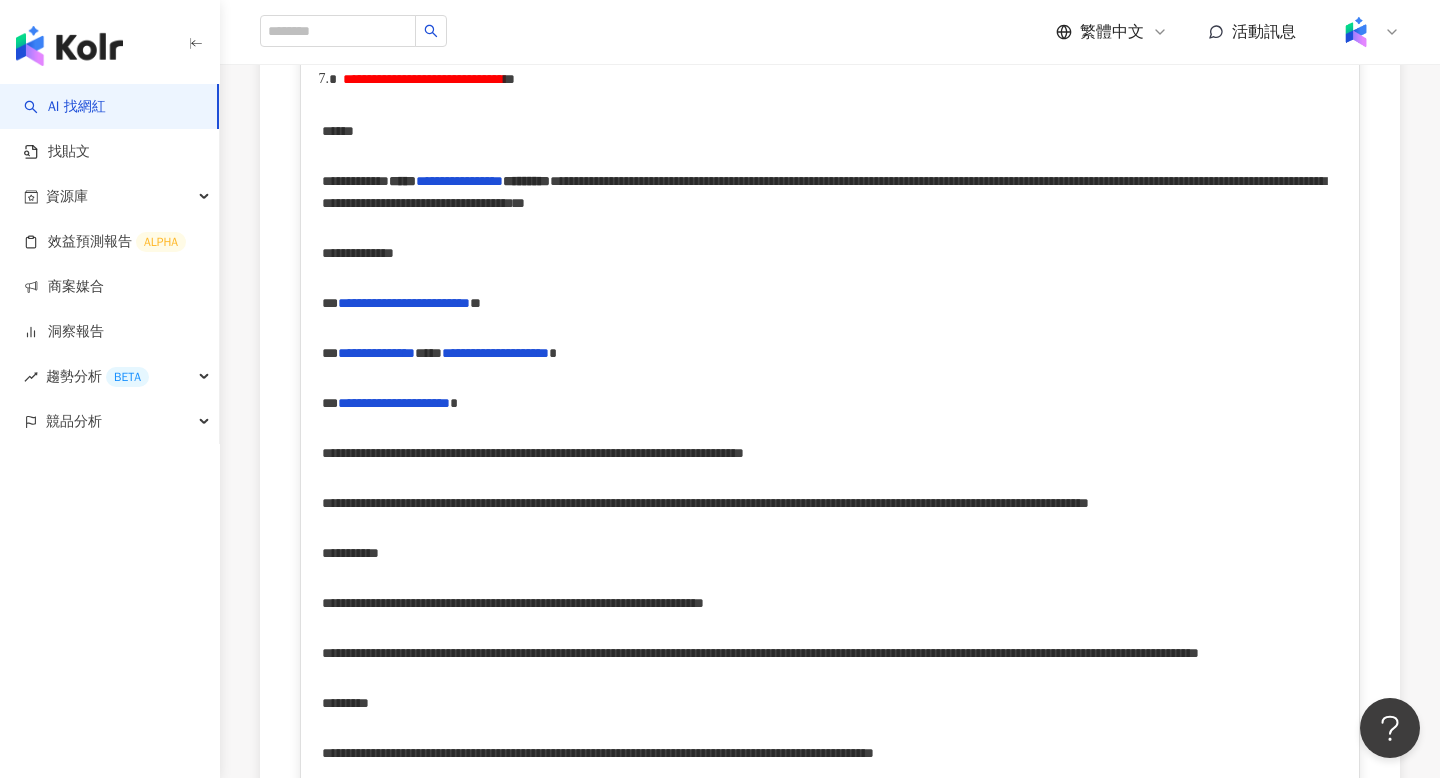 click on "**********" at bounding box center [830, 403] 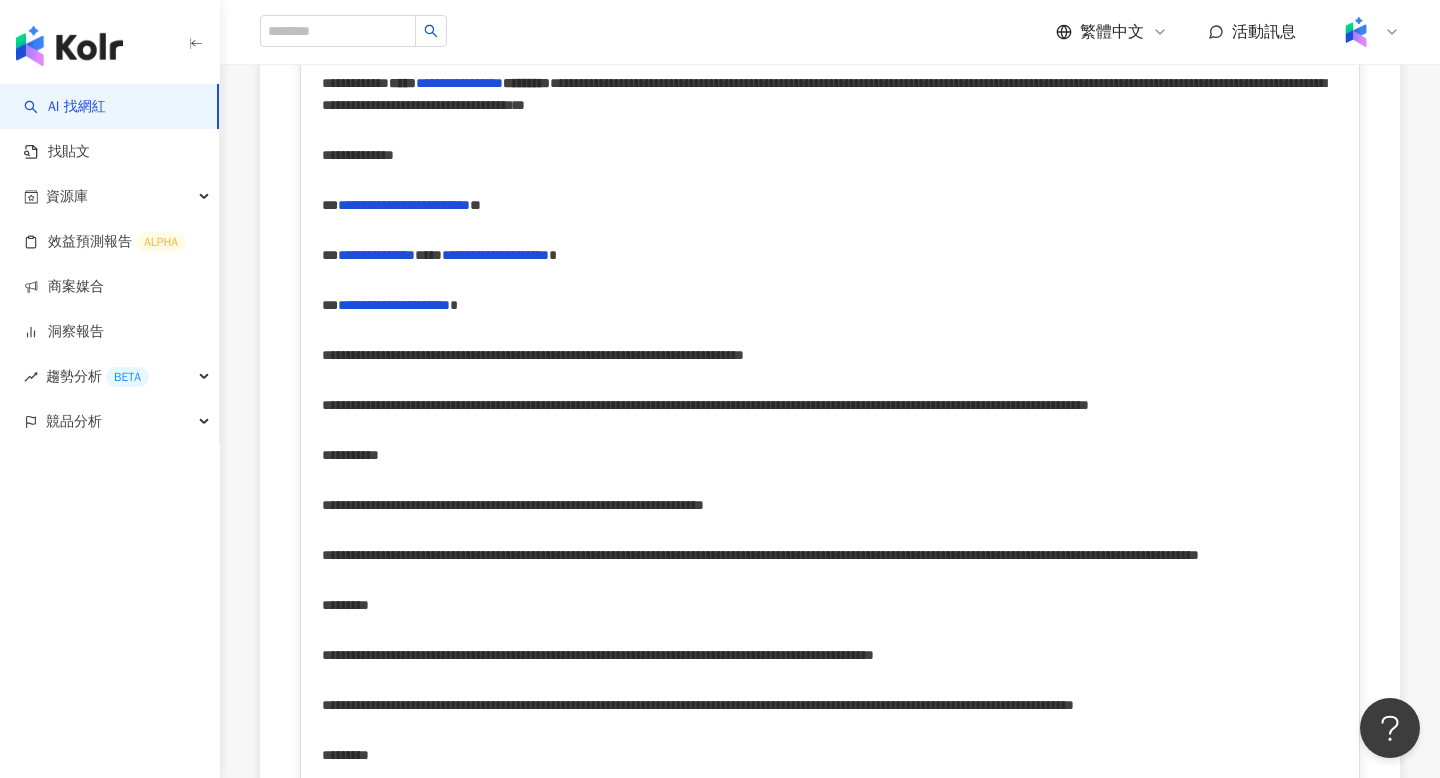 scroll, scrollTop: 1134, scrollLeft: 0, axis: vertical 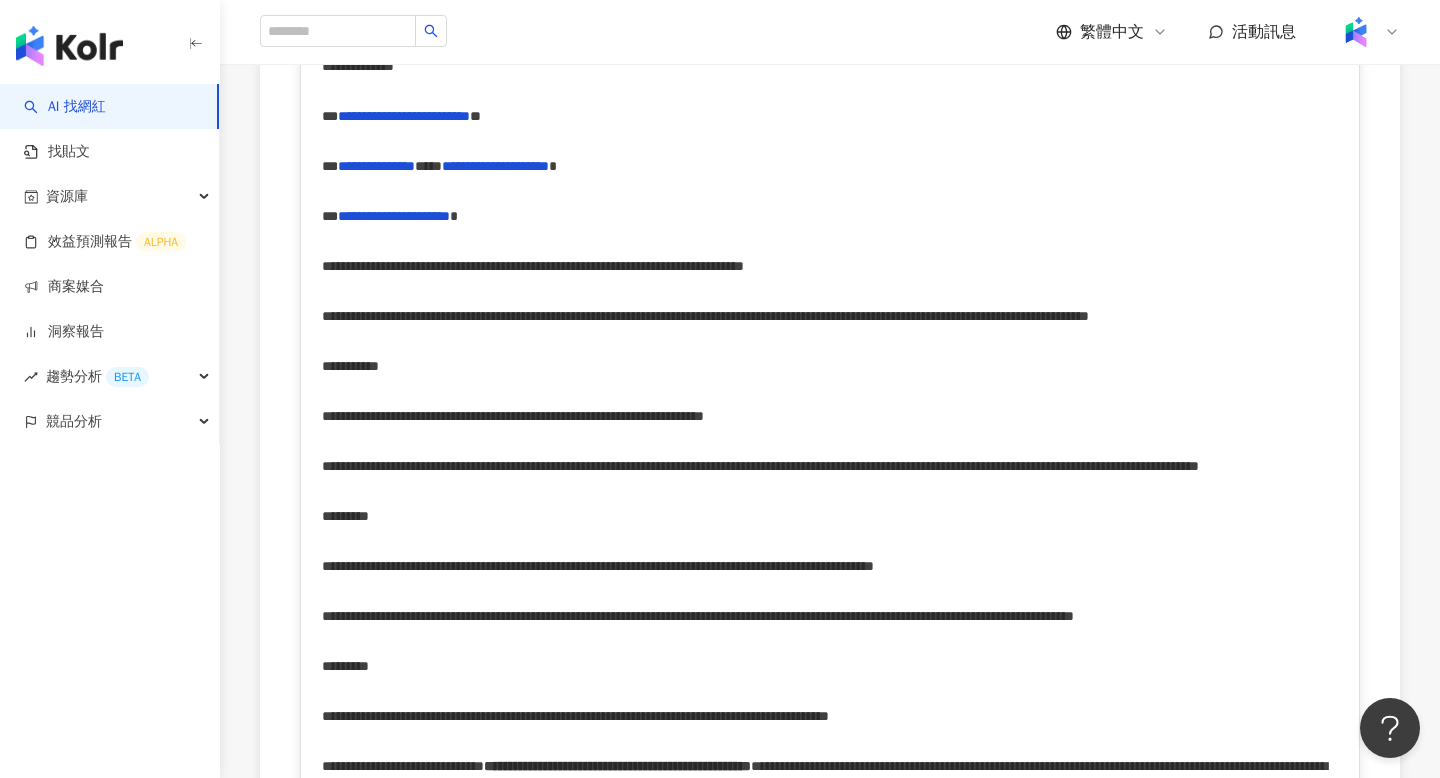 drag, startPoint x: 665, startPoint y: 183, endPoint x: 344, endPoint y: 233, distance: 324.87076 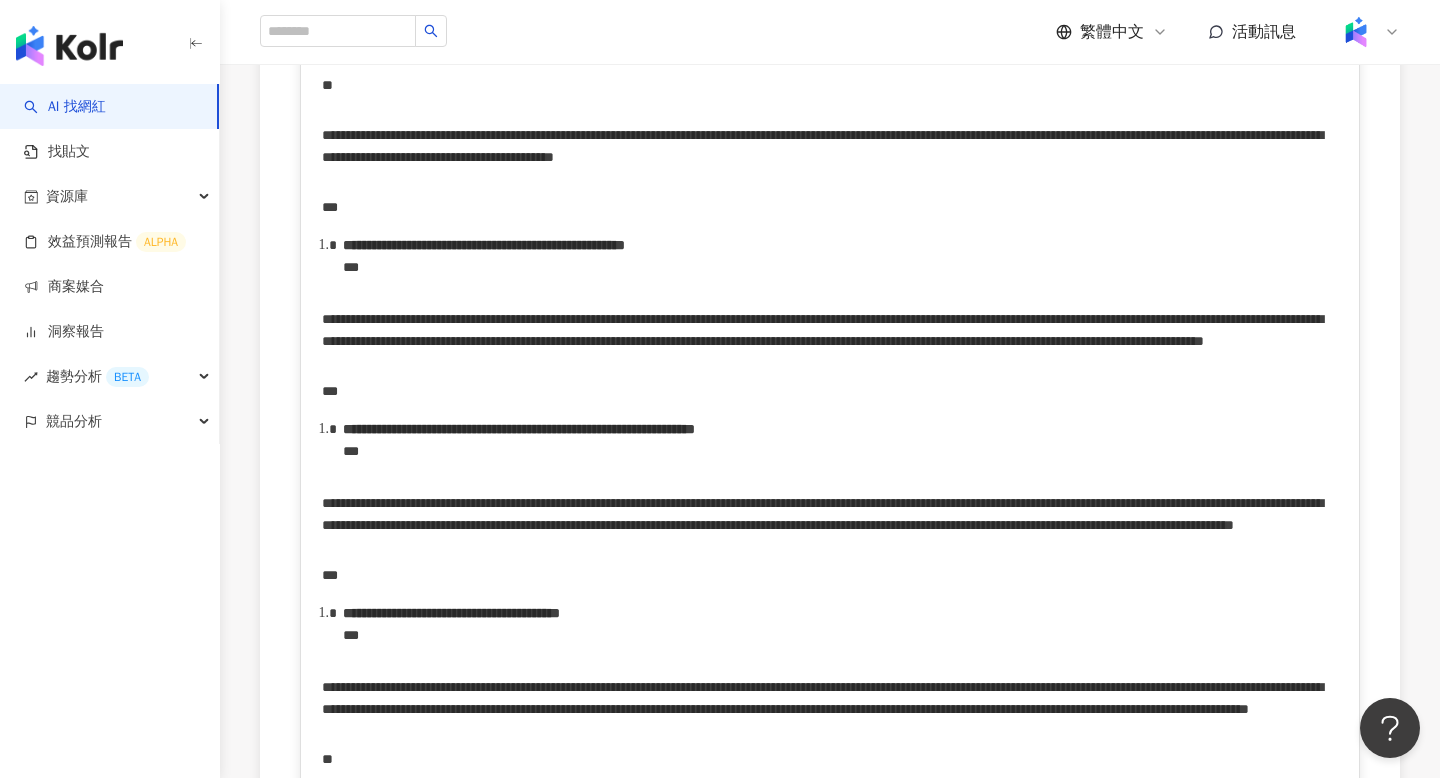 scroll, scrollTop: 4174, scrollLeft: 0, axis: vertical 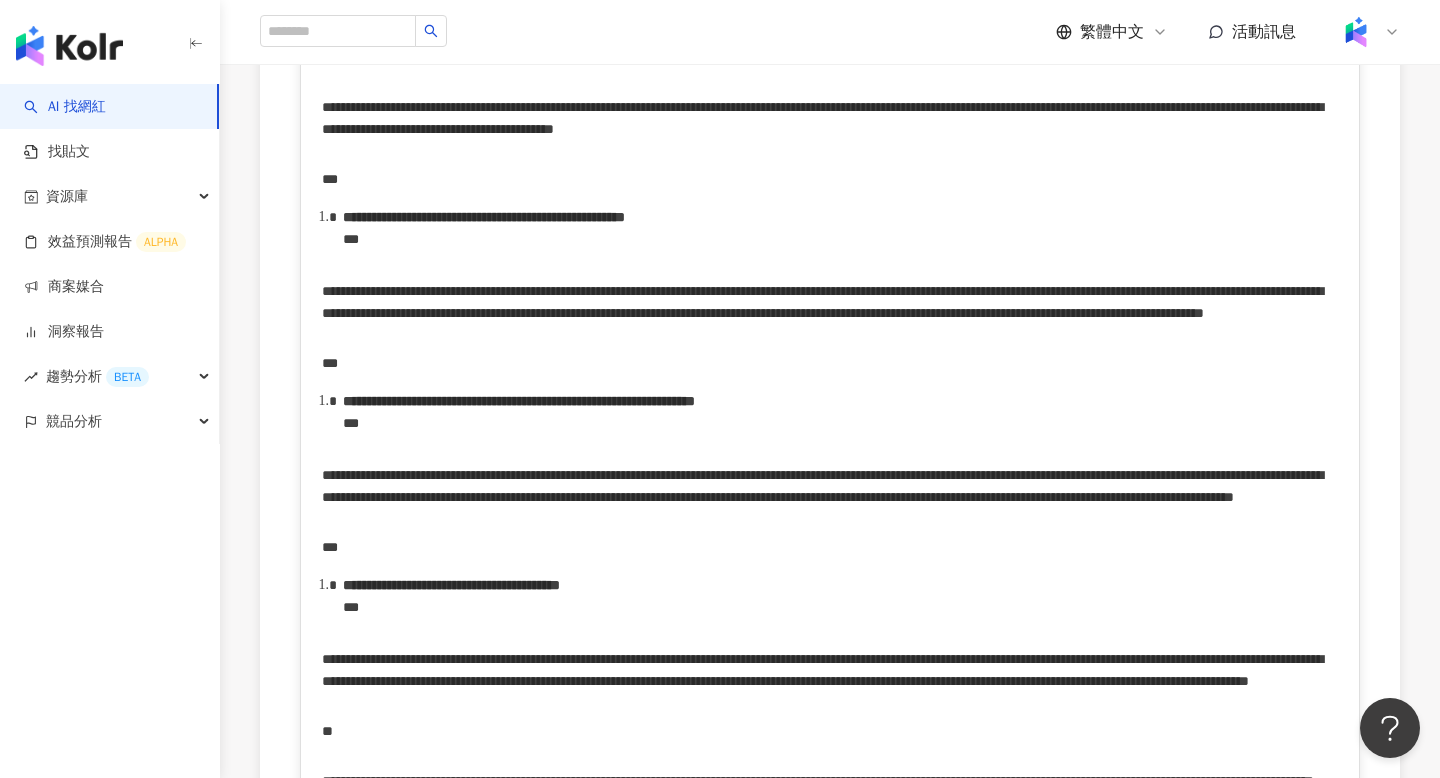 drag, startPoint x: 323, startPoint y: 353, endPoint x: 671, endPoint y: 358, distance: 348.03592 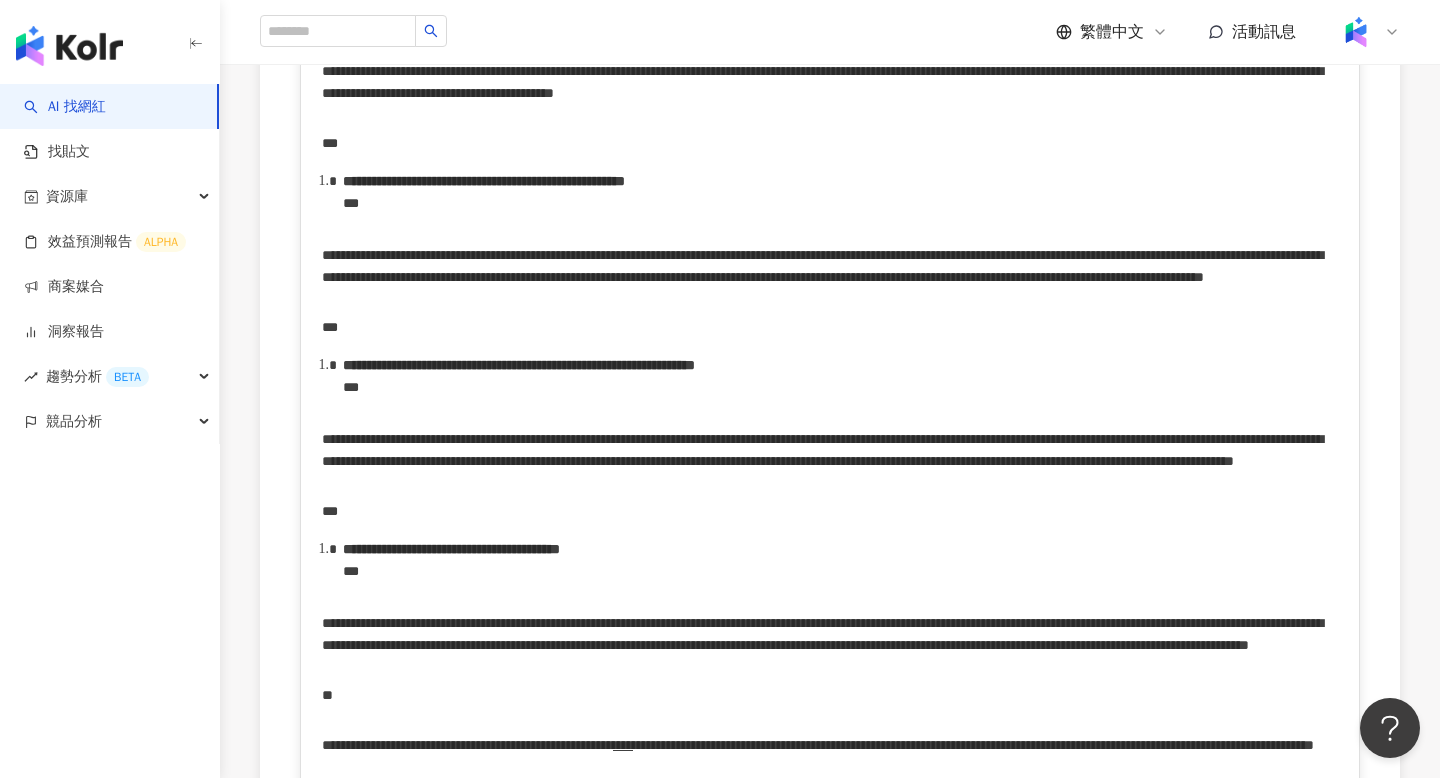 drag, startPoint x: 396, startPoint y: 424, endPoint x: 458, endPoint y: 427, distance: 62.072536 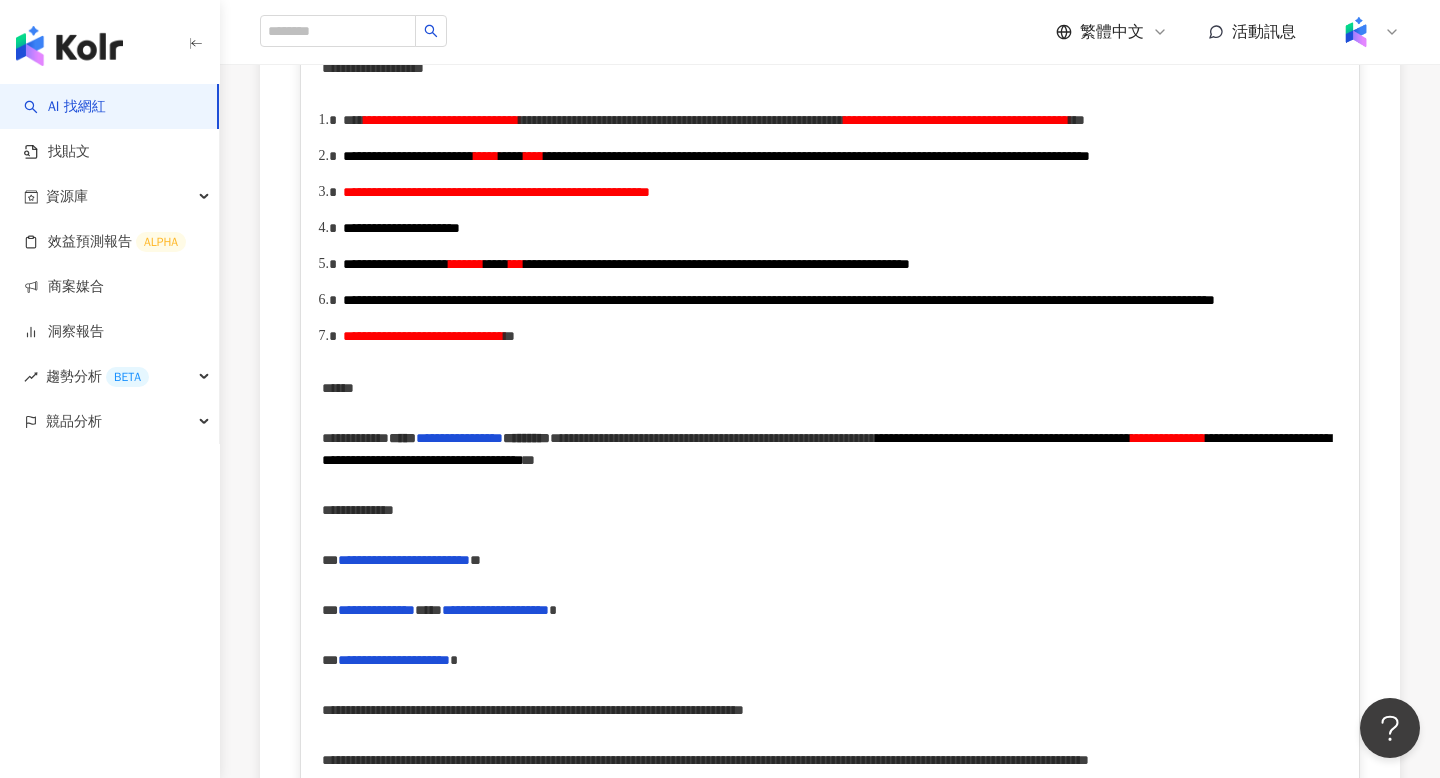 scroll, scrollTop: 0, scrollLeft: 0, axis: both 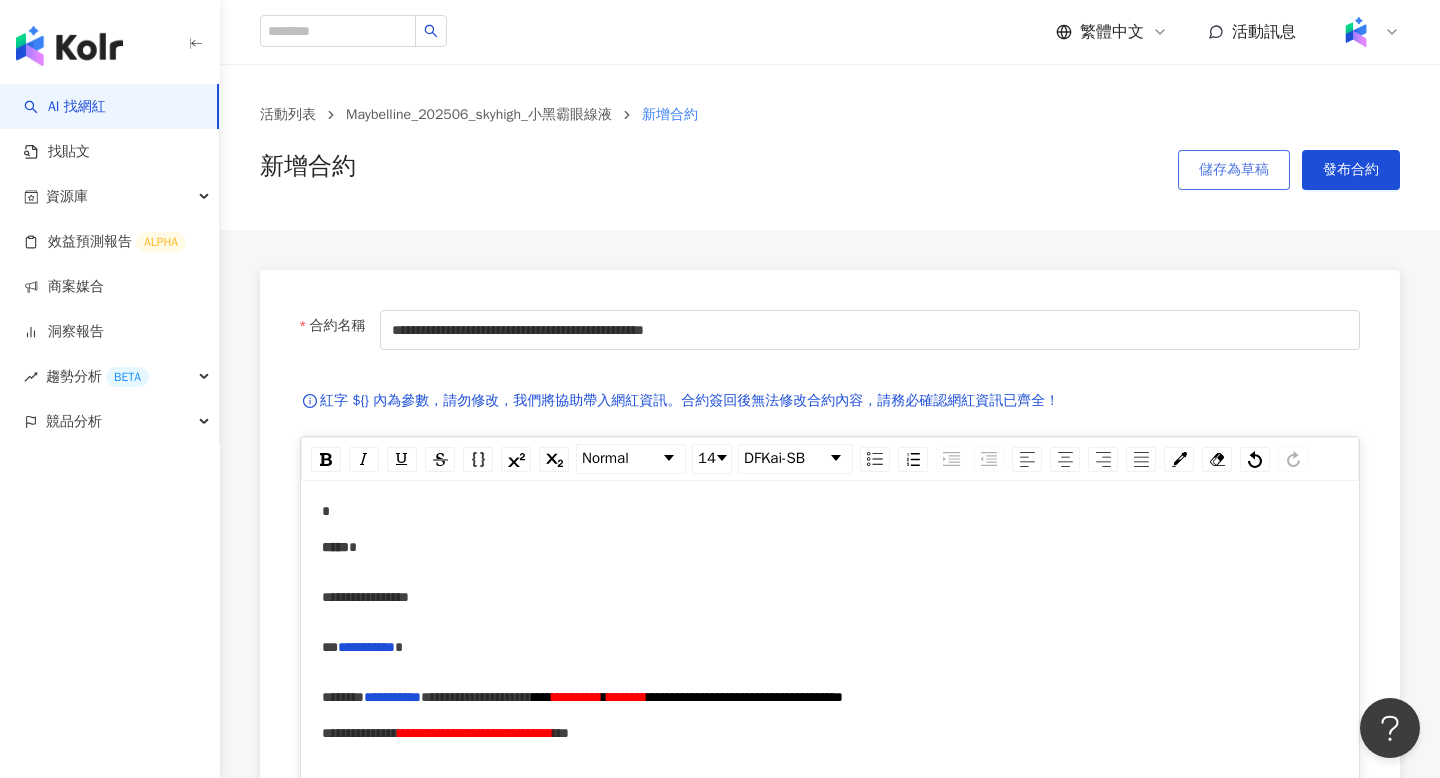 click on "儲存為草稿" at bounding box center [1234, 170] 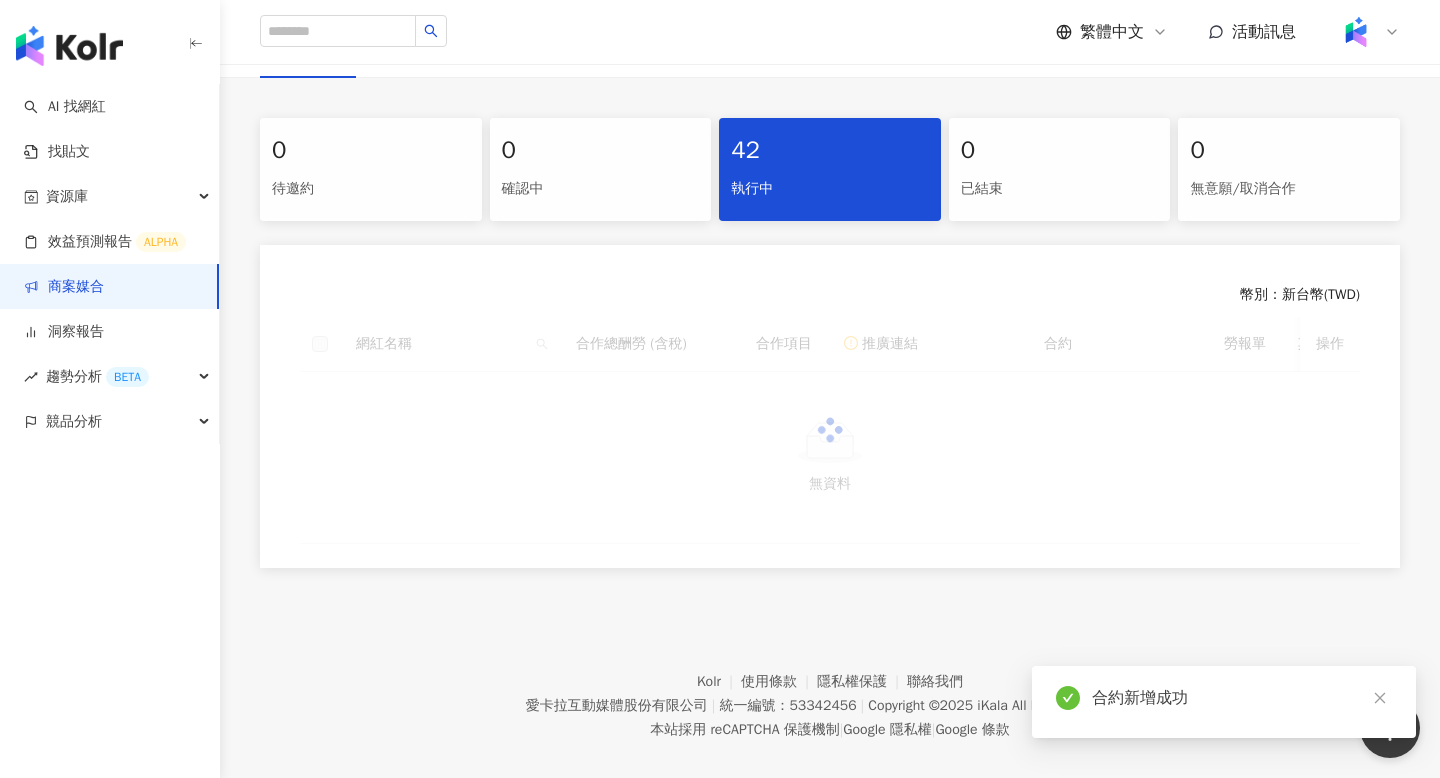 scroll, scrollTop: 394, scrollLeft: 0, axis: vertical 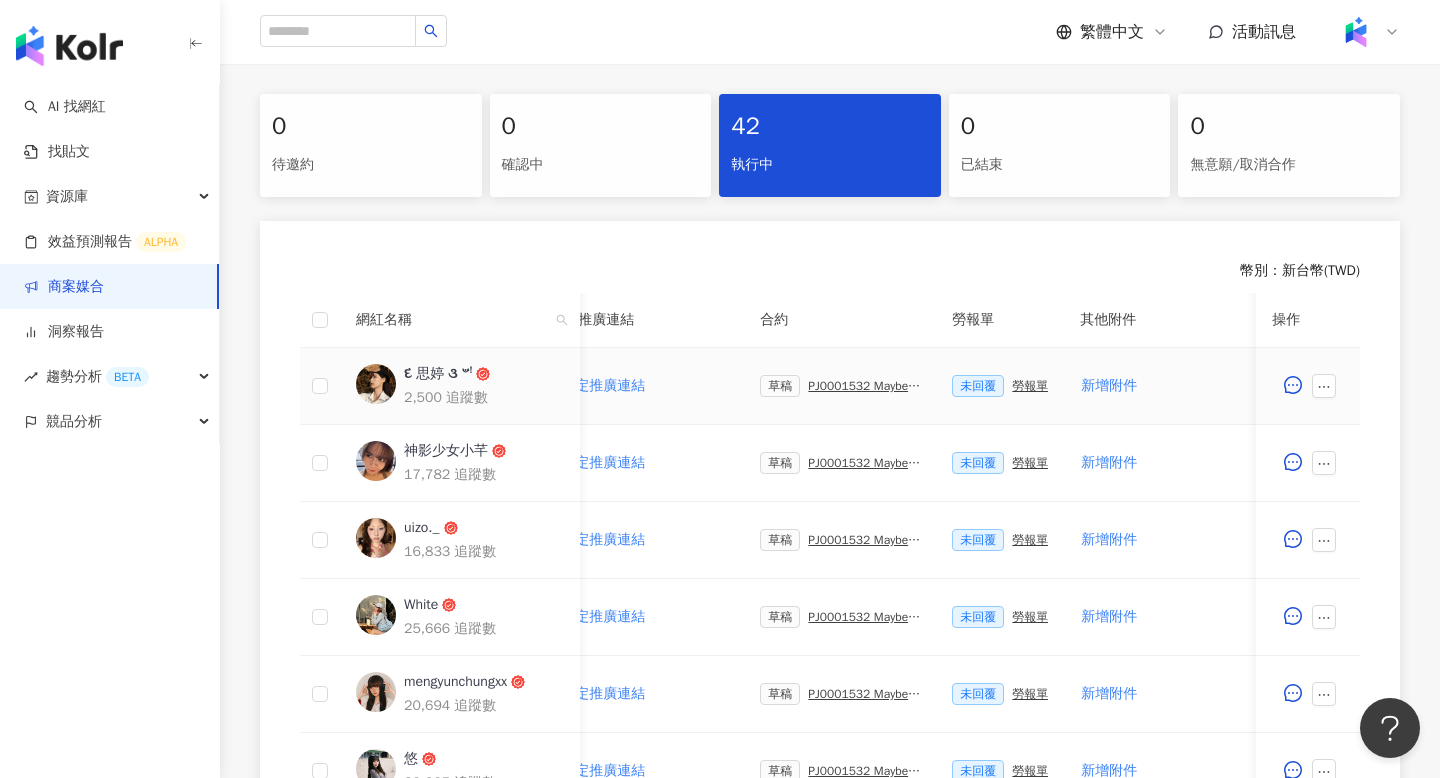 click on "PJ0001532 Maybelline_202506_skyhigh_小黑霸眼線液_萊雅合作備忘錄" at bounding box center [864, 386] 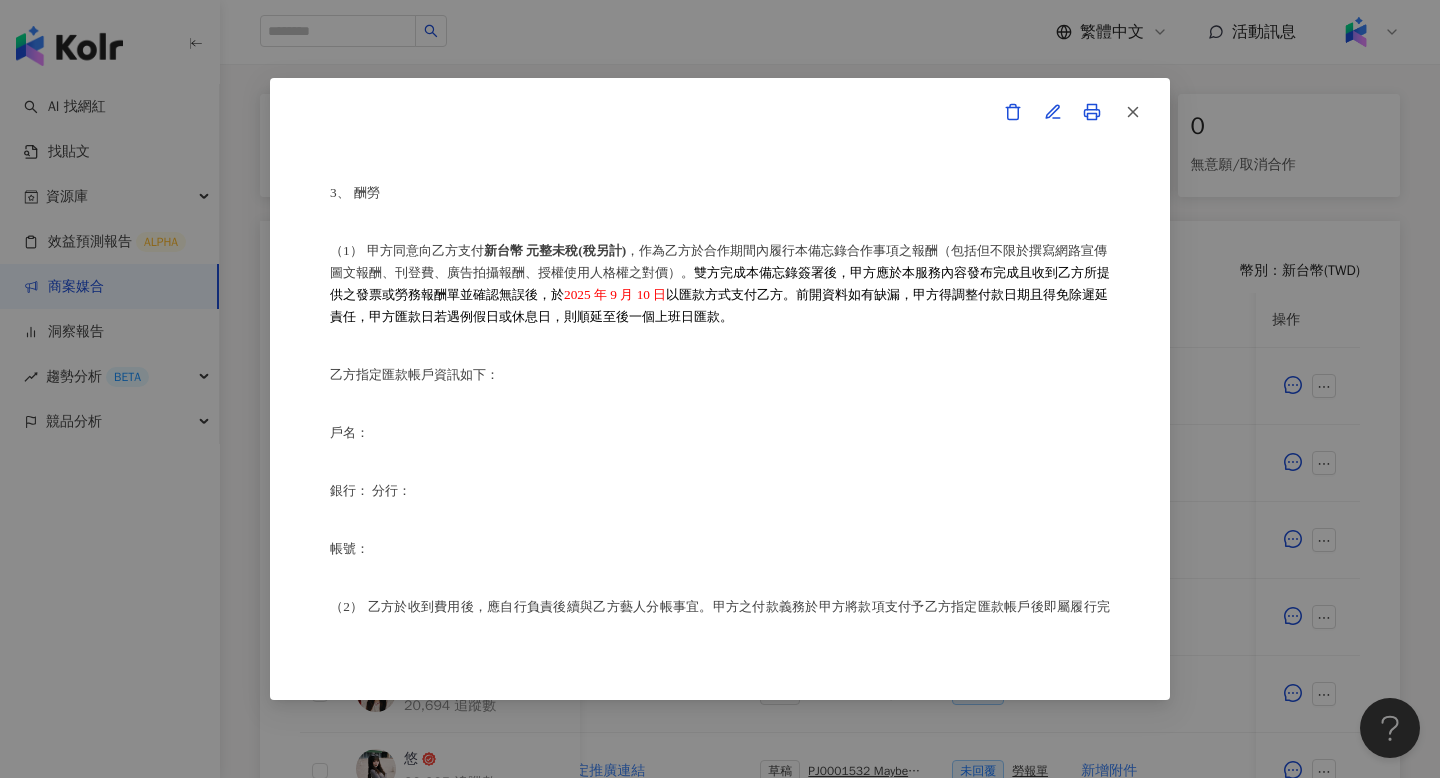 scroll, scrollTop: 1045, scrollLeft: 0, axis: vertical 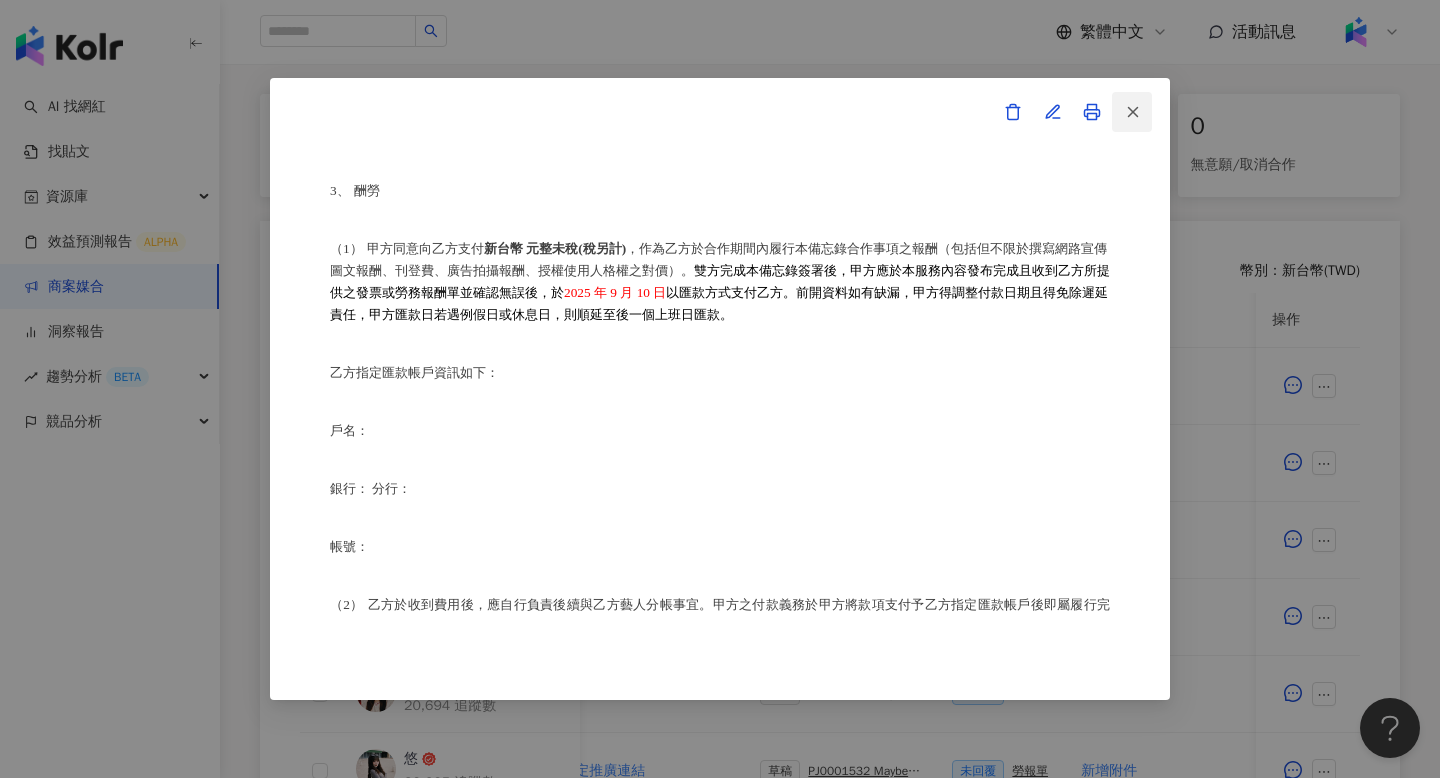 click 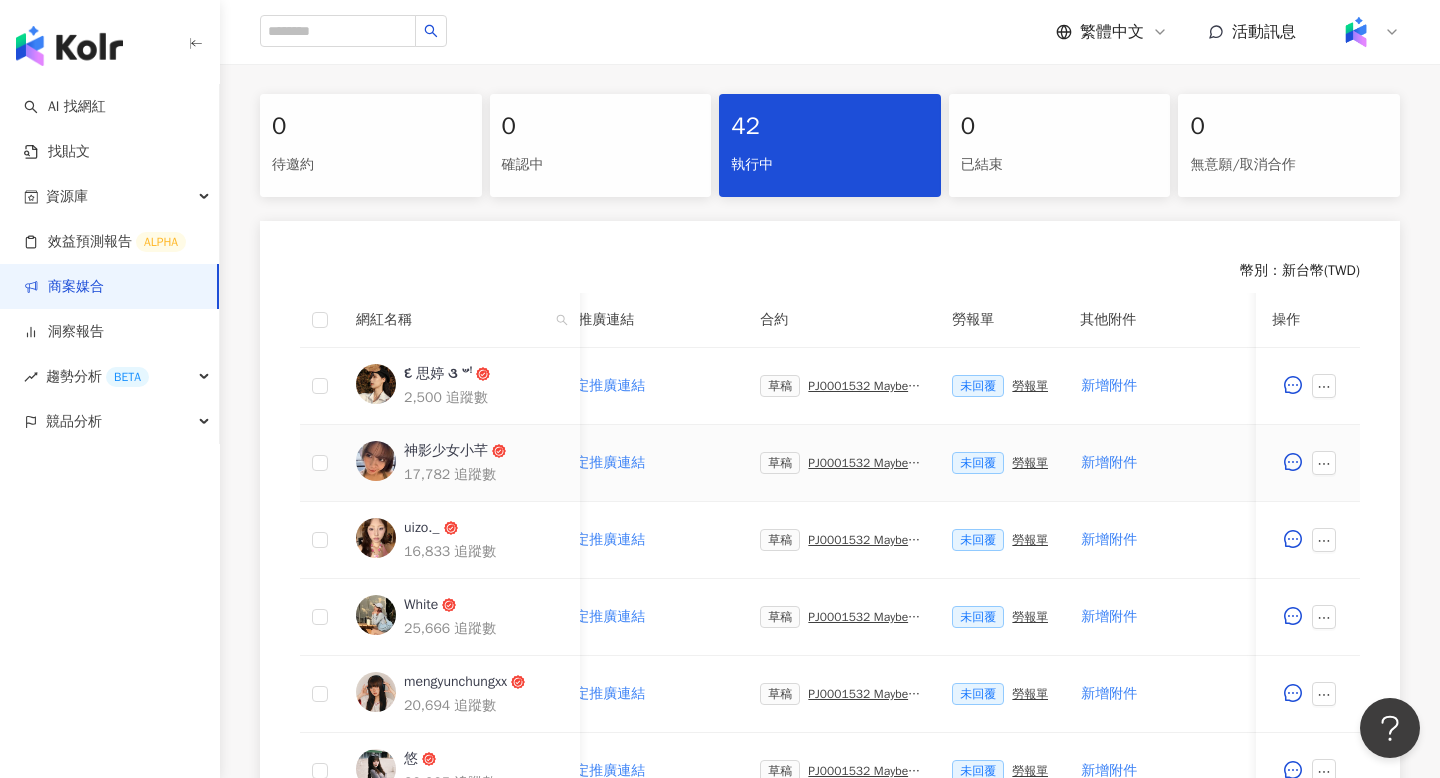 click on "PJ0001532 Maybelline_202506_skyhigh_小黑霸眼線液_萊雅合作備忘錄" at bounding box center [864, 463] 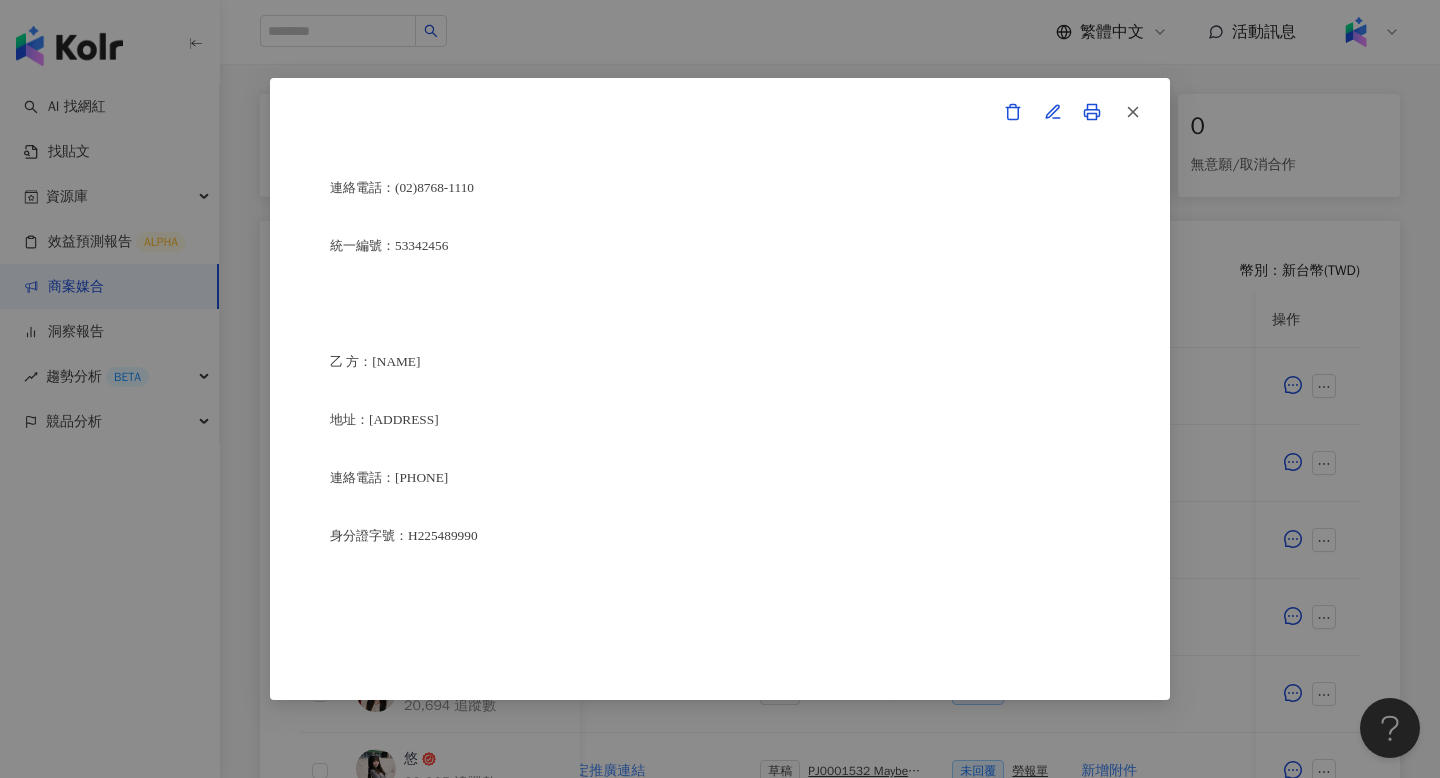 scroll, scrollTop: 4721, scrollLeft: 0, axis: vertical 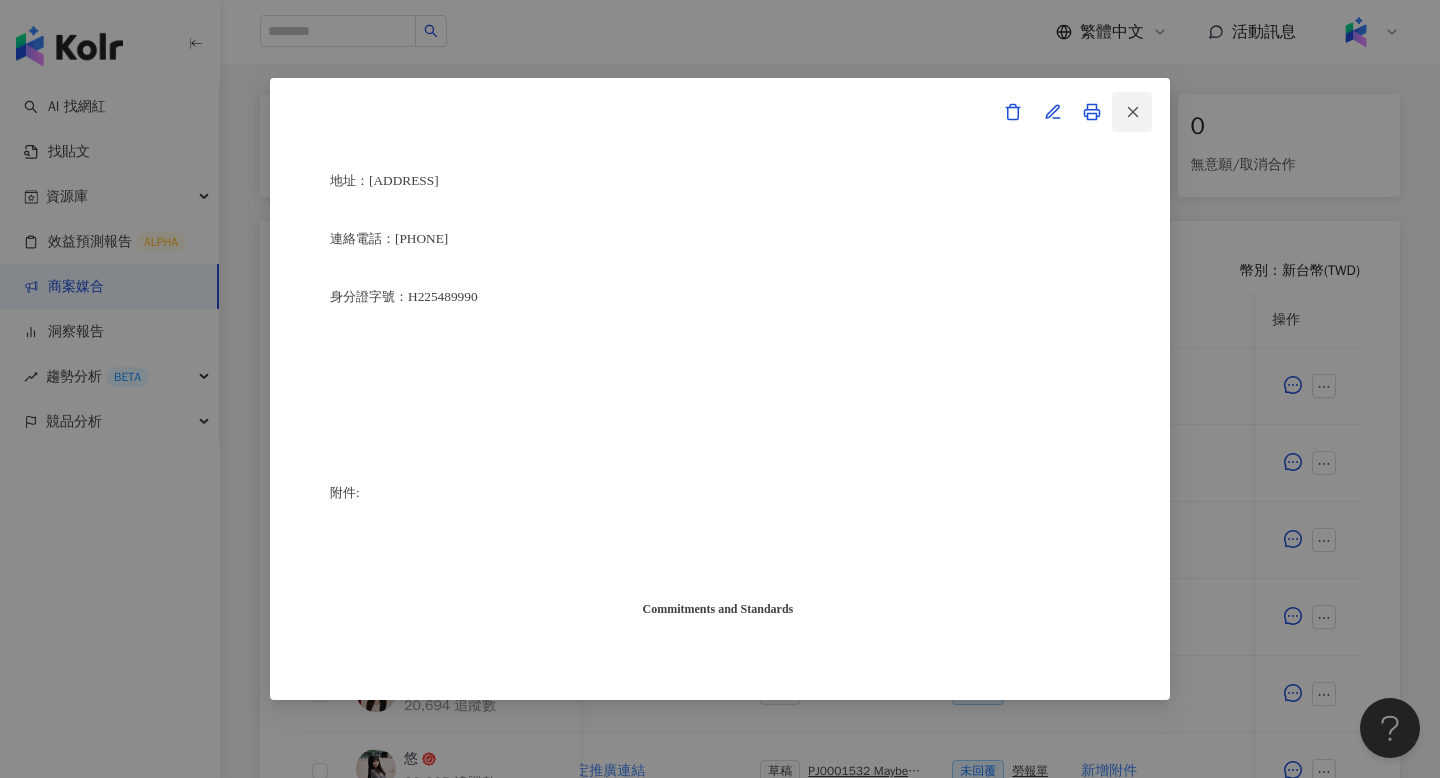 click at bounding box center [1132, 112] 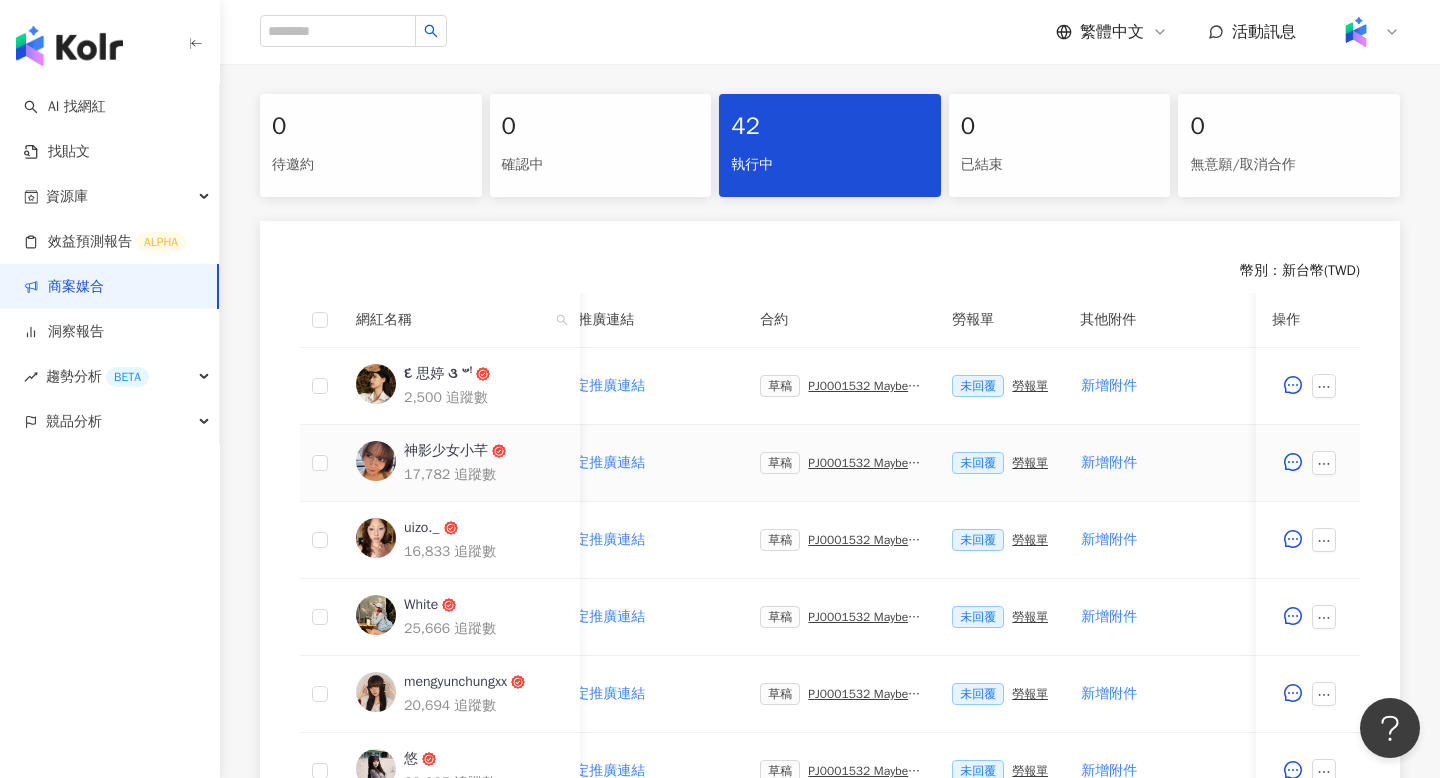 click on "草稿 PJ0001532 Maybelline_202506_skyhigh_小黑霸眼線液_萊雅合作備忘錄" at bounding box center (840, 463) 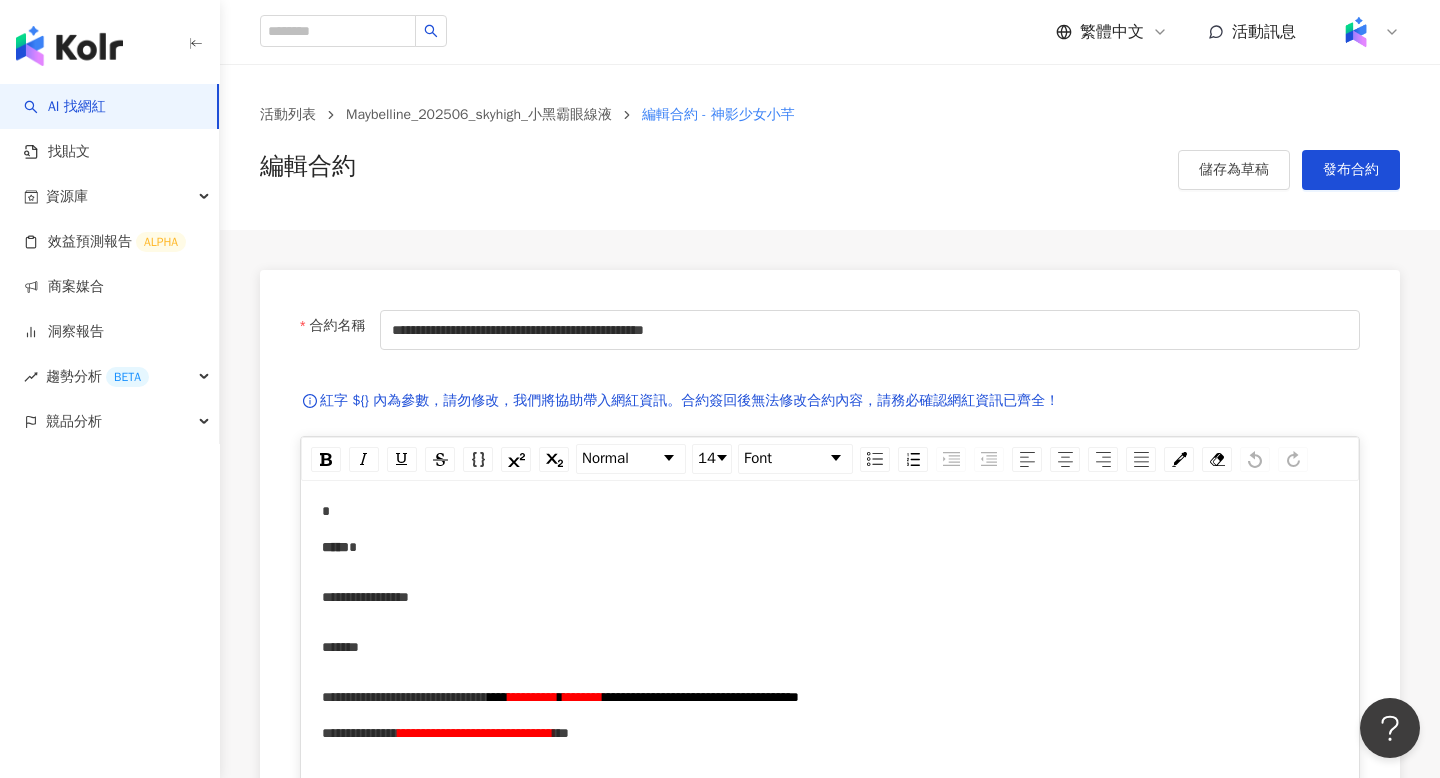 scroll, scrollTop: 0, scrollLeft: 0, axis: both 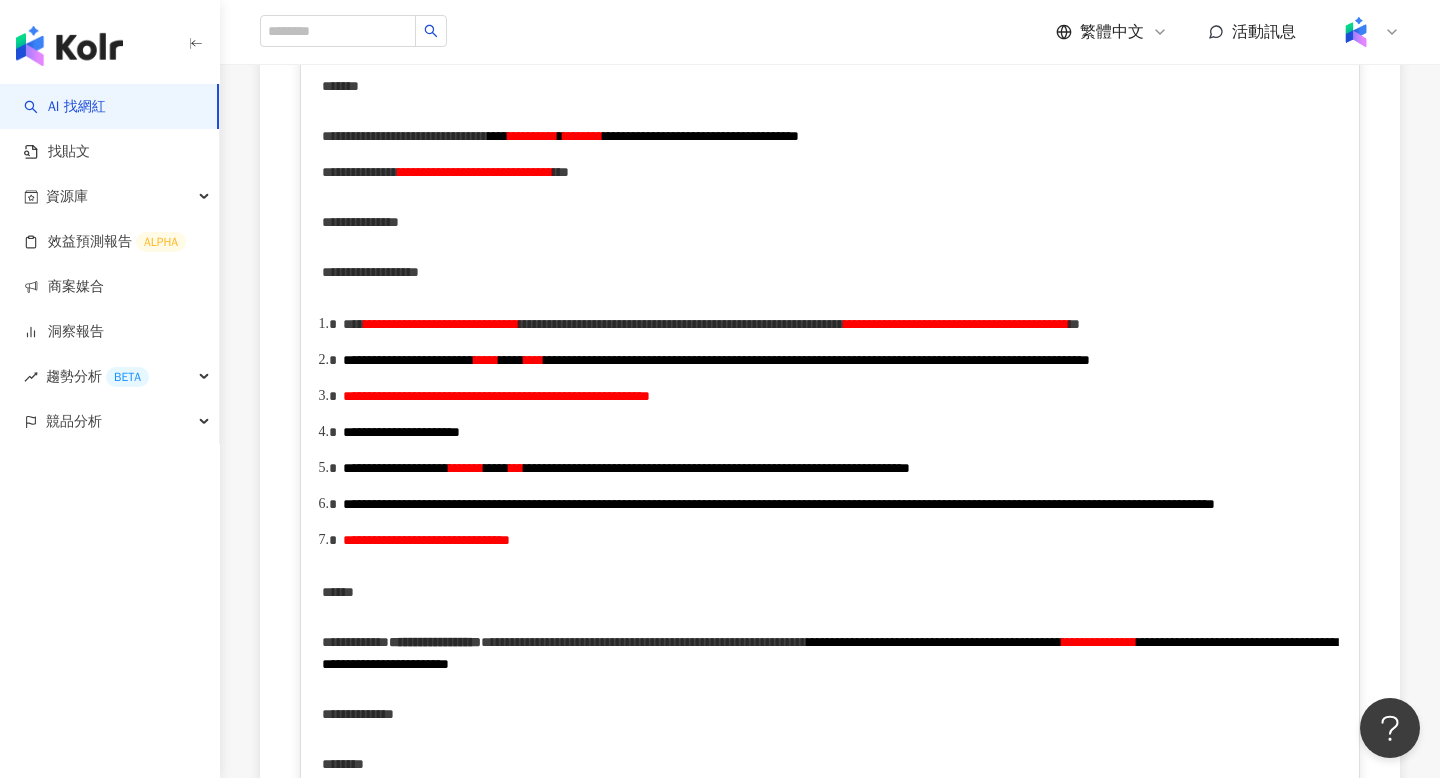 click on "**********" at bounding box center (956, 324) 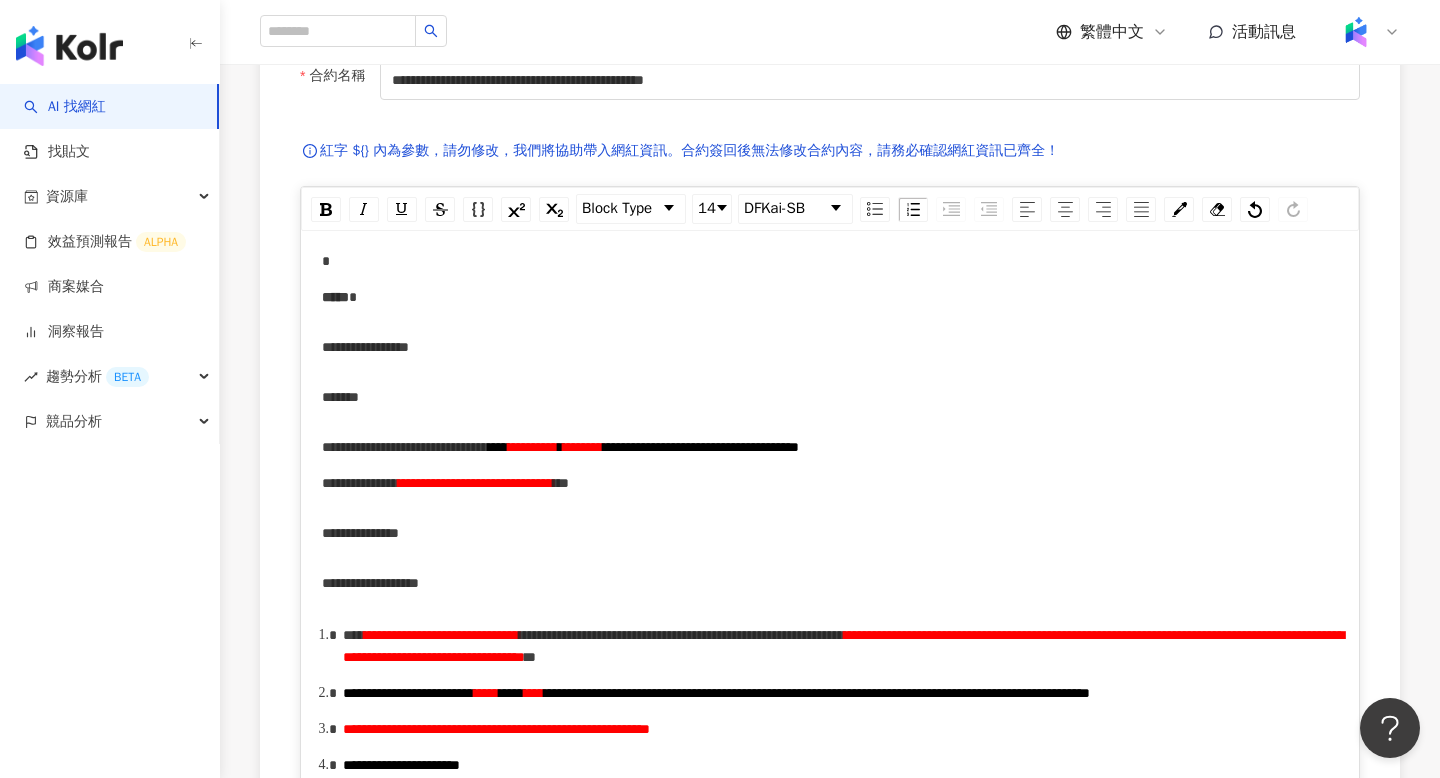 scroll, scrollTop: 0, scrollLeft: 0, axis: both 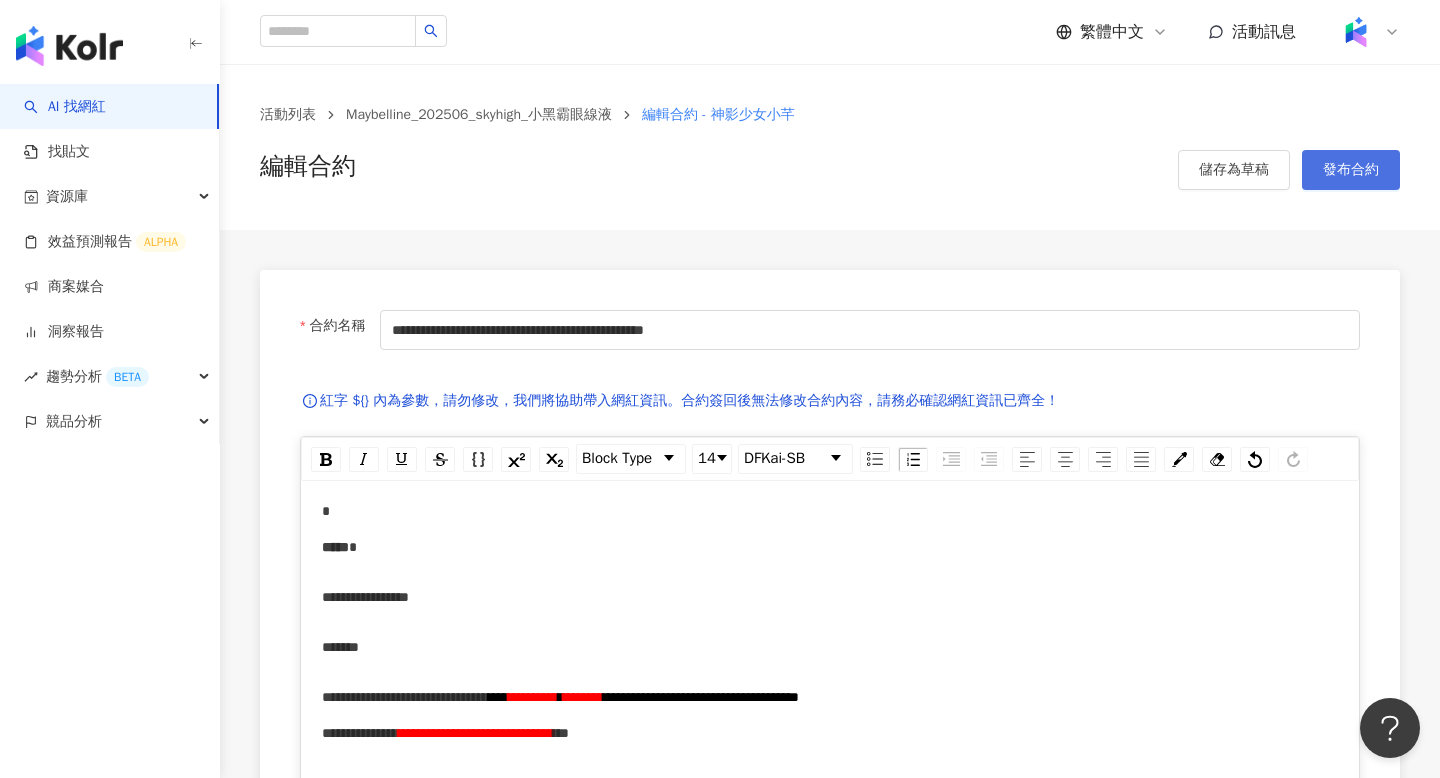 click on "發布合約" at bounding box center (1351, 170) 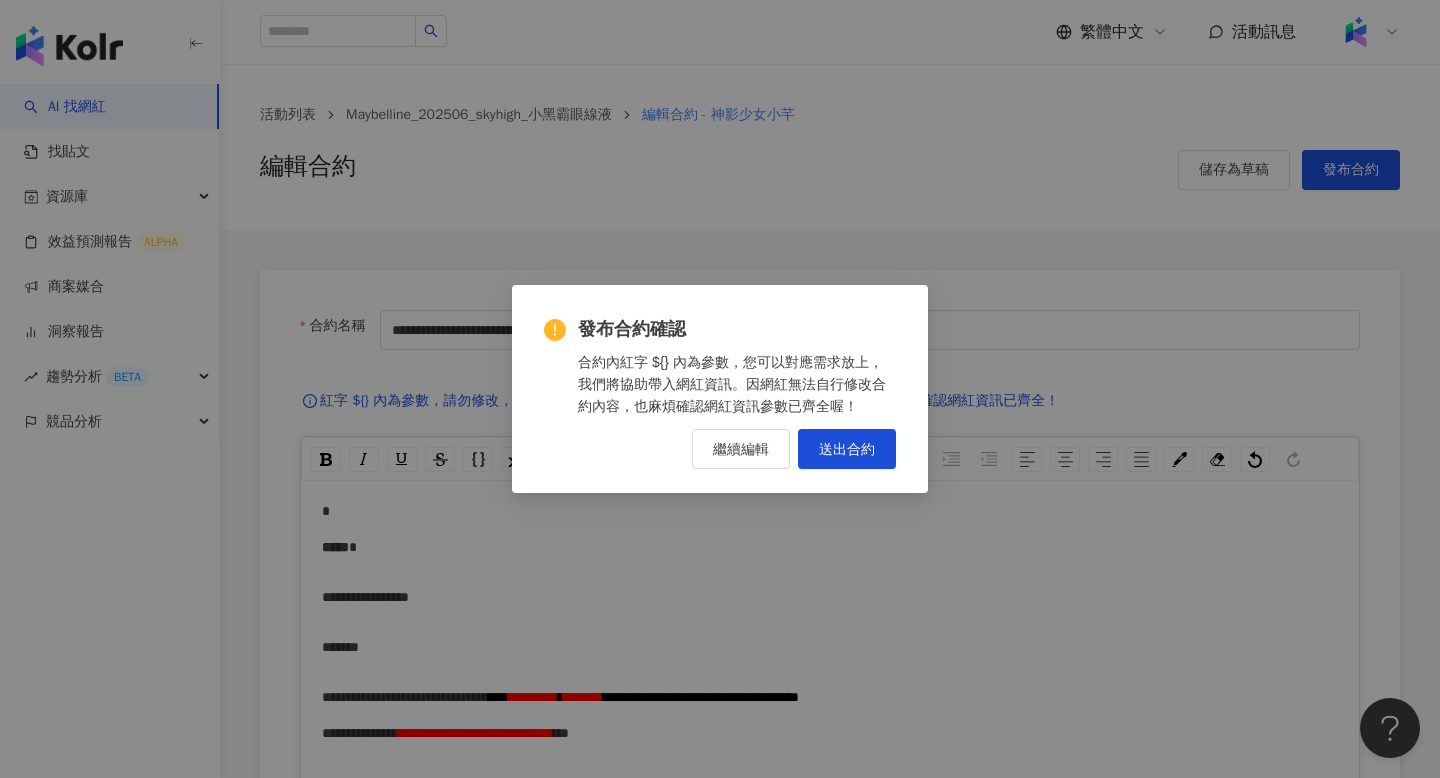 click on "發布合約確認 合約內紅字 ${} 內為參數，您可以對應需求放上，我們將協助帶入網紅資訊。因網紅無法自行修改合約內容，也麻煩確認網紅資訊參數已齊全喔！ 繼續編輯 送出合約" at bounding box center (720, 392) 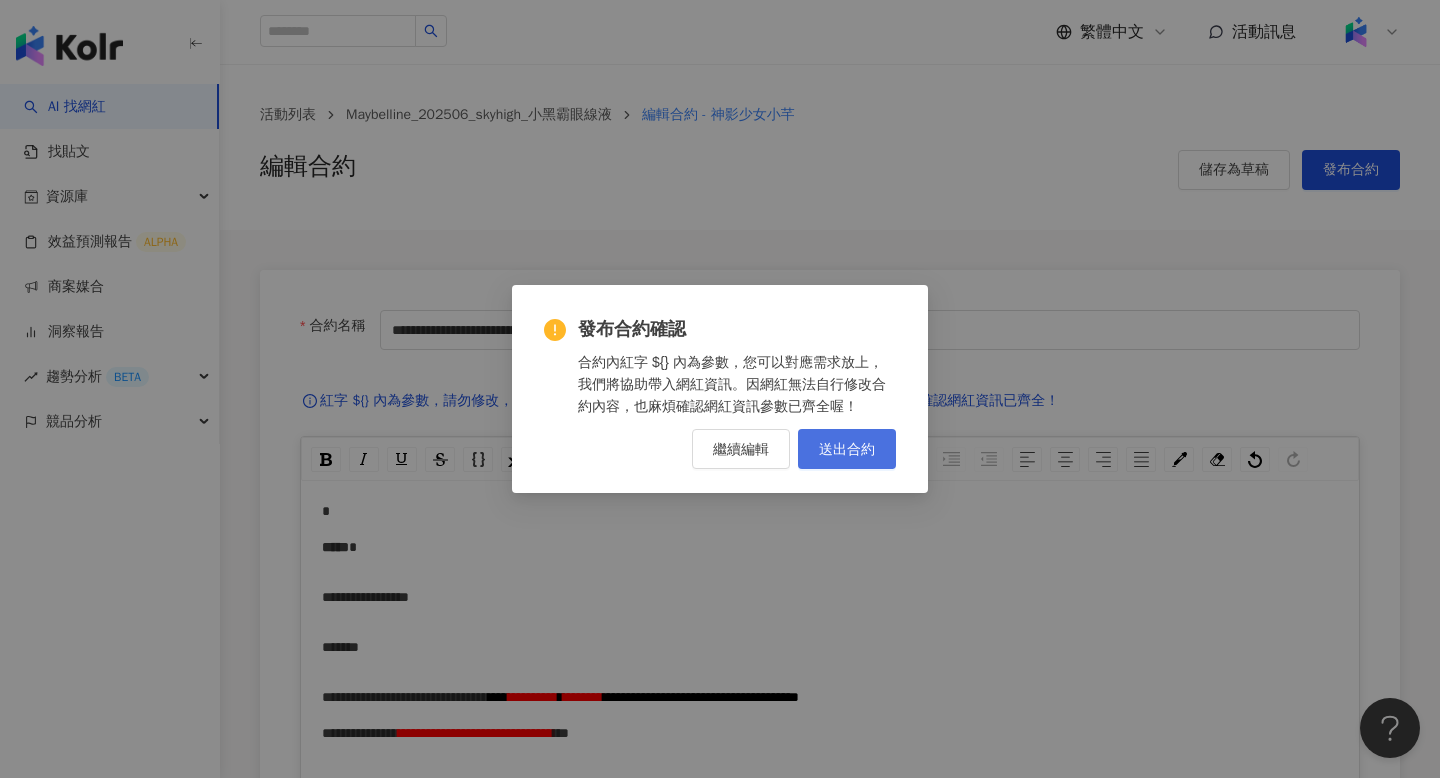 click on "送出合約" at bounding box center [847, 449] 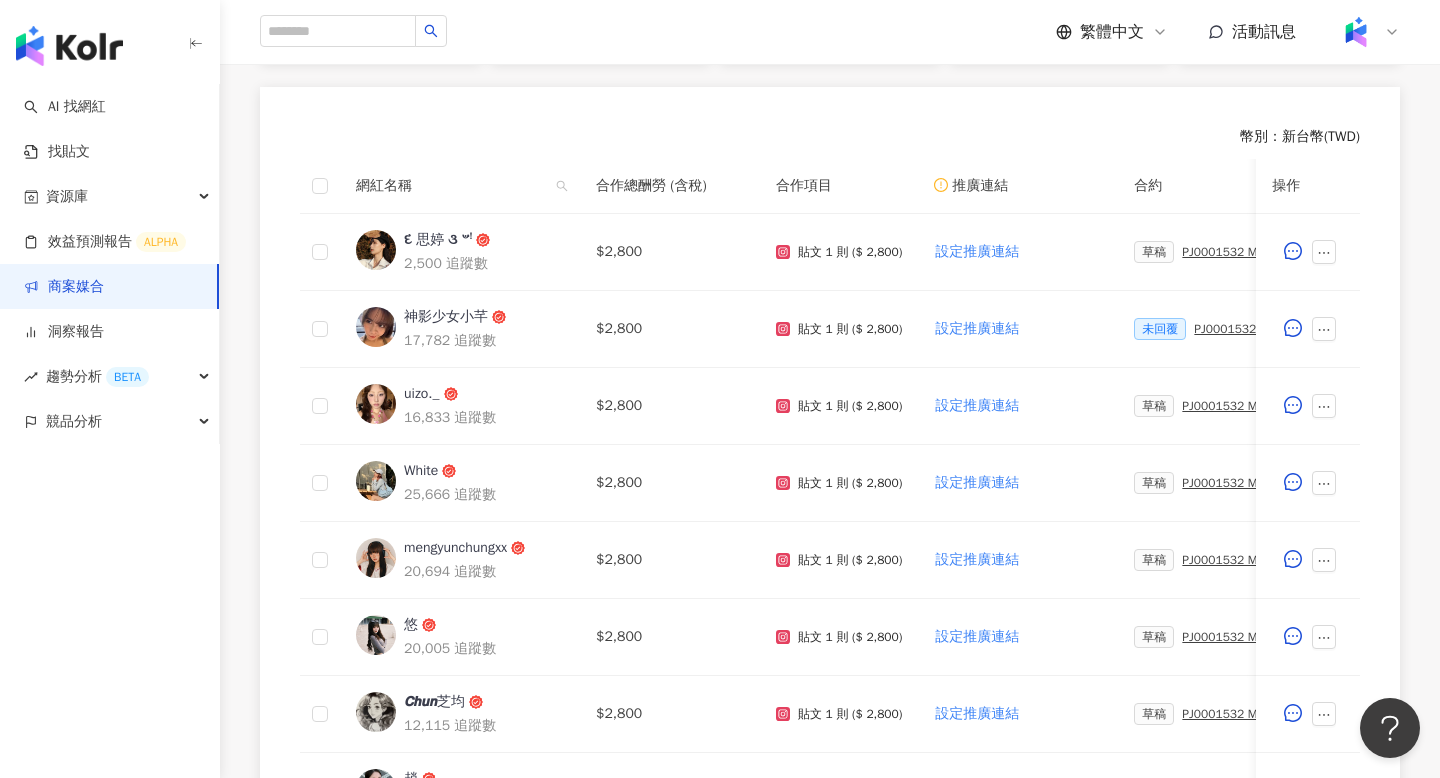 scroll, scrollTop: 553, scrollLeft: 0, axis: vertical 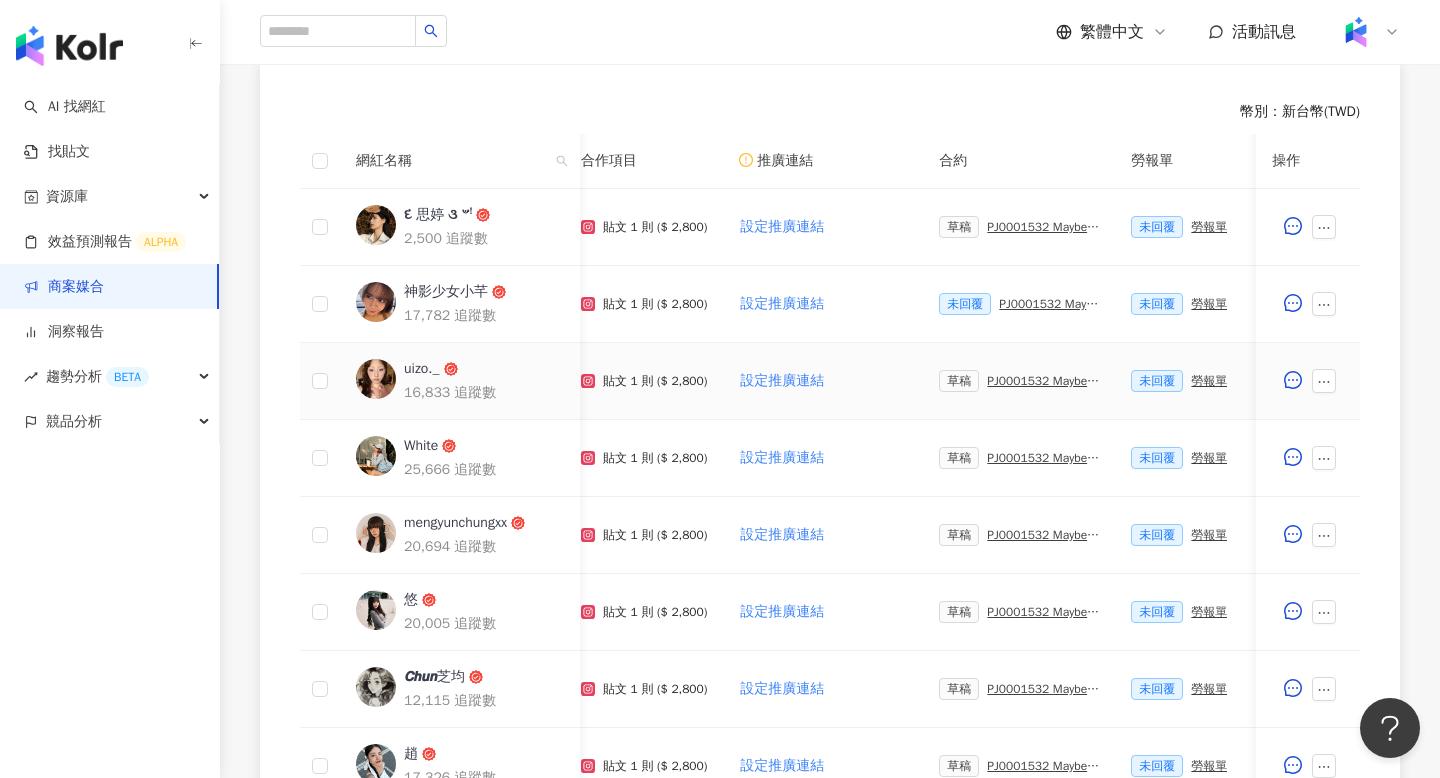 click on "草稿 PJ0001532 Maybelline_202506_skyhigh_小黑霸眼線液_萊雅合作備忘錄" at bounding box center [1019, 381] 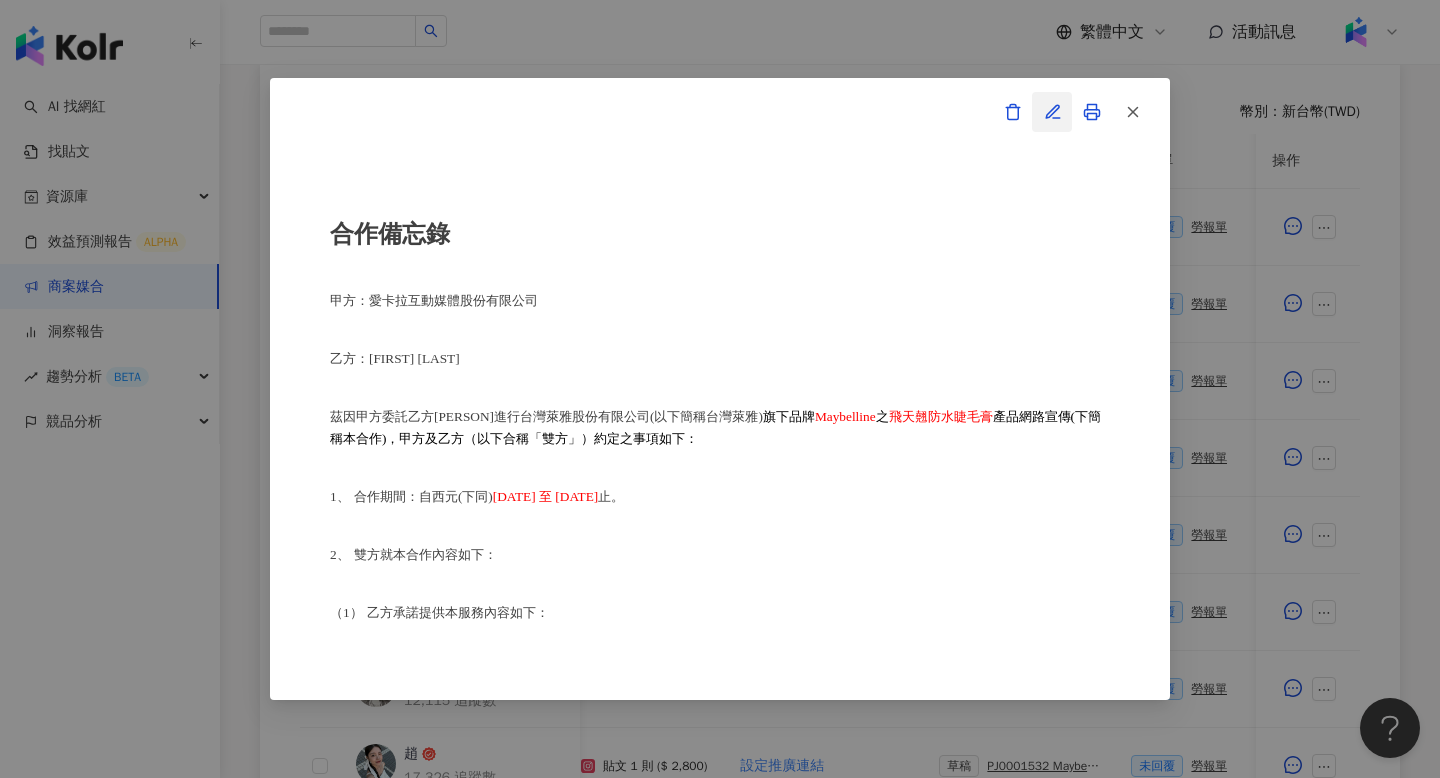click at bounding box center [1052, 112] 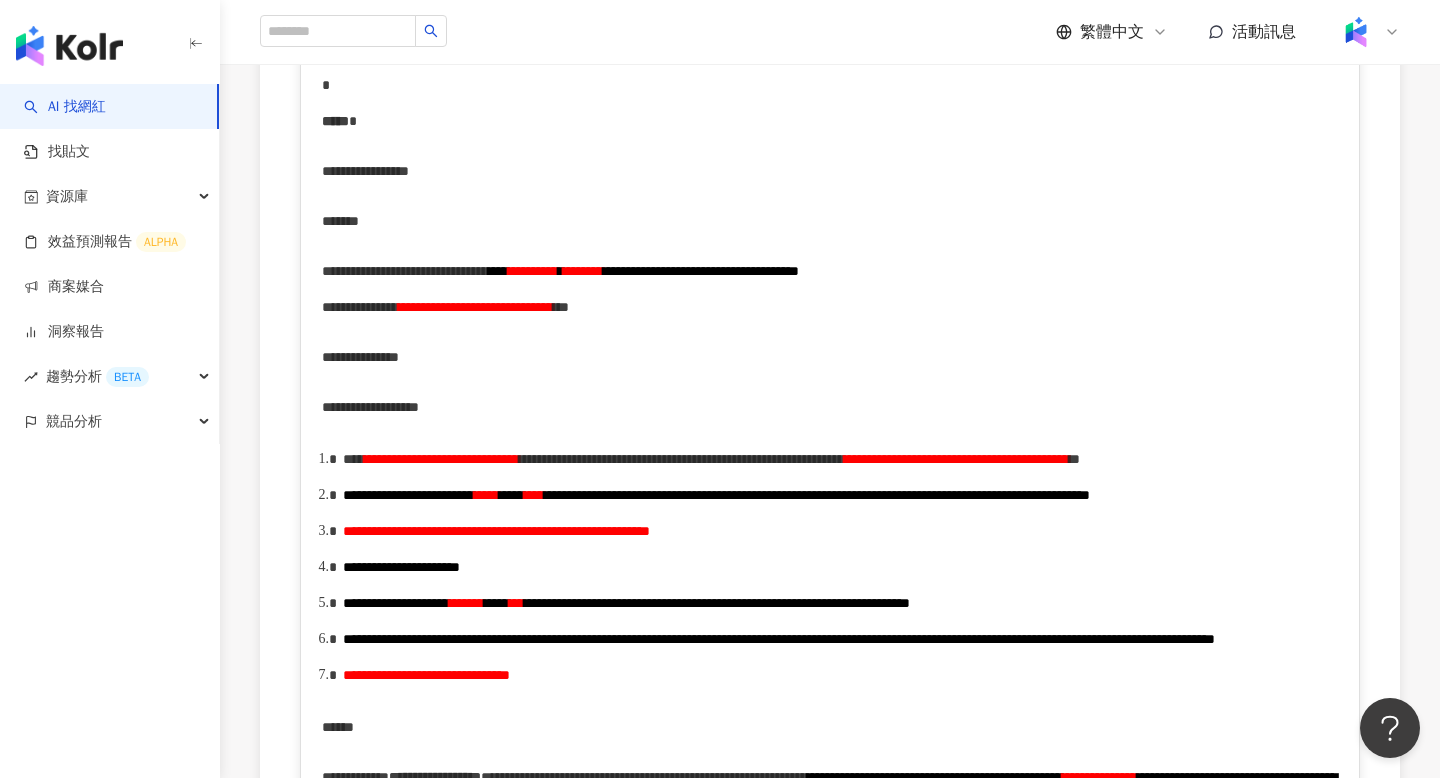 scroll, scrollTop: 461, scrollLeft: 0, axis: vertical 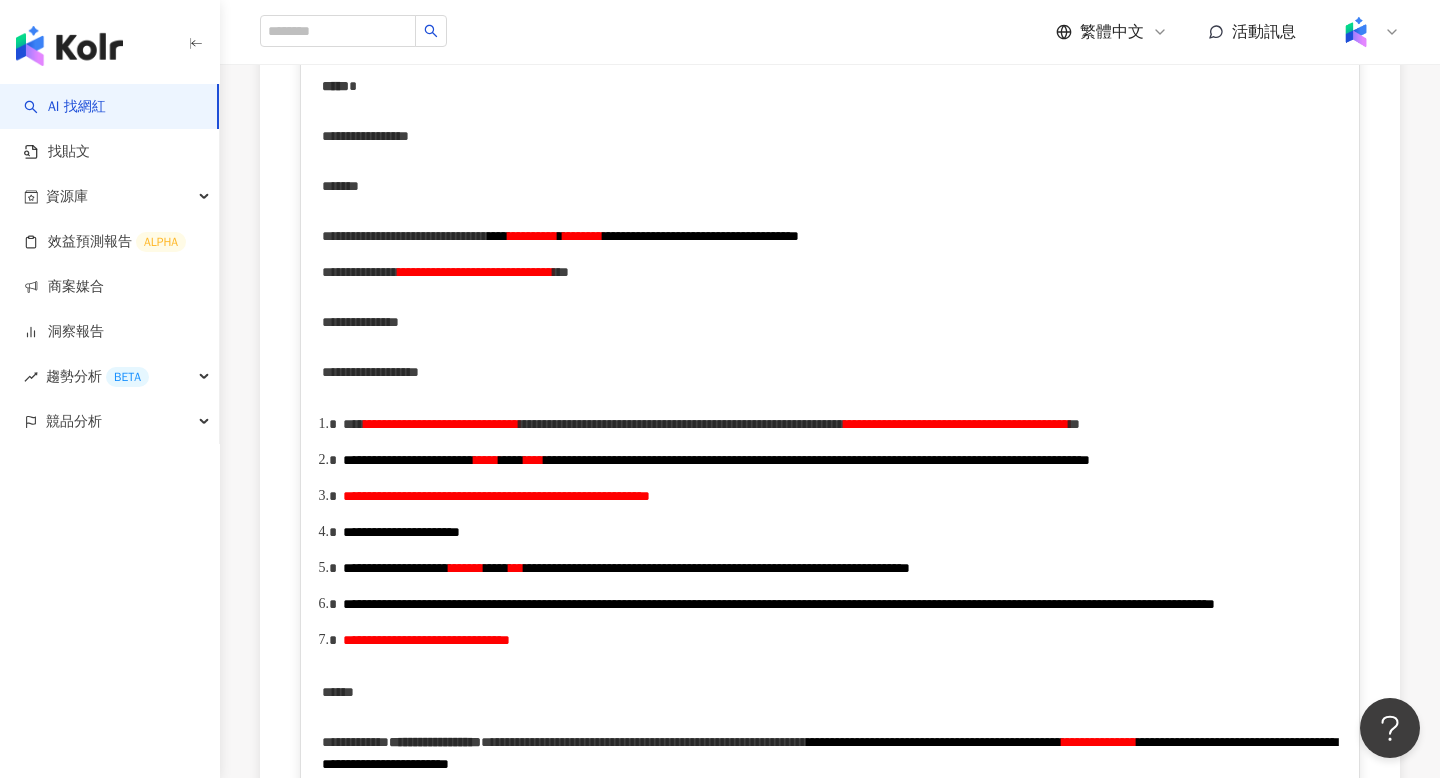 click on "**********" at bounding box center [956, 424] 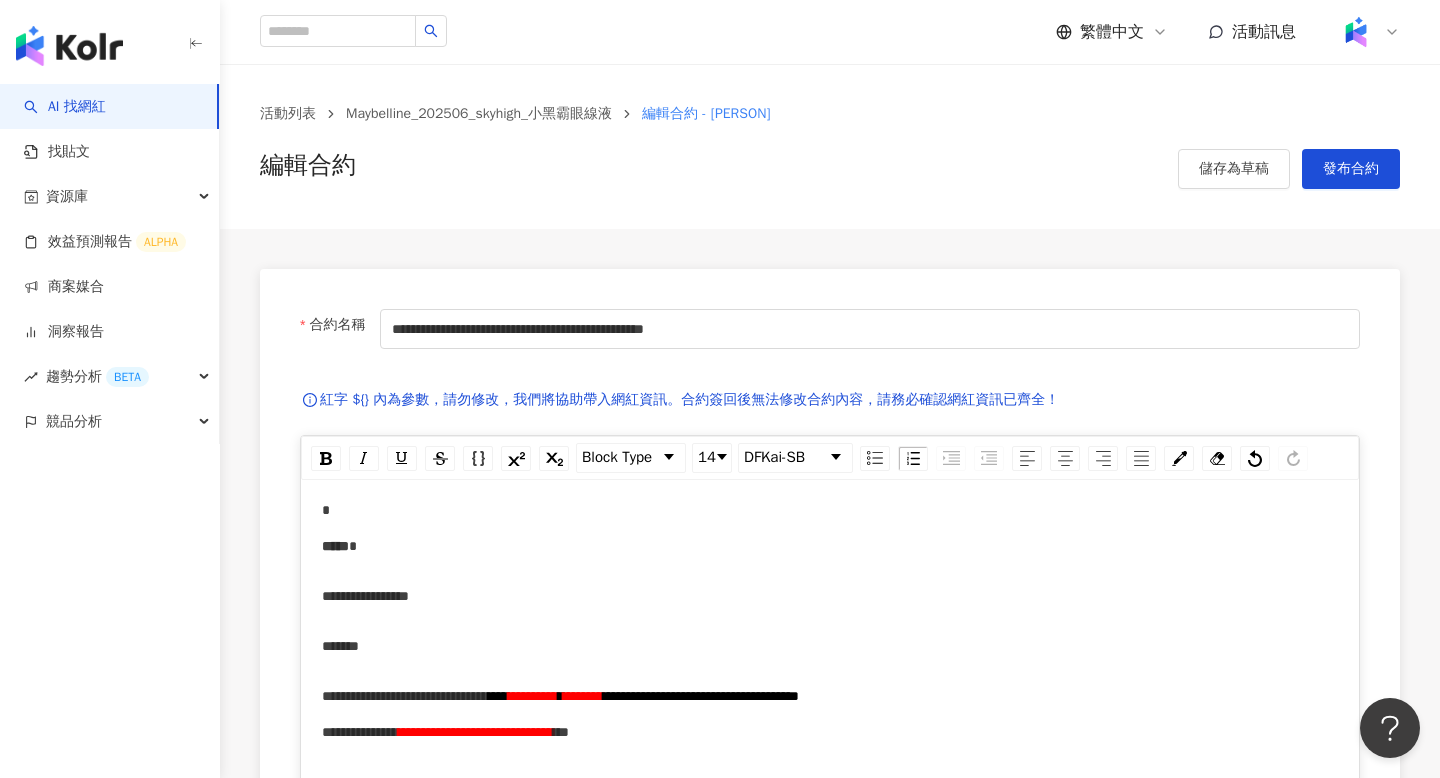 scroll, scrollTop: 0, scrollLeft: 0, axis: both 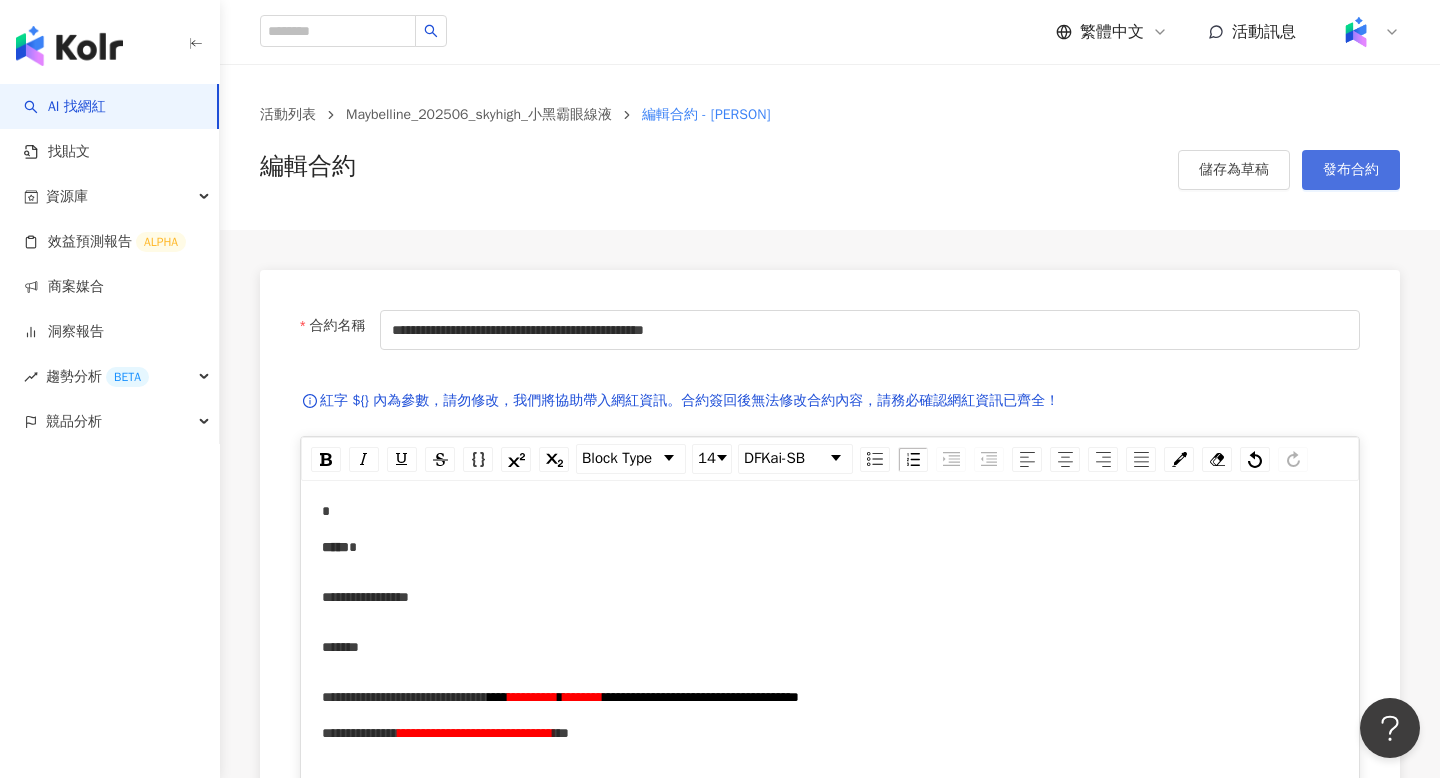 click on "發布合約" at bounding box center [1351, 170] 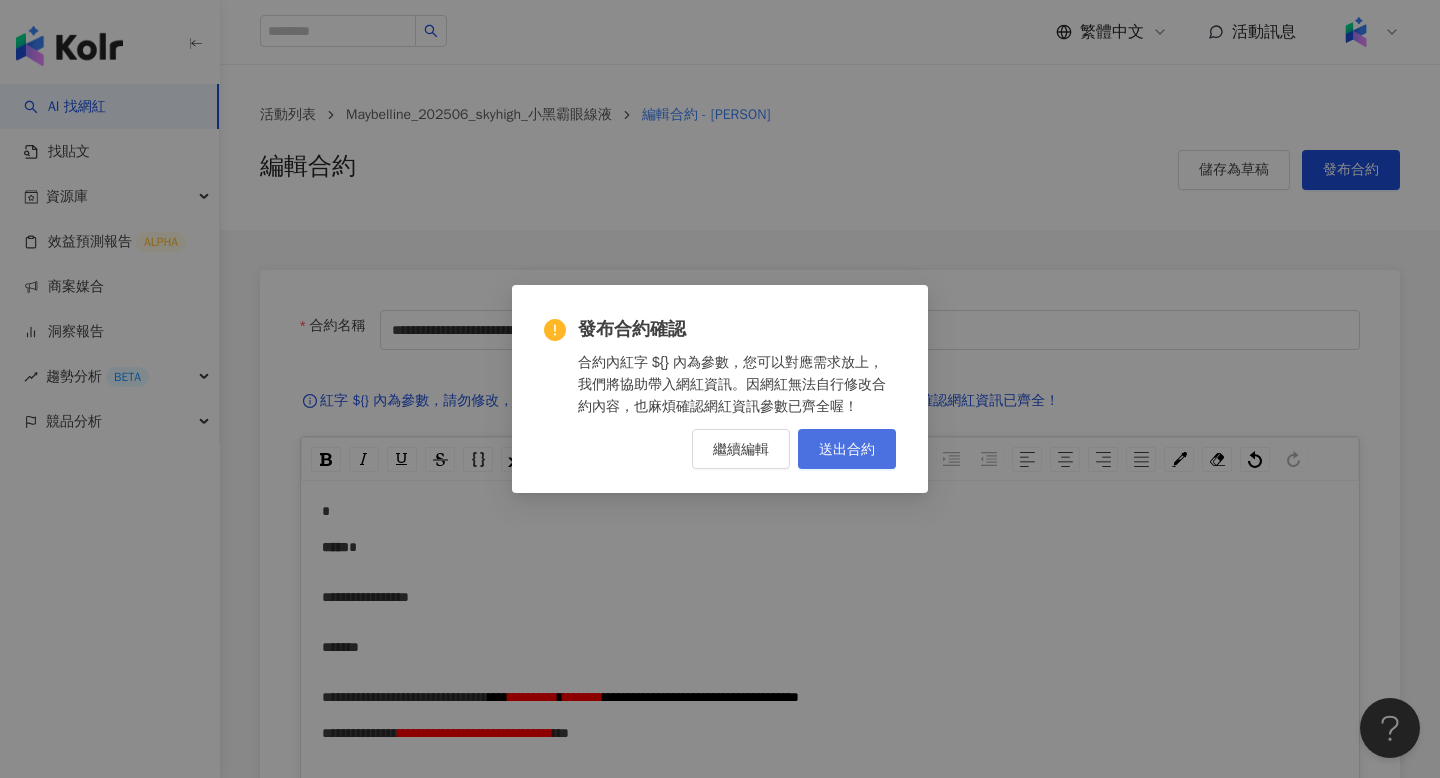 click on "送出合約" at bounding box center (847, 449) 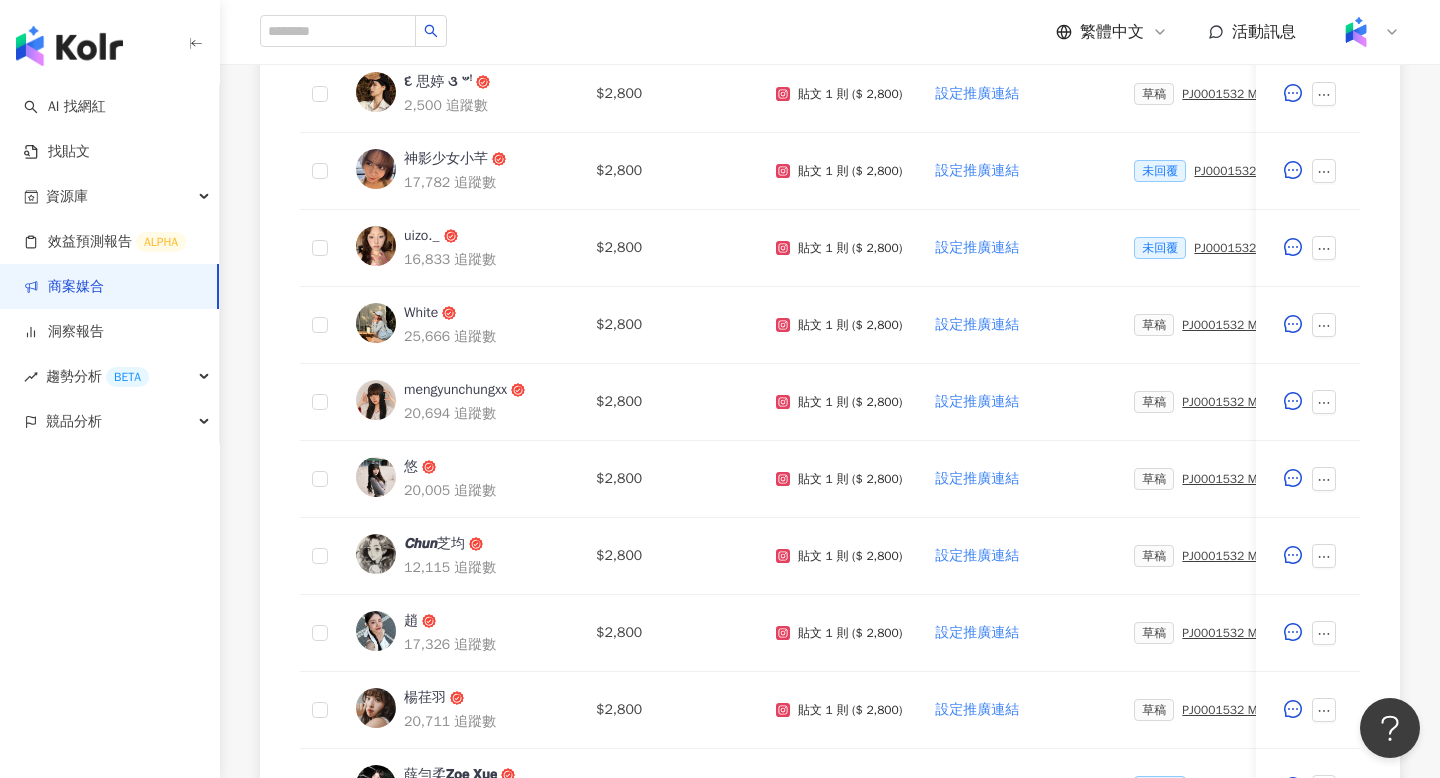 scroll, scrollTop: 737, scrollLeft: 0, axis: vertical 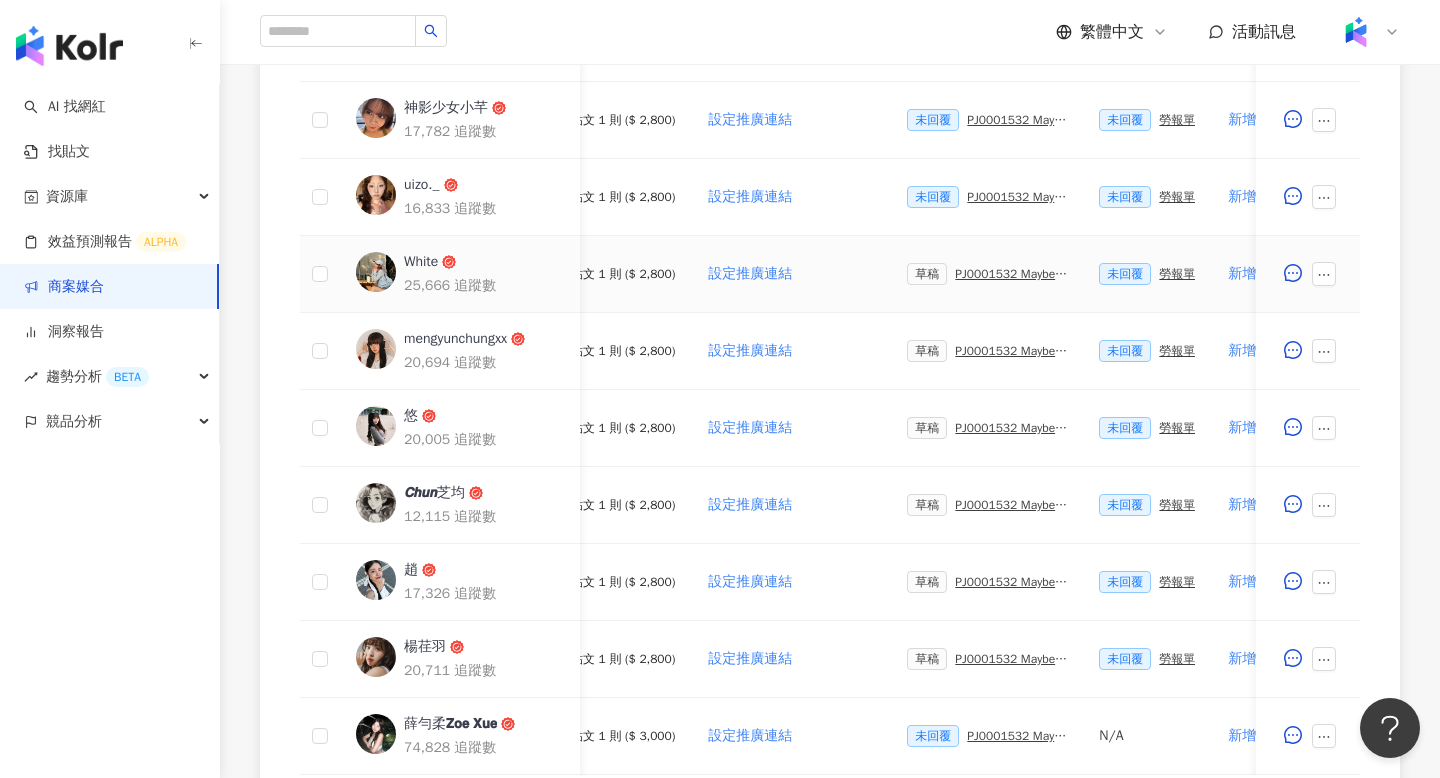 click on "PJ0001532 Maybelline_202506_skyhigh_小黑霸眼線液_萊雅合作備忘錄" at bounding box center (1011, 274) 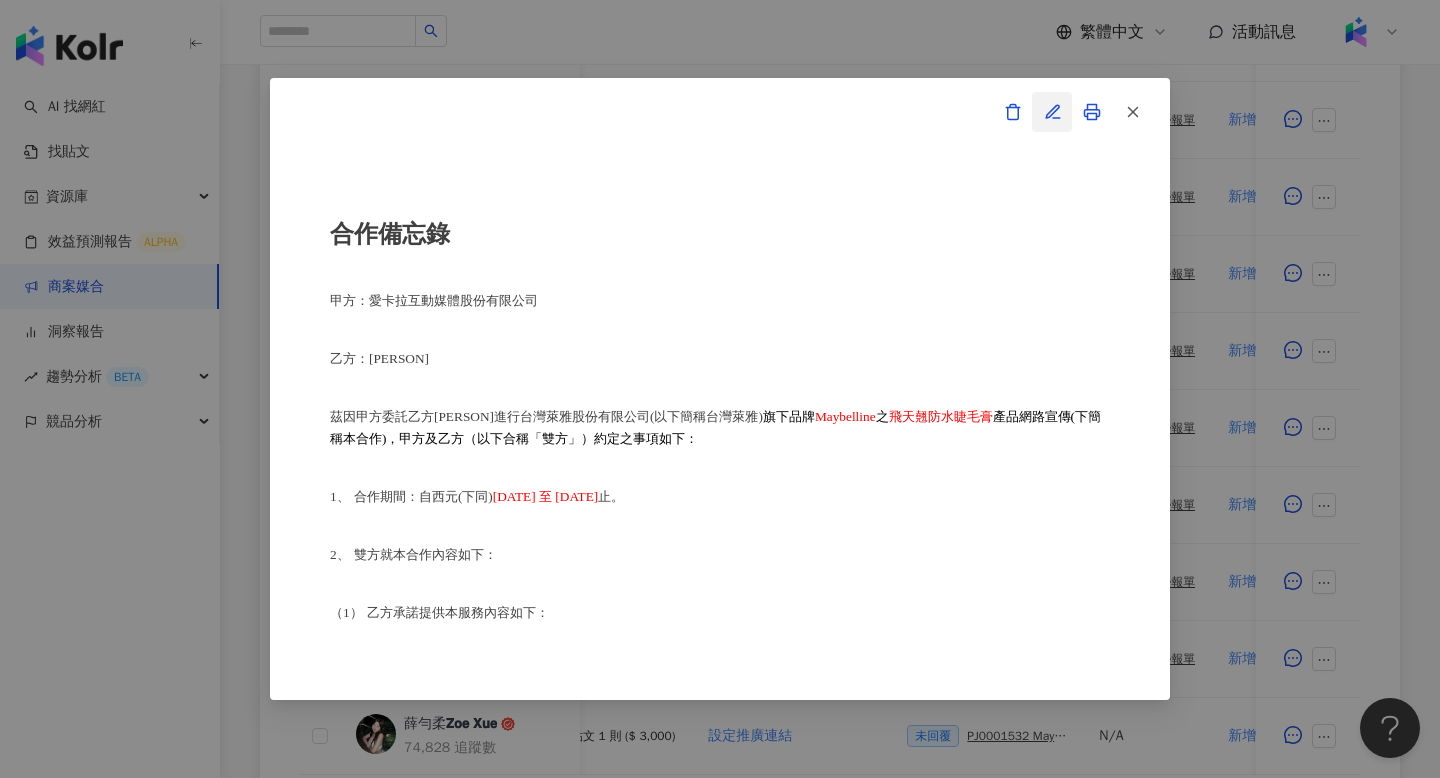 click 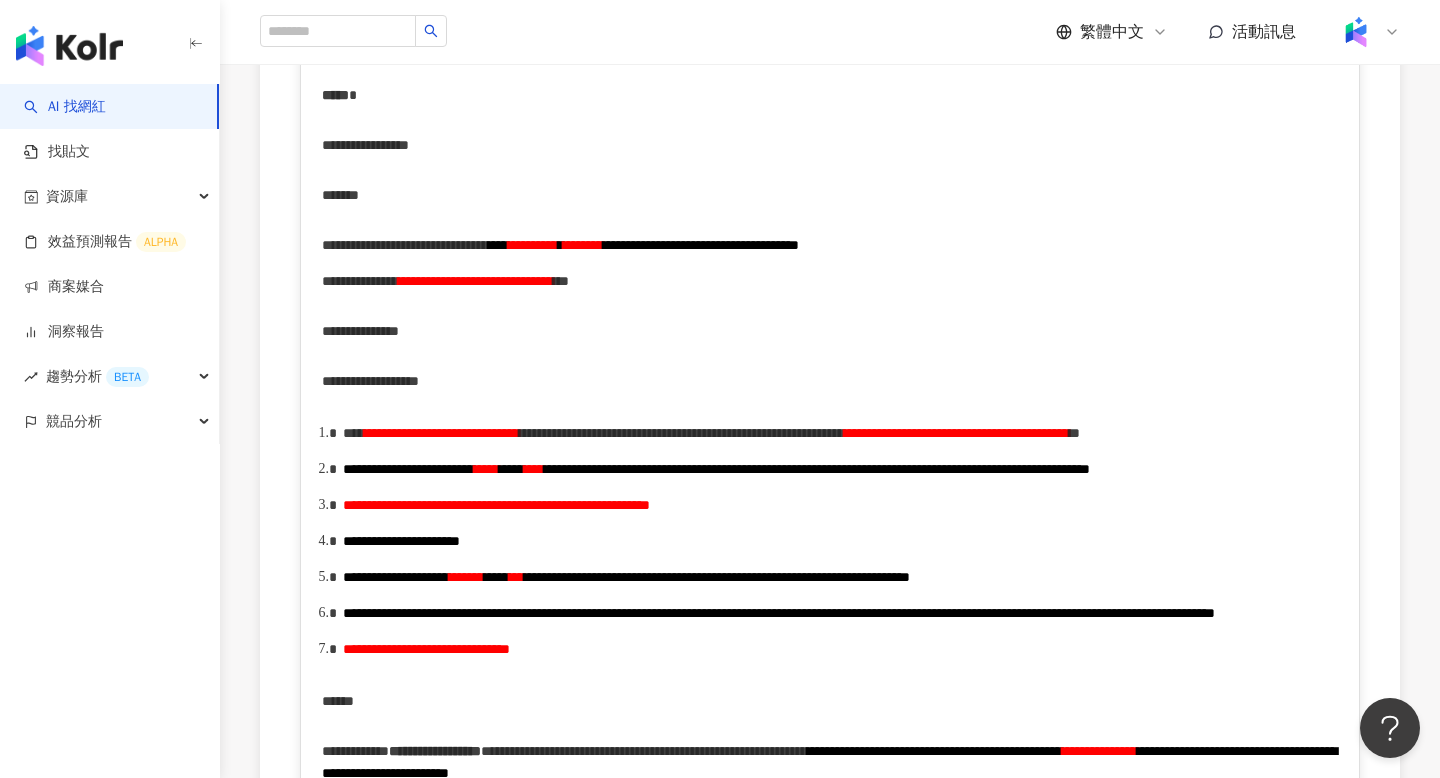 scroll, scrollTop: 472, scrollLeft: 0, axis: vertical 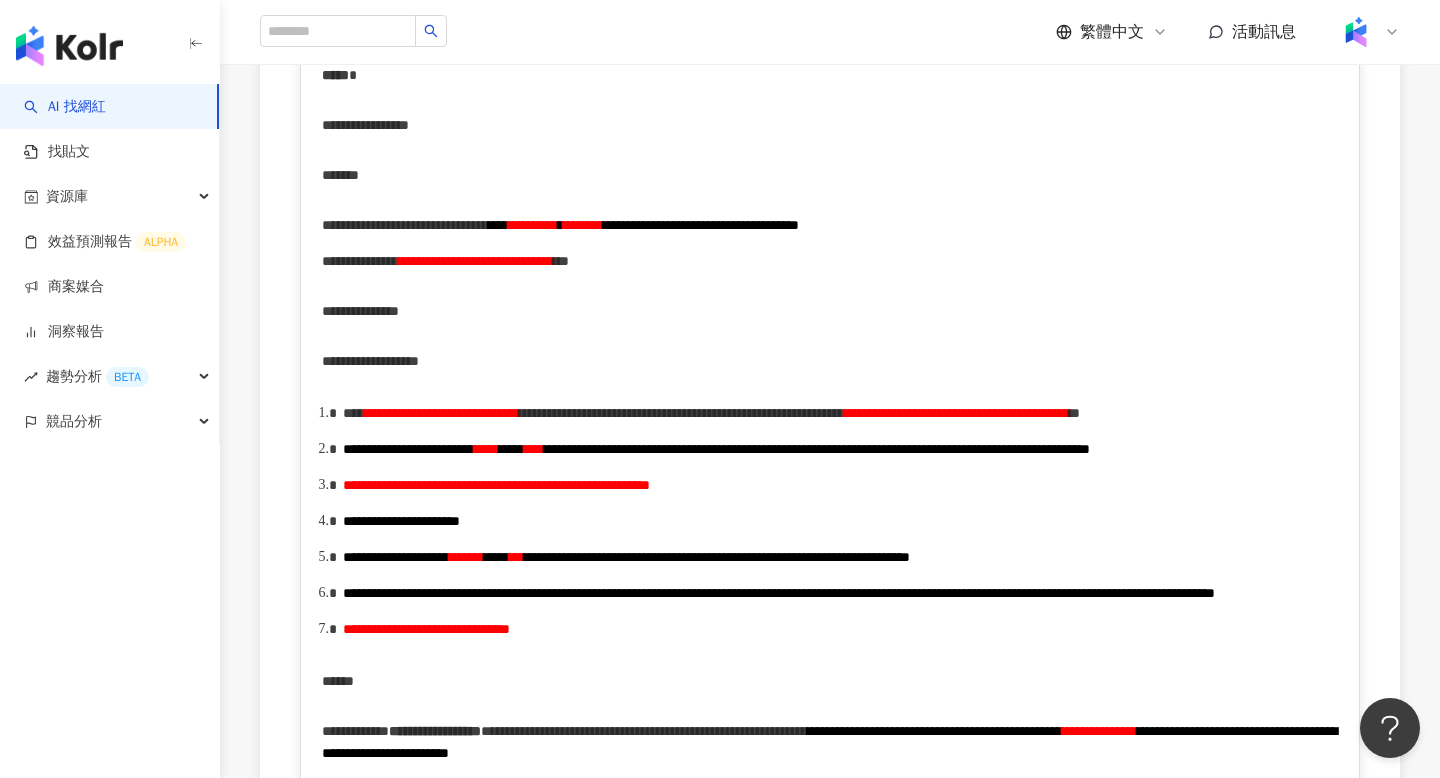 click on "**********" at bounding box center [956, 413] 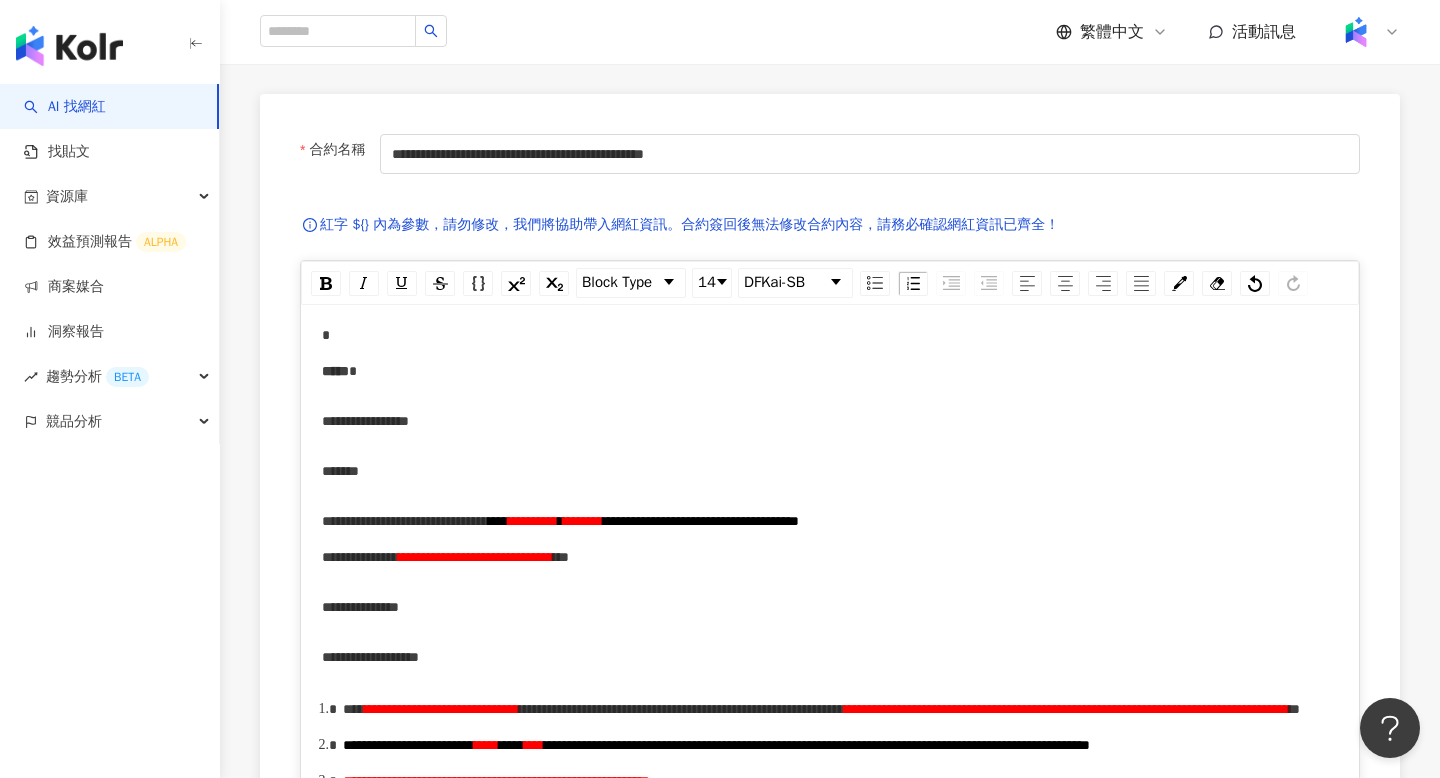 scroll, scrollTop: 0, scrollLeft: 0, axis: both 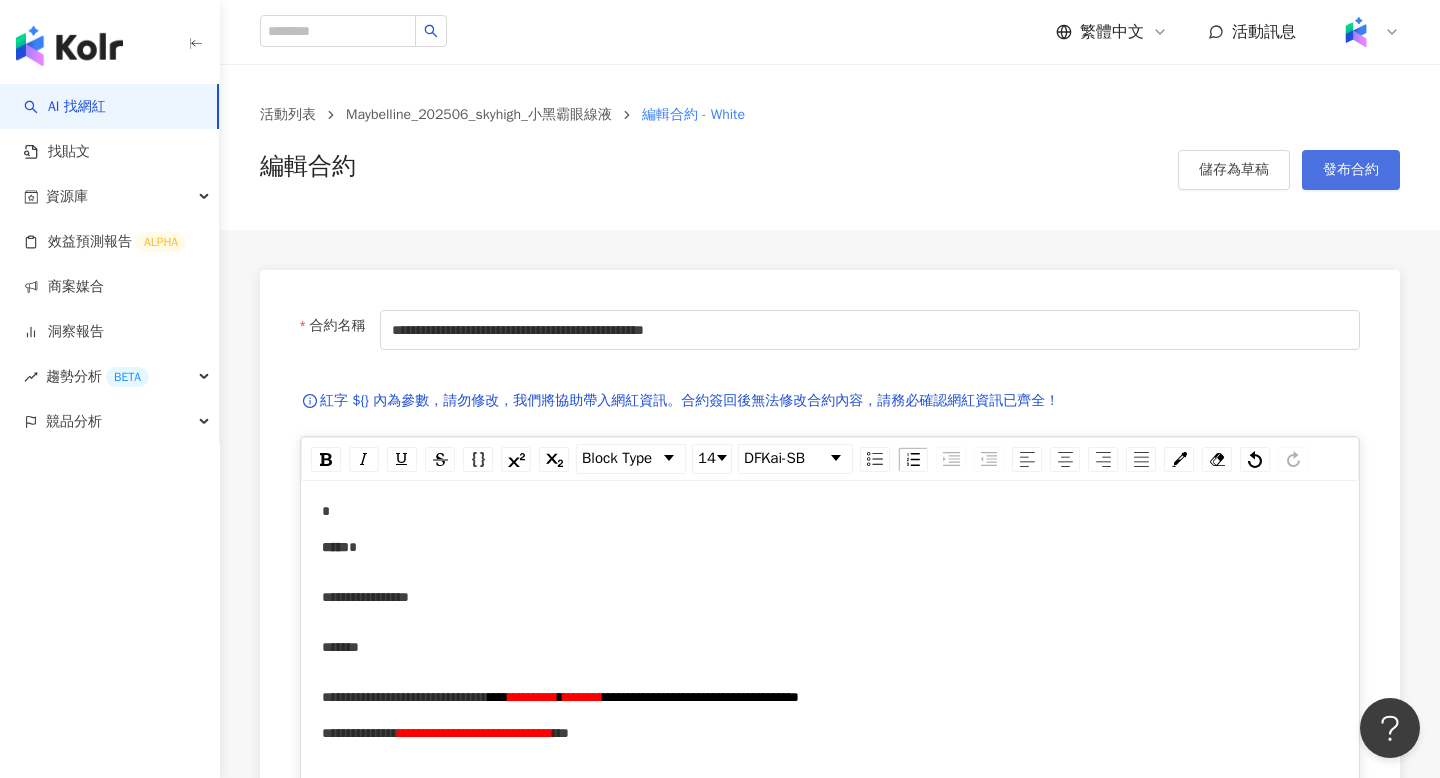 click on "發布合約" at bounding box center [1351, 170] 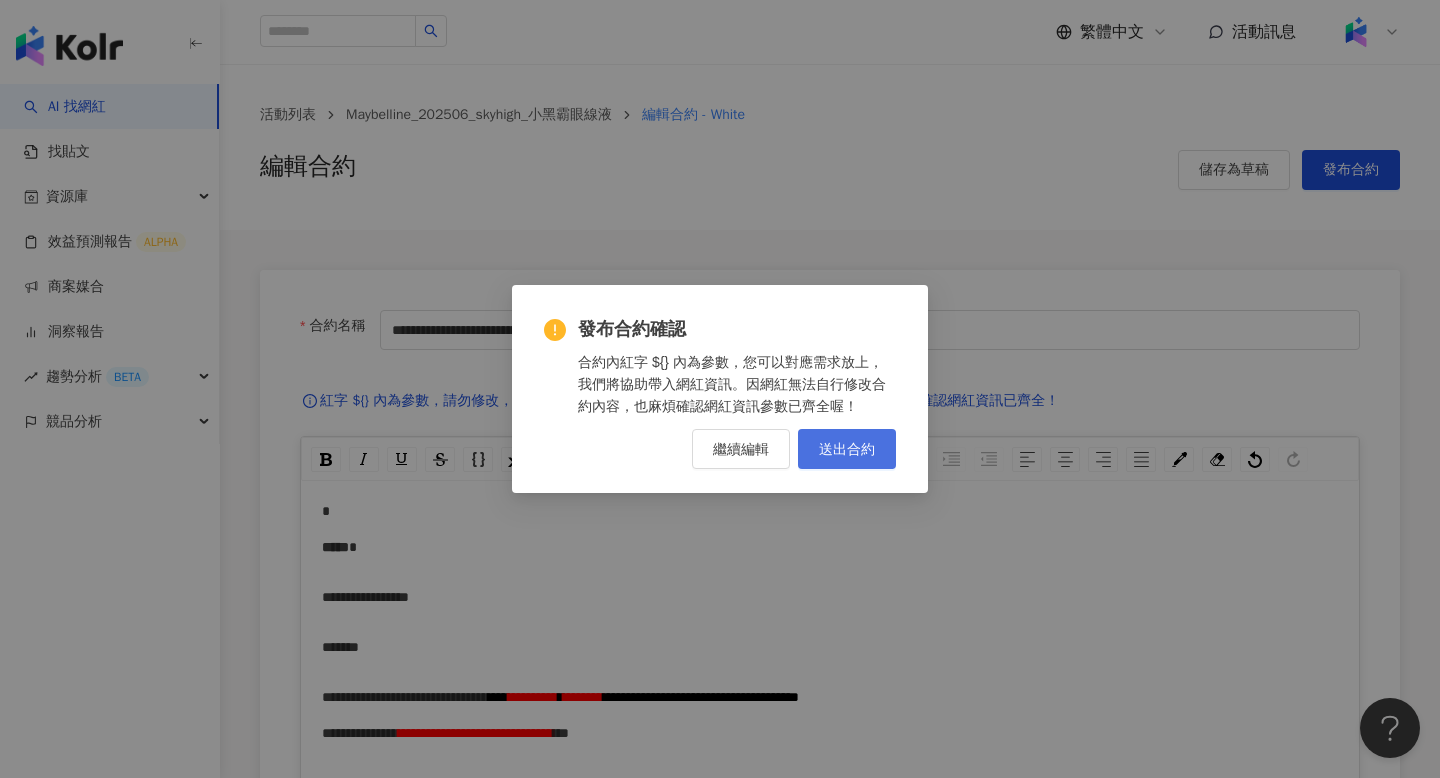 click on "送出合約" at bounding box center (847, 449) 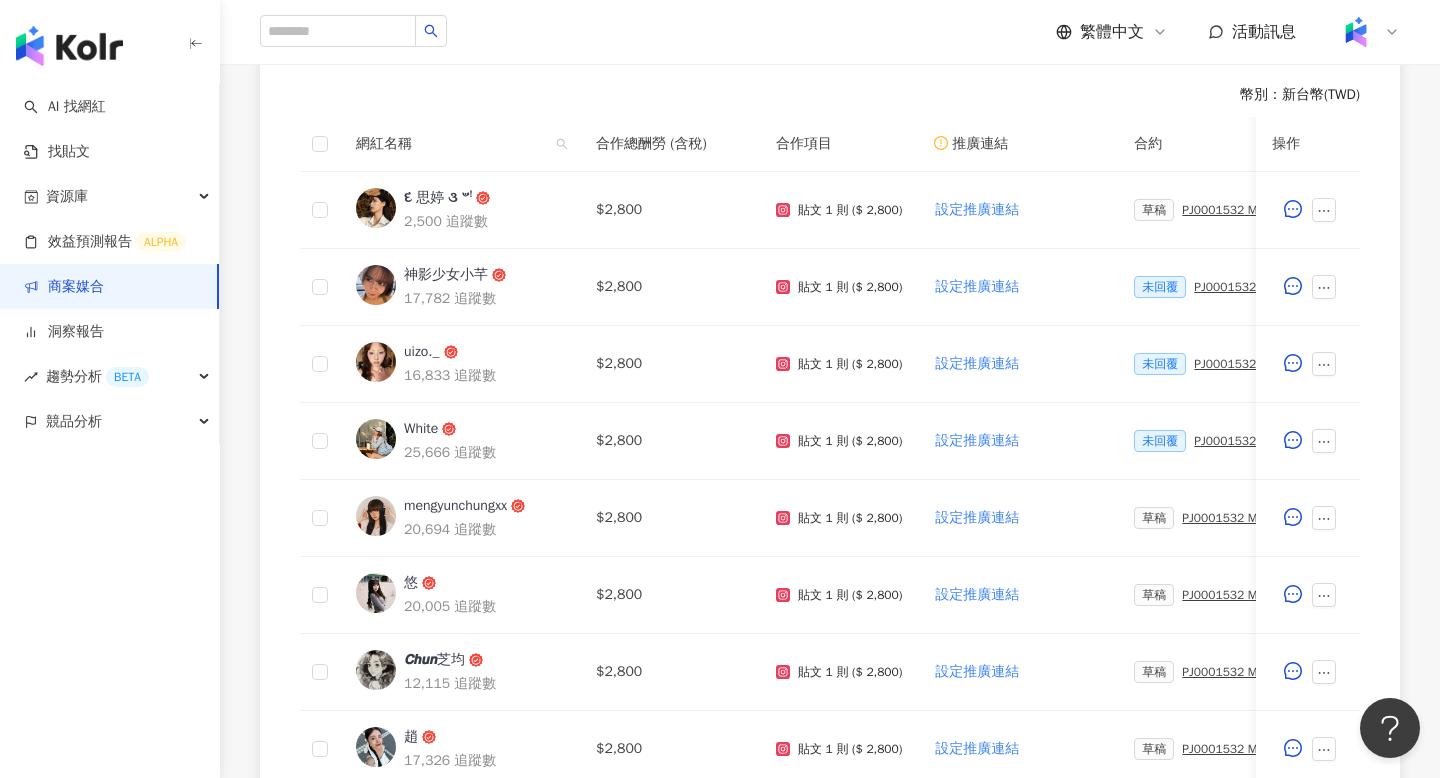 scroll, scrollTop: 625, scrollLeft: 0, axis: vertical 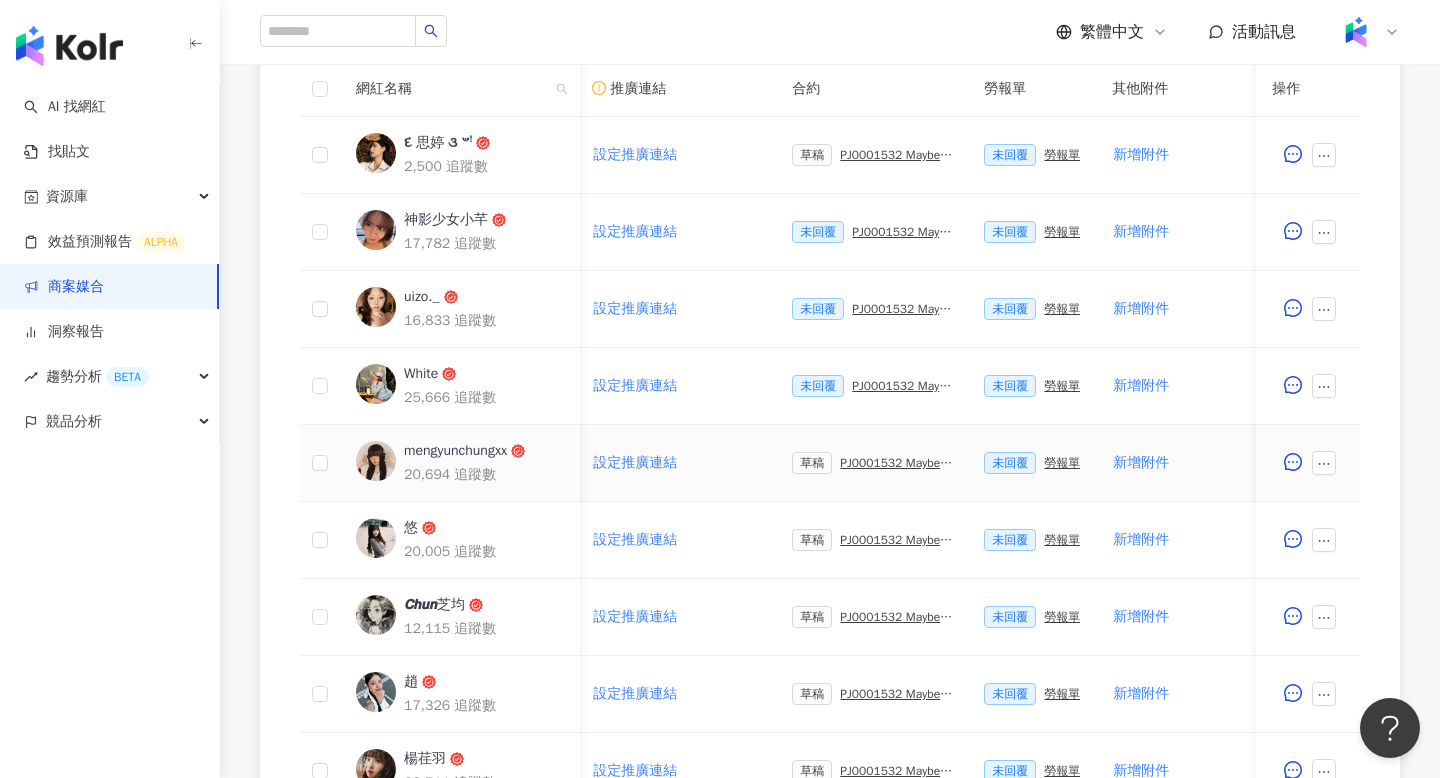 click on "PJ0001532 Maybelline_202506_skyhigh_小黑霸眼線液_萊雅合作備忘錄" at bounding box center (896, 463) 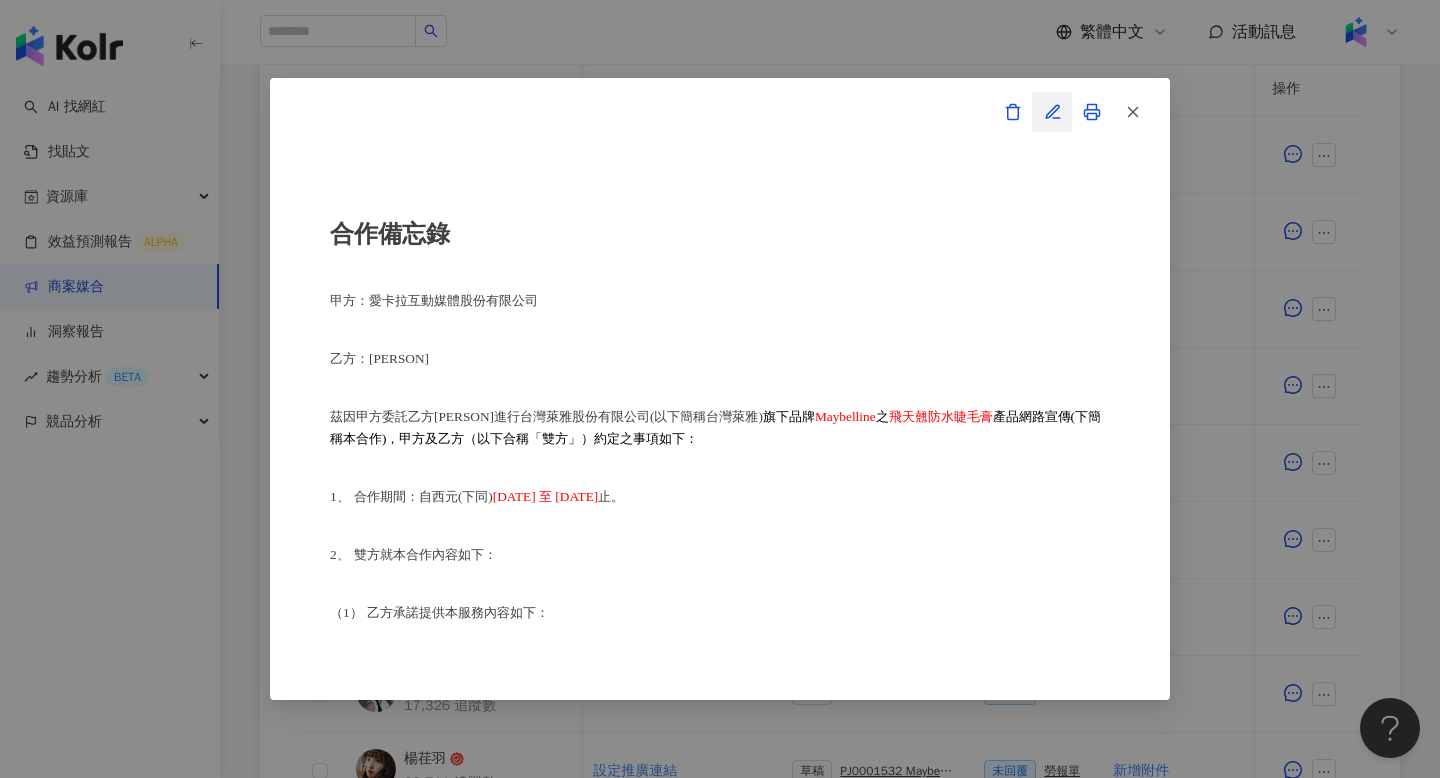 click 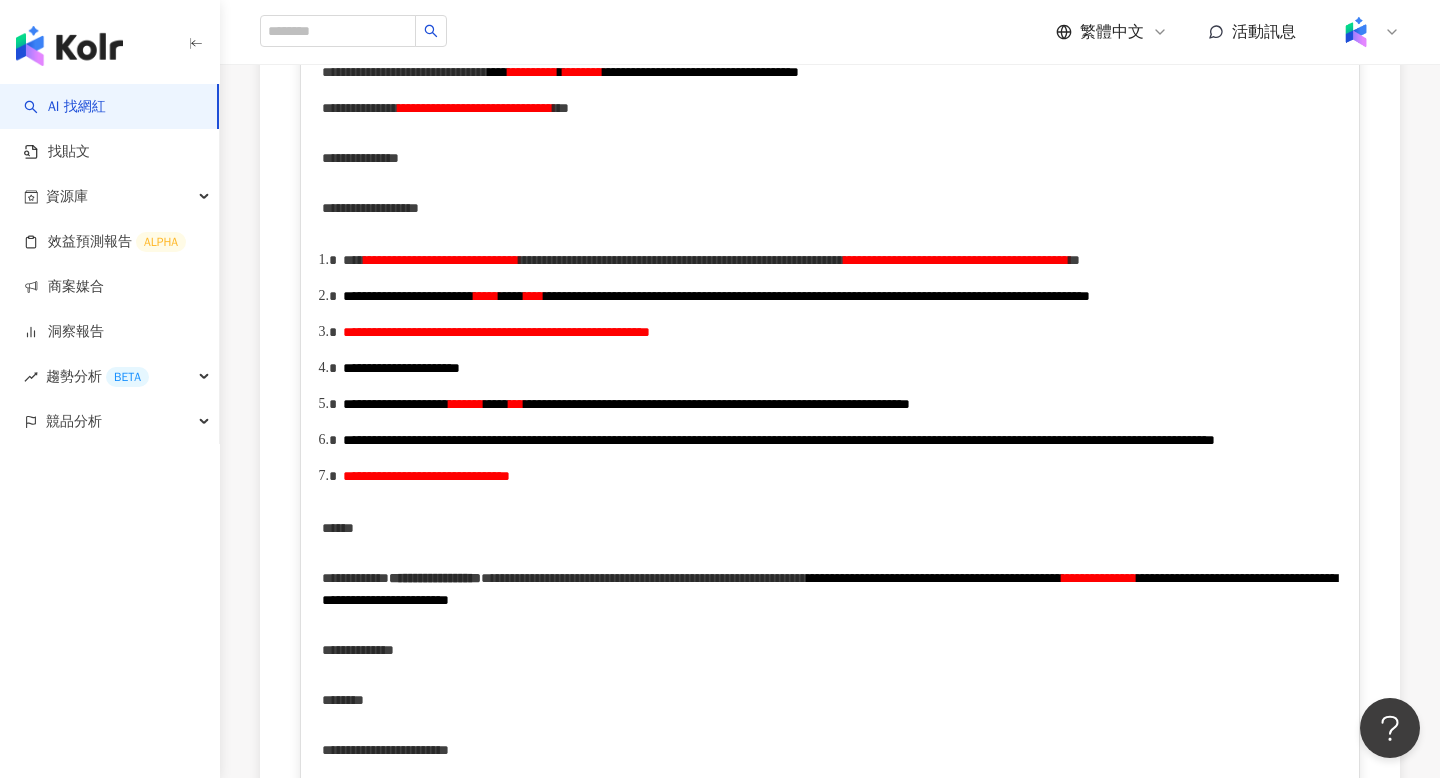 scroll, scrollTop: 0, scrollLeft: 0, axis: both 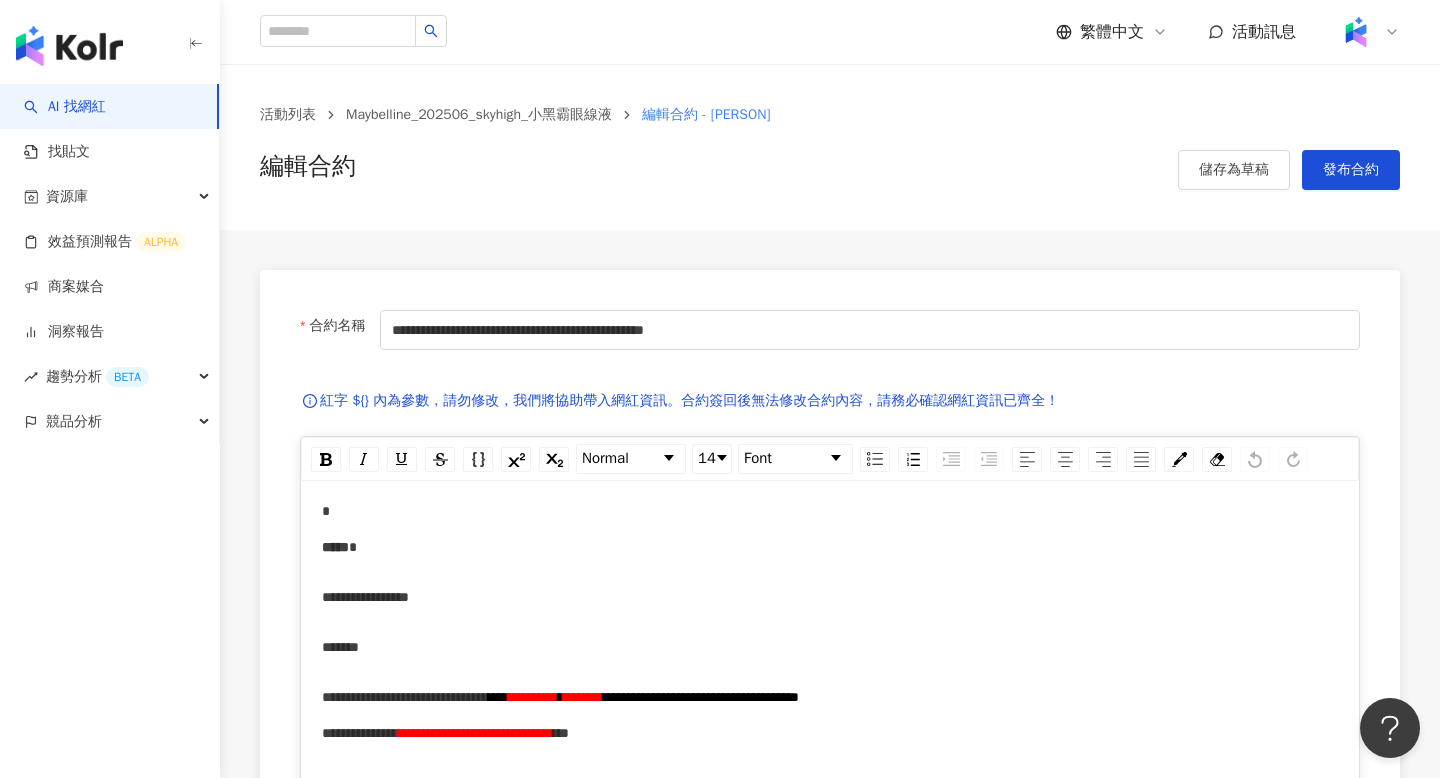 drag, startPoint x: 713, startPoint y: 121, endPoint x: 902, endPoint y: 122, distance: 189.00264 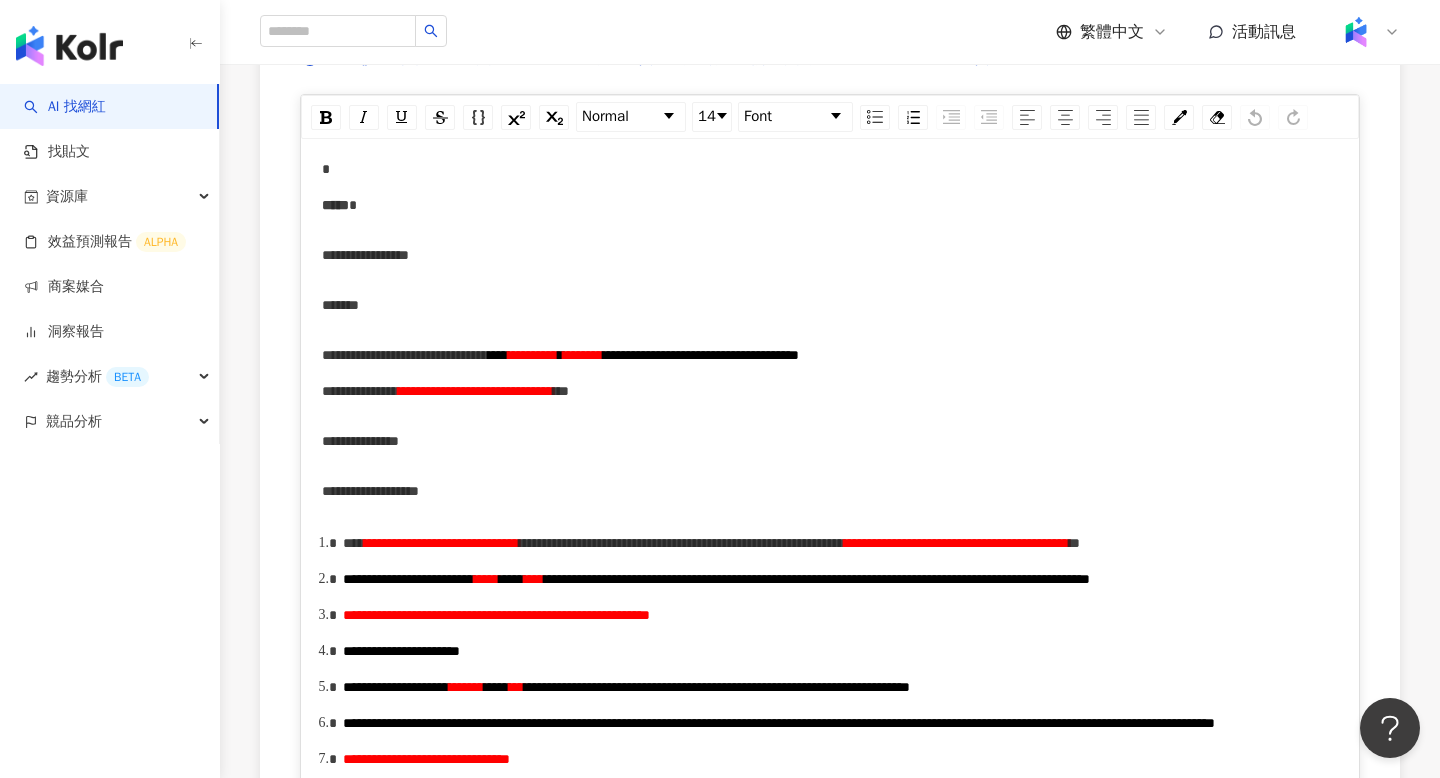 scroll, scrollTop: 351, scrollLeft: 0, axis: vertical 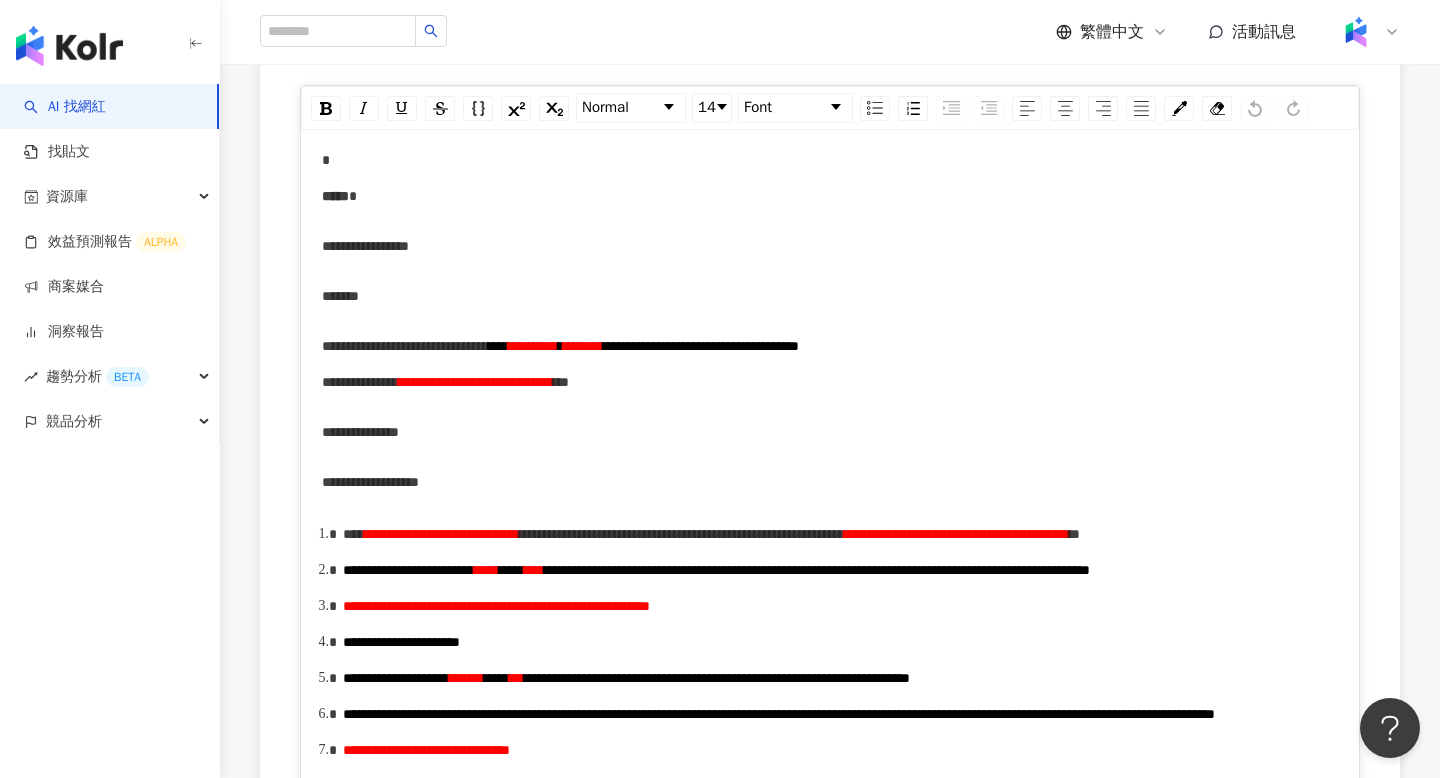 click on "**********" at bounding box center (956, 534) 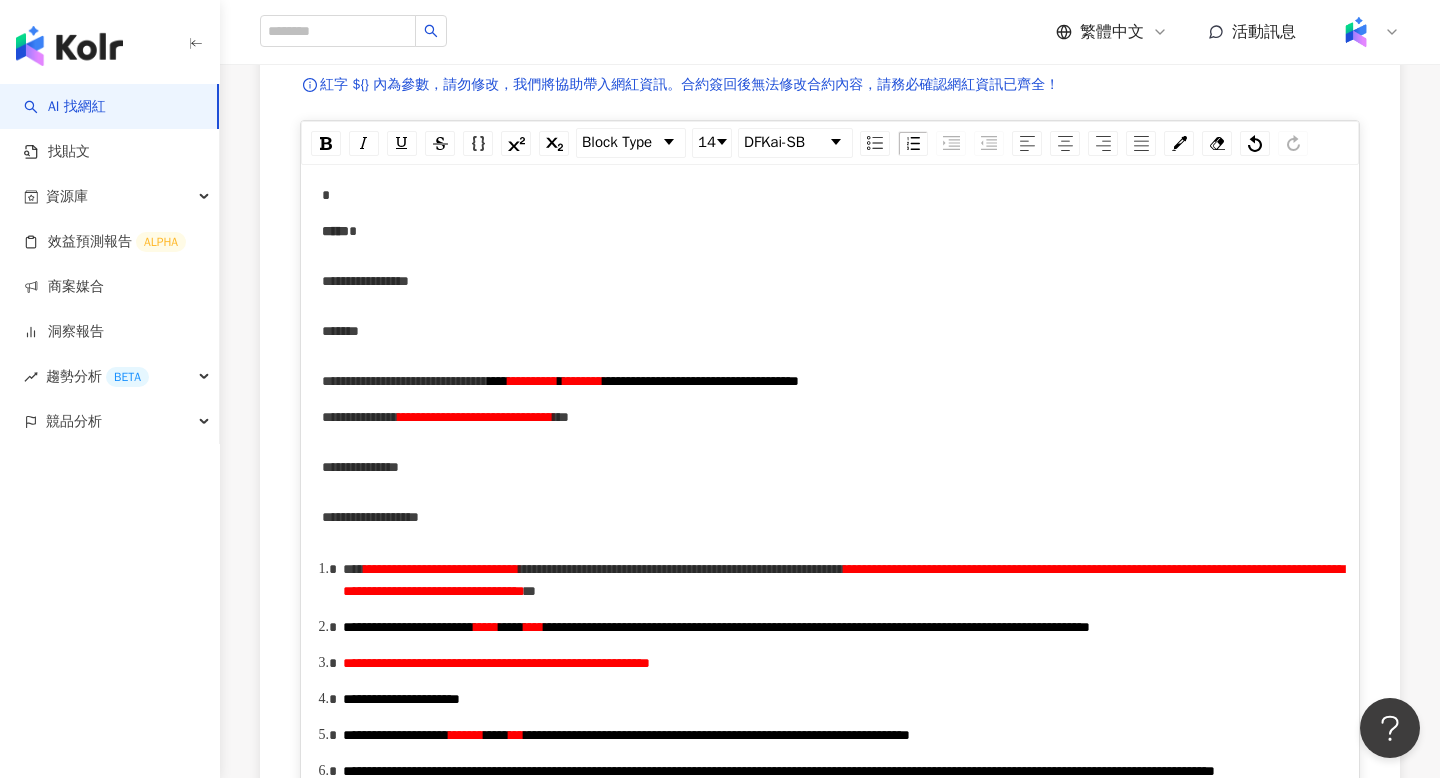scroll, scrollTop: 0, scrollLeft: 0, axis: both 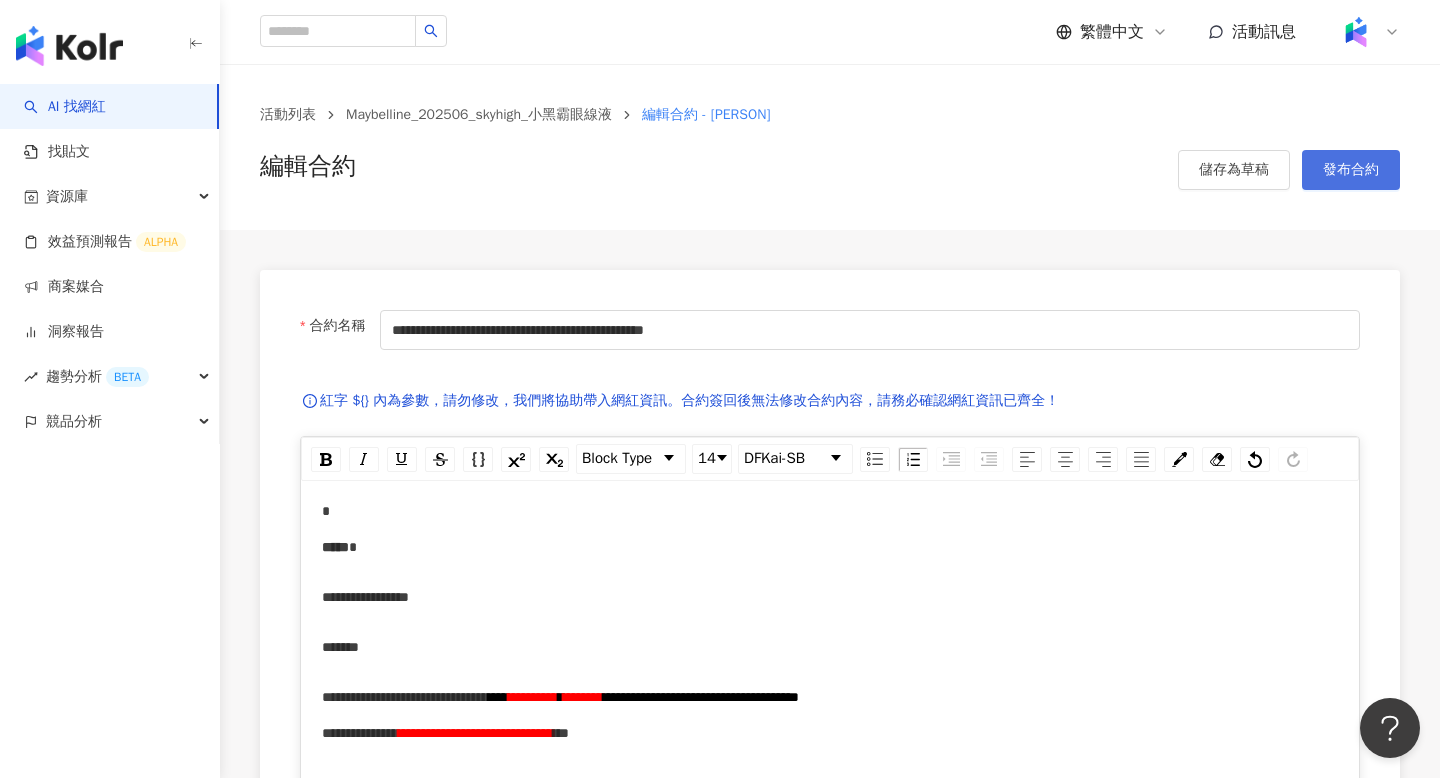 click on "發布合約" at bounding box center (1351, 170) 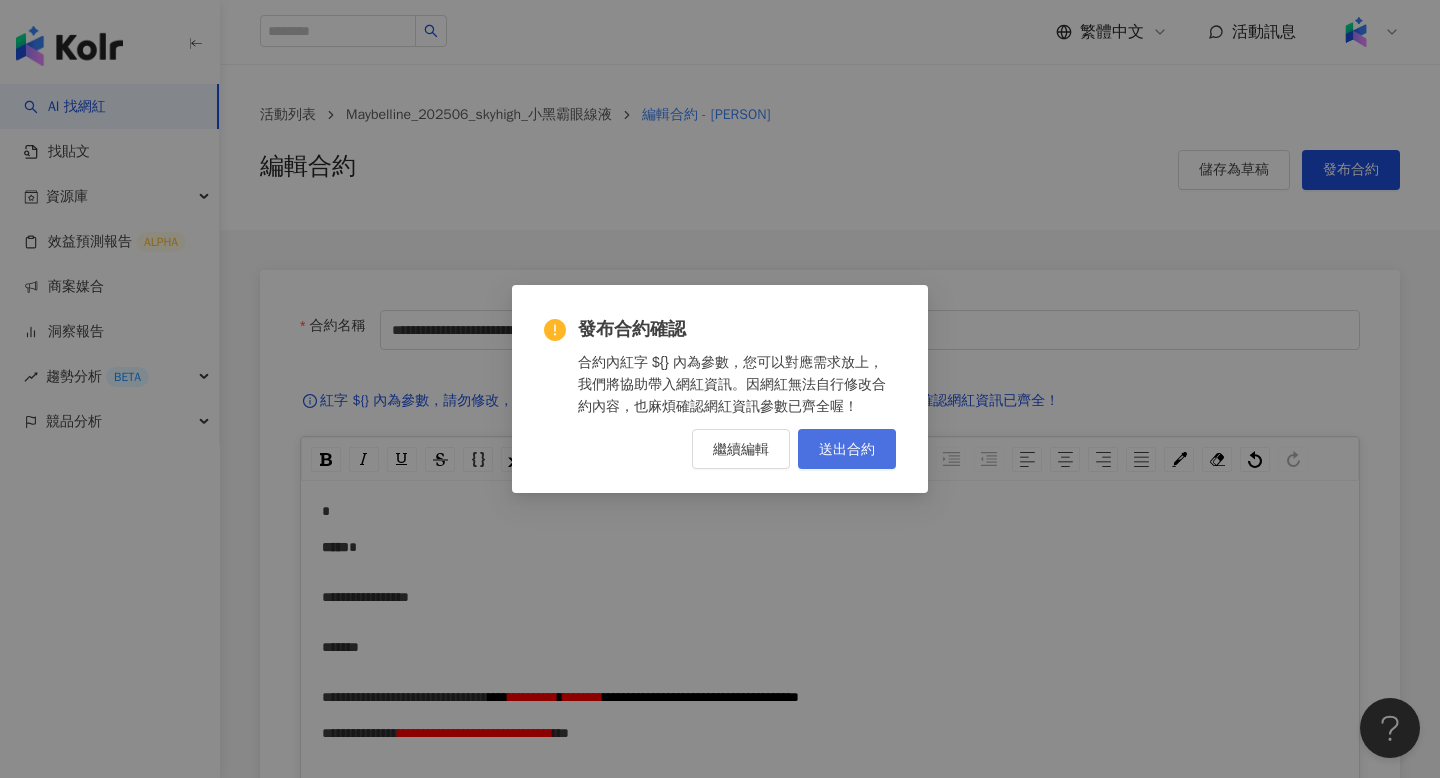 click on "送出合約" at bounding box center (847, 449) 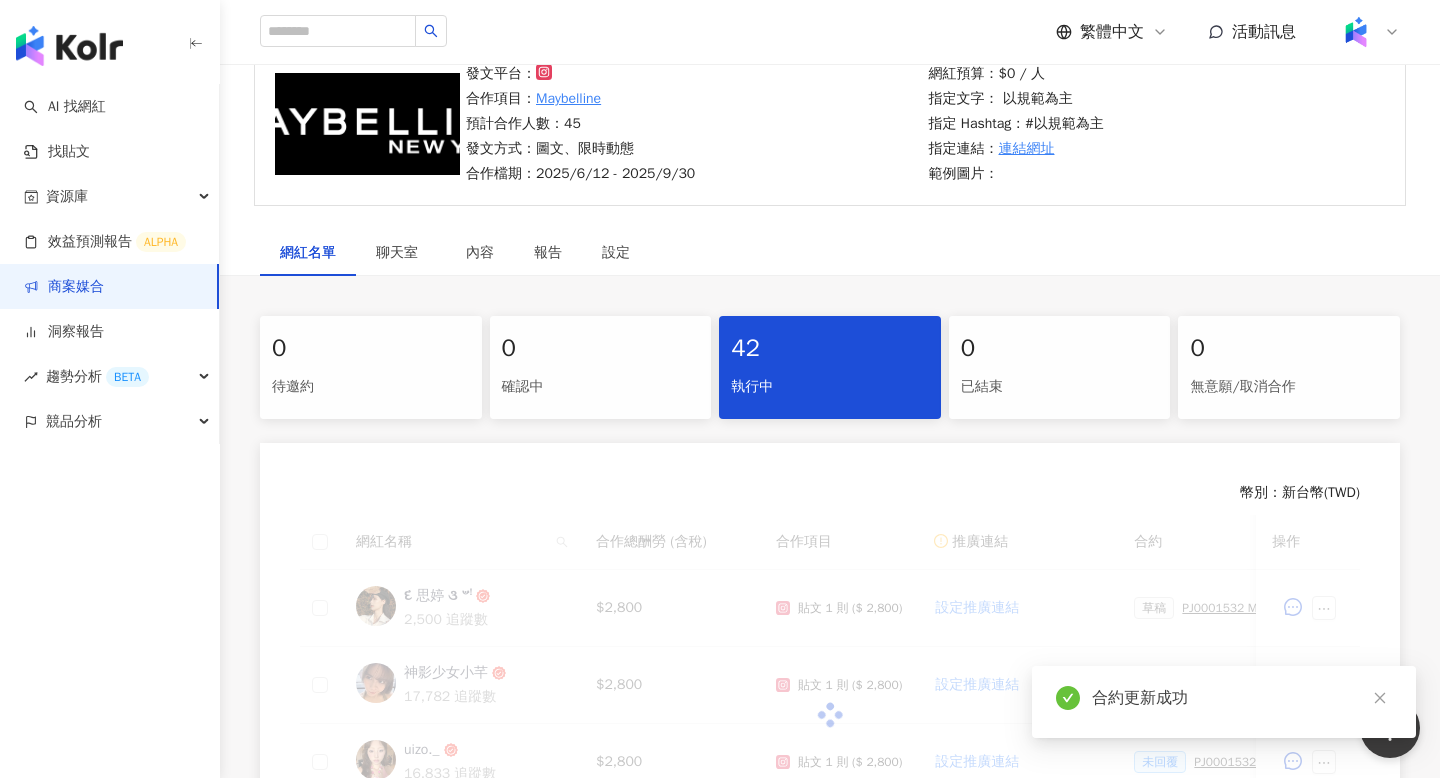 scroll, scrollTop: 738, scrollLeft: 0, axis: vertical 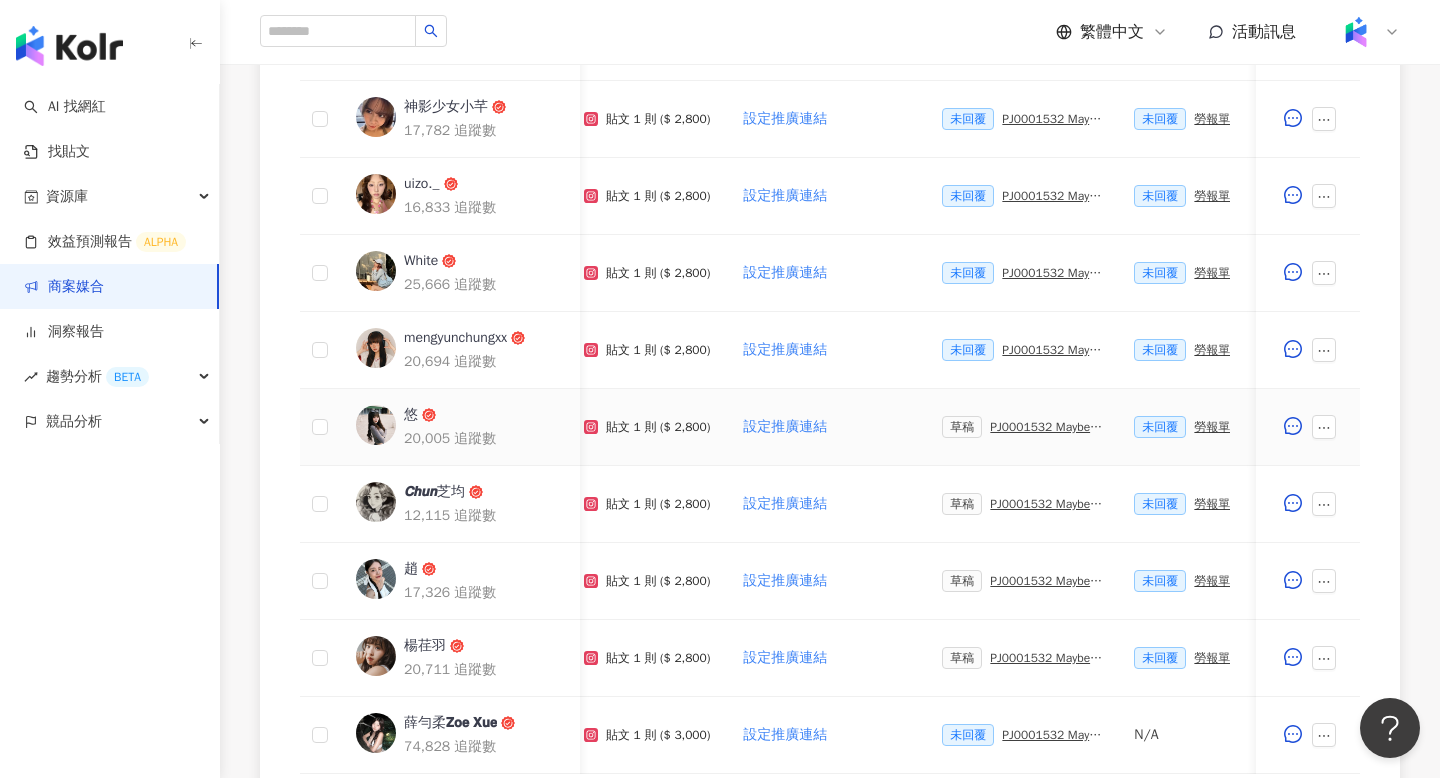 click on "PJ0001532 Maybelline_202506_skyhigh_小黑霸眼線液_萊雅合作備忘錄" at bounding box center (1046, 427) 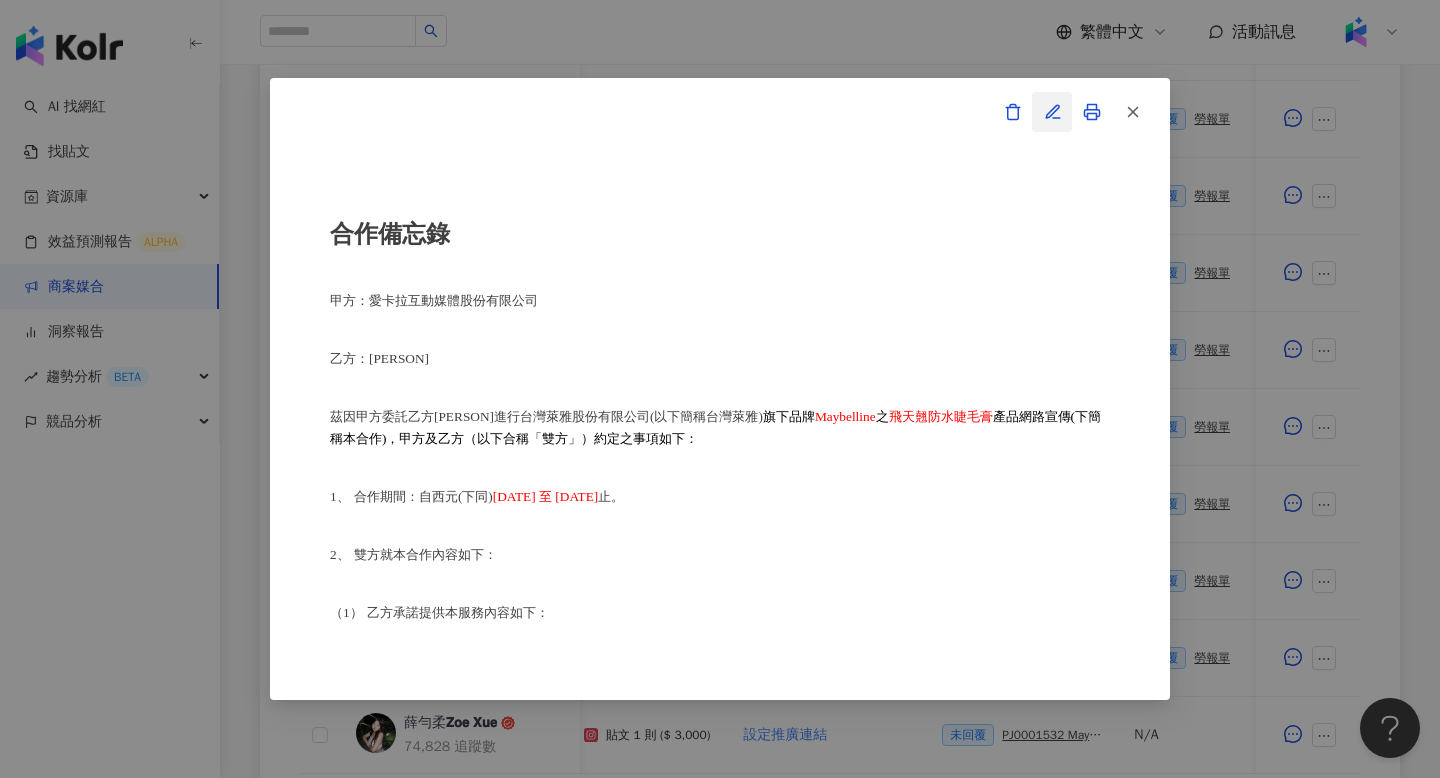 click 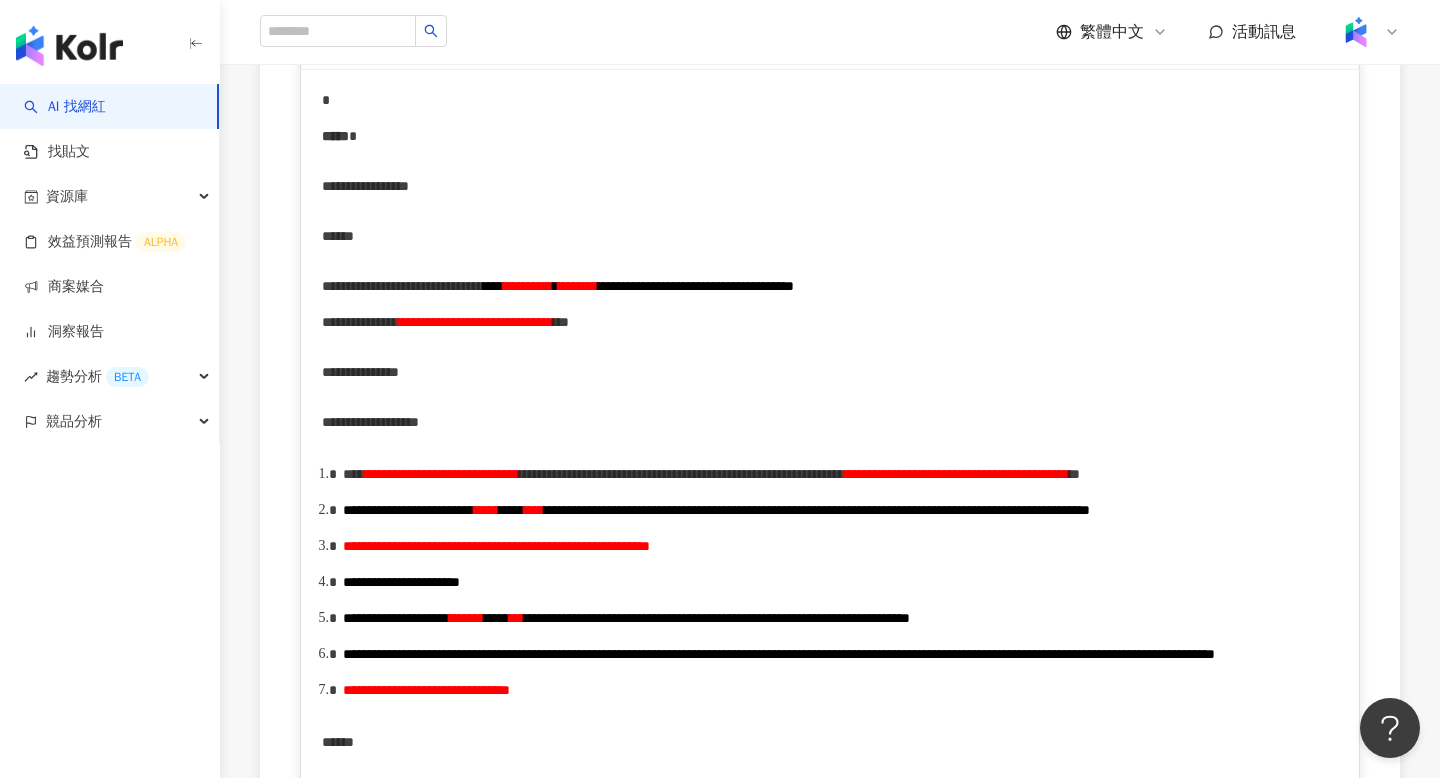 scroll, scrollTop: 495, scrollLeft: 0, axis: vertical 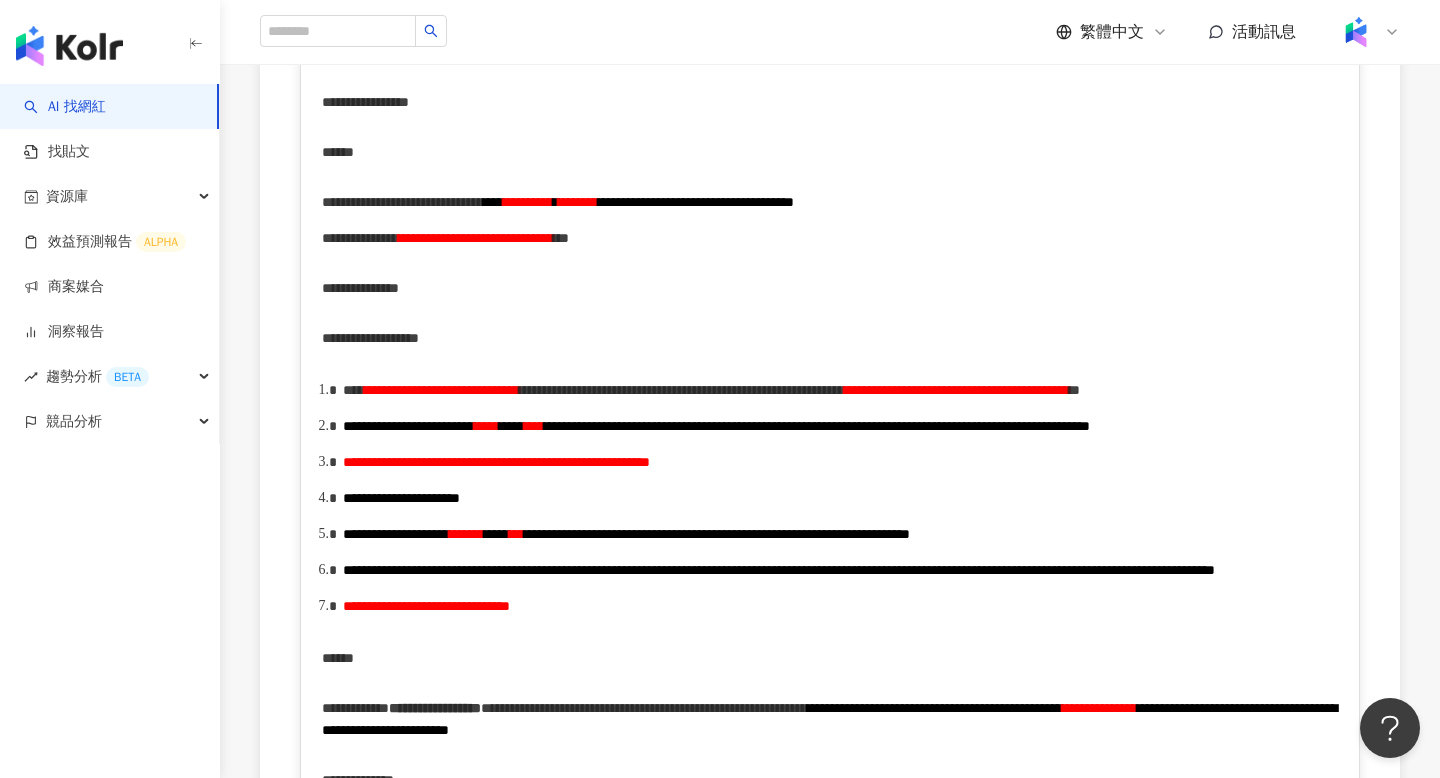 click on "**********" at bounding box center [956, 390] 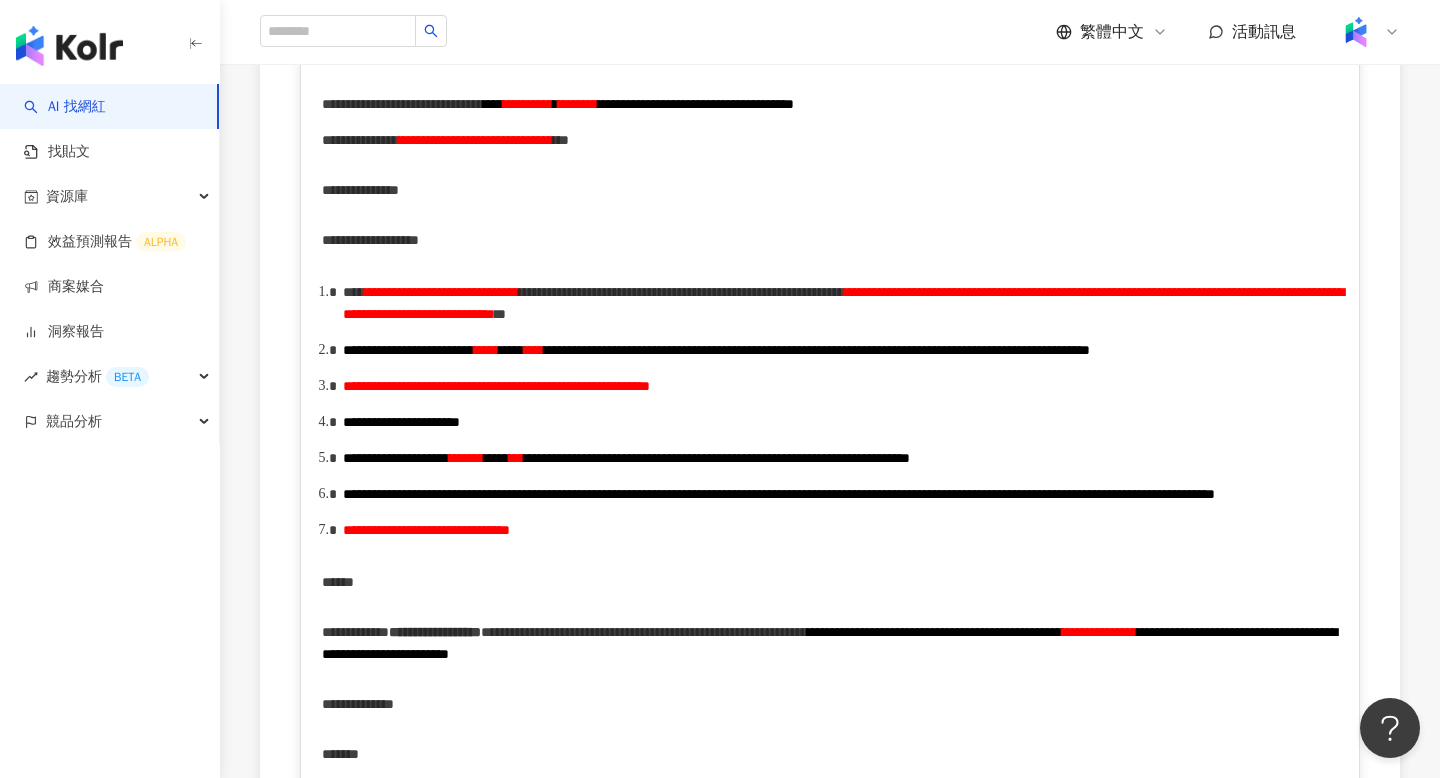 scroll, scrollTop: 0, scrollLeft: 0, axis: both 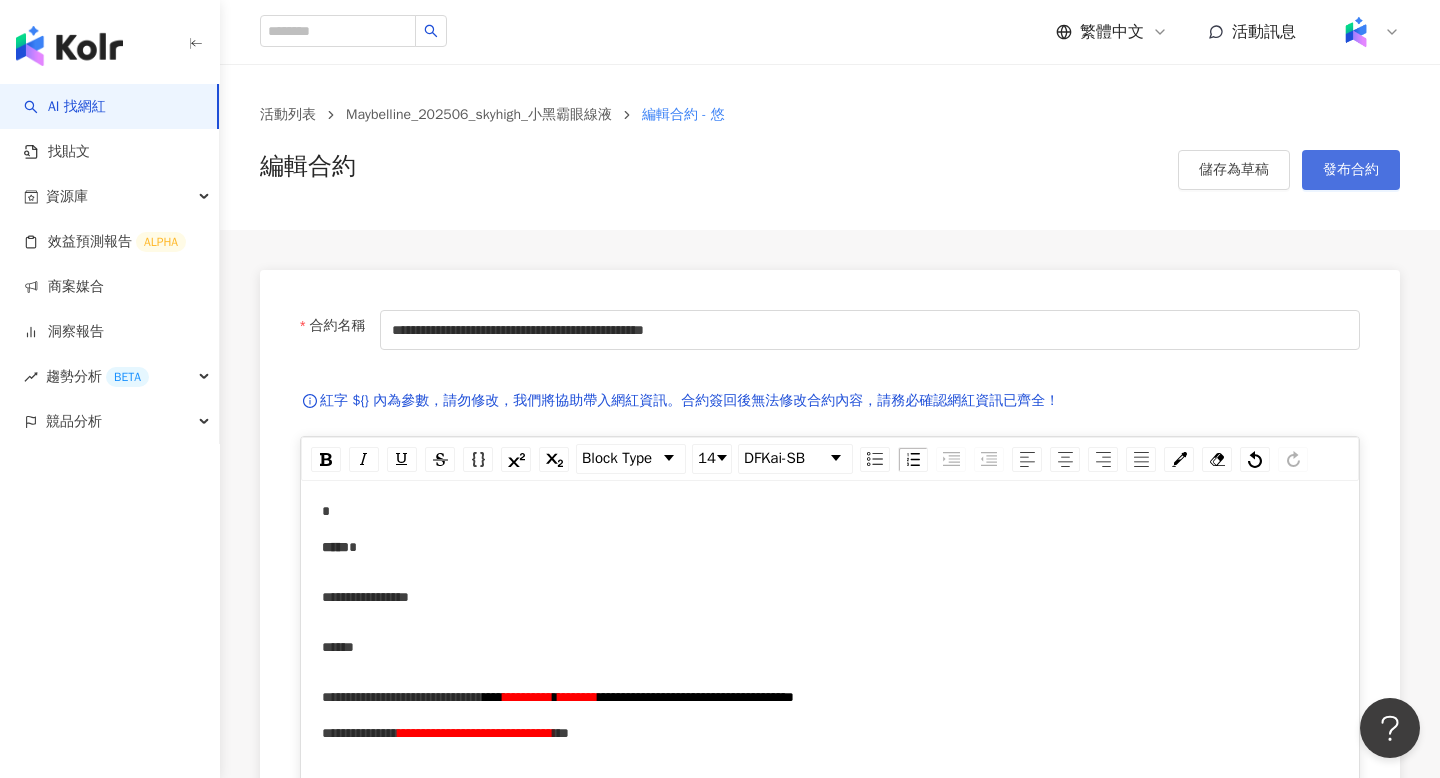 click on "發布合約" at bounding box center [1351, 170] 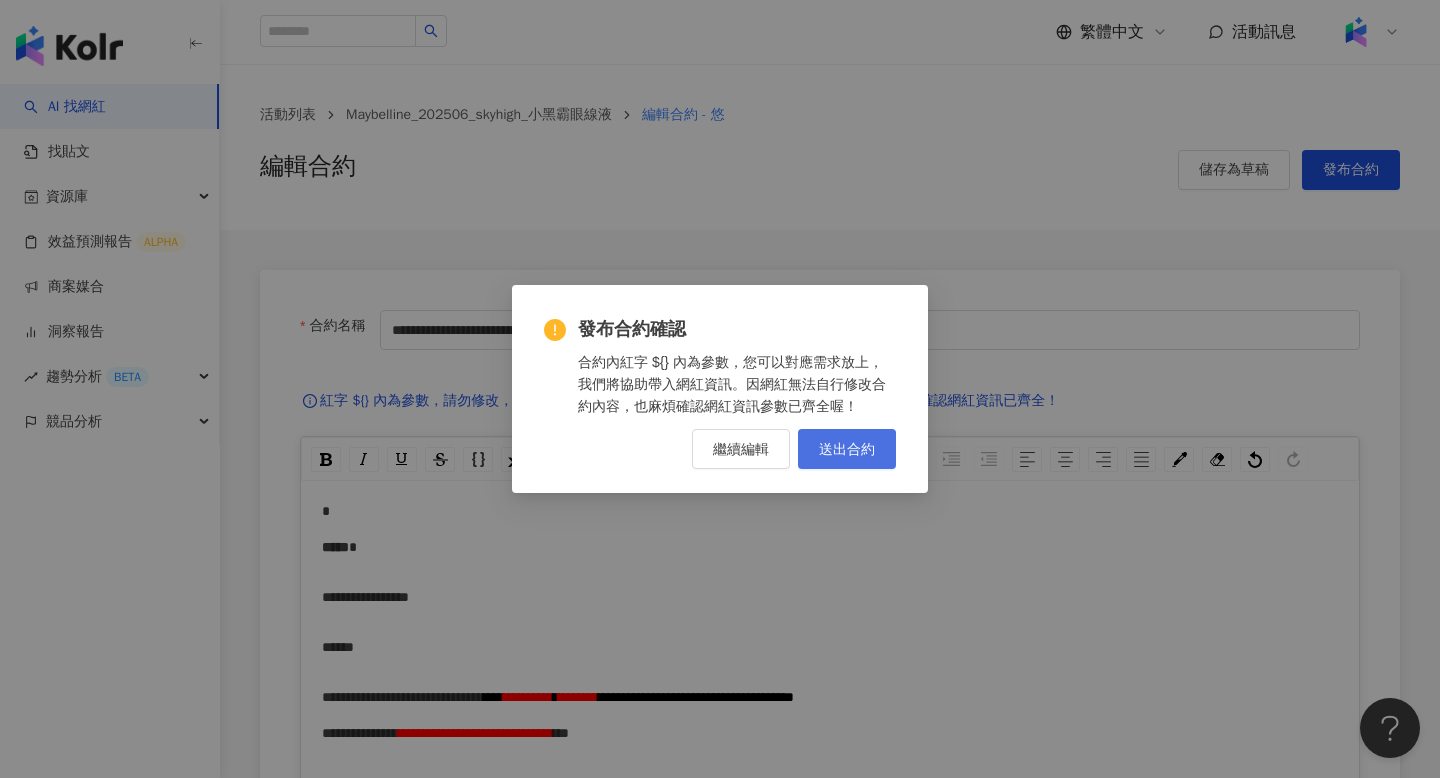 click on "送出合約" at bounding box center (847, 449) 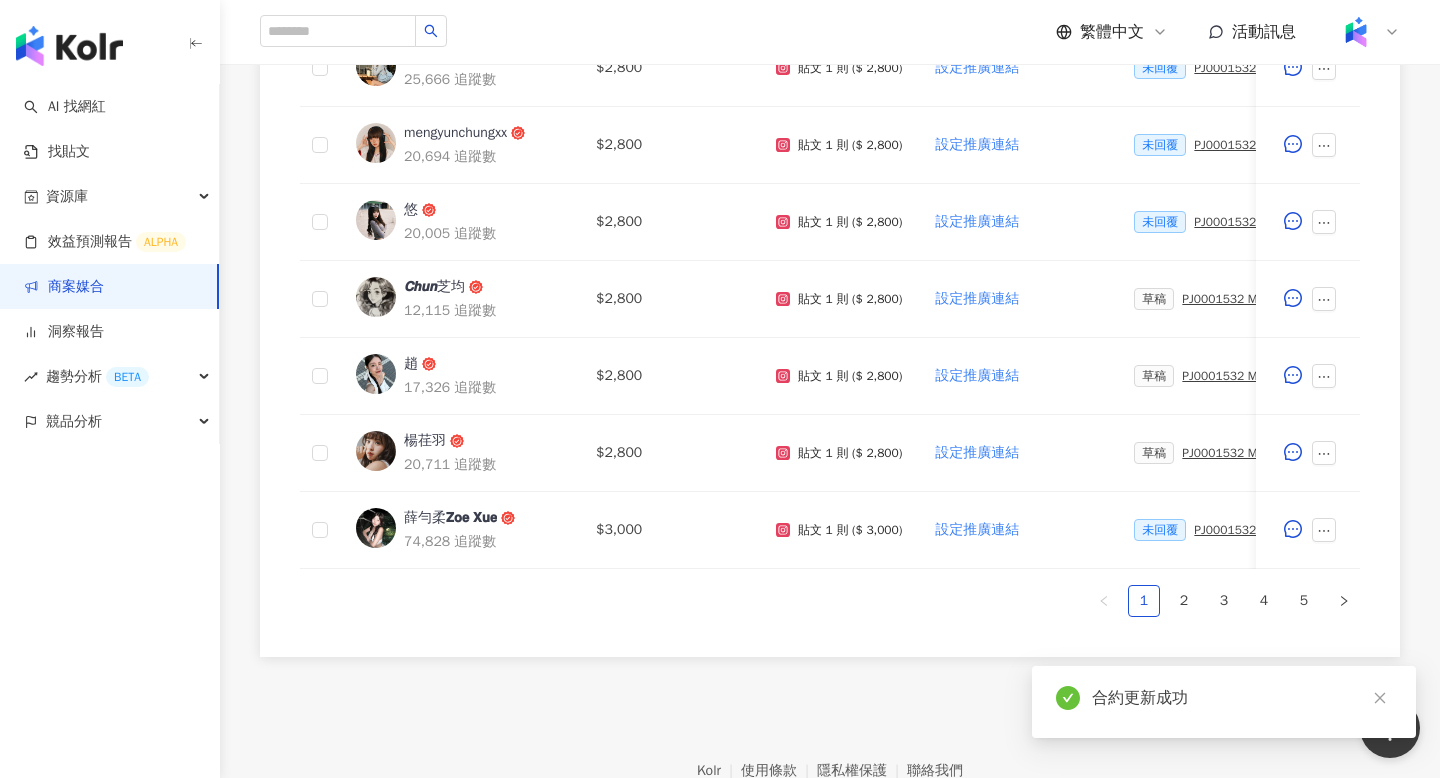scroll, scrollTop: 941, scrollLeft: 0, axis: vertical 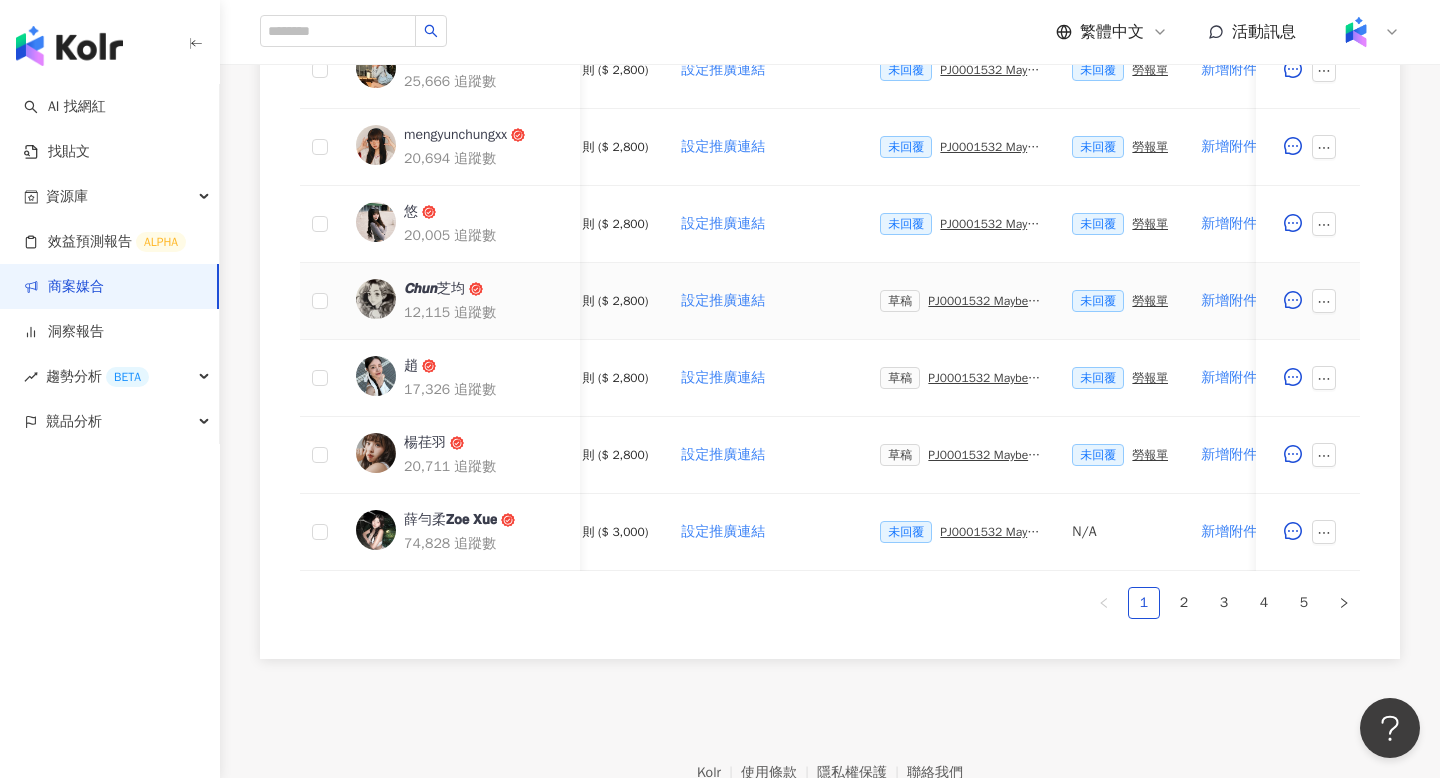 click on "PJ0001532 Maybelline_202506_skyhigh_小黑霸眼線液_萊雅合作備忘錄" at bounding box center [984, 301] 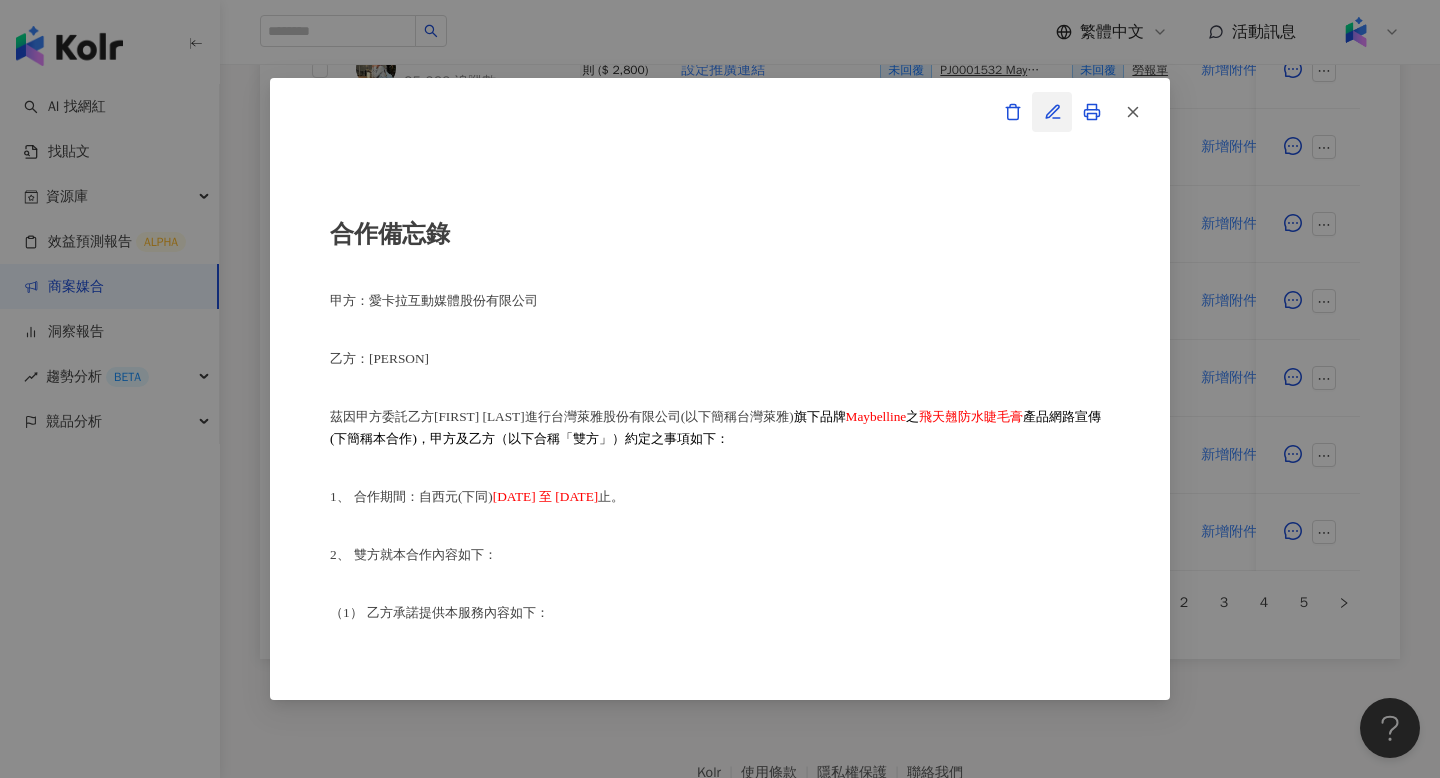 click at bounding box center (1052, 112) 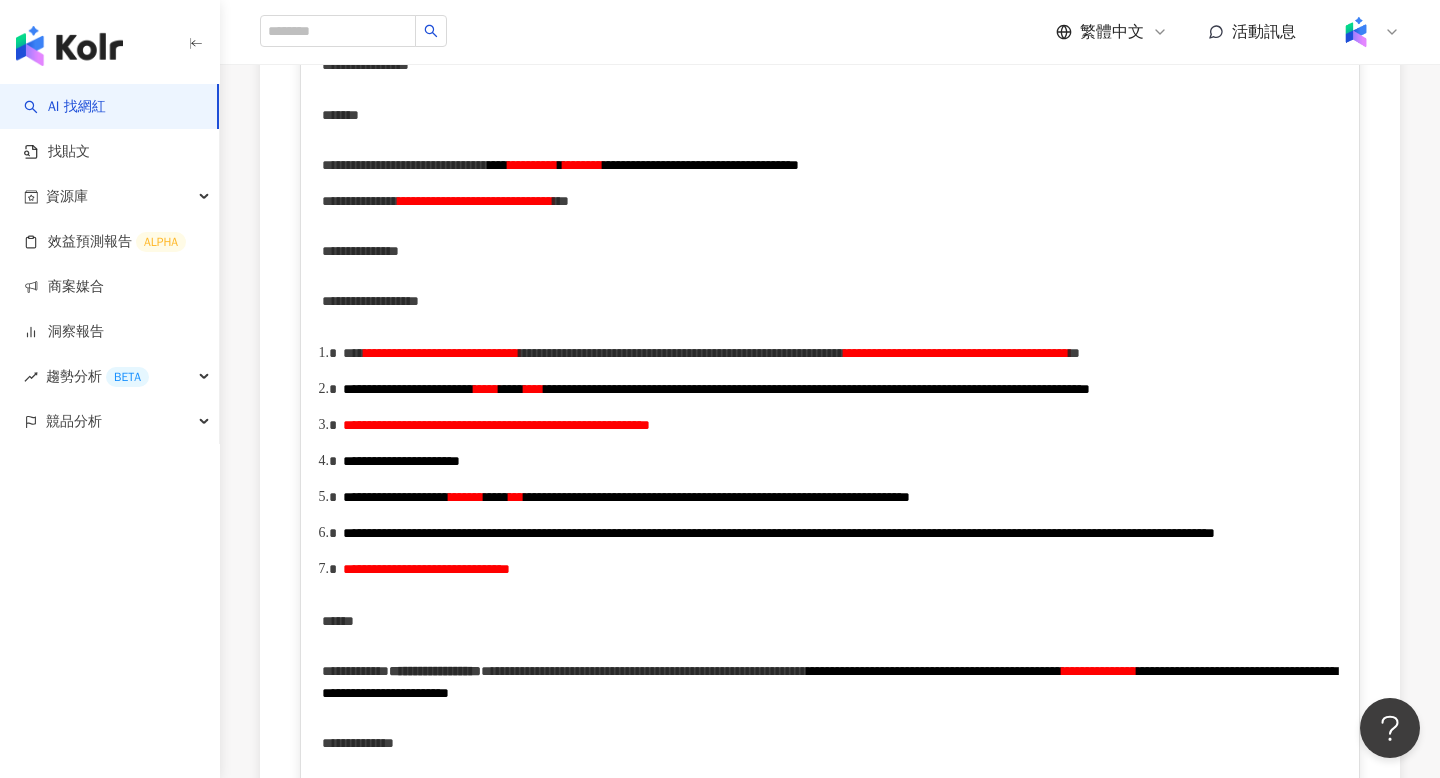 scroll, scrollTop: 533, scrollLeft: 0, axis: vertical 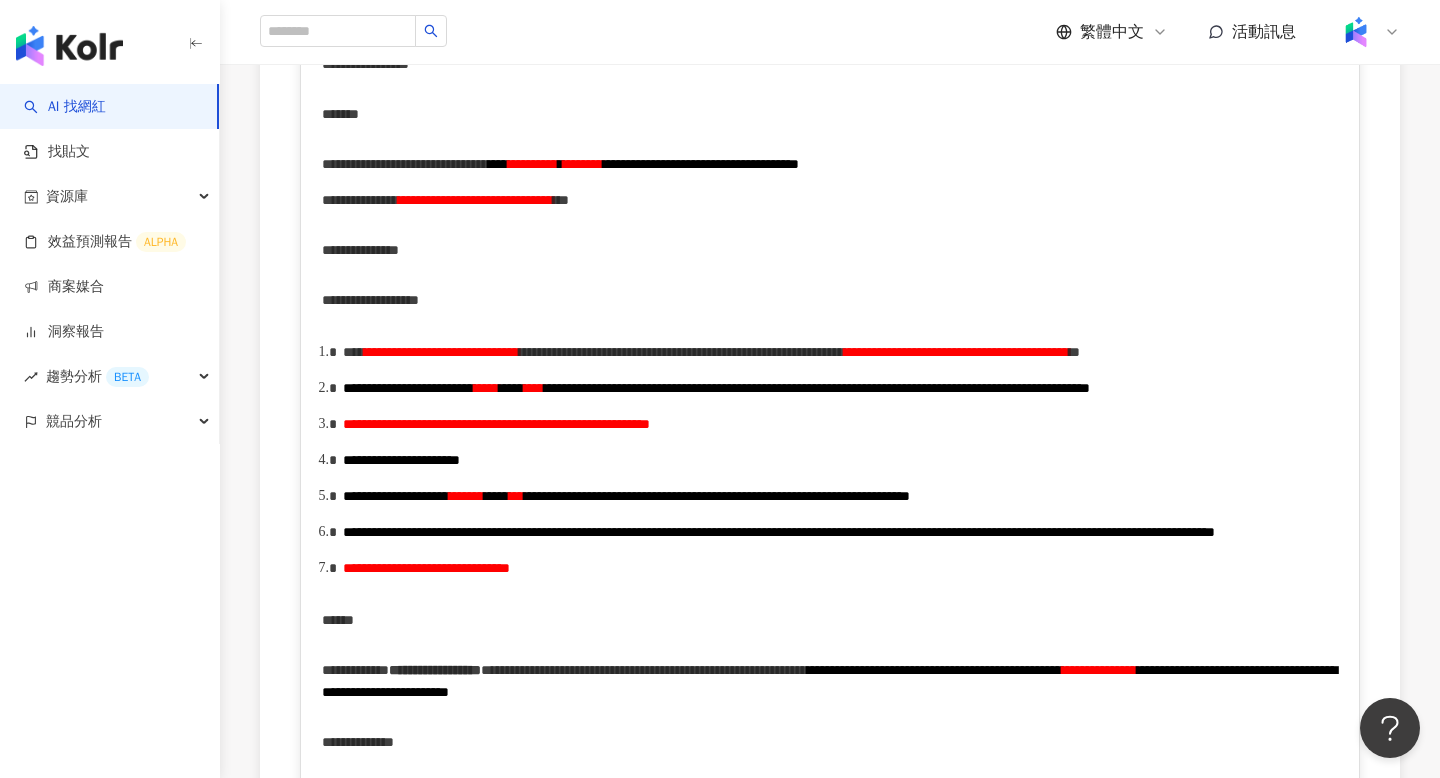 click on "**********" at bounding box center (956, 352) 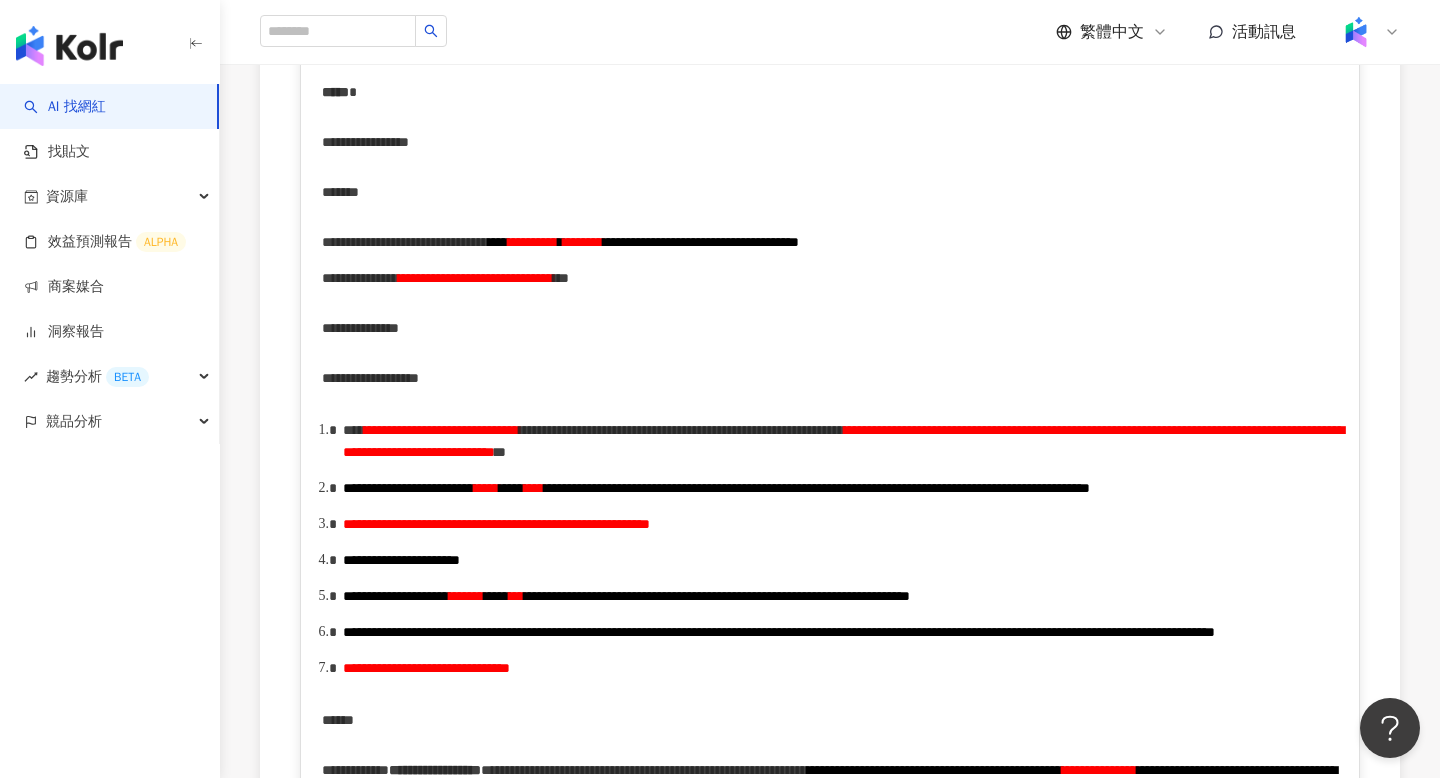 scroll, scrollTop: 0, scrollLeft: 0, axis: both 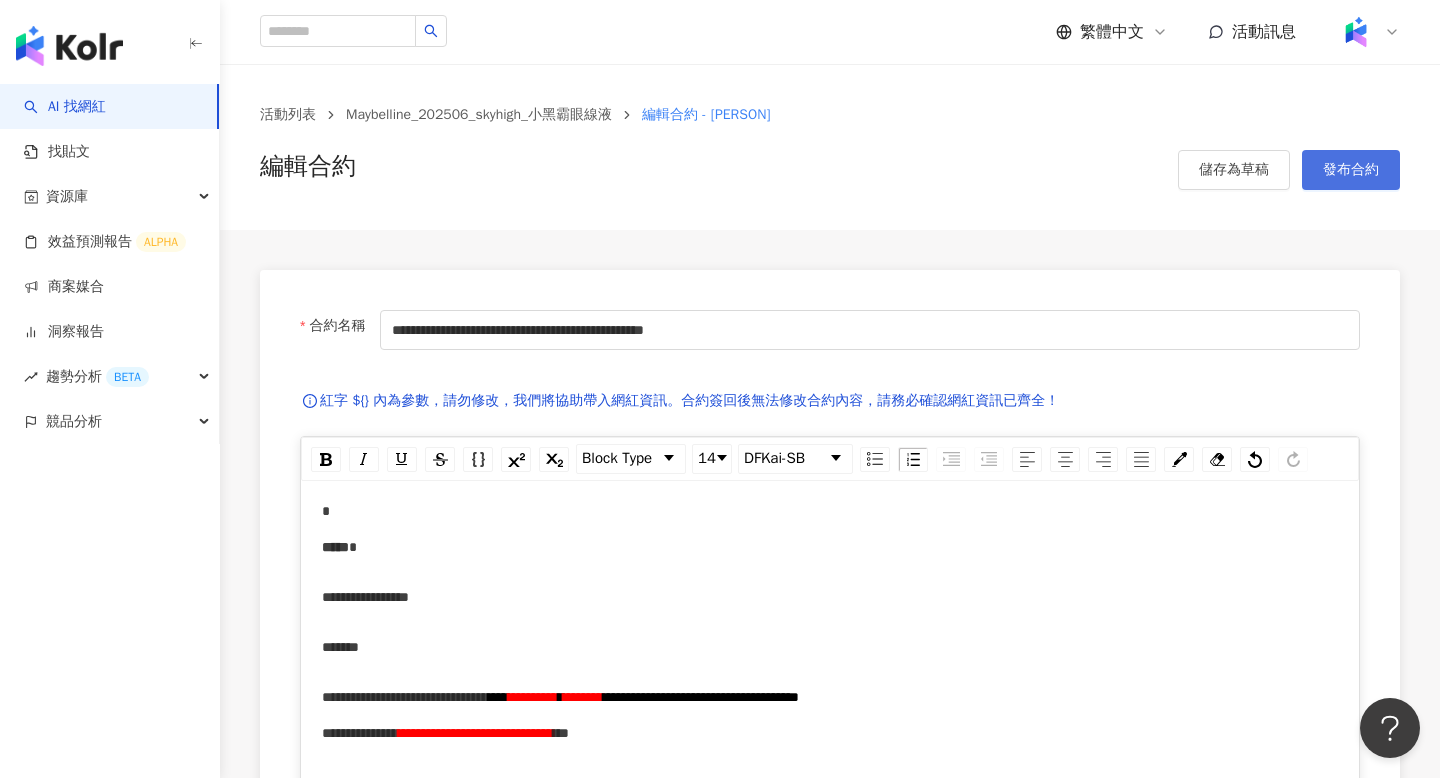 click on "發布合約" at bounding box center [1351, 170] 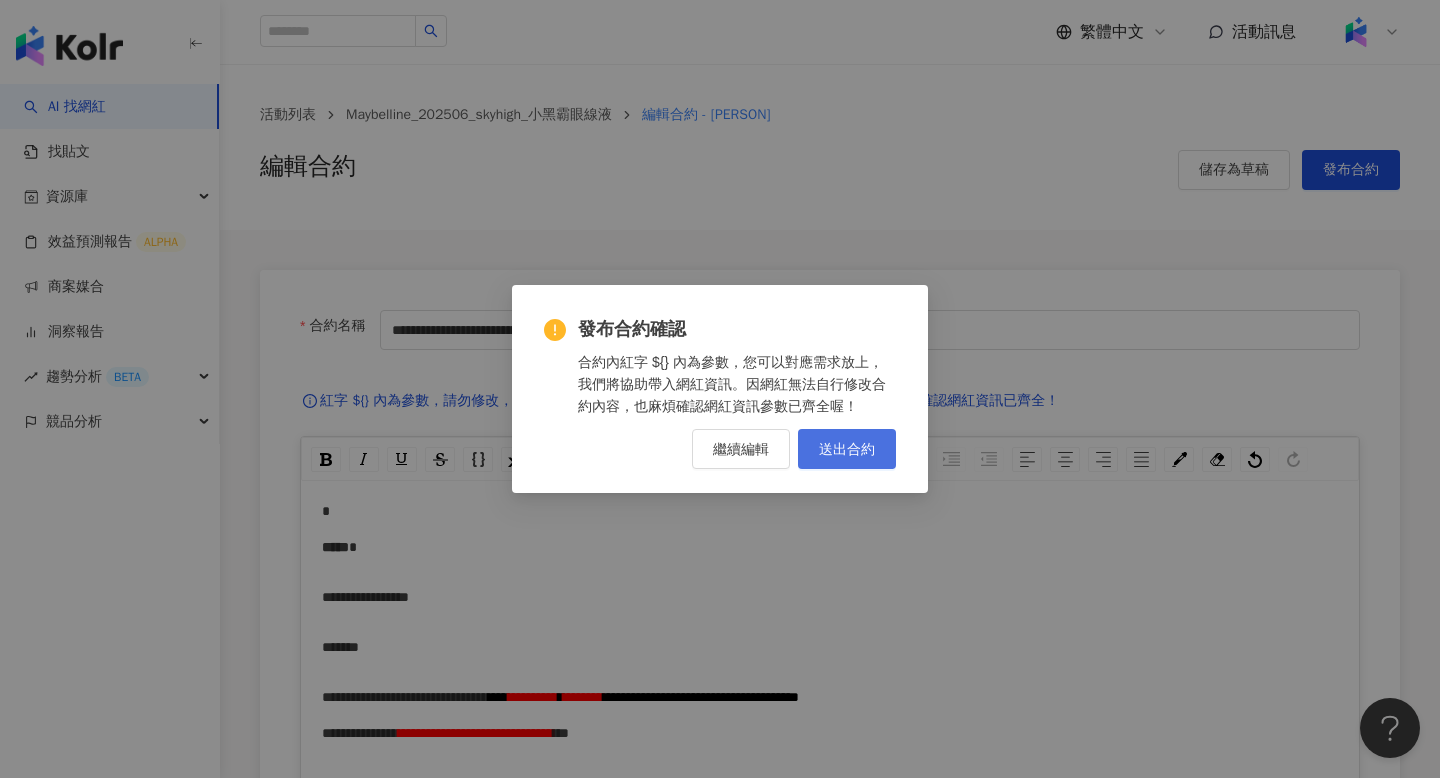 click on "送出合約" at bounding box center (847, 449) 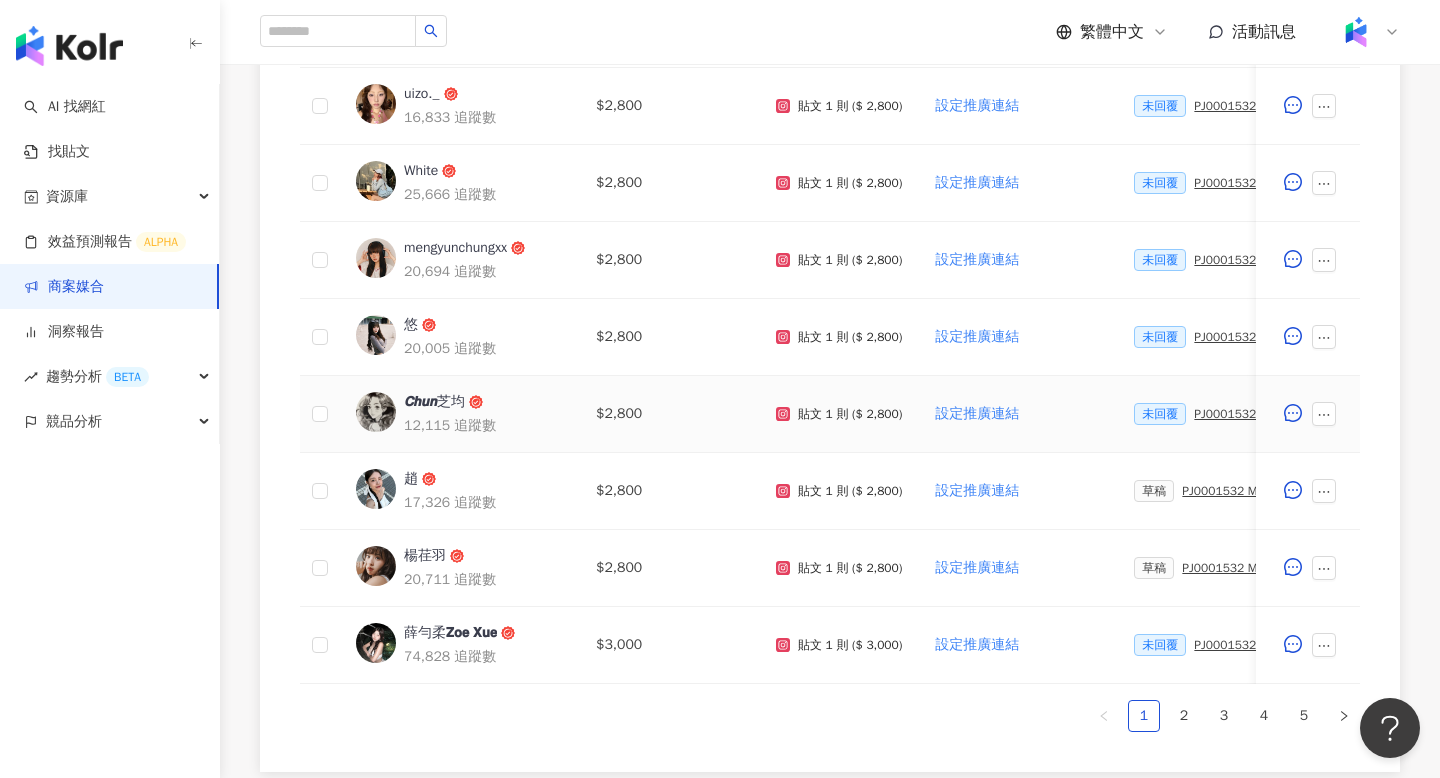 scroll, scrollTop: 831, scrollLeft: 0, axis: vertical 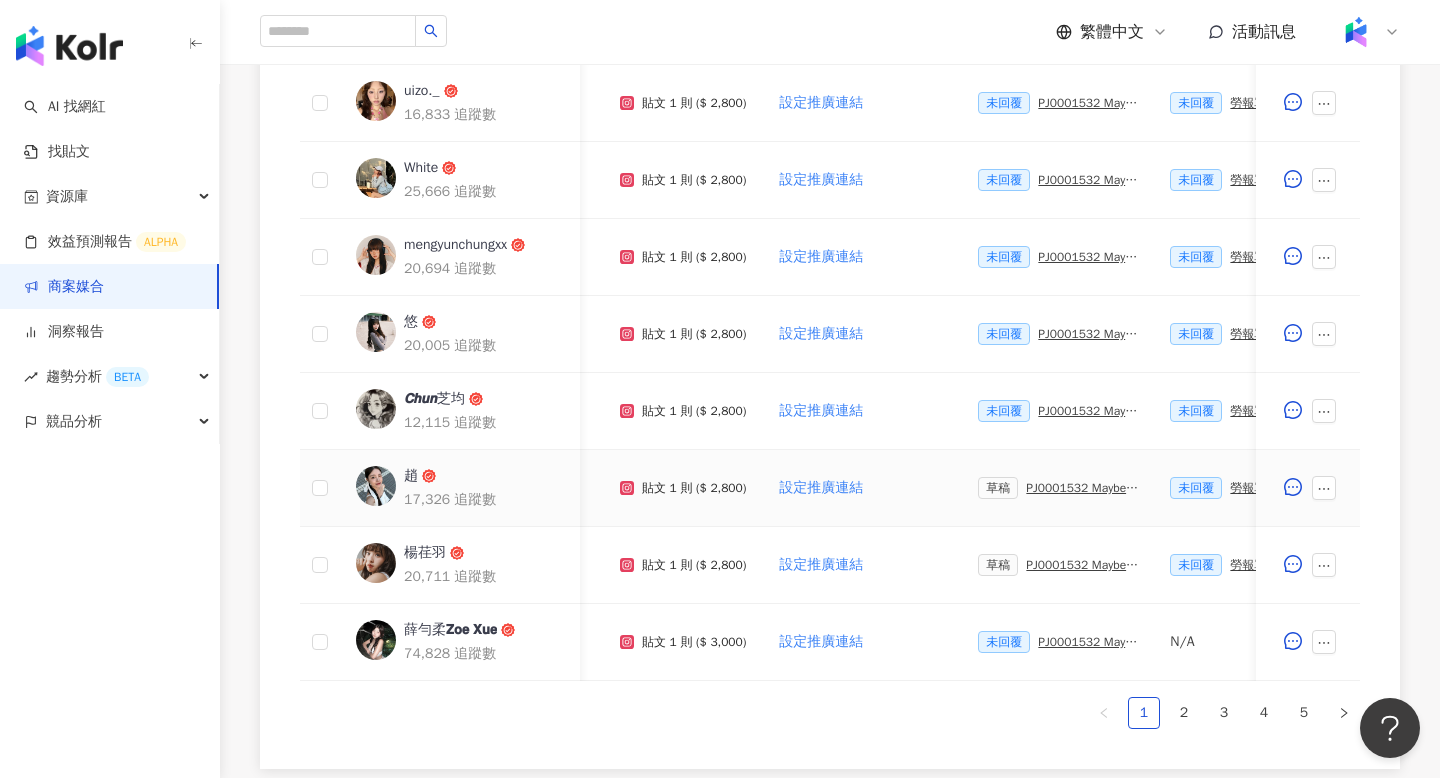 click on "PJ0001532 Maybelline_202506_skyhigh_小黑霸眼線液_萊雅合作備忘錄" at bounding box center [1082, 488] 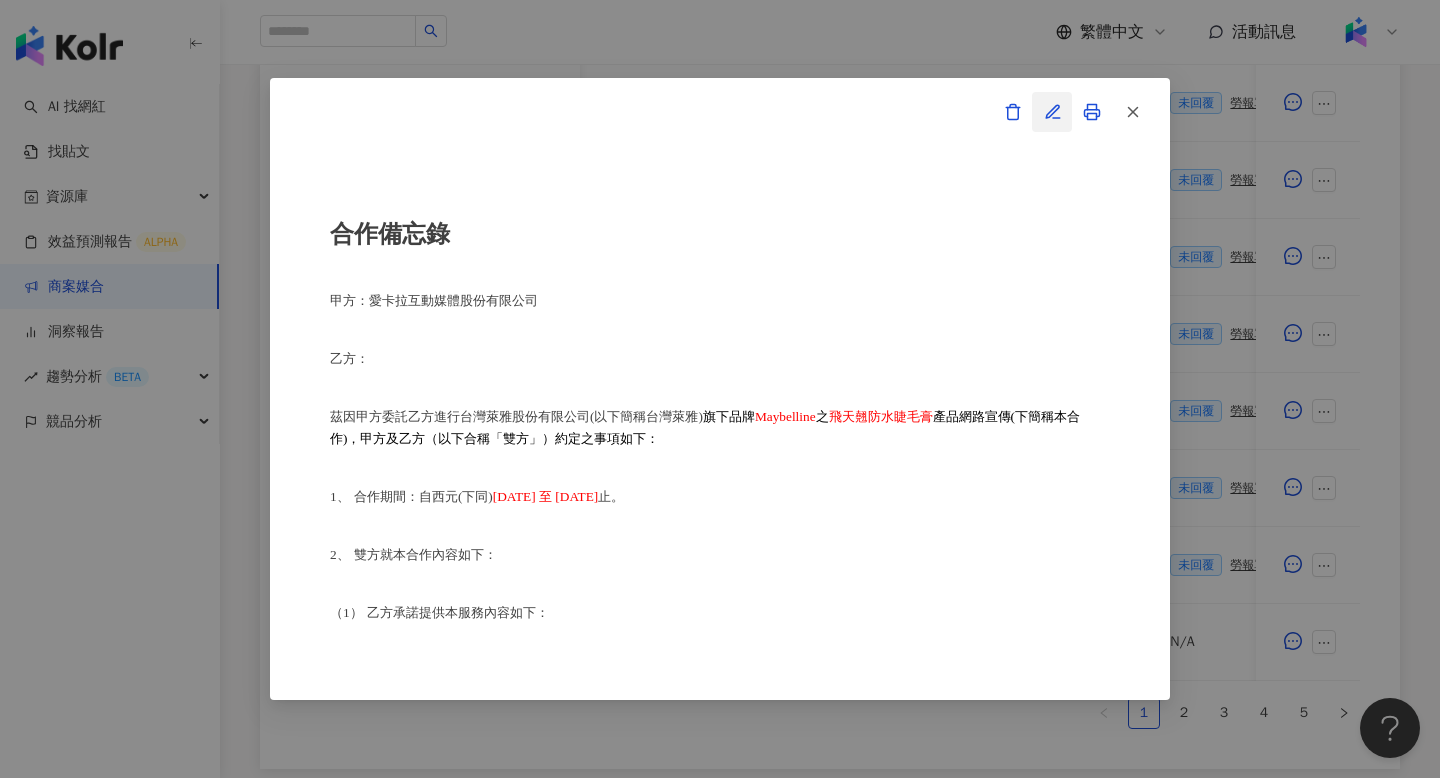 click 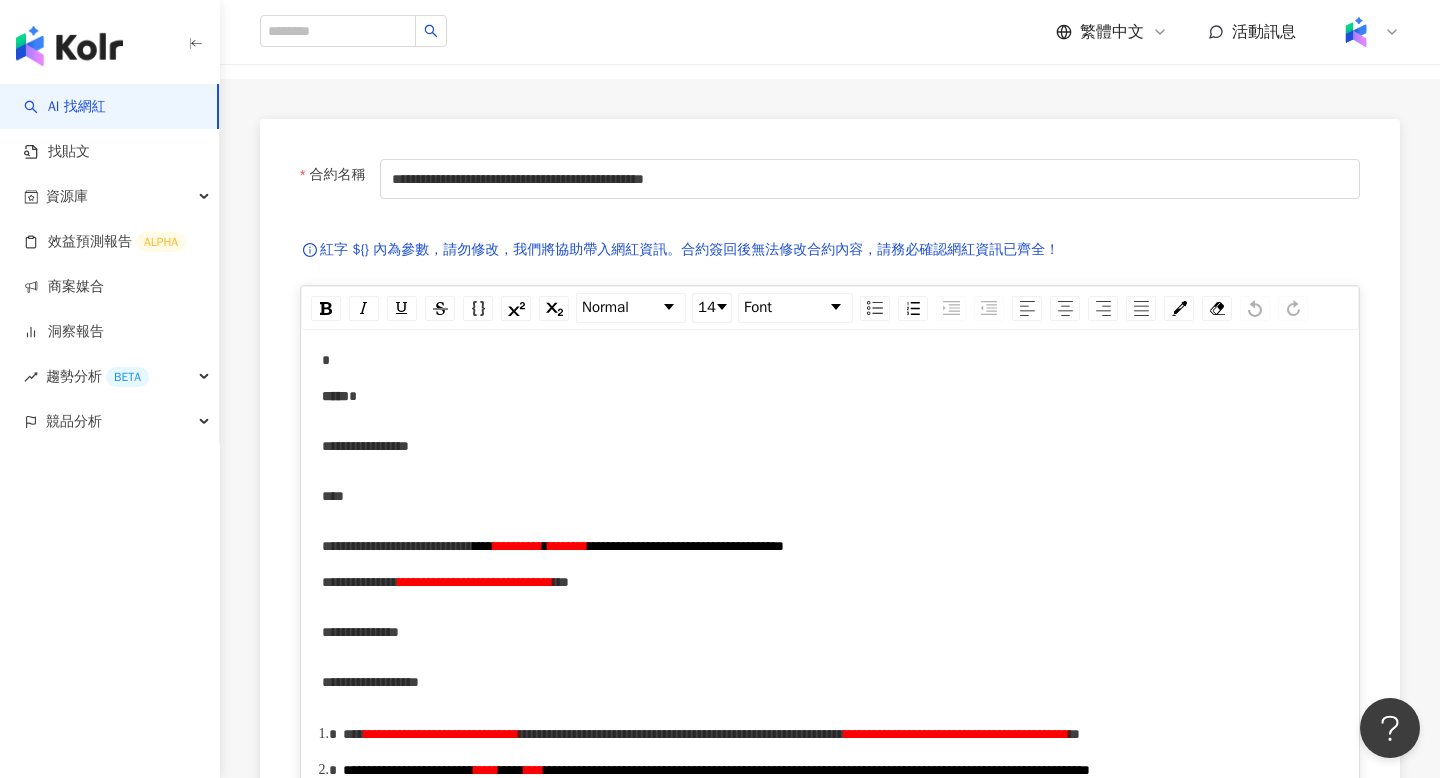 scroll, scrollTop: 0, scrollLeft: 0, axis: both 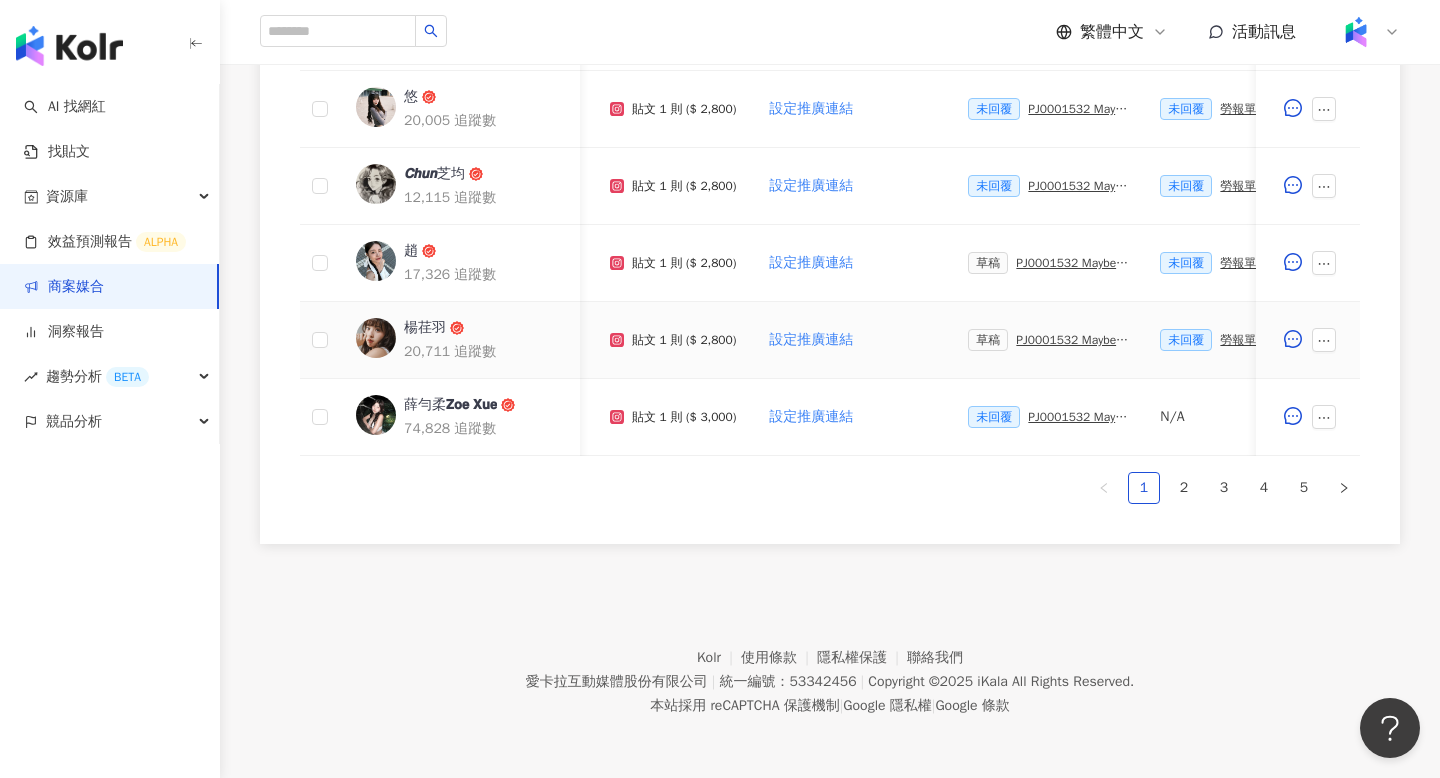 click on "PJ0001532 Maybelline_202506_skyhigh_小黑霸眼線液_萊雅合作備忘錄" at bounding box center (1072, 340) 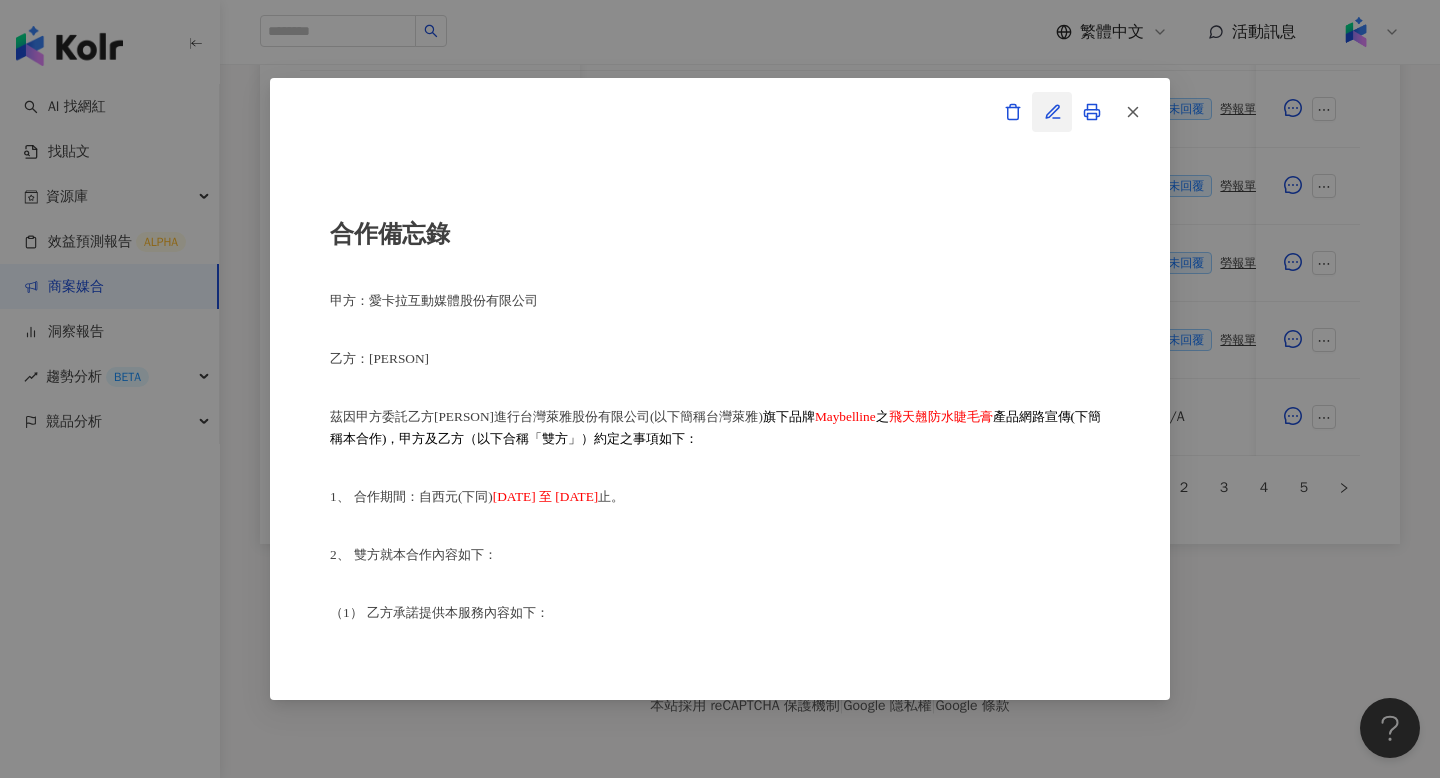 click 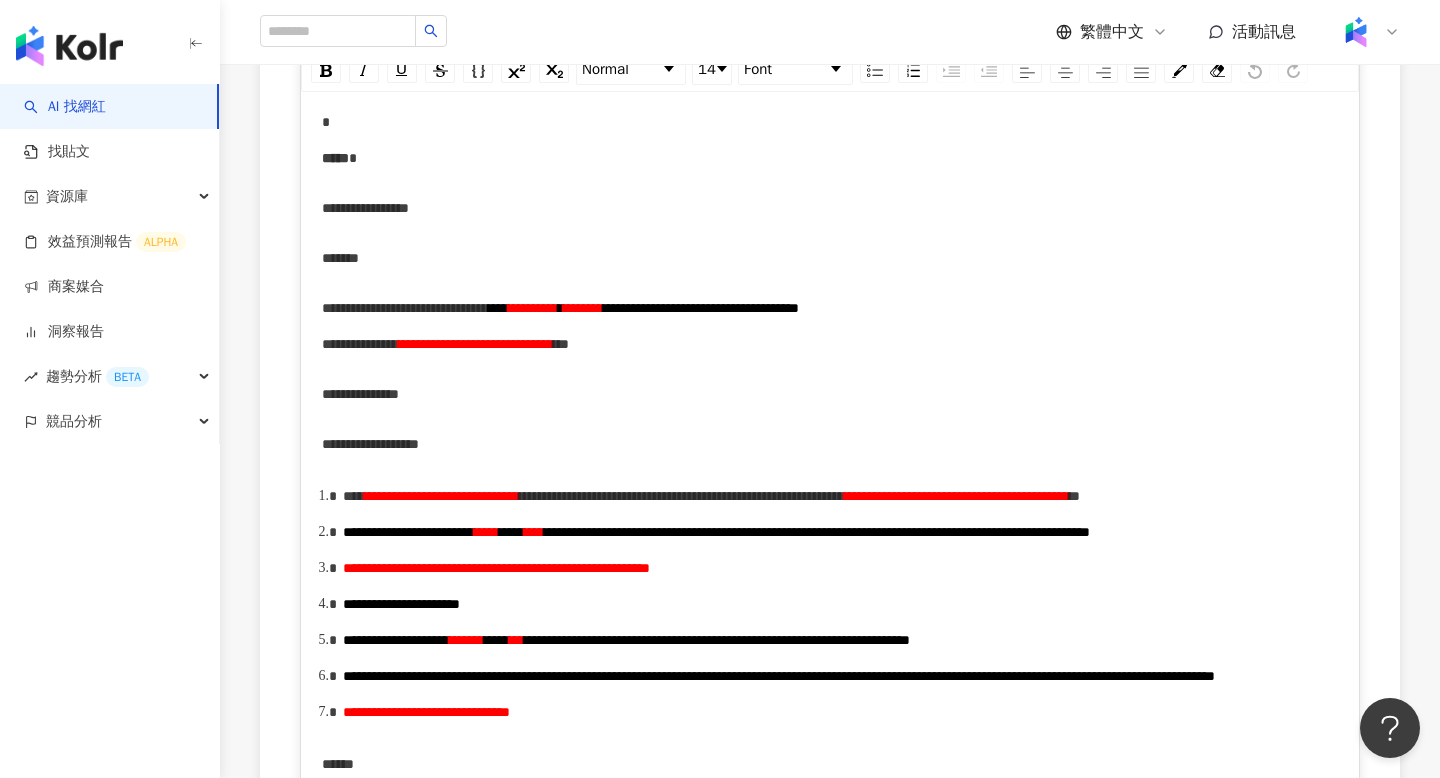 scroll, scrollTop: 514, scrollLeft: 0, axis: vertical 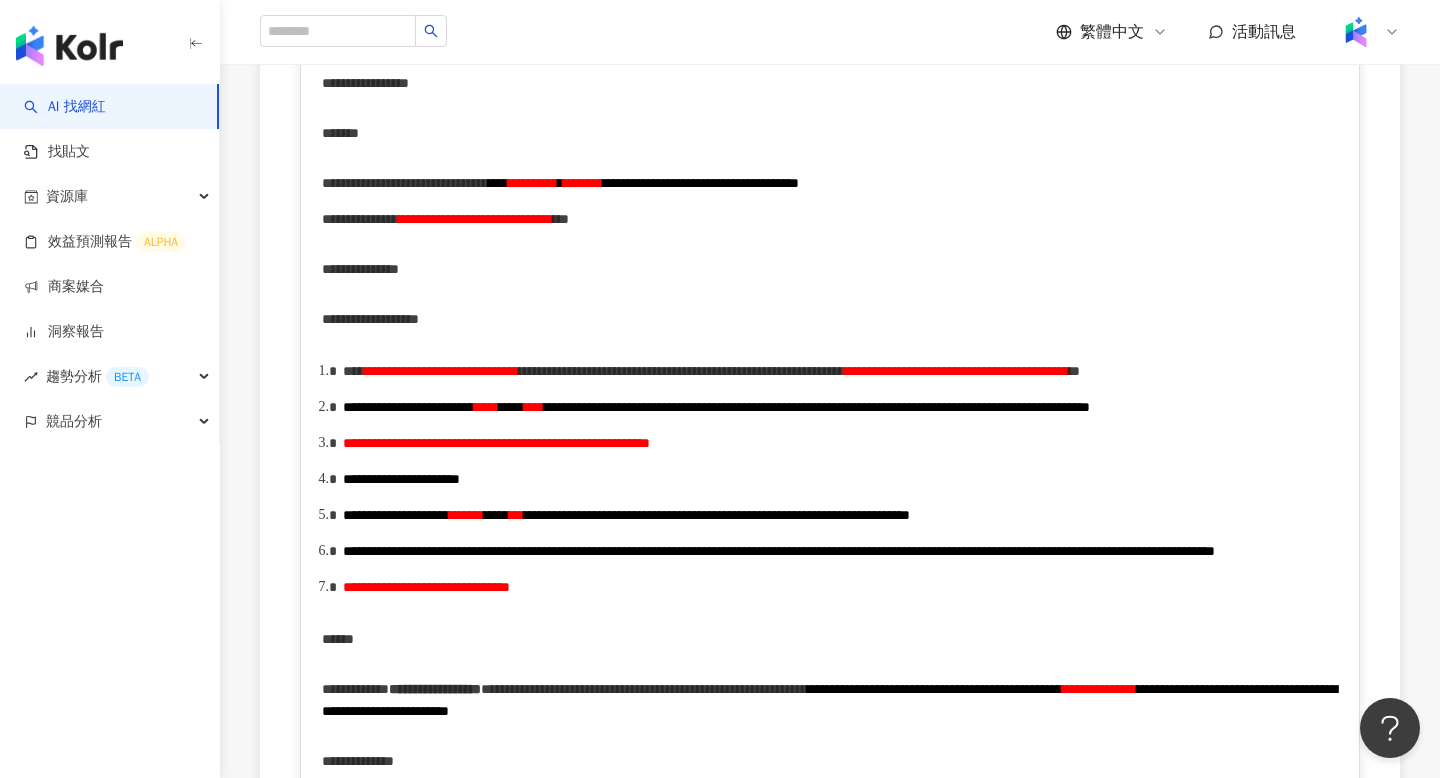click on "**********" at bounding box center (956, 371) 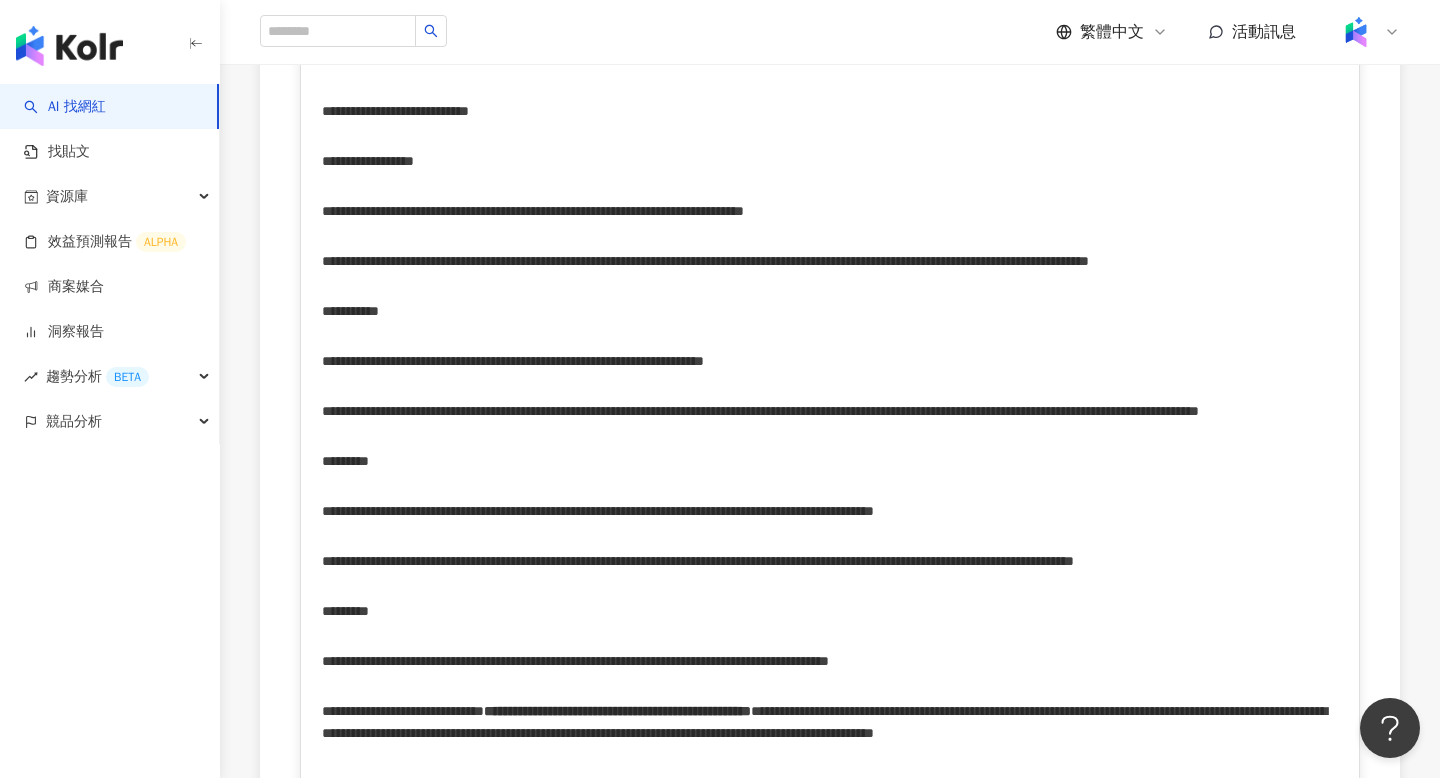 scroll, scrollTop: 1178, scrollLeft: 0, axis: vertical 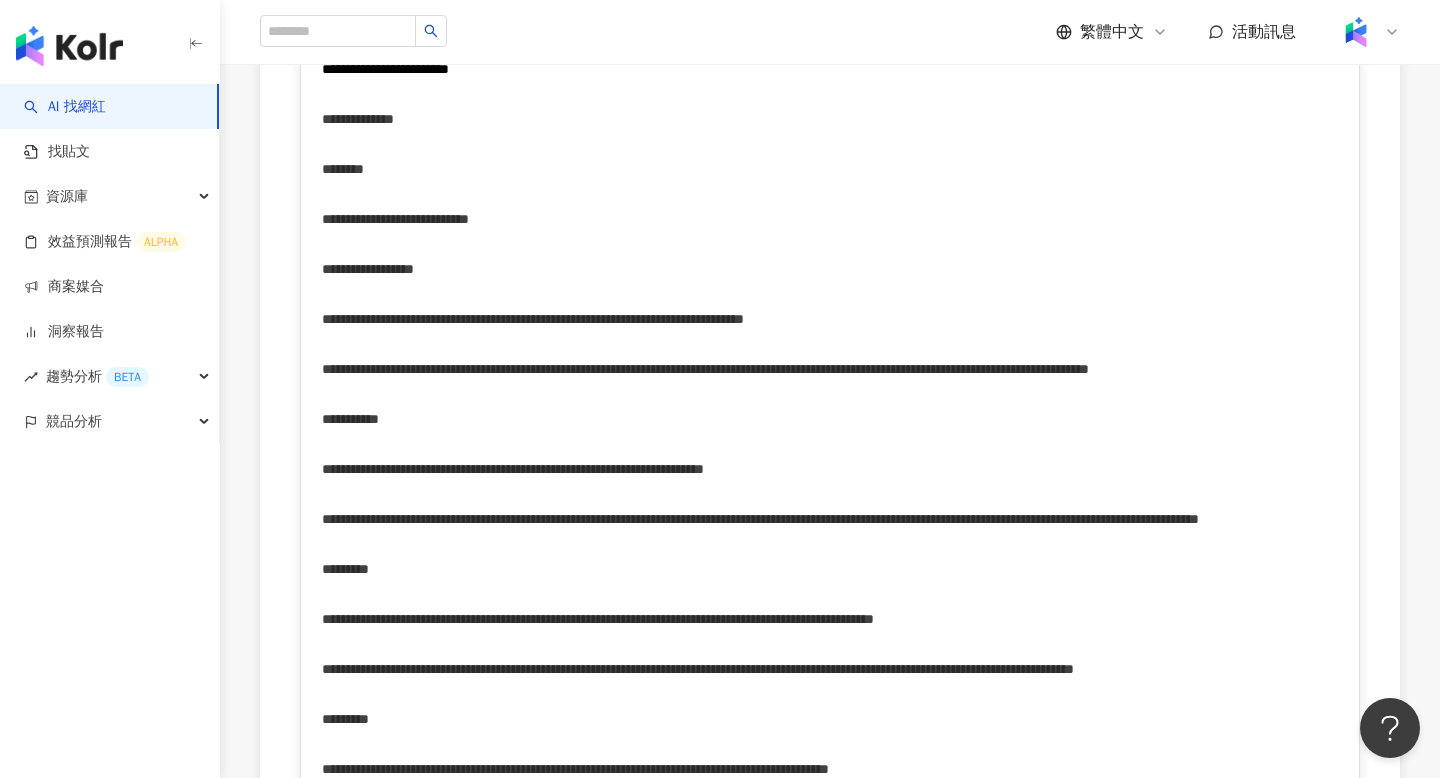 click on "**********" at bounding box center (368, 269) 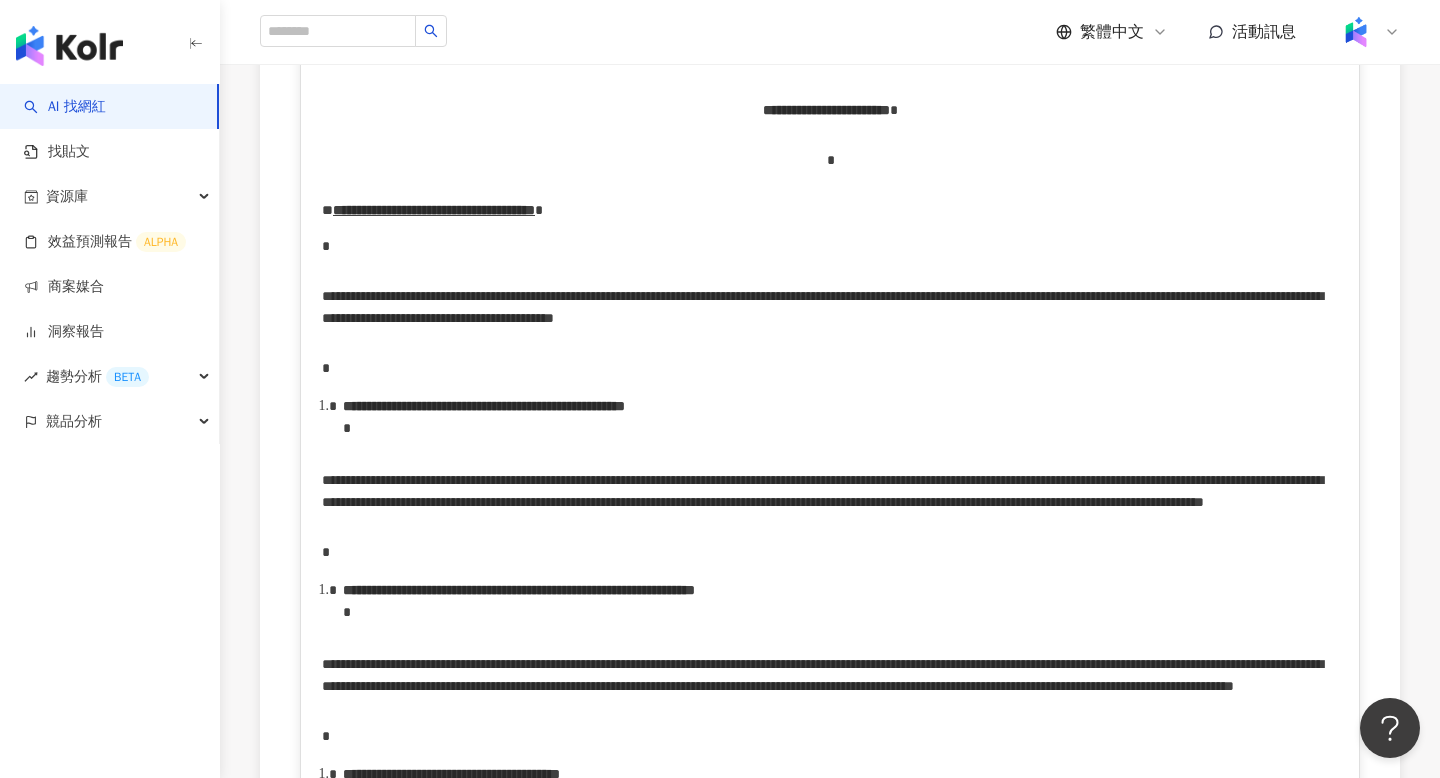scroll, scrollTop: 3973, scrollLeft: 0, axis: vertical 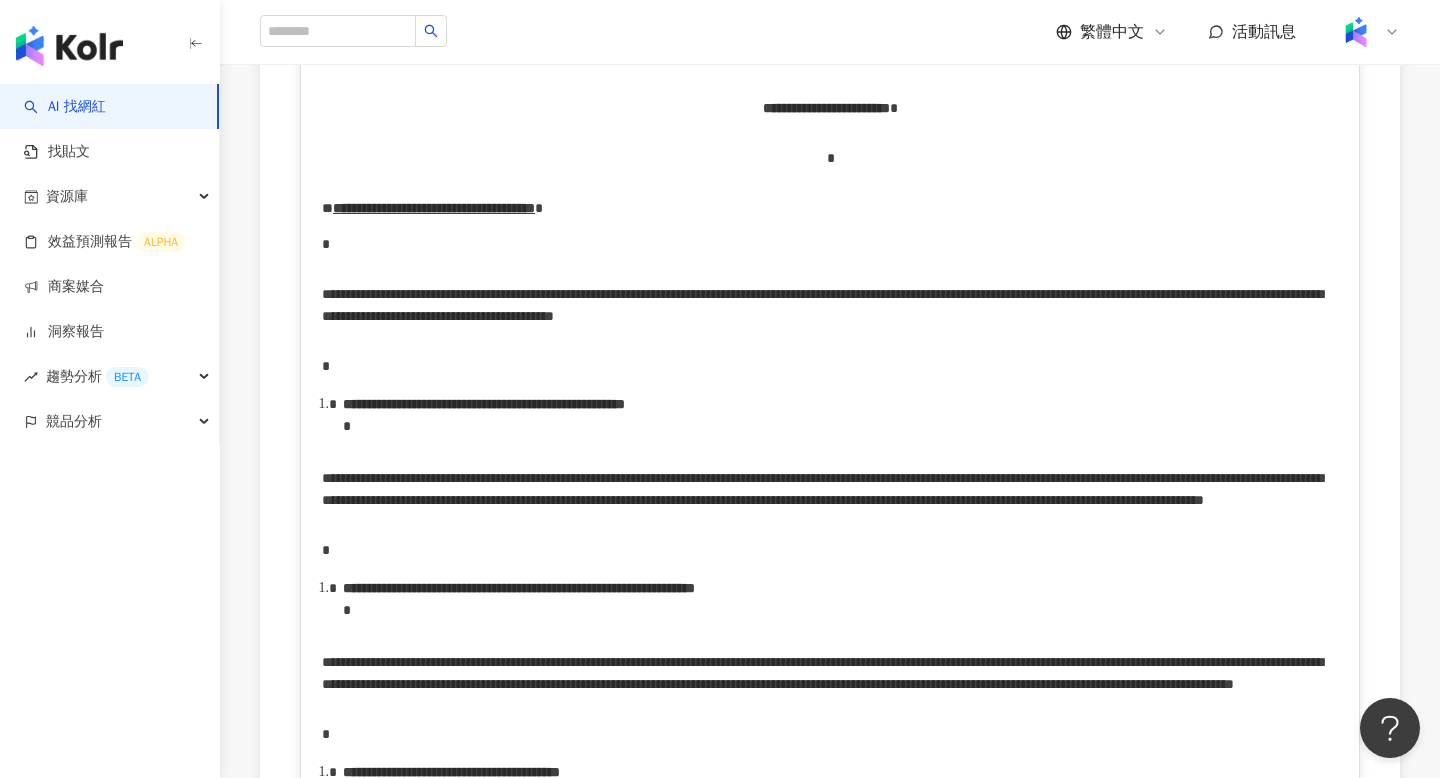 click on "**********" at bounding box center [368, -144] 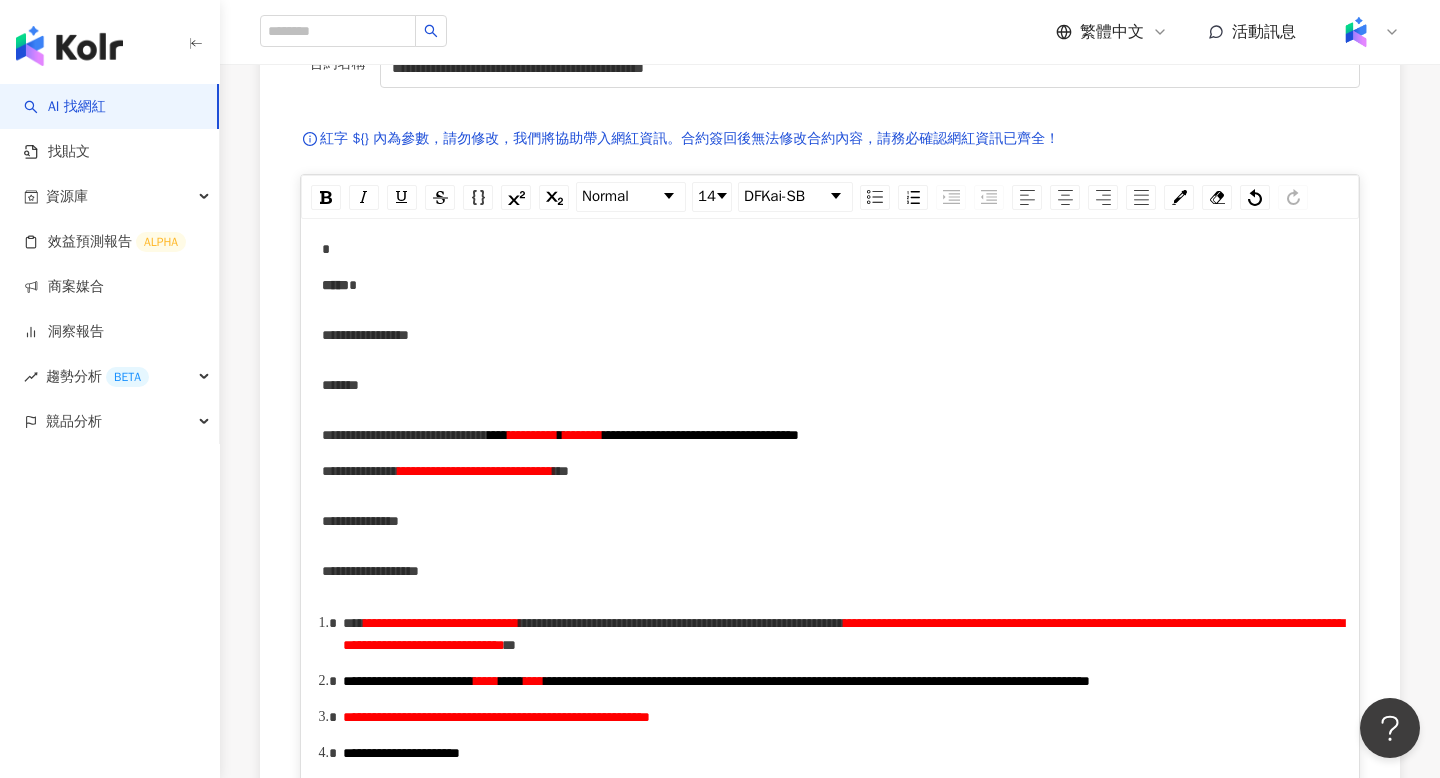 scroll, scrollTop: 0, scrollLeft: 0, axis: both 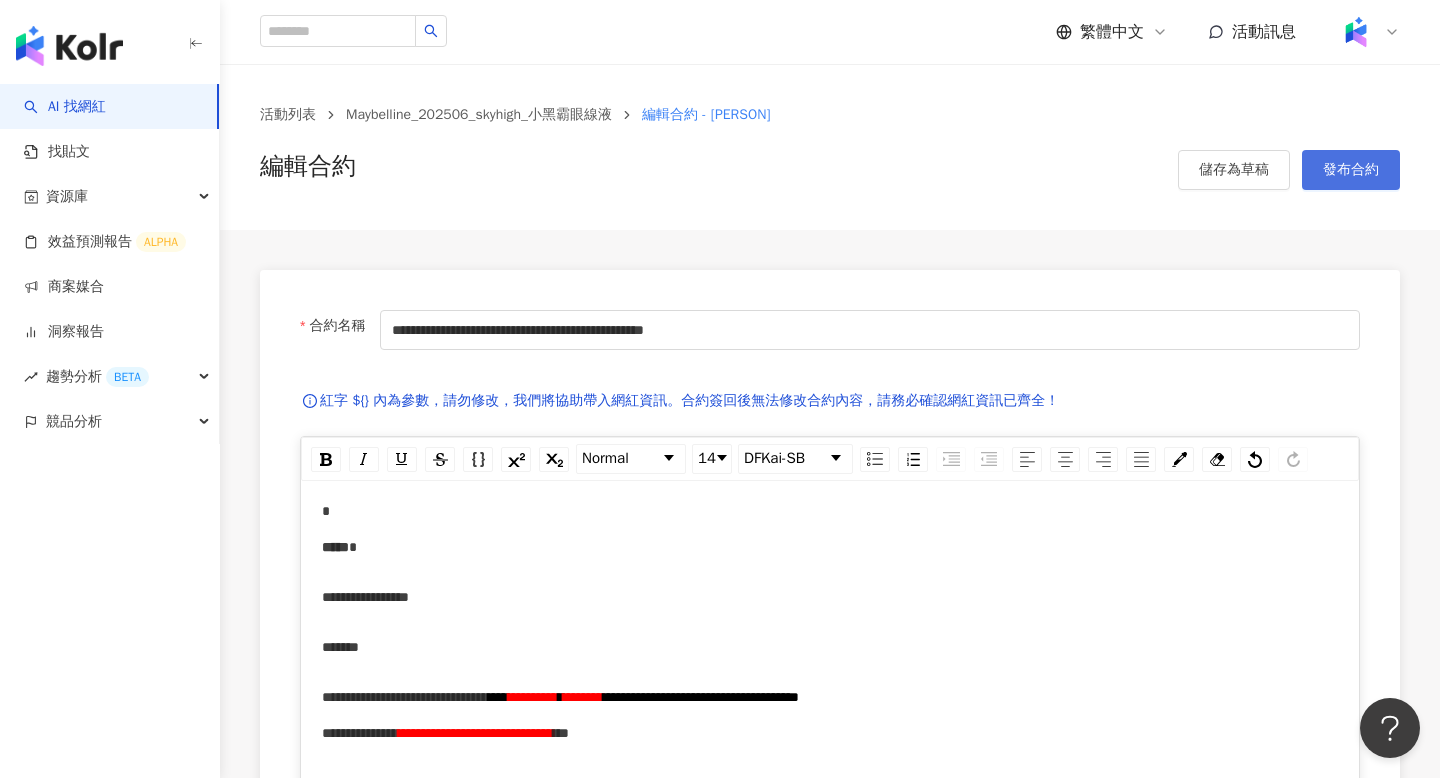 click on "發布合約" at bounding box center [1351, 170] 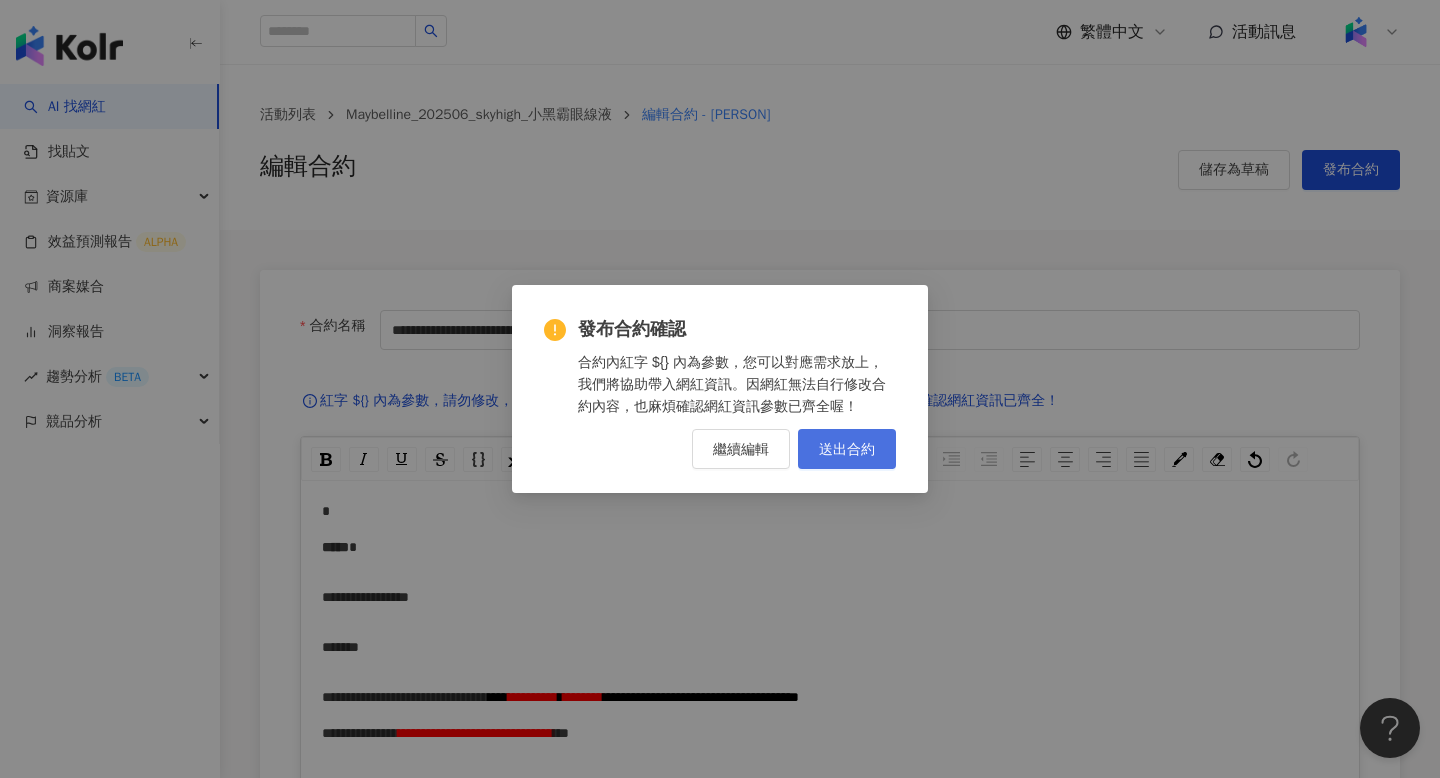 click on "送出合約" at bounding box center [847, 449] 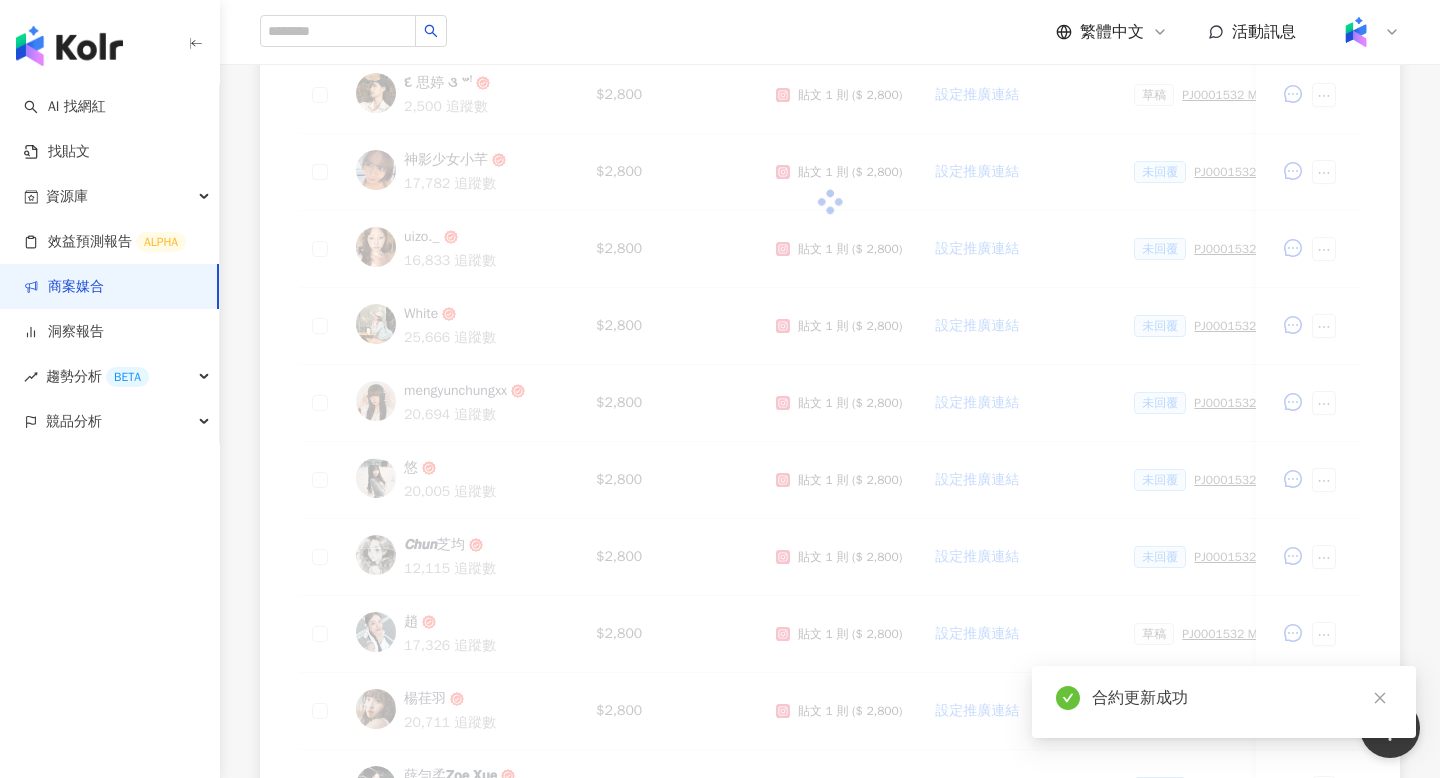 scroll, scrollTop: 821, scrollLeft: 0, axis: vertical 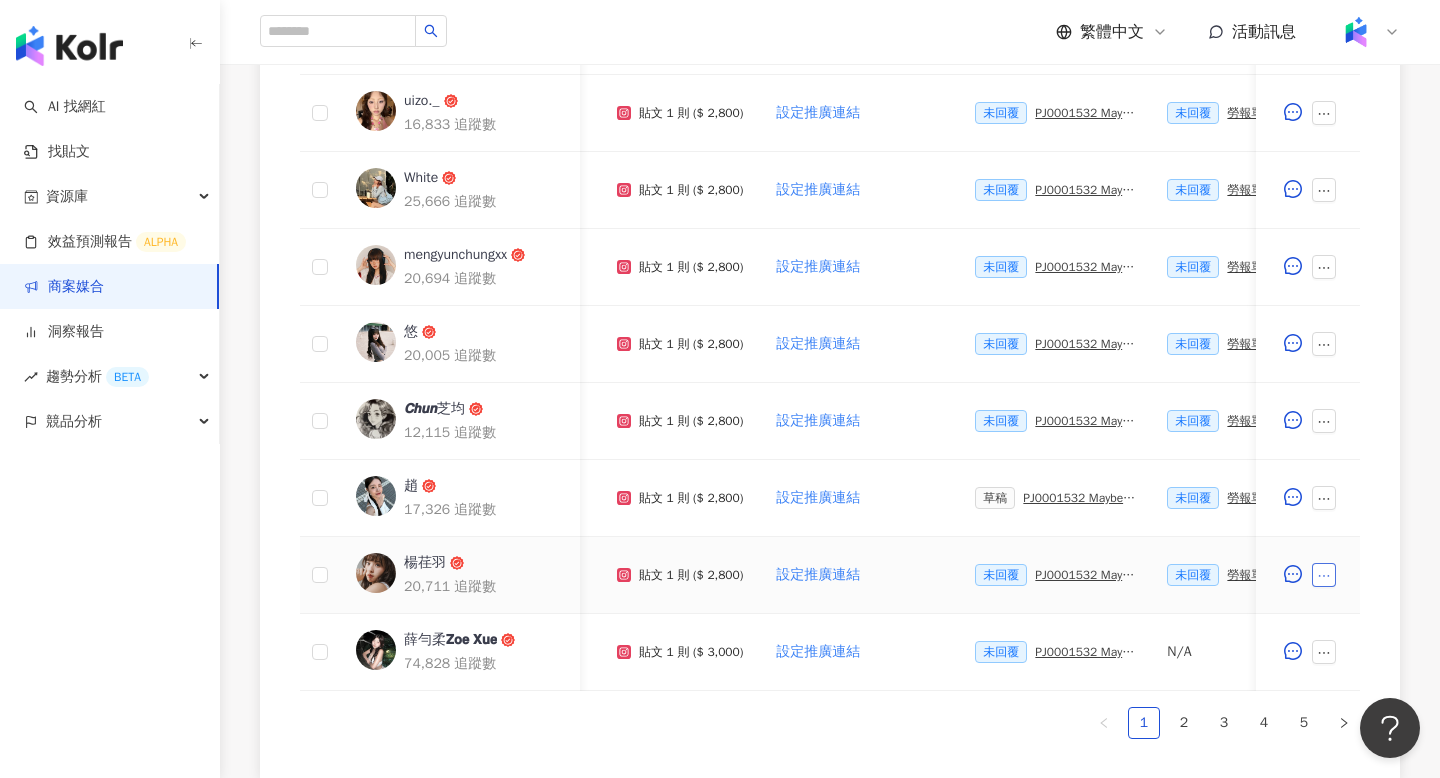 click 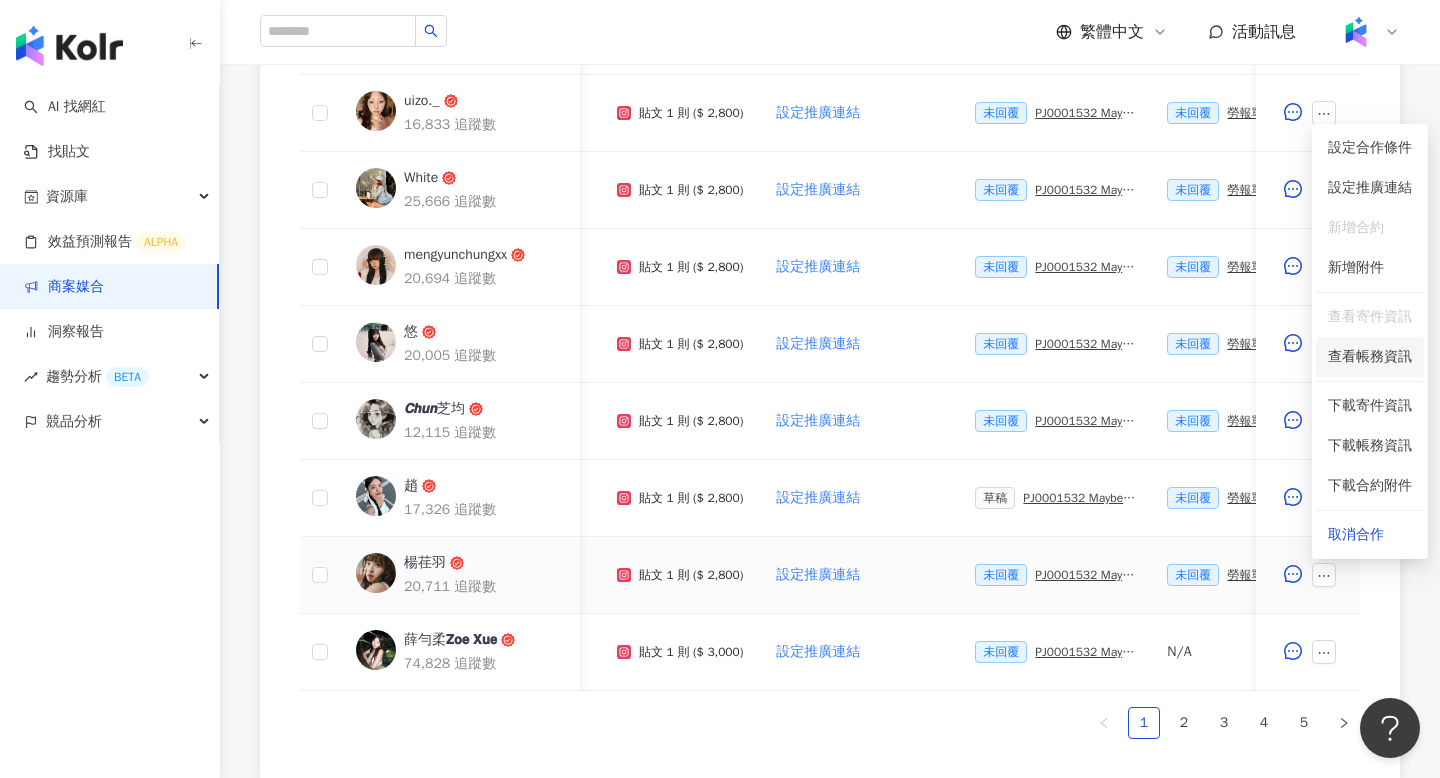 click on "查看帳務資訊" at bounding box center [1370, 357] 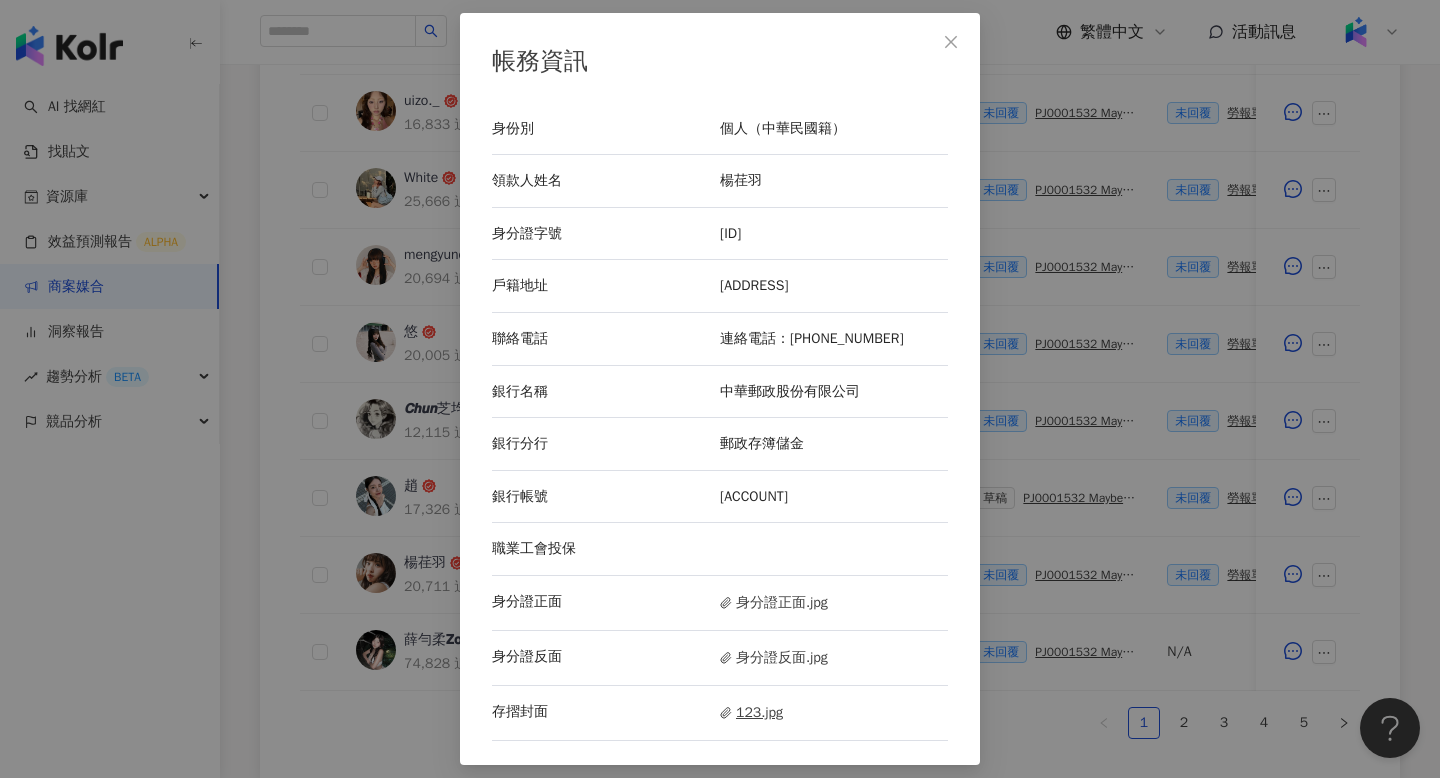 click on "123.jpg" at bounding box center (751, 713) 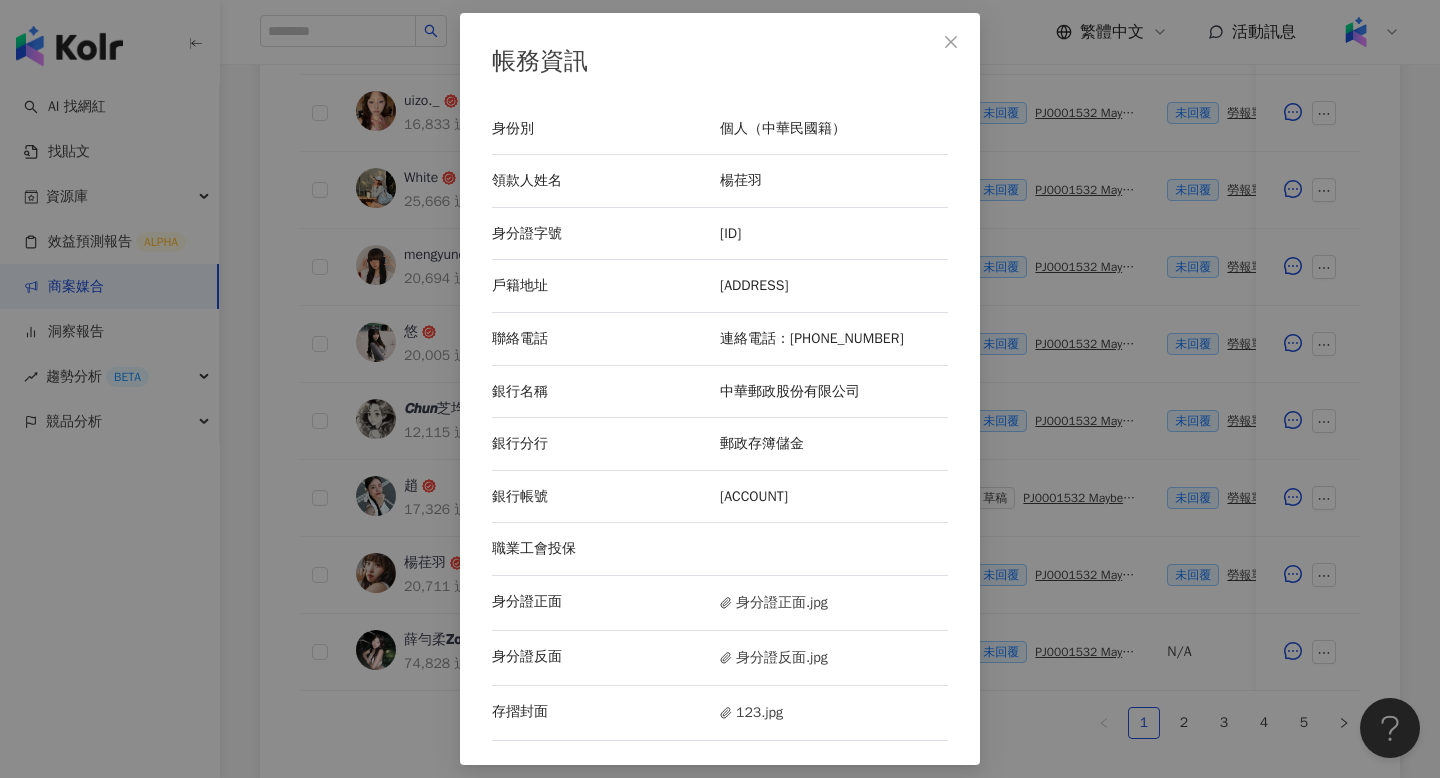 click on "帳務資訊 身份別 個人（中華民國籍） 領款人姓名 楊荏羽 身分證字號 B223538583 戶籍地址 臺中市北屯區舊社里14鄰敦富一街208號三樓之六 聯絡電話 0908 558 015 銀行名稱 中華郵政股份有限公司 銀行分行 郵政存簿儲金 銀行帳號 00211650206025 職業工會投保 身分證正面 身分證正面.jpg 身分證反面 身分證反面.jpg 存摺封面 123.jpg" at bounding box center [720, 389] 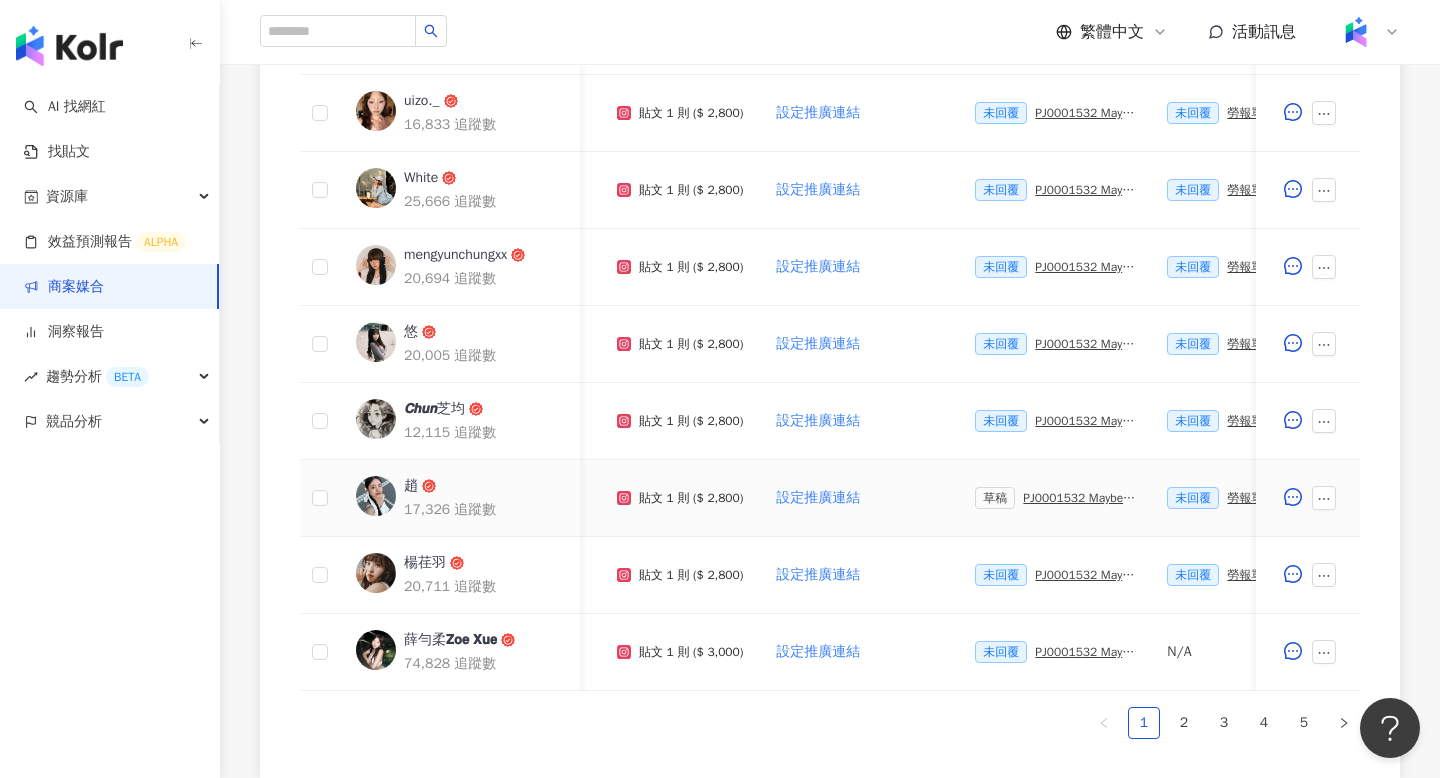 scroll, scrollTop: 797, scrollLeft: 0, axis: vertical 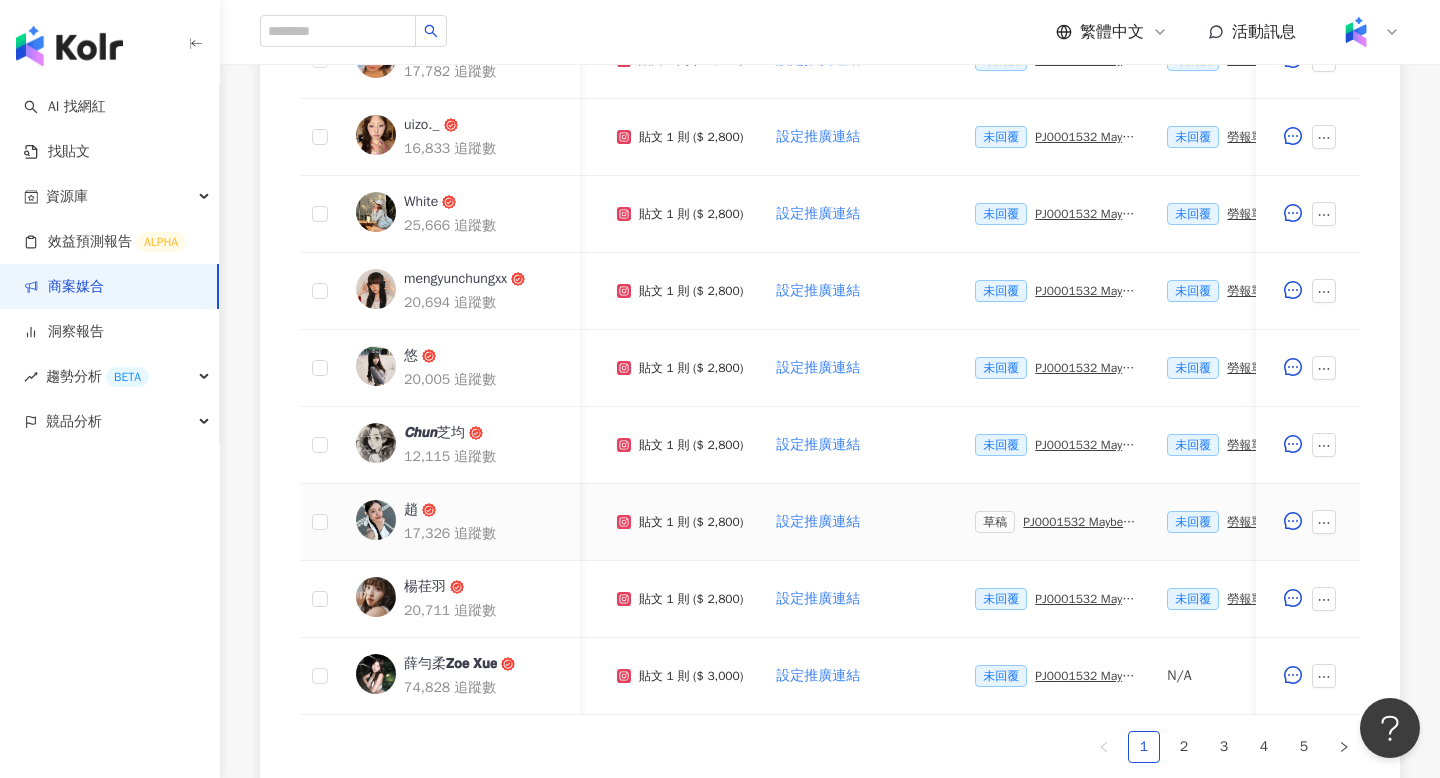 click on "PJ0001532 Maybelline_202506_skyhigh_小黑霸眼線液_萊雅合作備忘錄" at bounding box center (1079, 522) 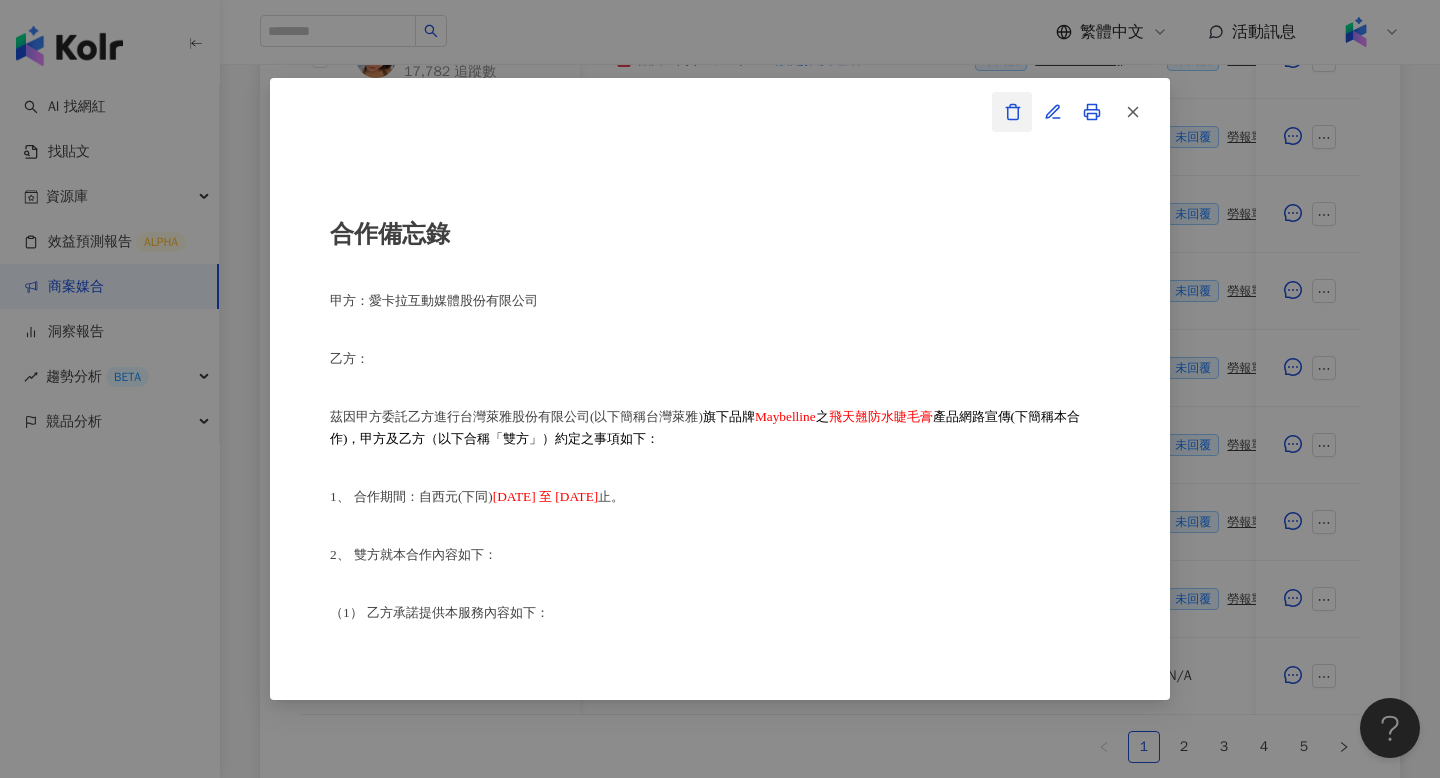click at bounding box center (1012, 112) 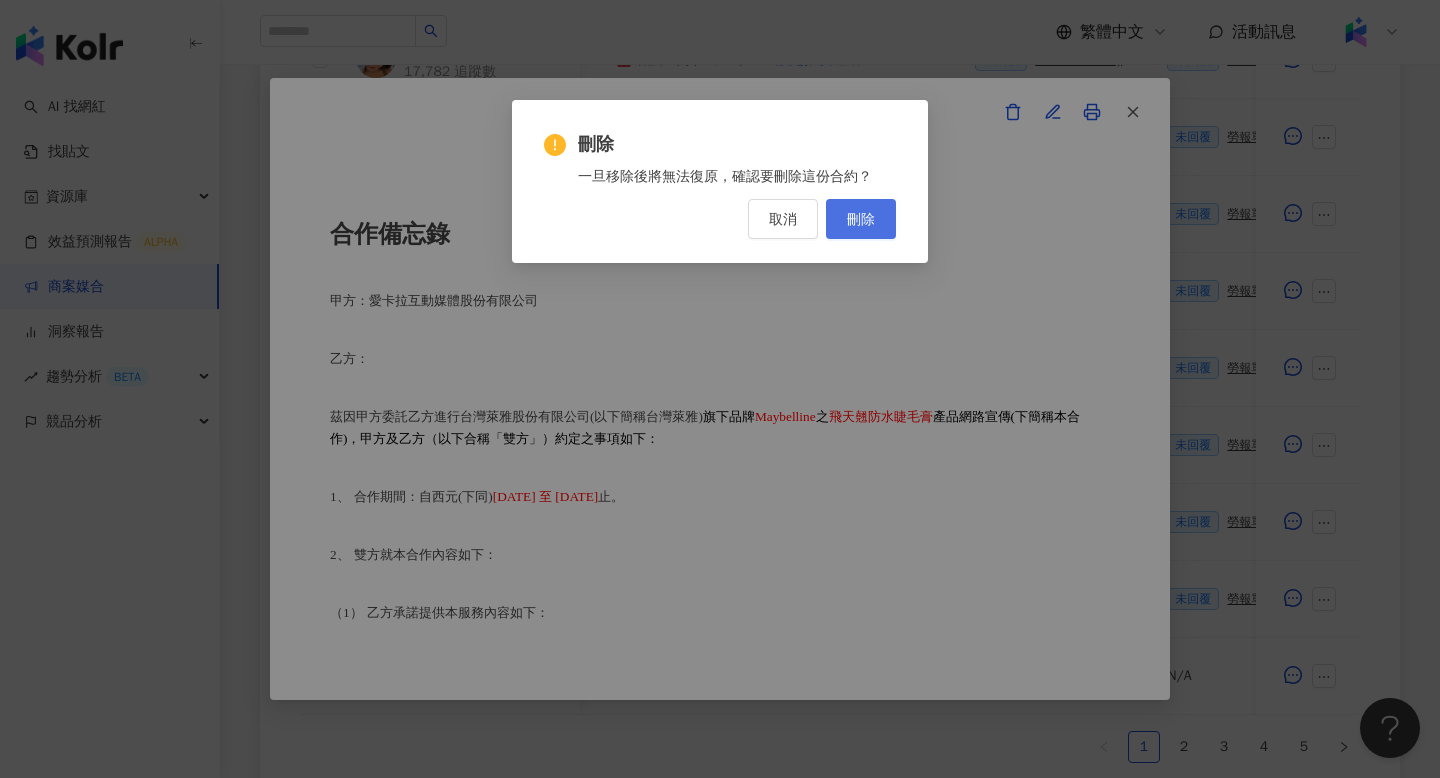 click on "刪除" at bounding box center [861, 219] 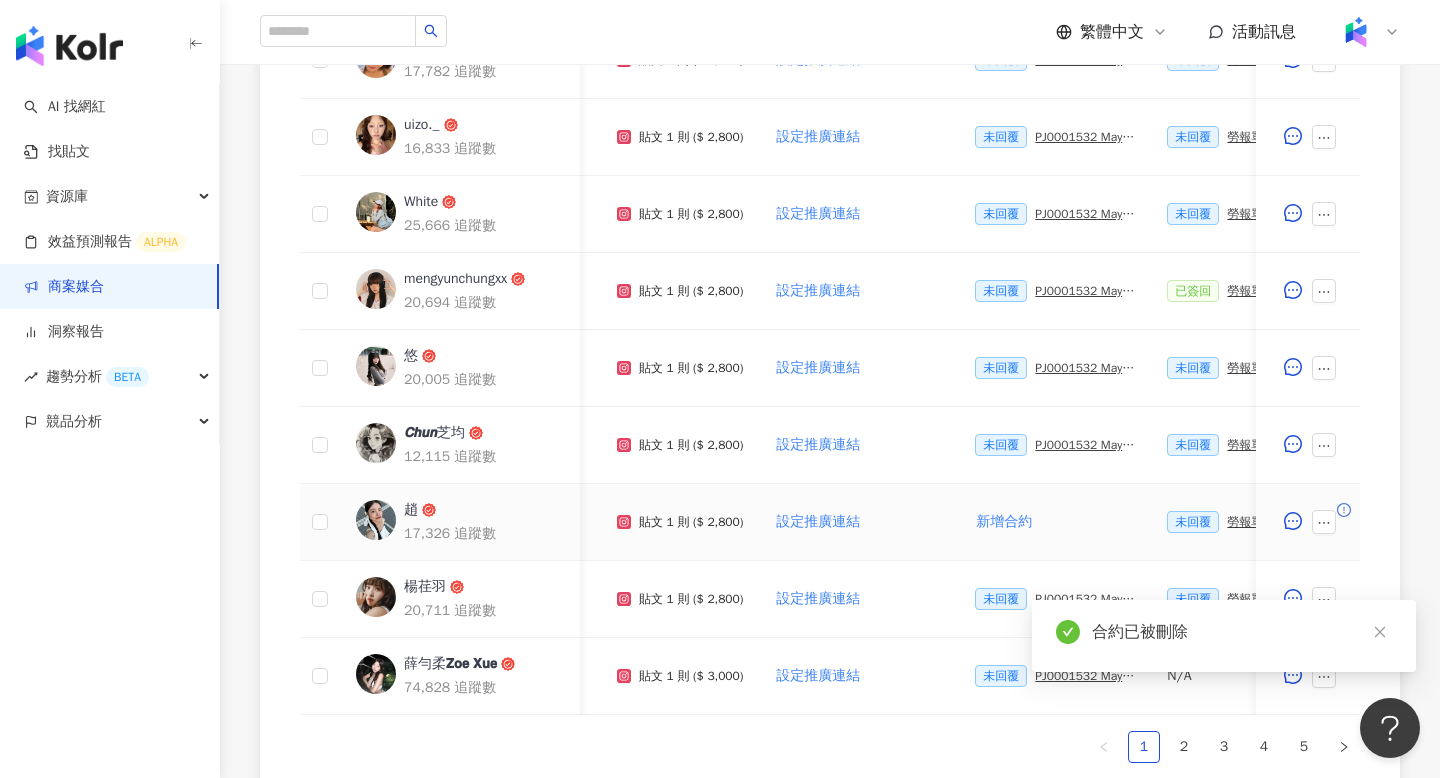 click on "勞報單" at bounding box center [1245, 522] 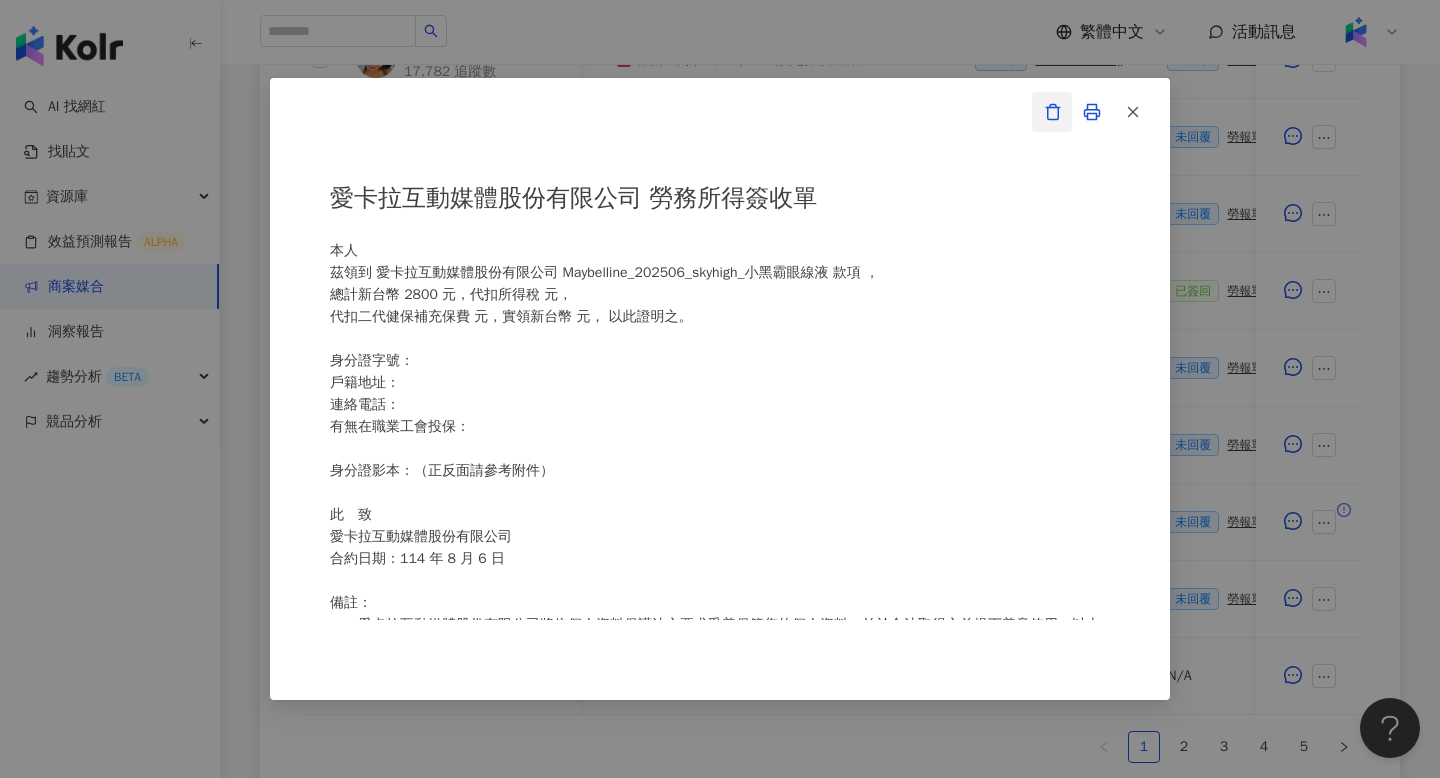 click 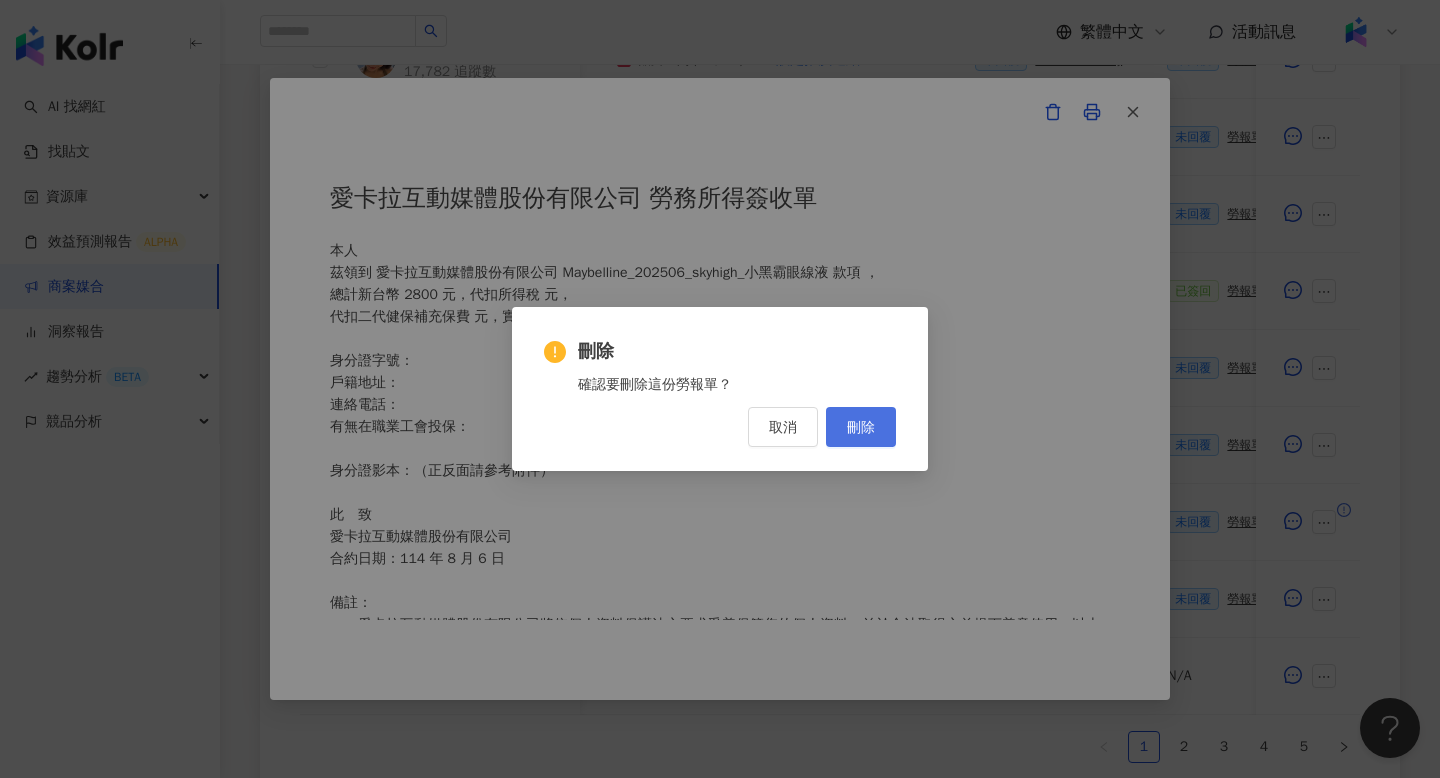 click on "刪除" at bounding box center (861, 427) 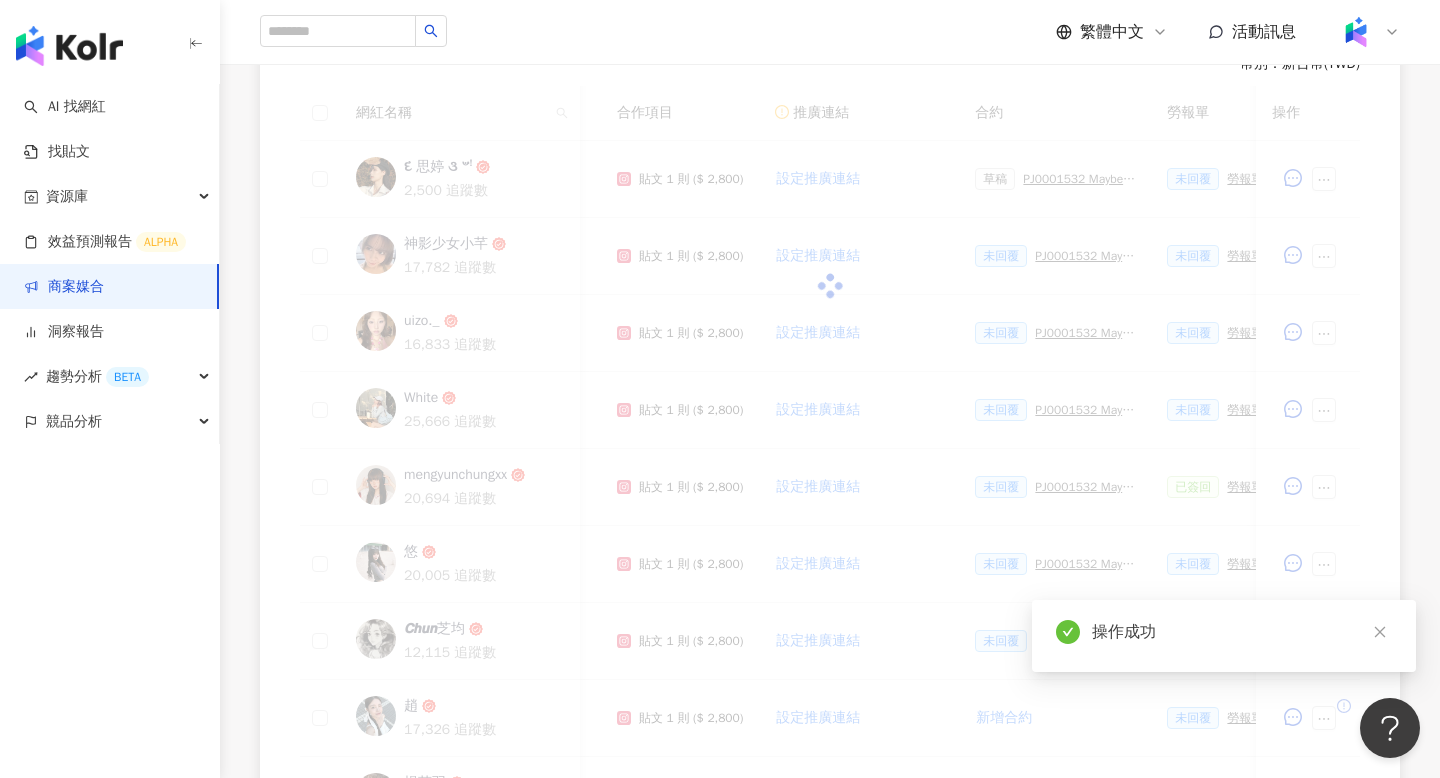 scroll, scrollTop: 603, scrollLeft: 0, axis: vertical 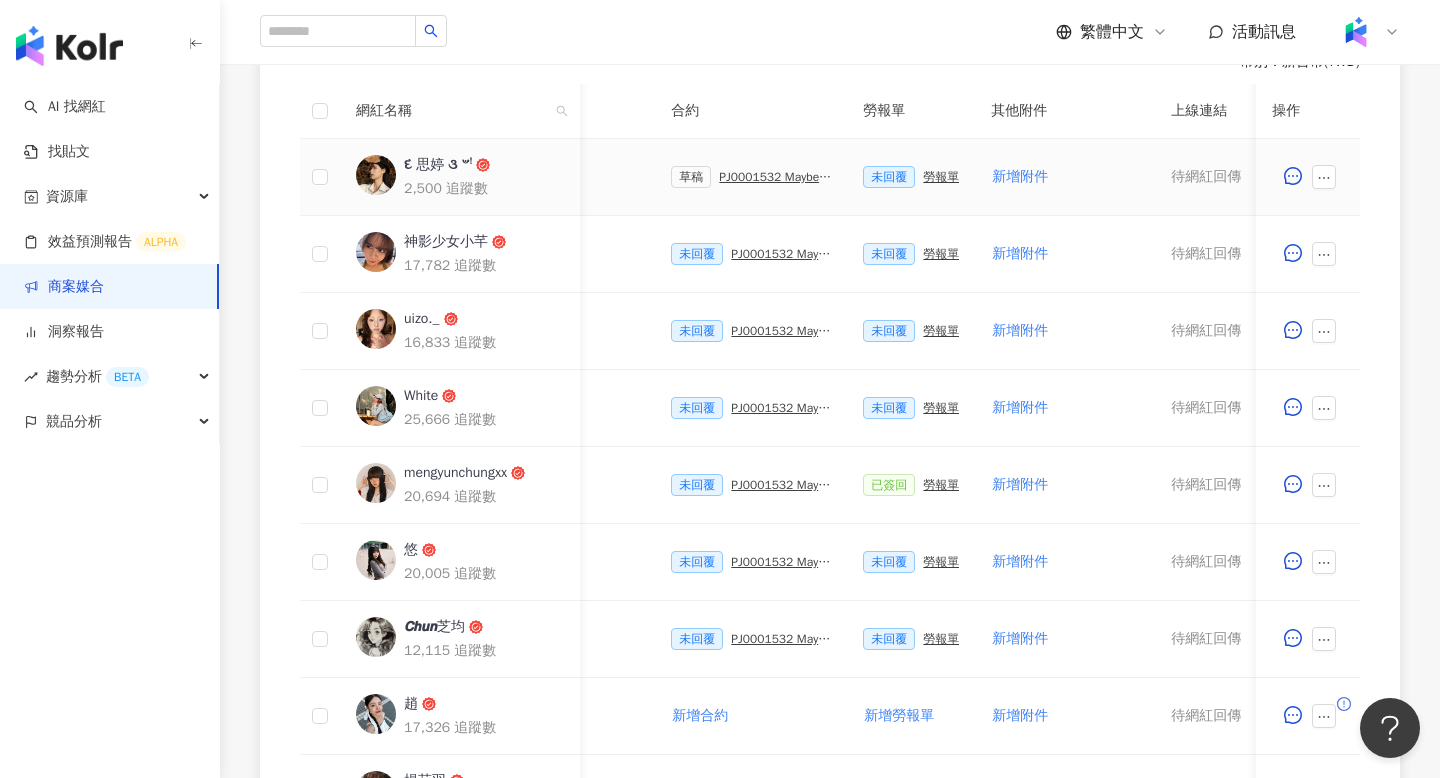 click on "PJ0001532 Maybelline_202506_skyhigh_小黑霸眼線液_萊雅合作備忘錄" at bounding box center (775, 177) 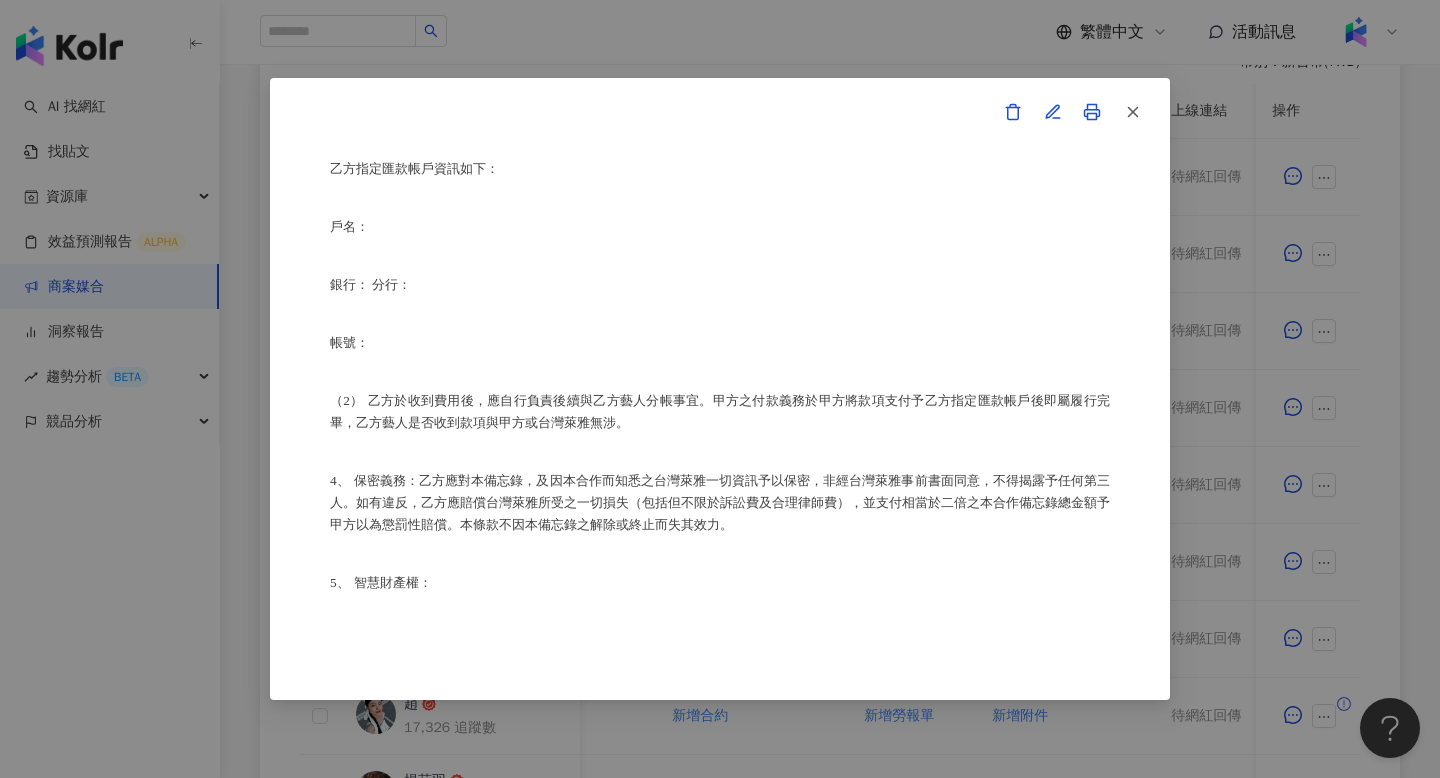 scroll, scrollTop: 1381, scrollLeft: 0, axis: vertical 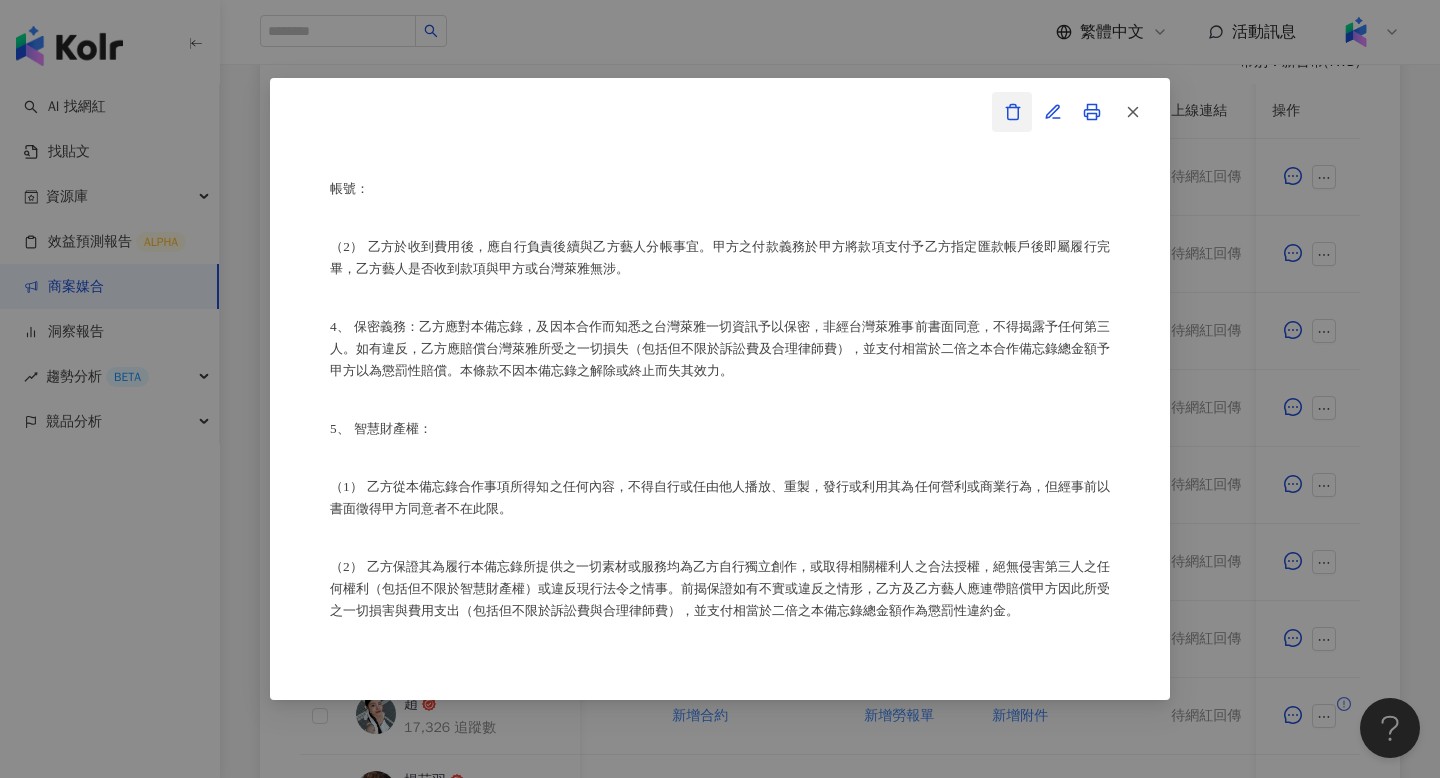click 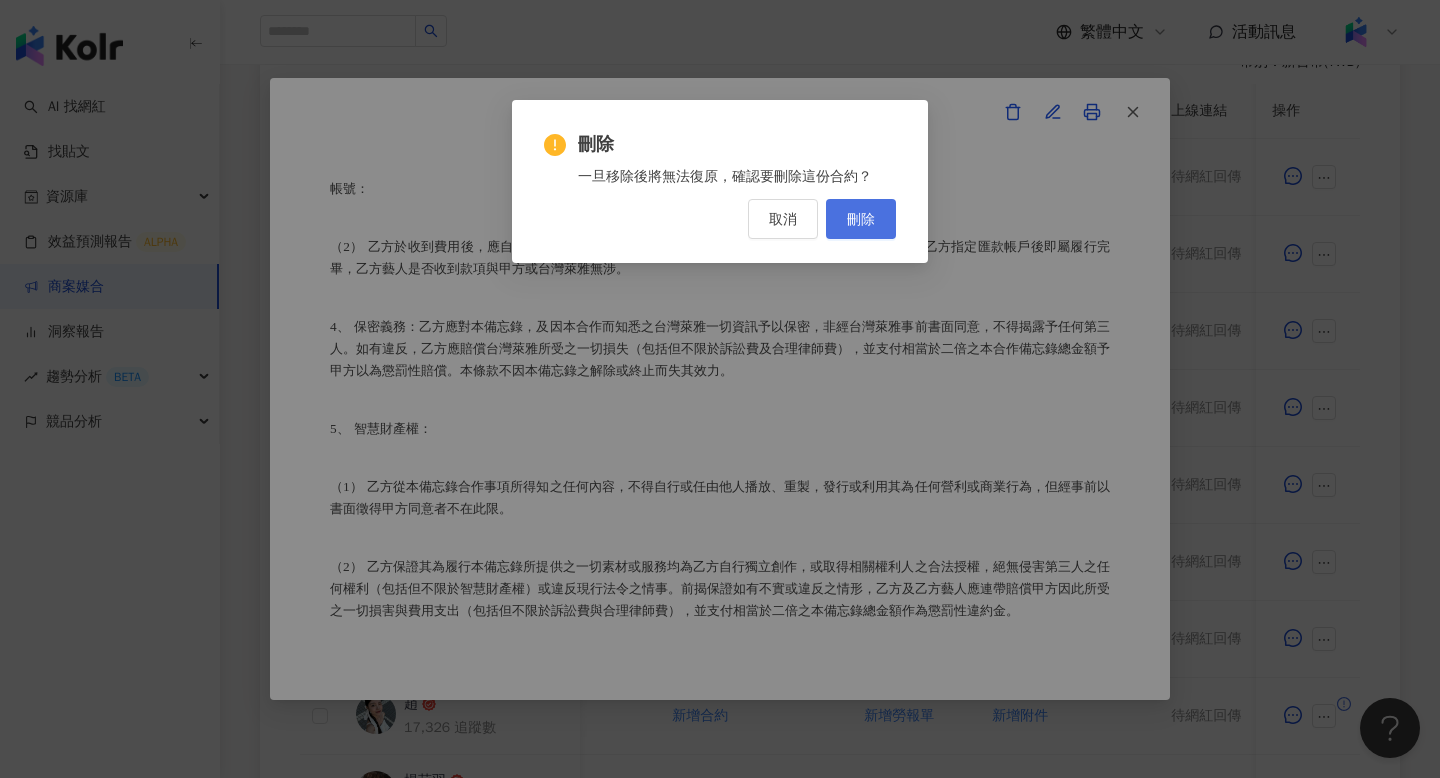 click on "刪除" at bounding box center (861, 219) 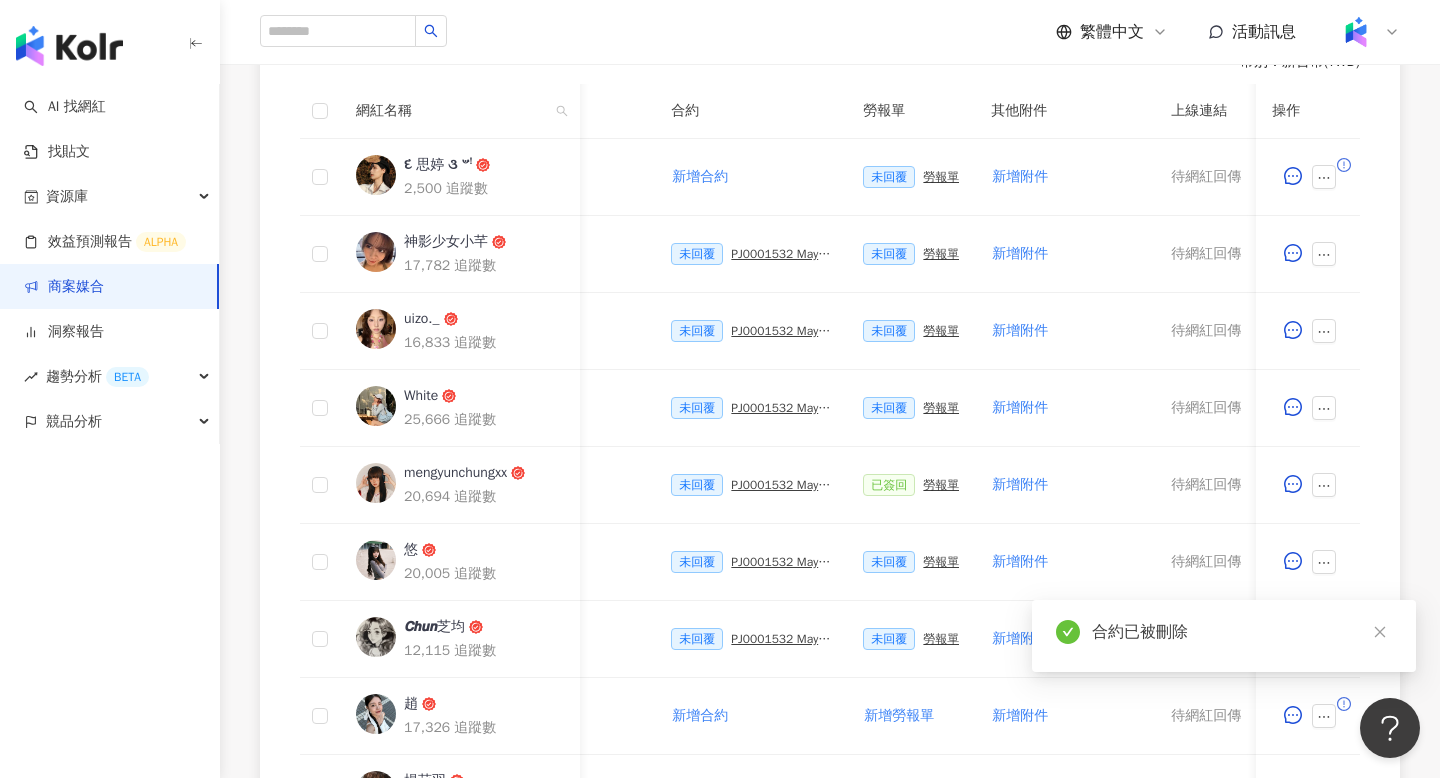 click on "勞報單" at bounding box center [941, 177] 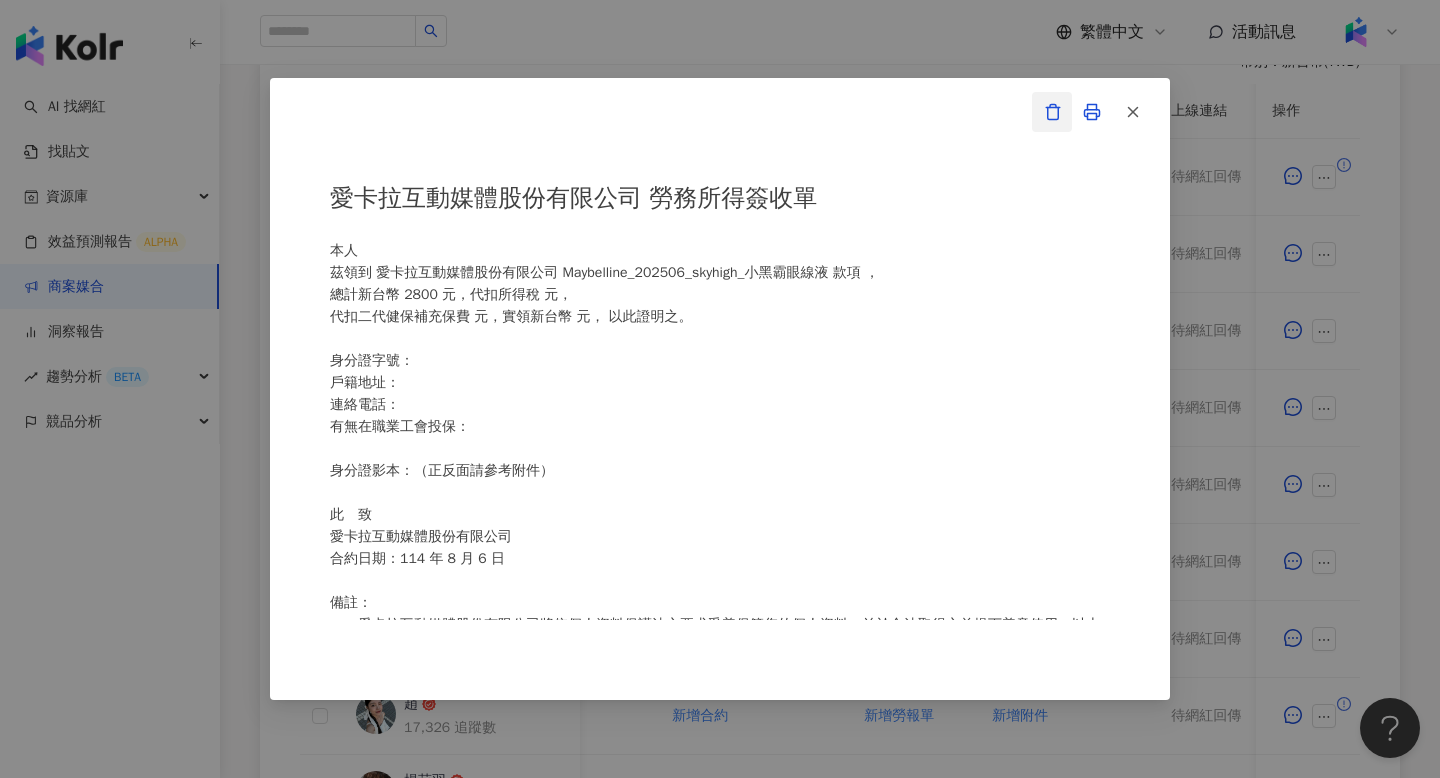 click at bounding box center [1052, 112] 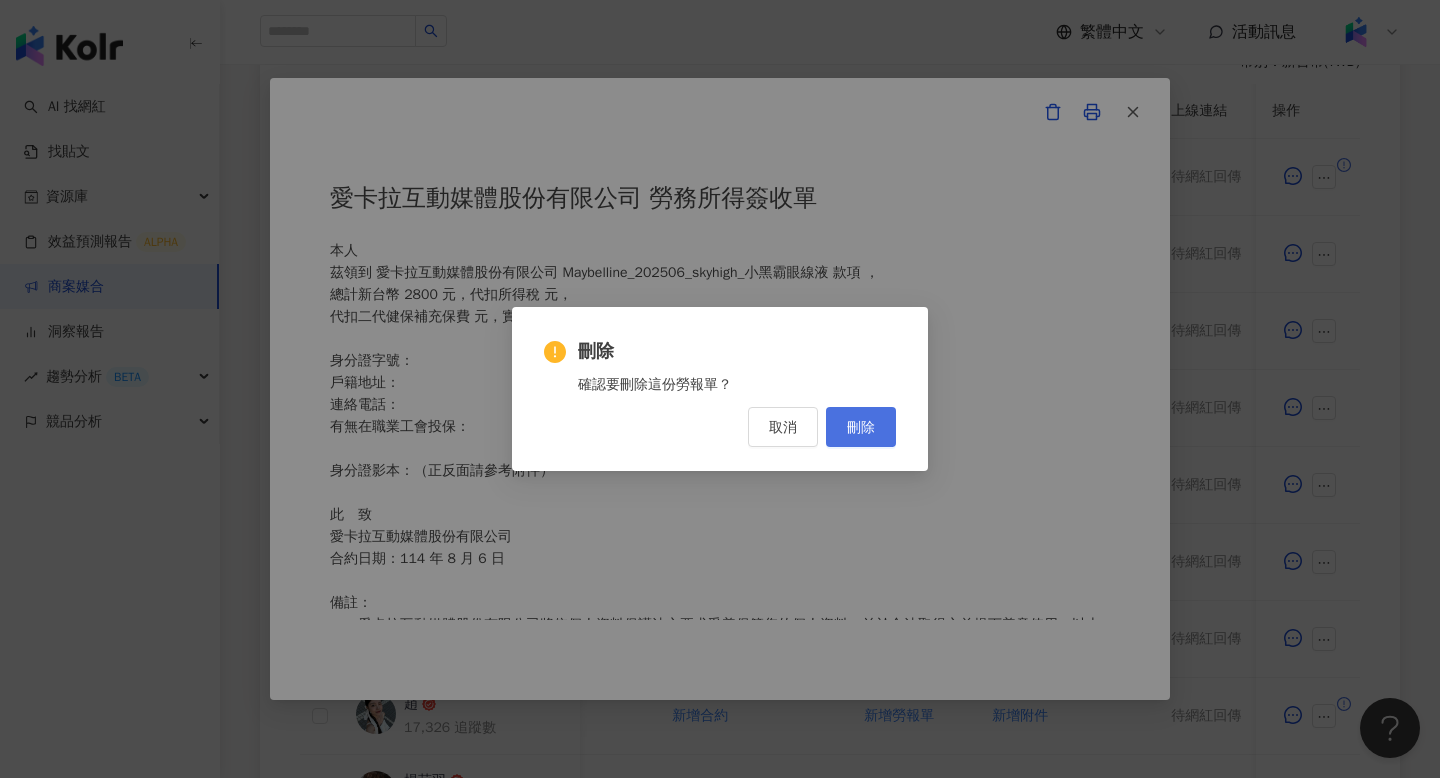 click on "刪除" at bounding box center [861, 427] 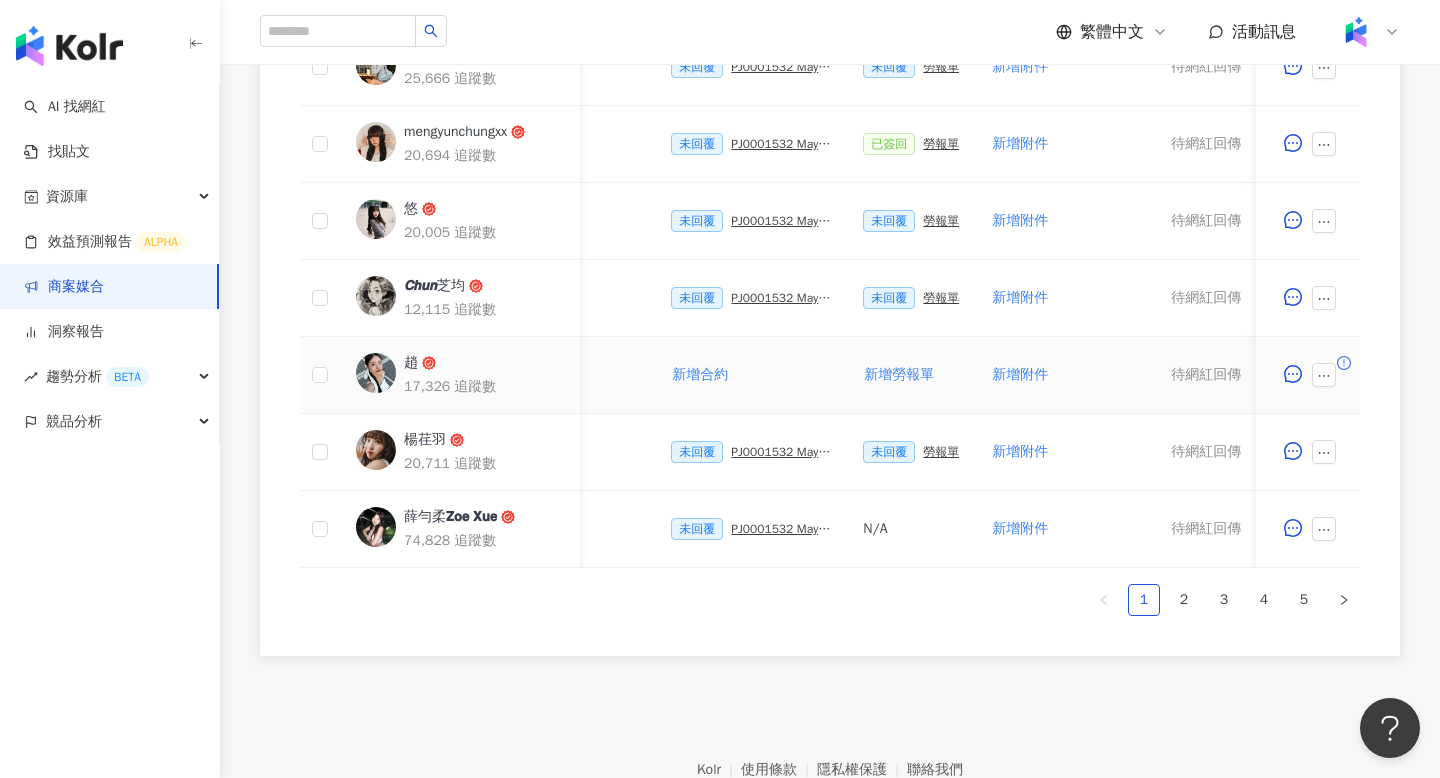scroll, scrollTop: 962, scrollLeft: 0, axis: vertical 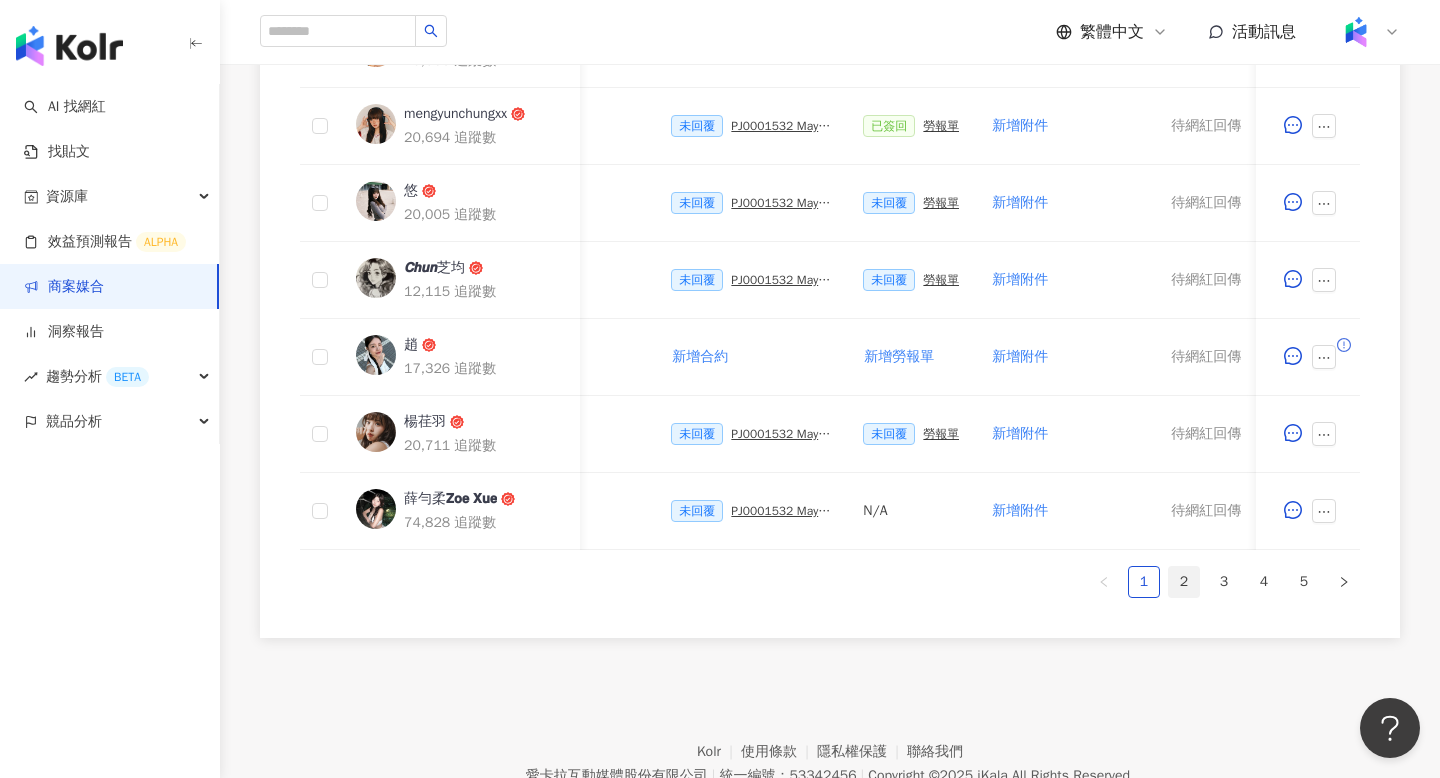 click on "2" at bounding box center (1184, 582) 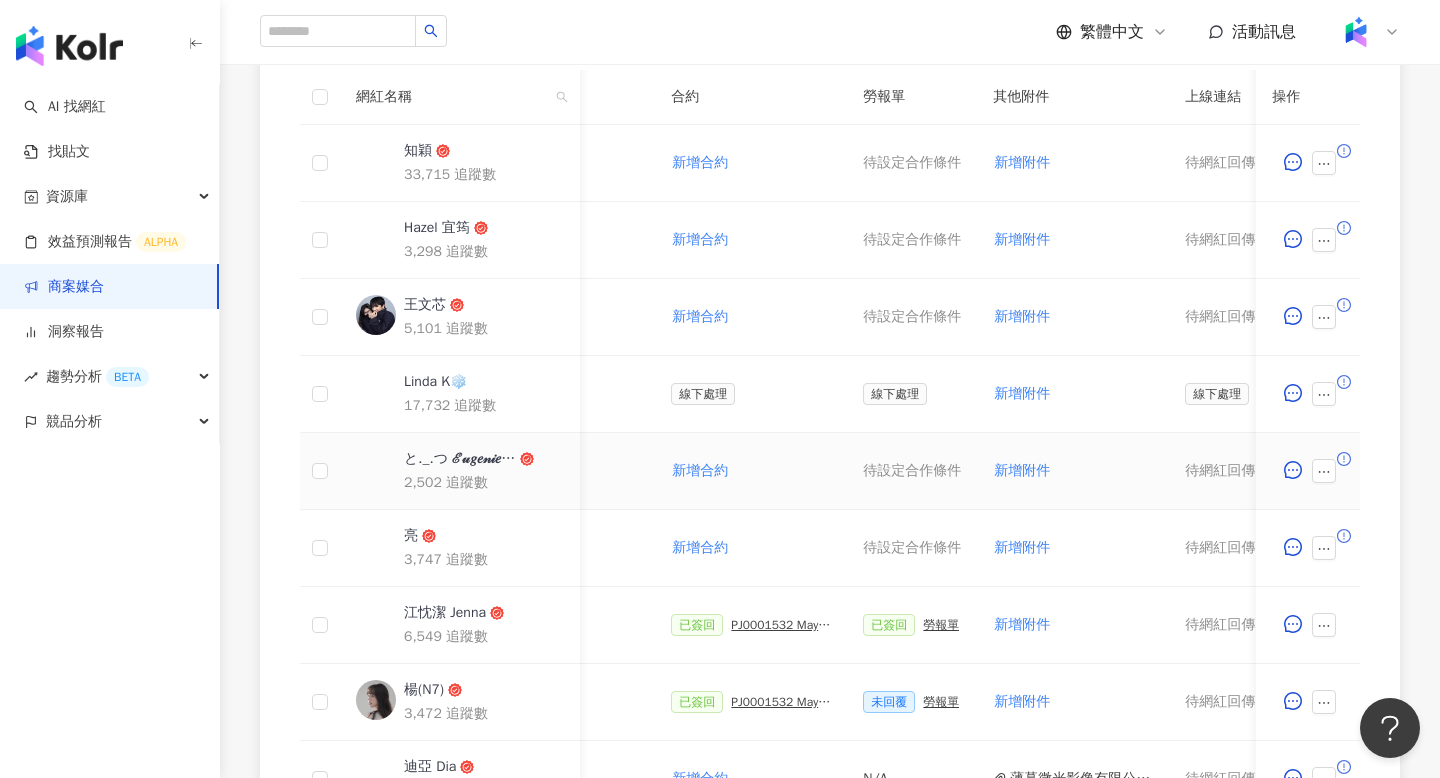 scroll, scrollTop: 561, scrollLeft: 0, axis: vertical 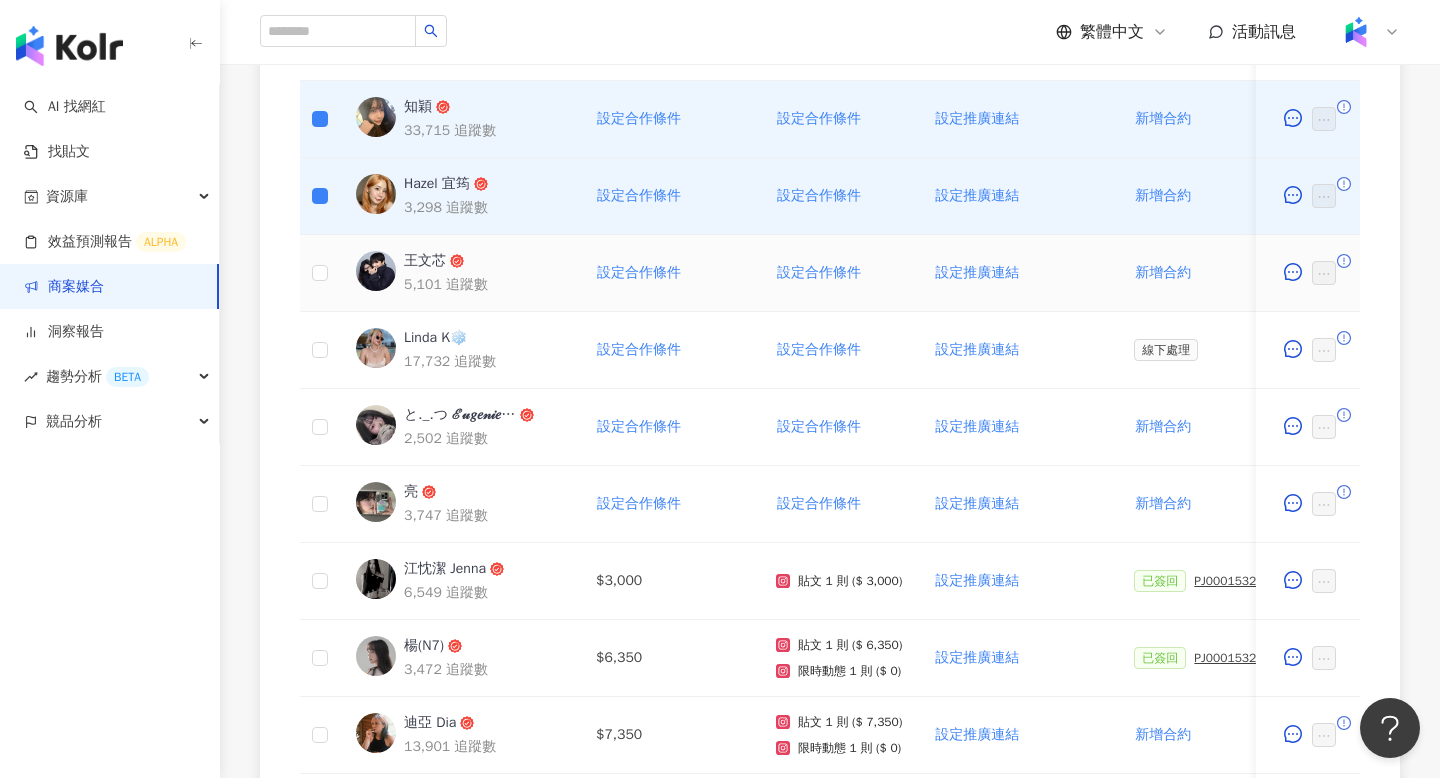 click at bounding box center [320, 273] 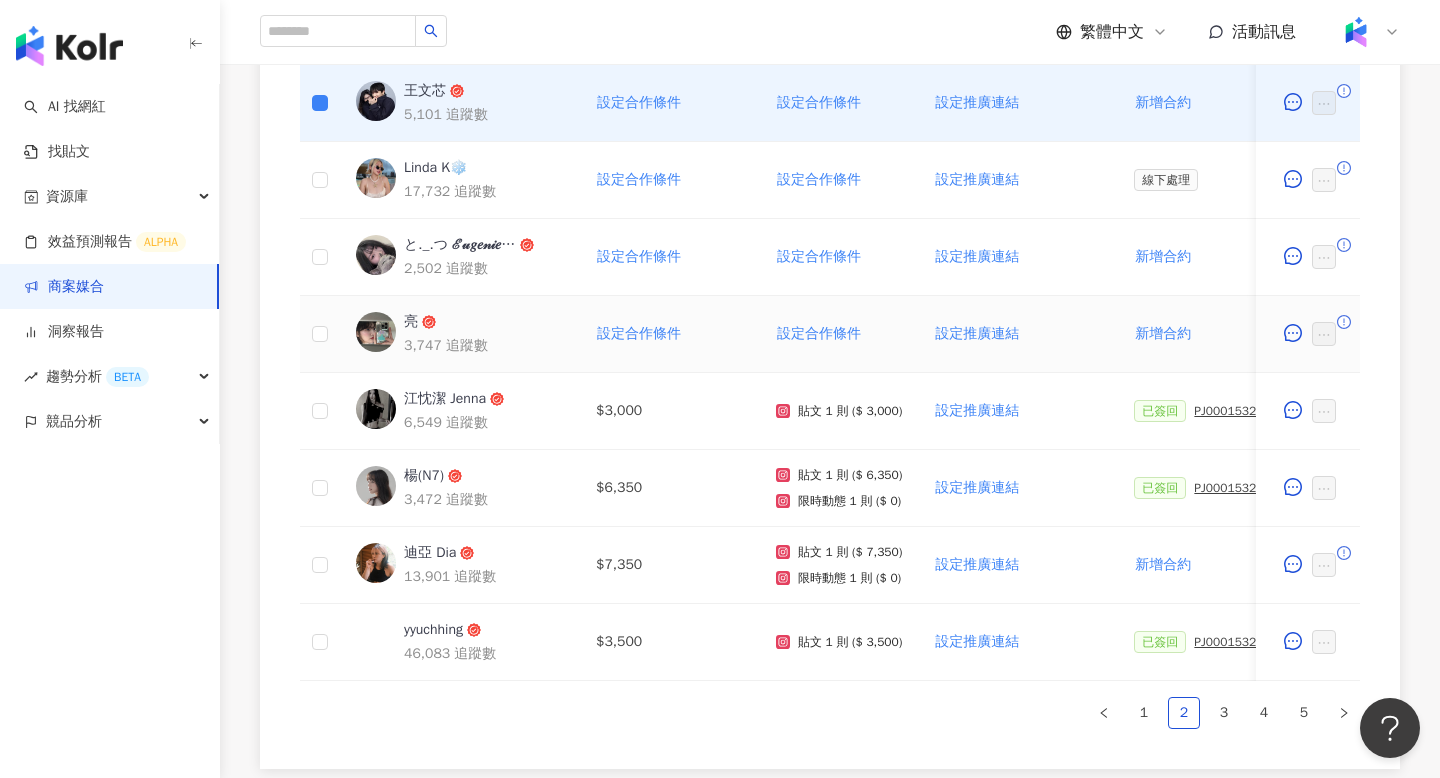 scroll, scrollTop: 942, scrollLeft: 0, axis: vertical 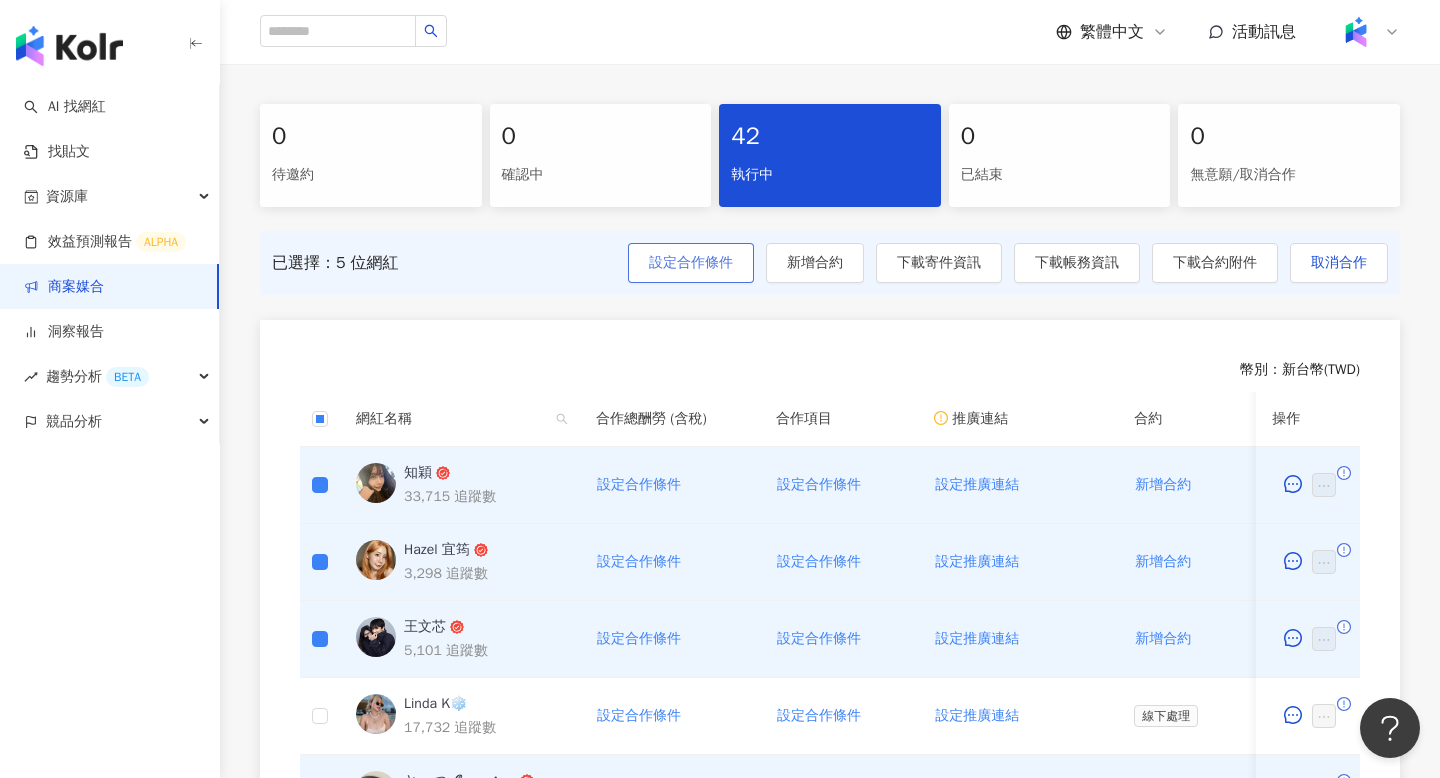 click on "設定合作條件" at bounding box center [691, 263] 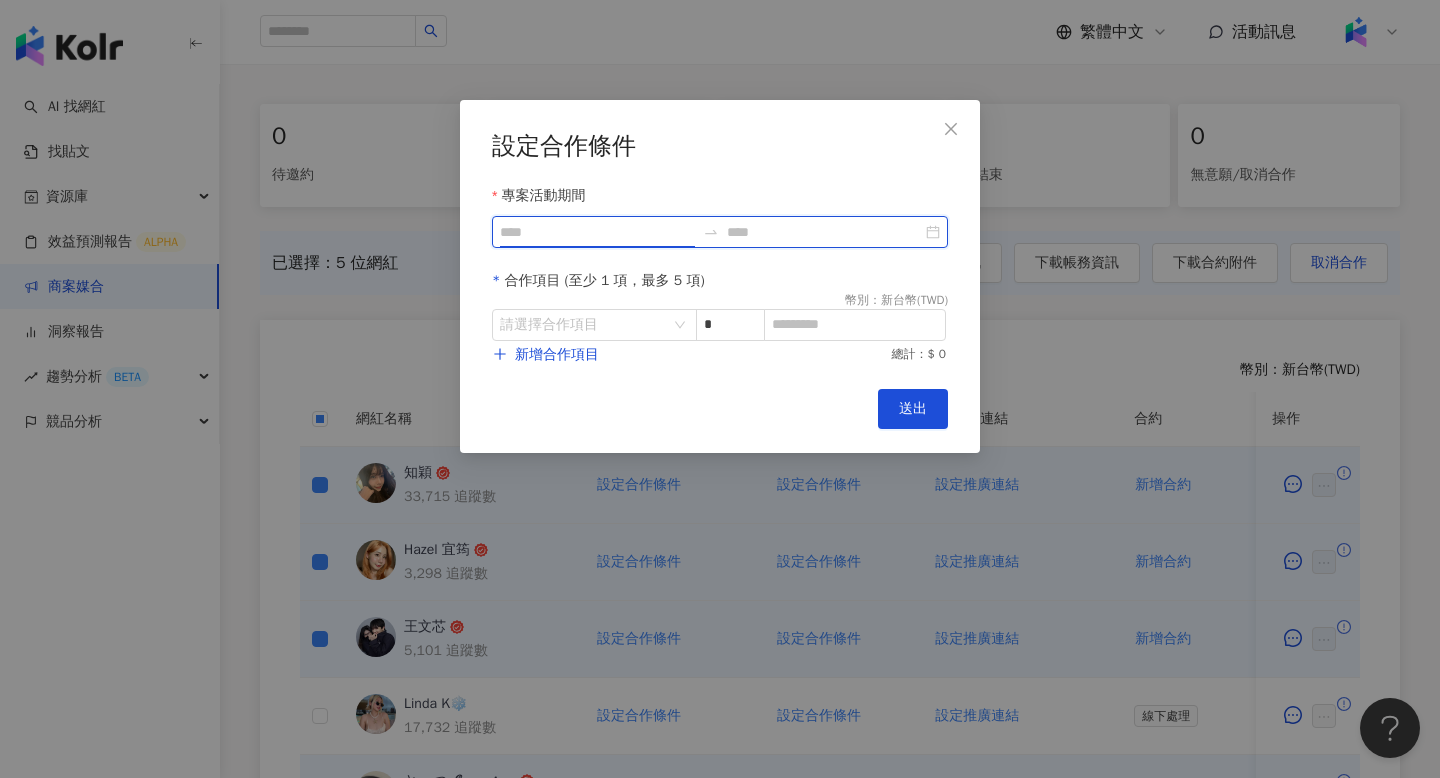 click on "專案活動期間" at bounding box center (597, 232) 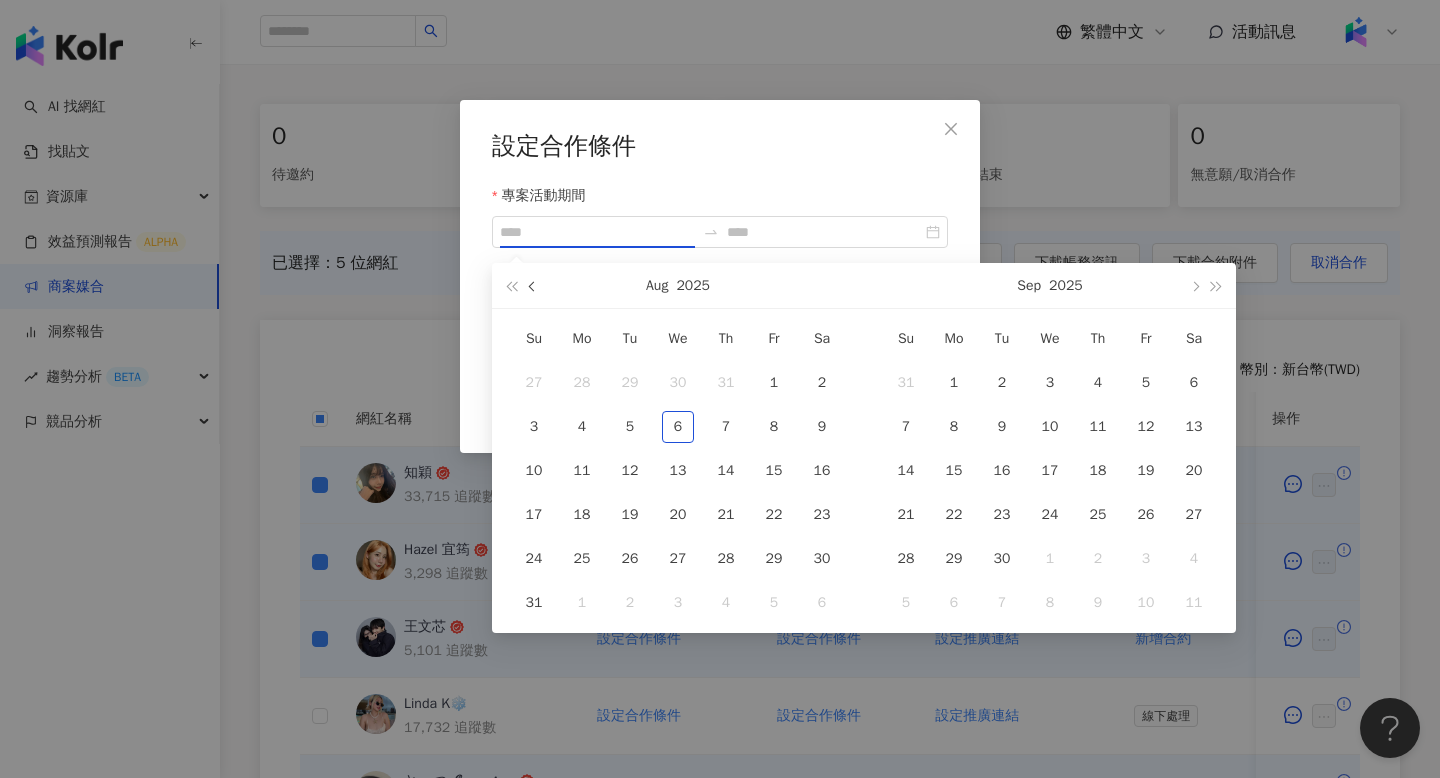 click at bounding box center [533, 285] 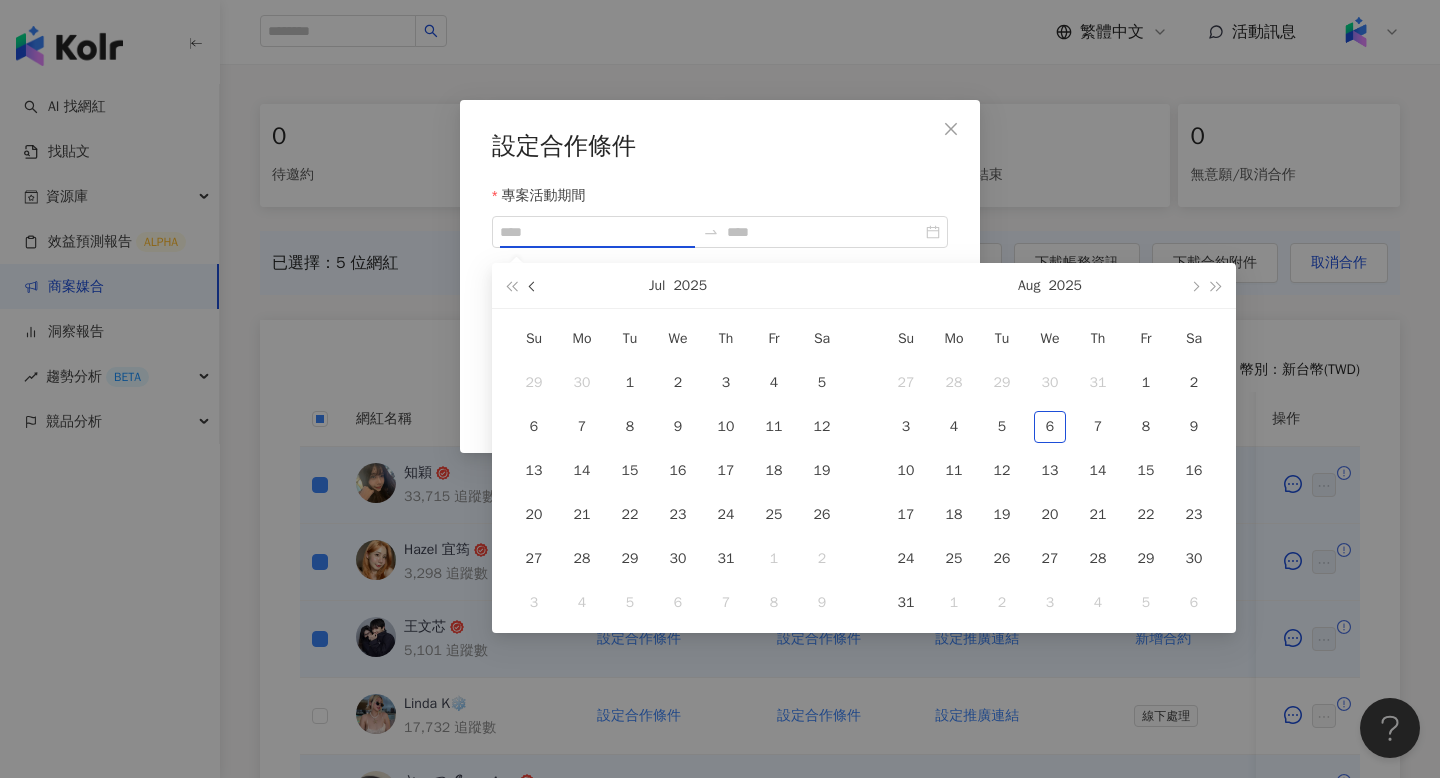 click at bounding box center (534, 286) 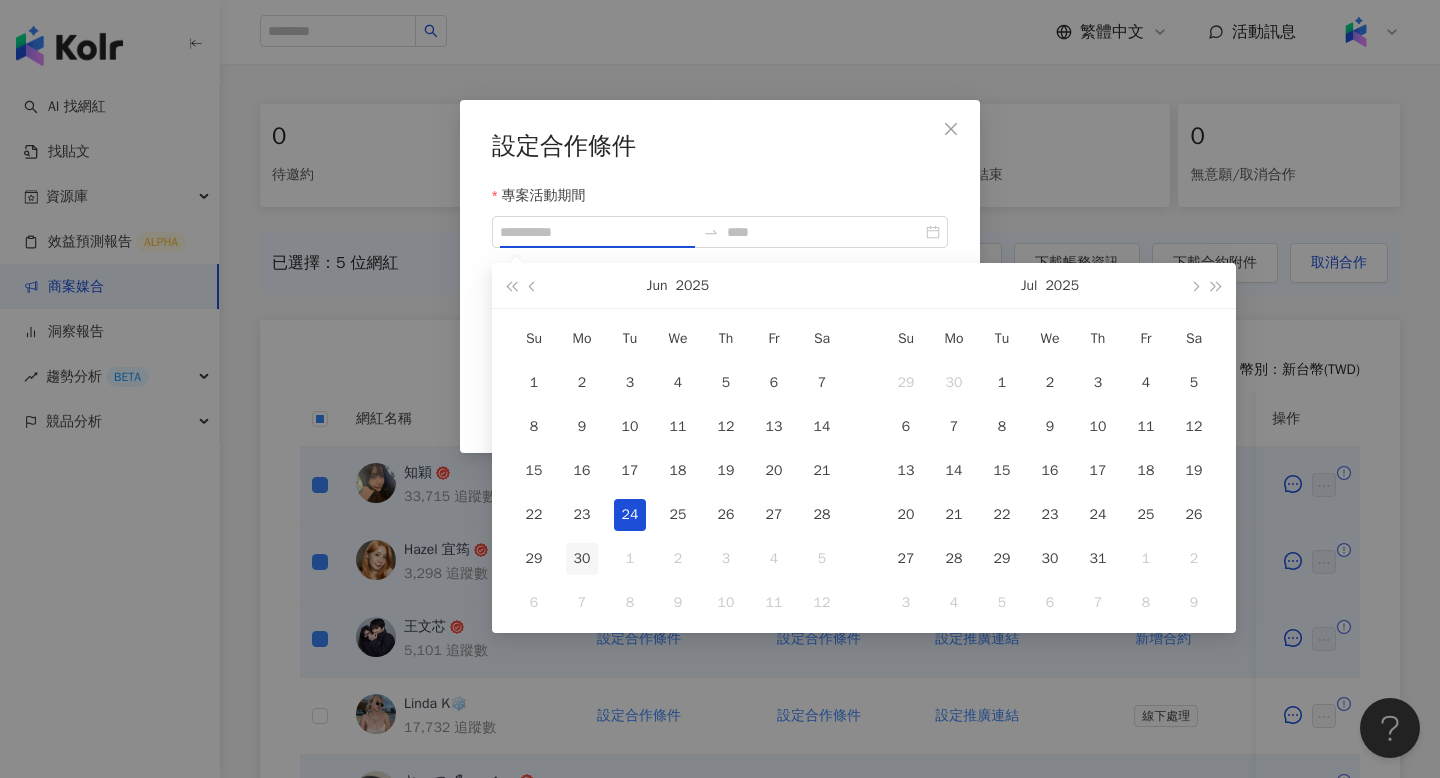 type on "**********" 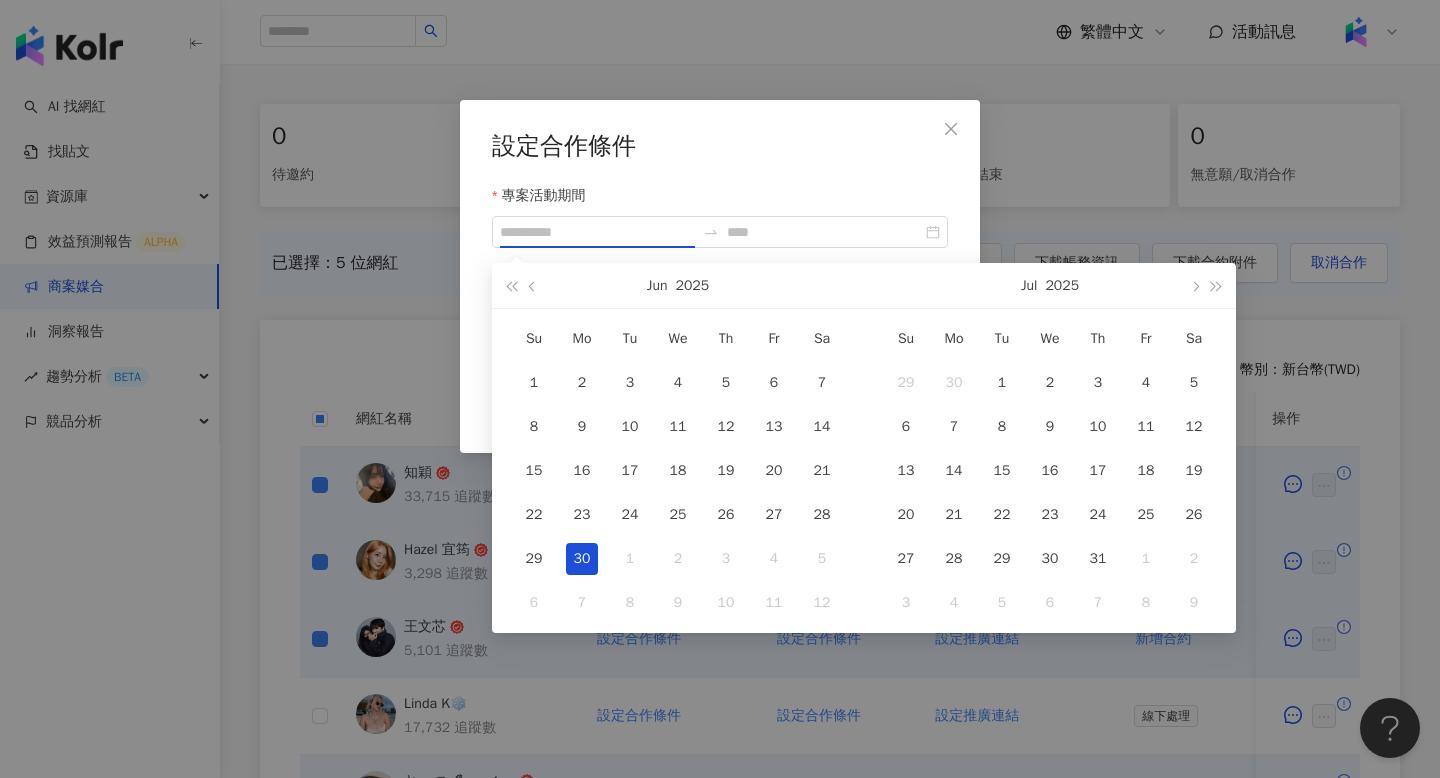 click on "30" at bounding box center (582, 559) 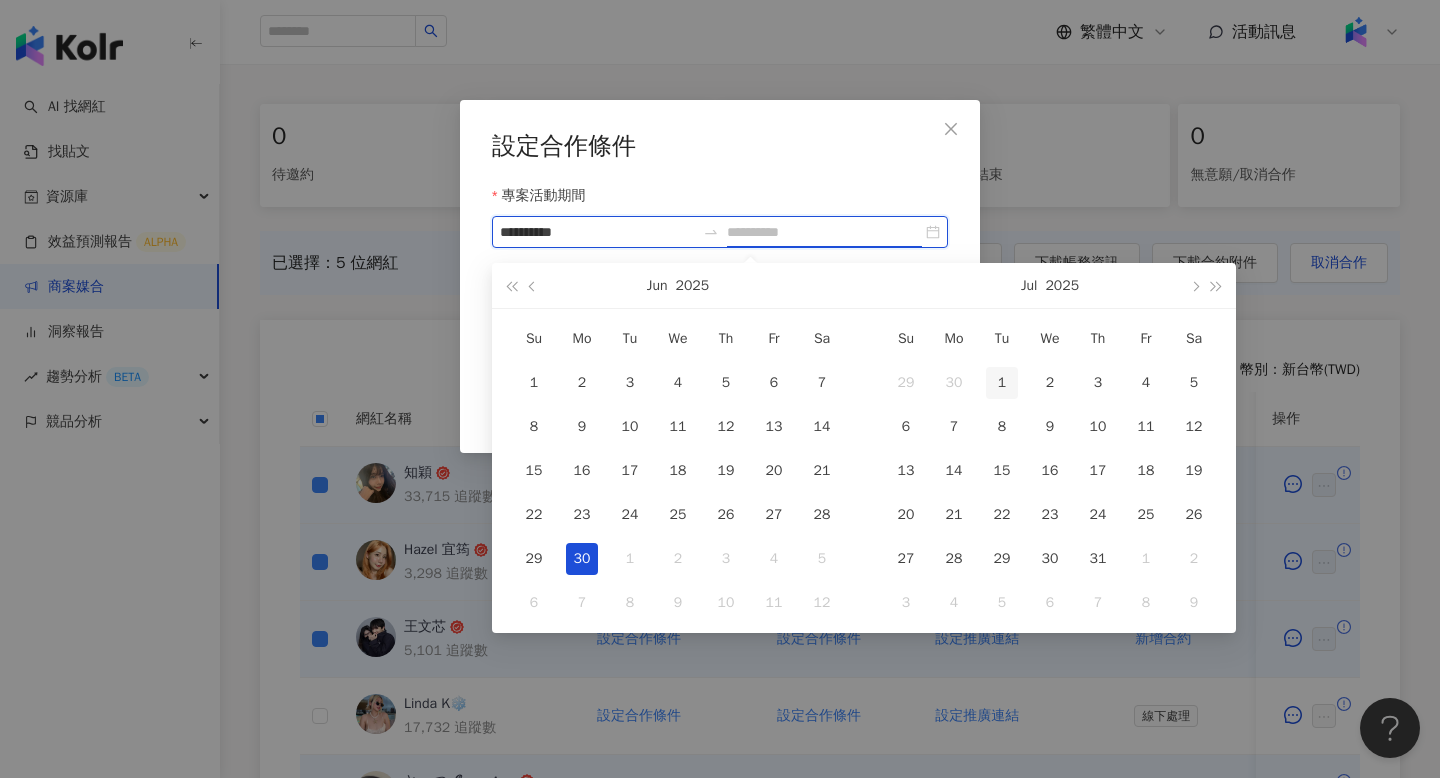 type on "**********" 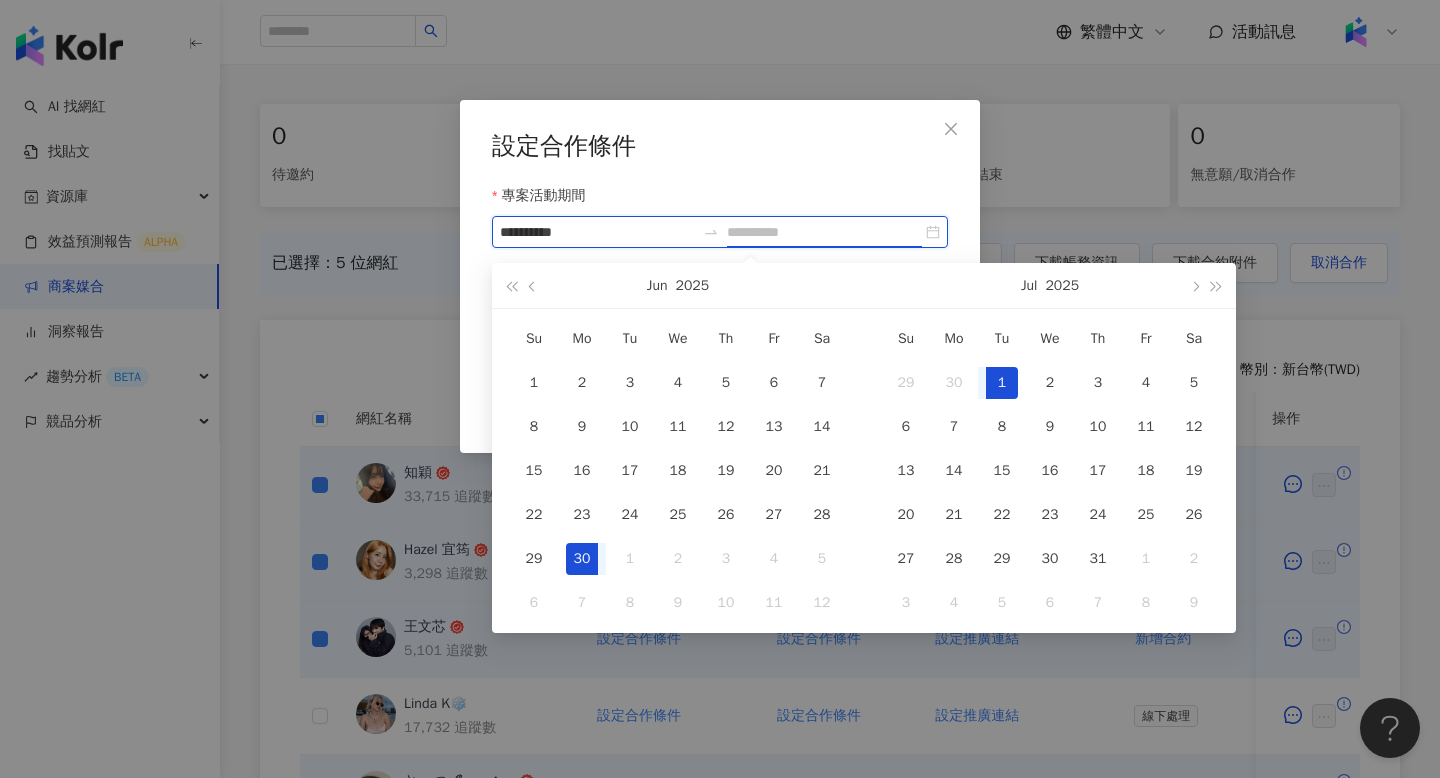 type on "**********" 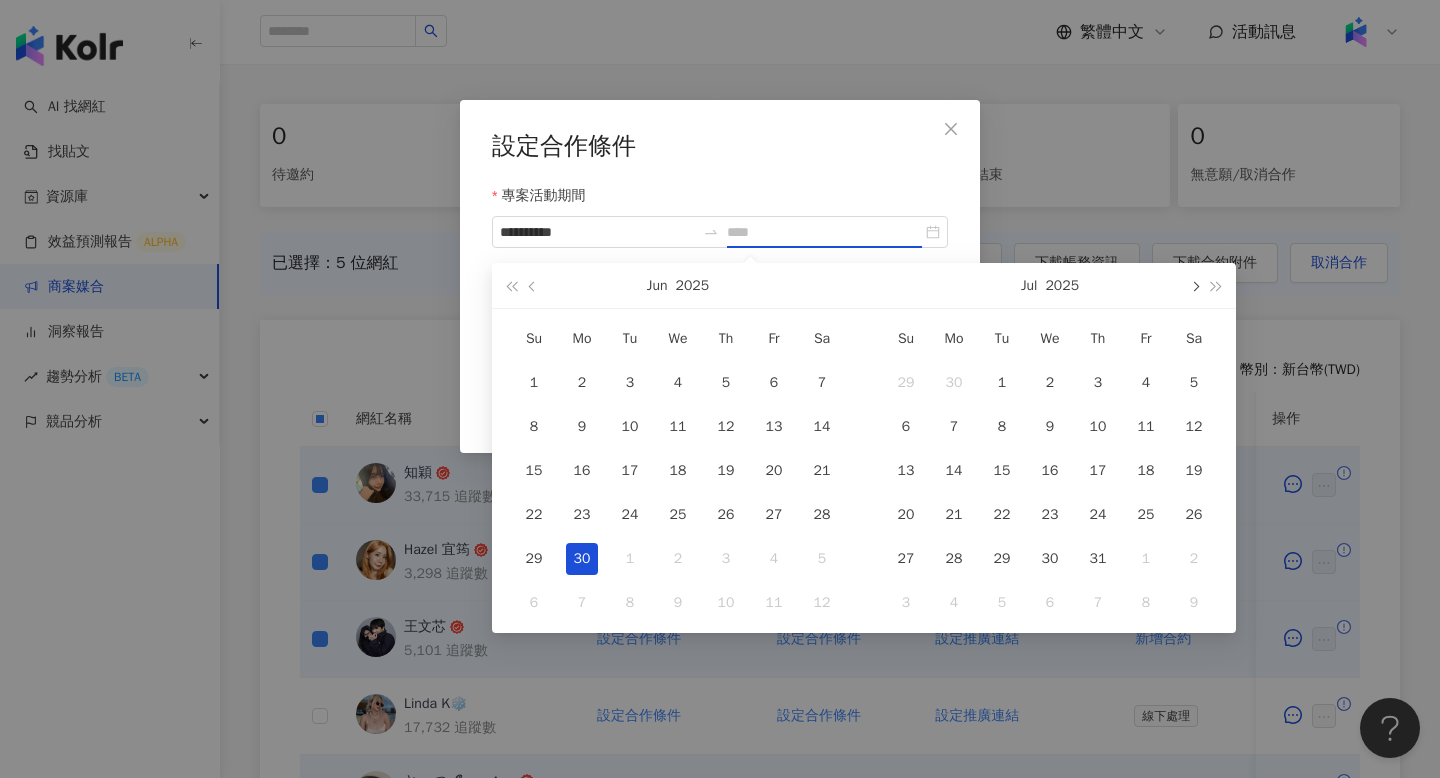 click at bounding box center (1194, 285) 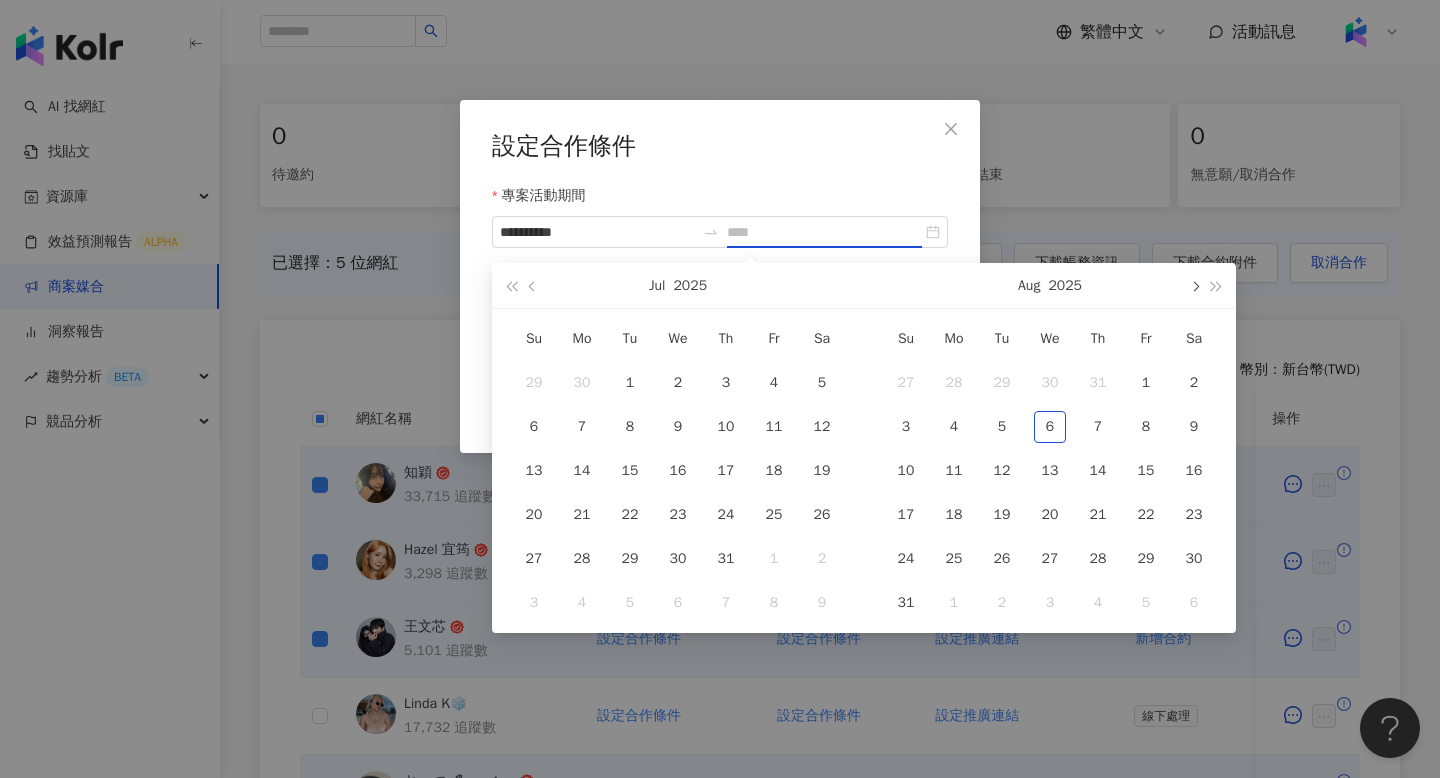 click at bounding box center [1194, 285] 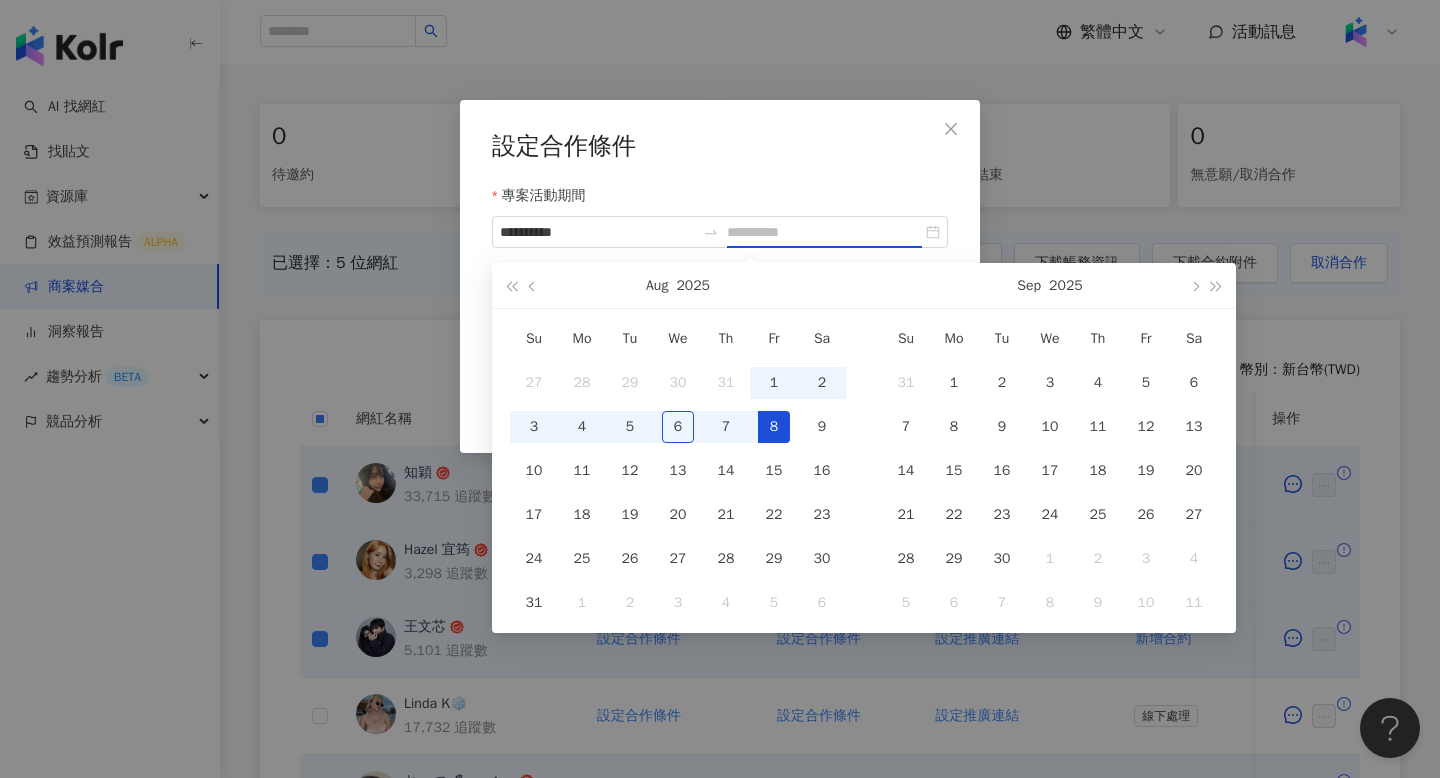 click on "8" at bounding box center (774, 427) 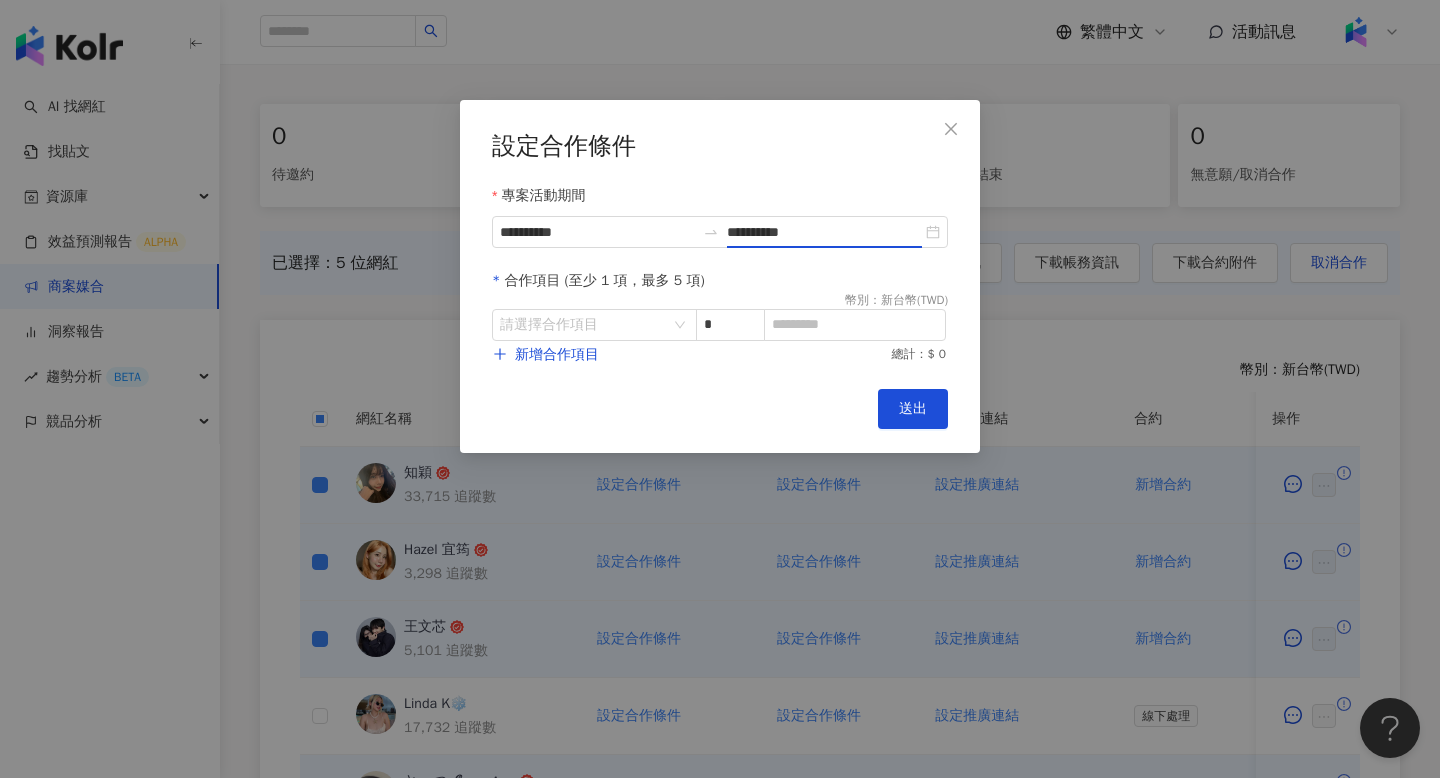 type on "**********" 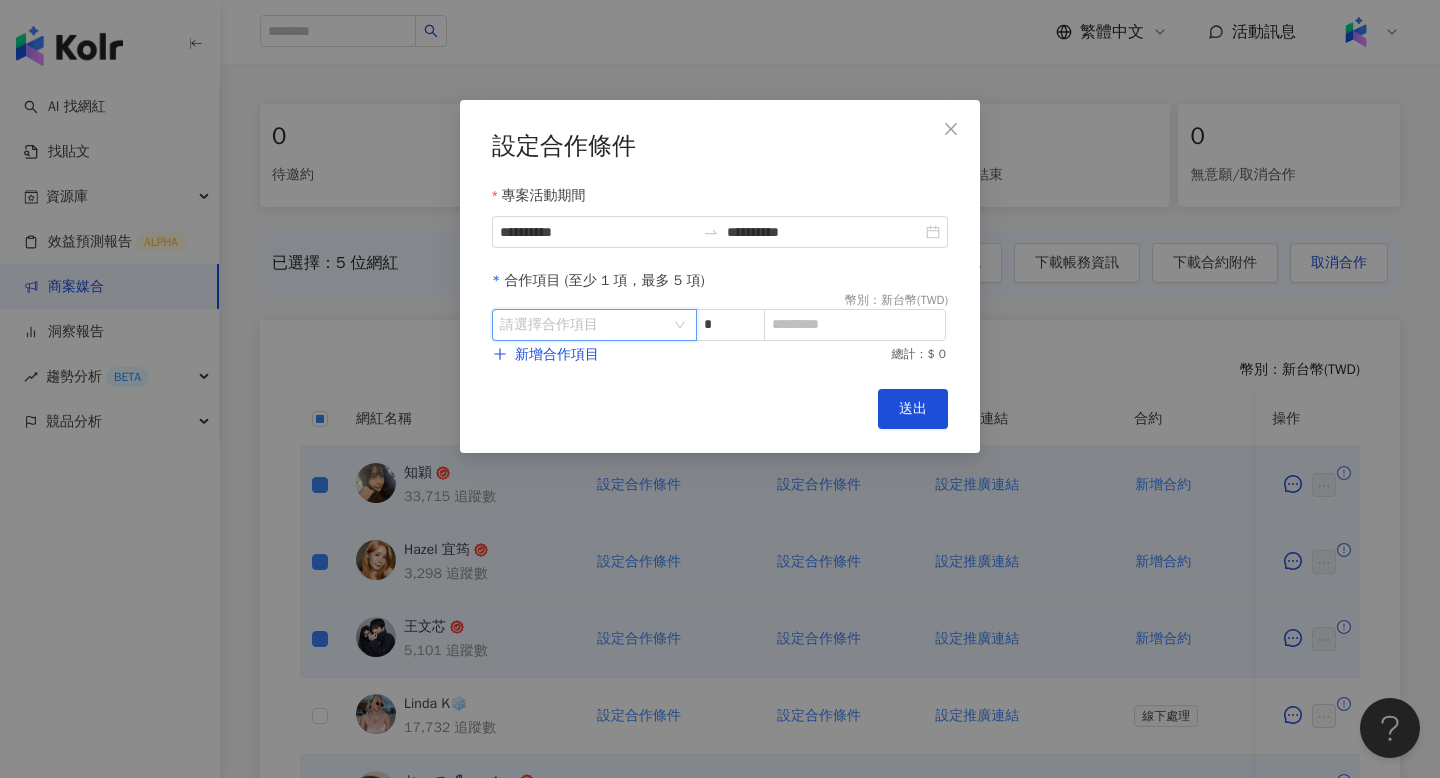 click at bounding box center [584, 325] 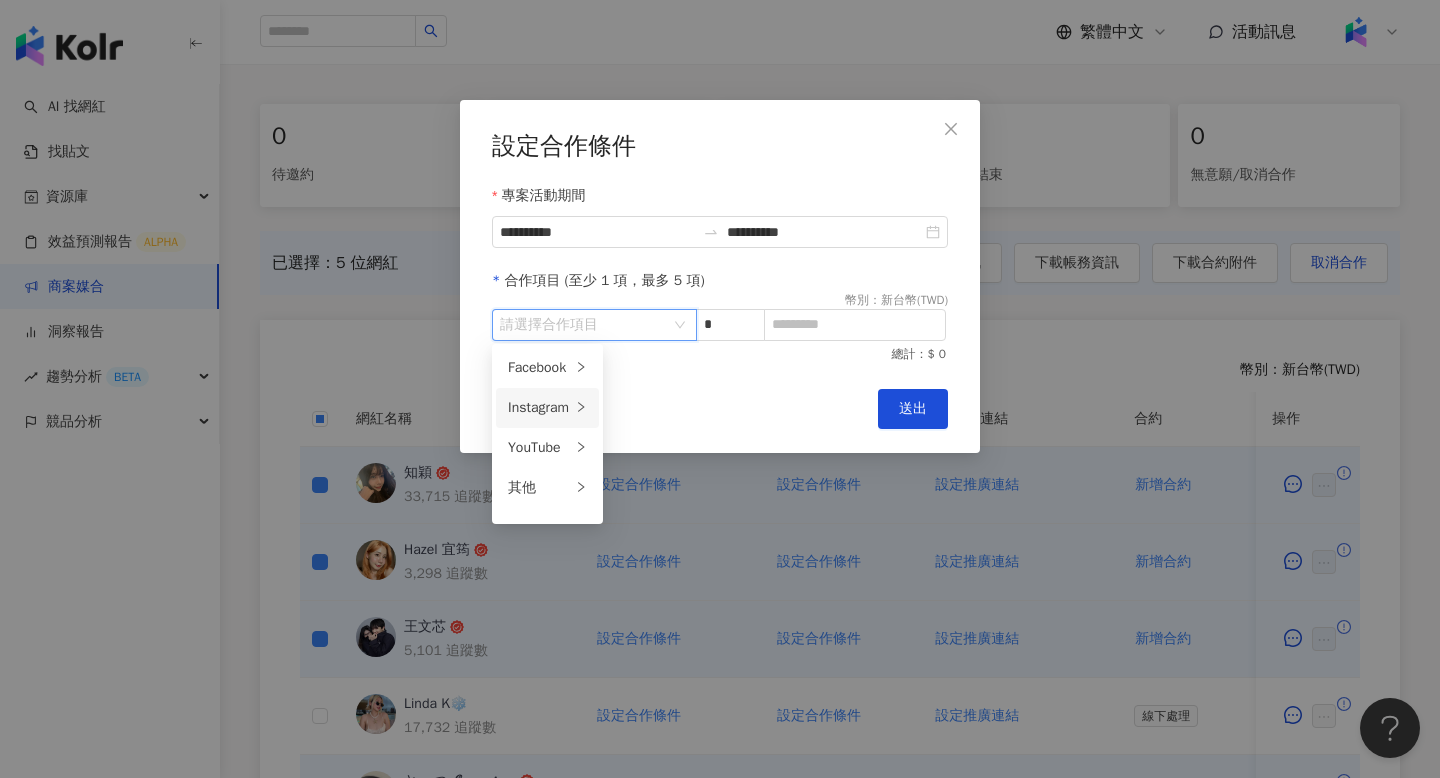 click on "Instagram" at bounding box center [539, 408] 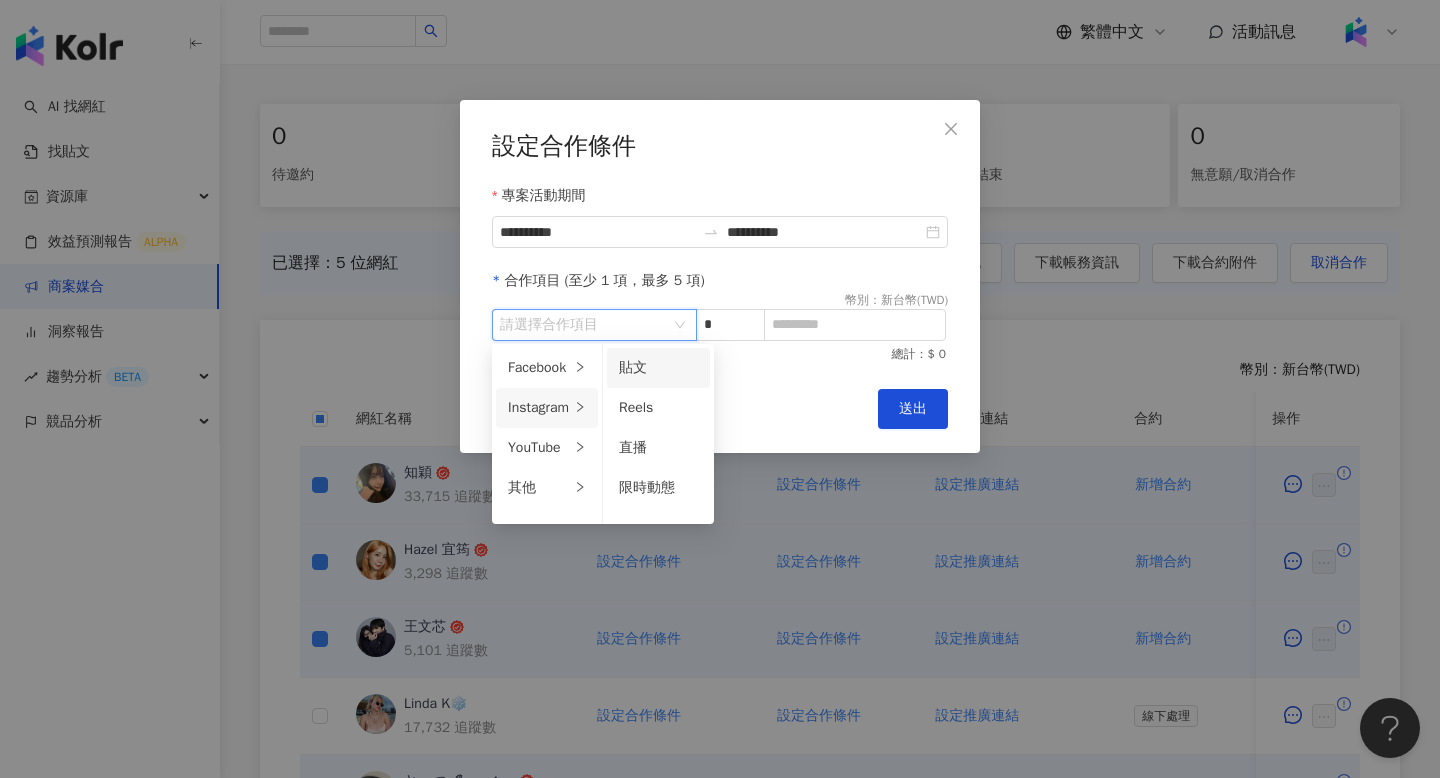 click on "貼文" at bounding box center (658, 368) 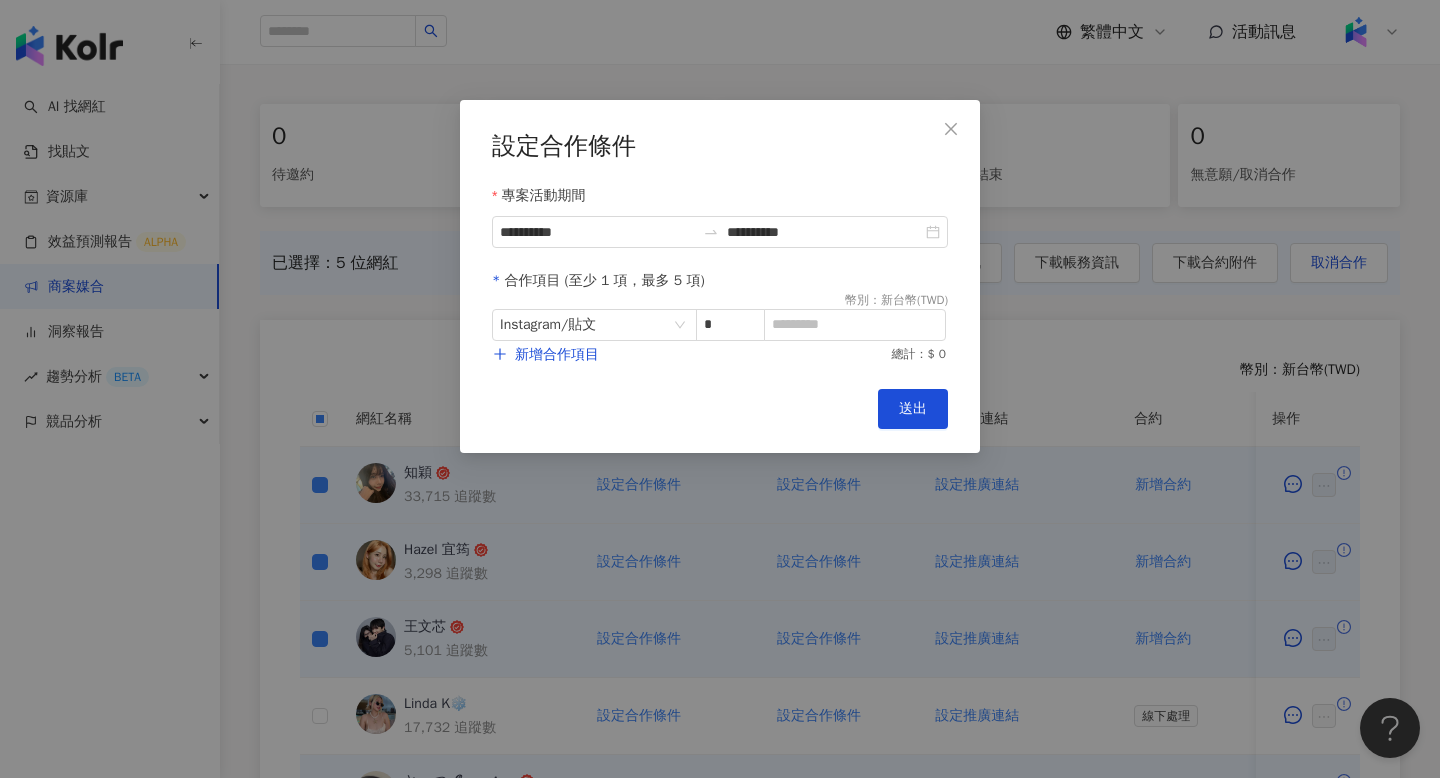 click on "幣別 ： 新台幣 ( TWD )" at bounding box center [896, 300] 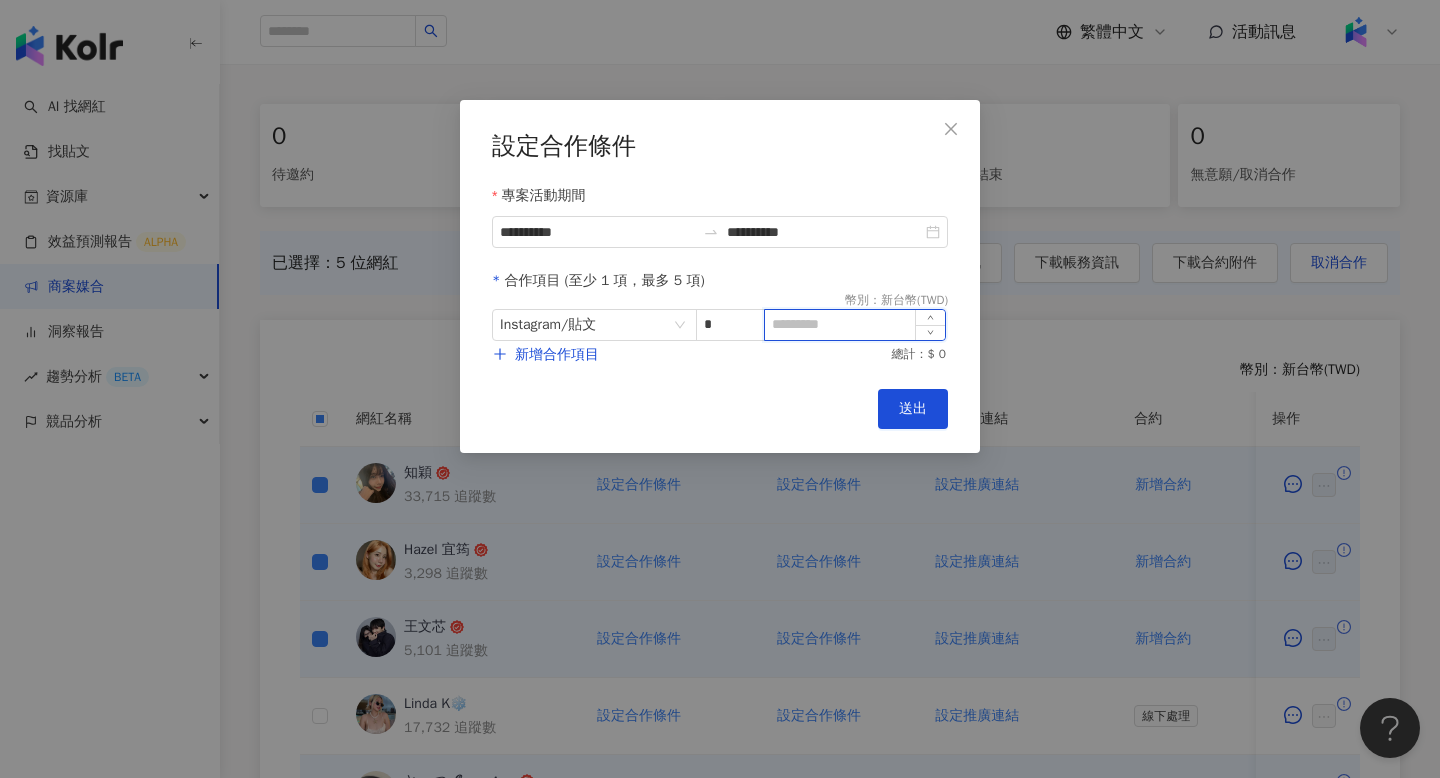 click at bounding box center (855, 325) 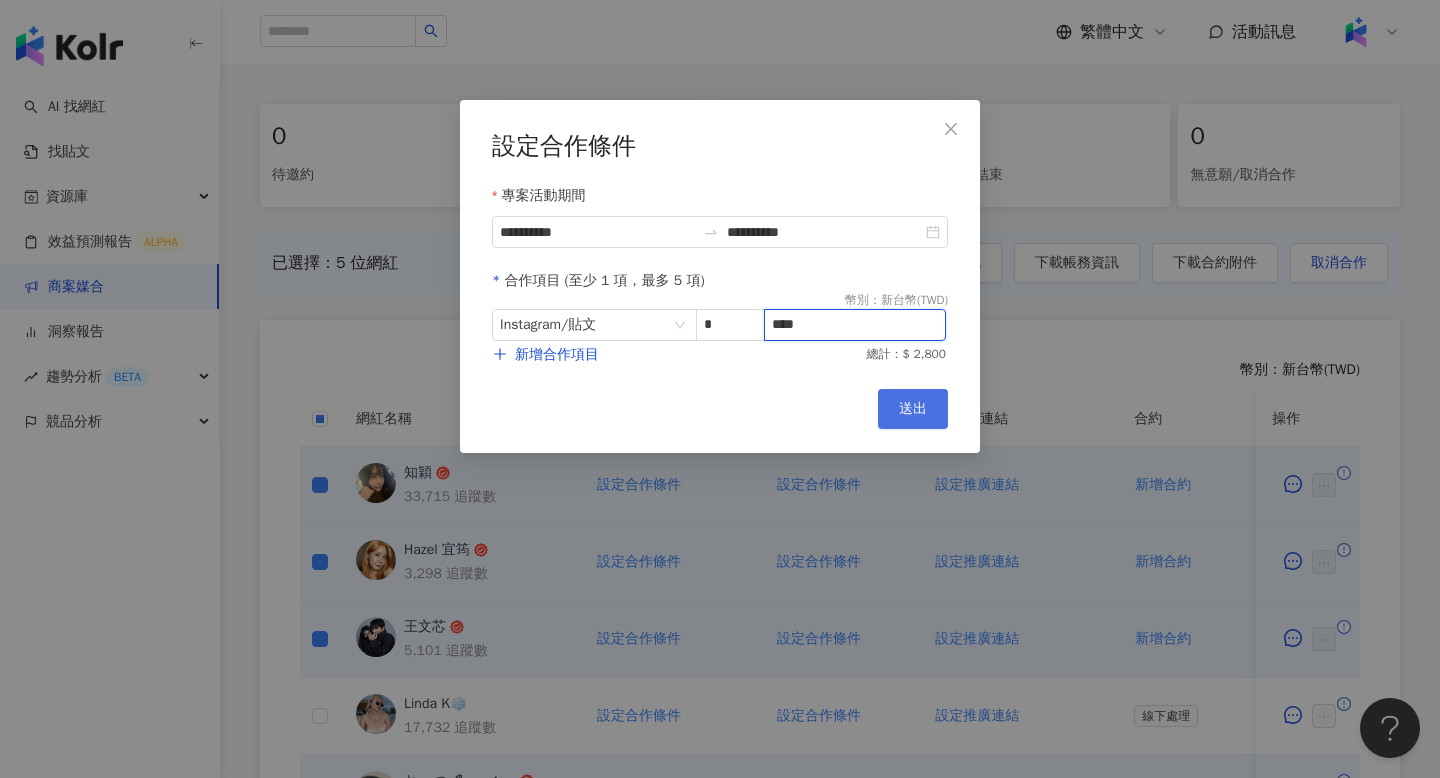 type on "****" 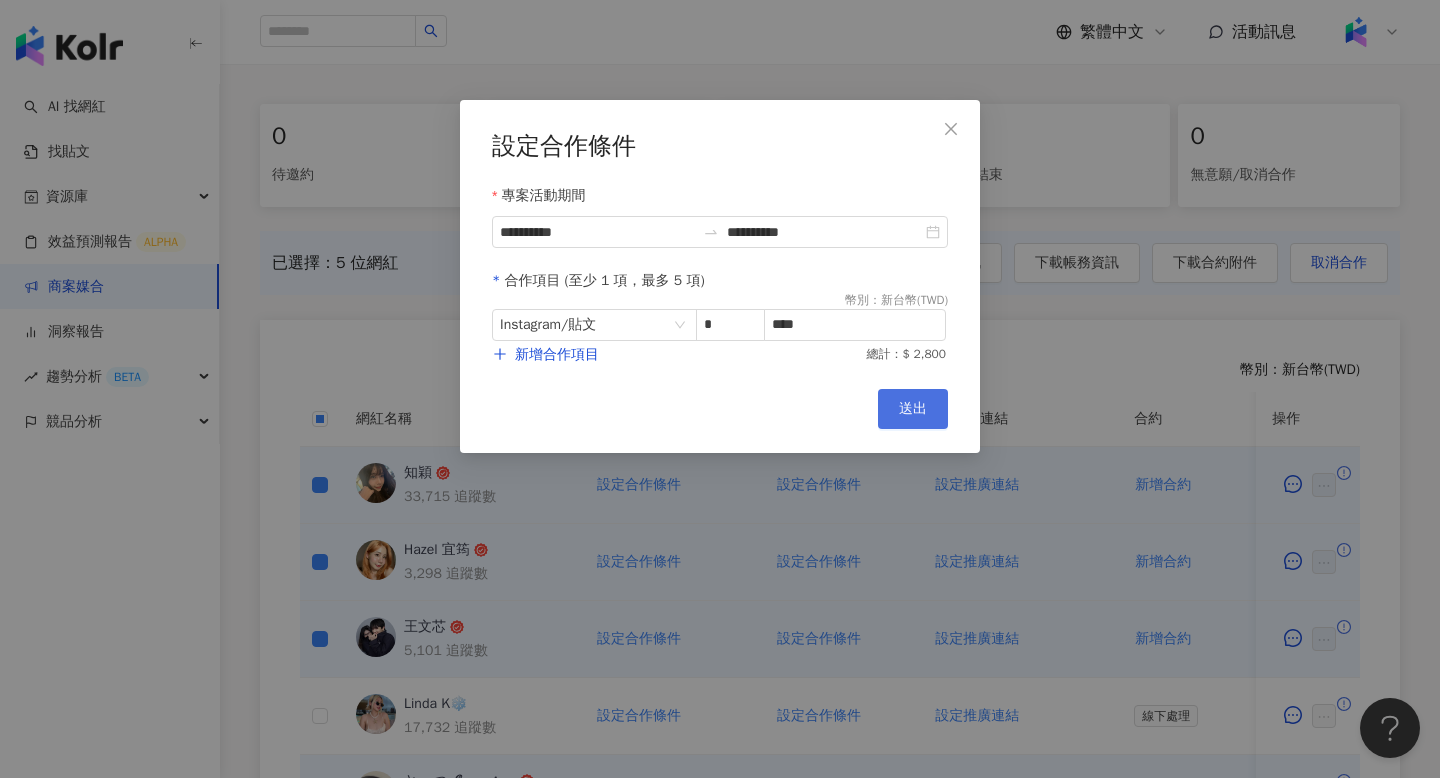click on "送出" at bounding box center (913, 409) 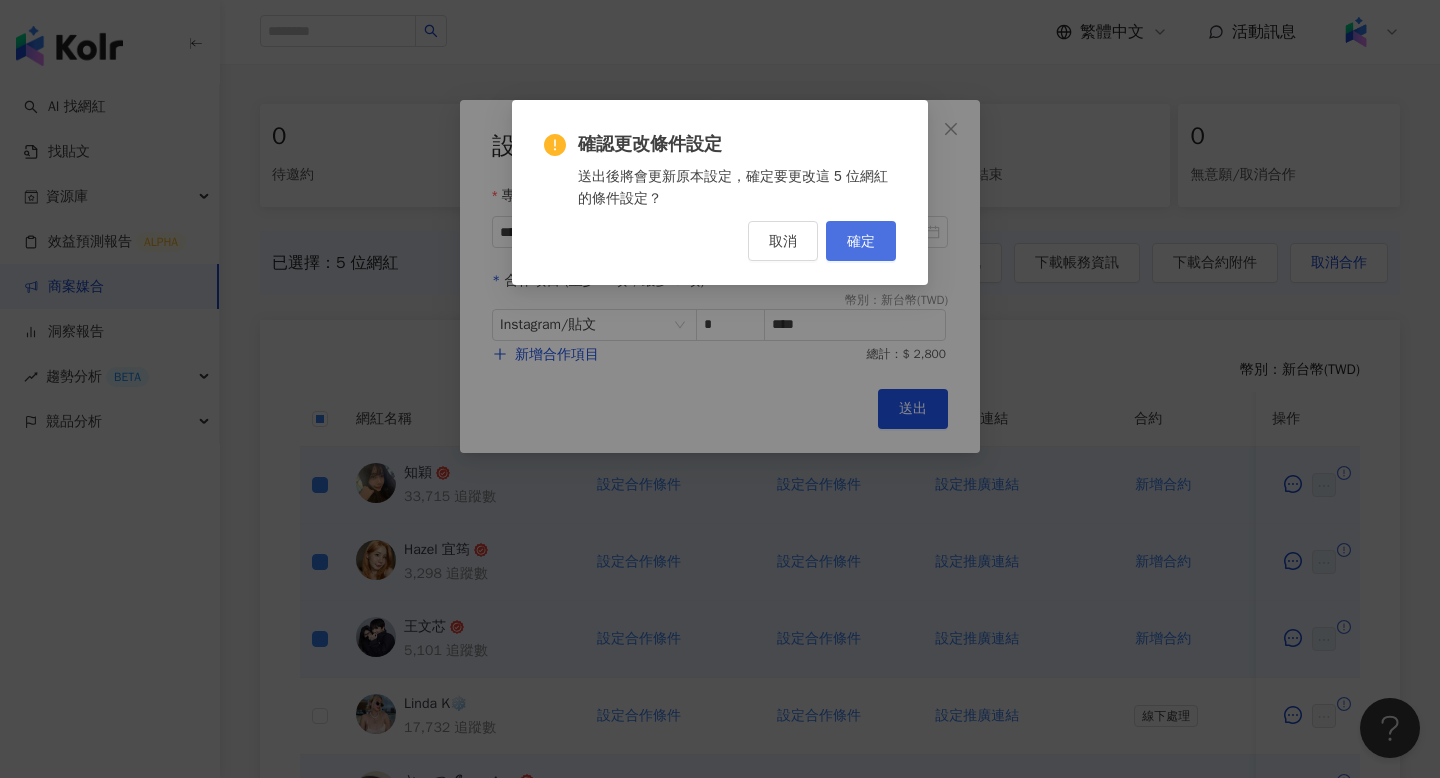 click on "確定" at bounding box center (861, 241) 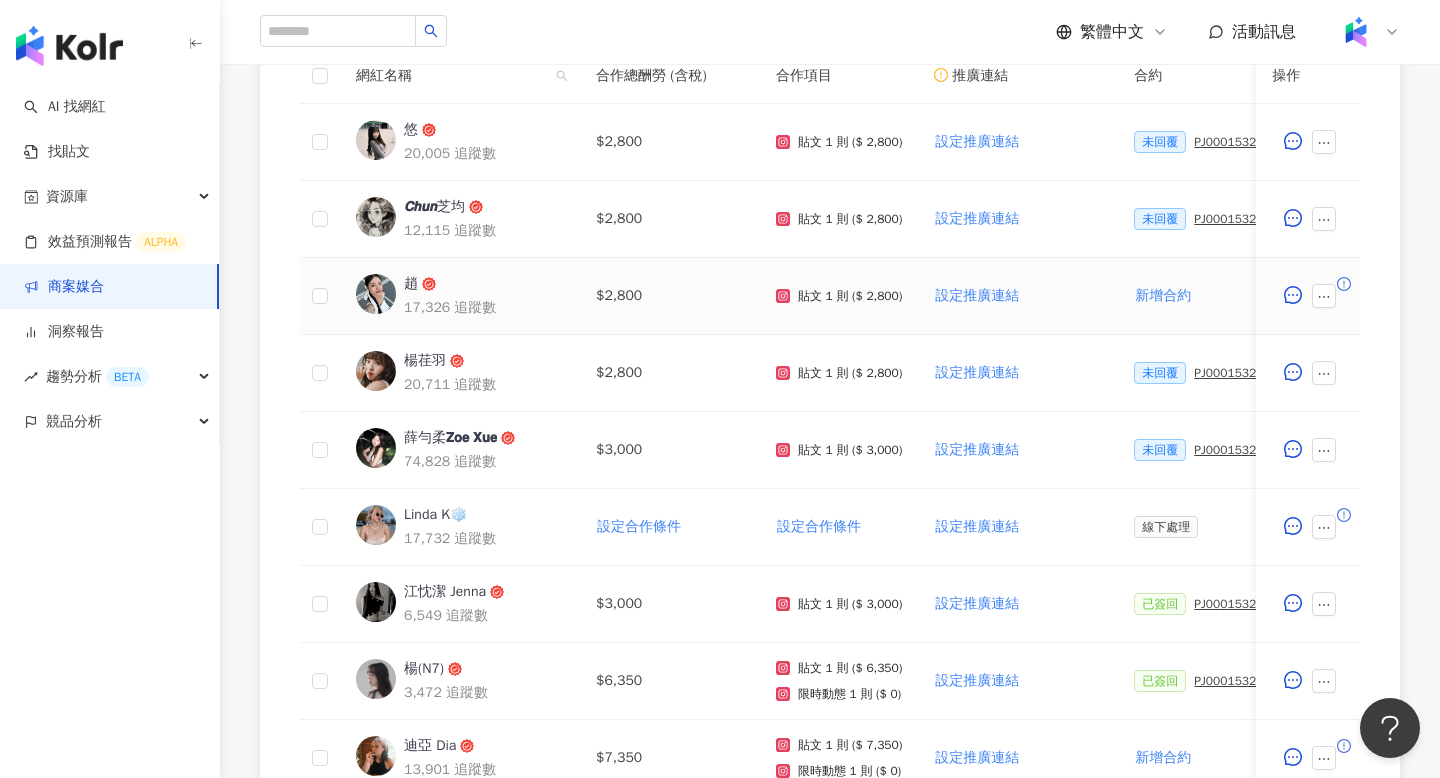 scroll, scrollTop: 551, scrollLeft: 0, axis: vertical 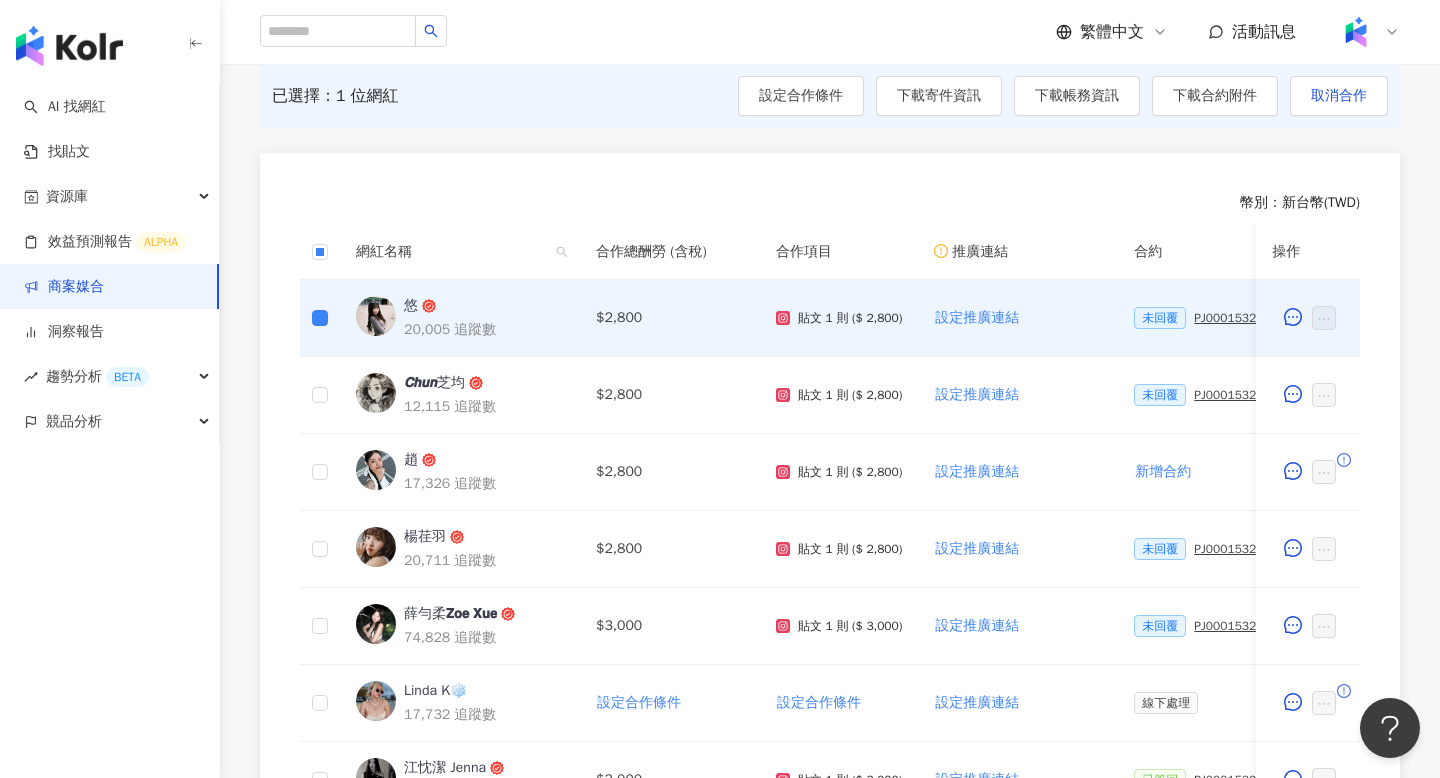 click at bounding box center (320, 252) 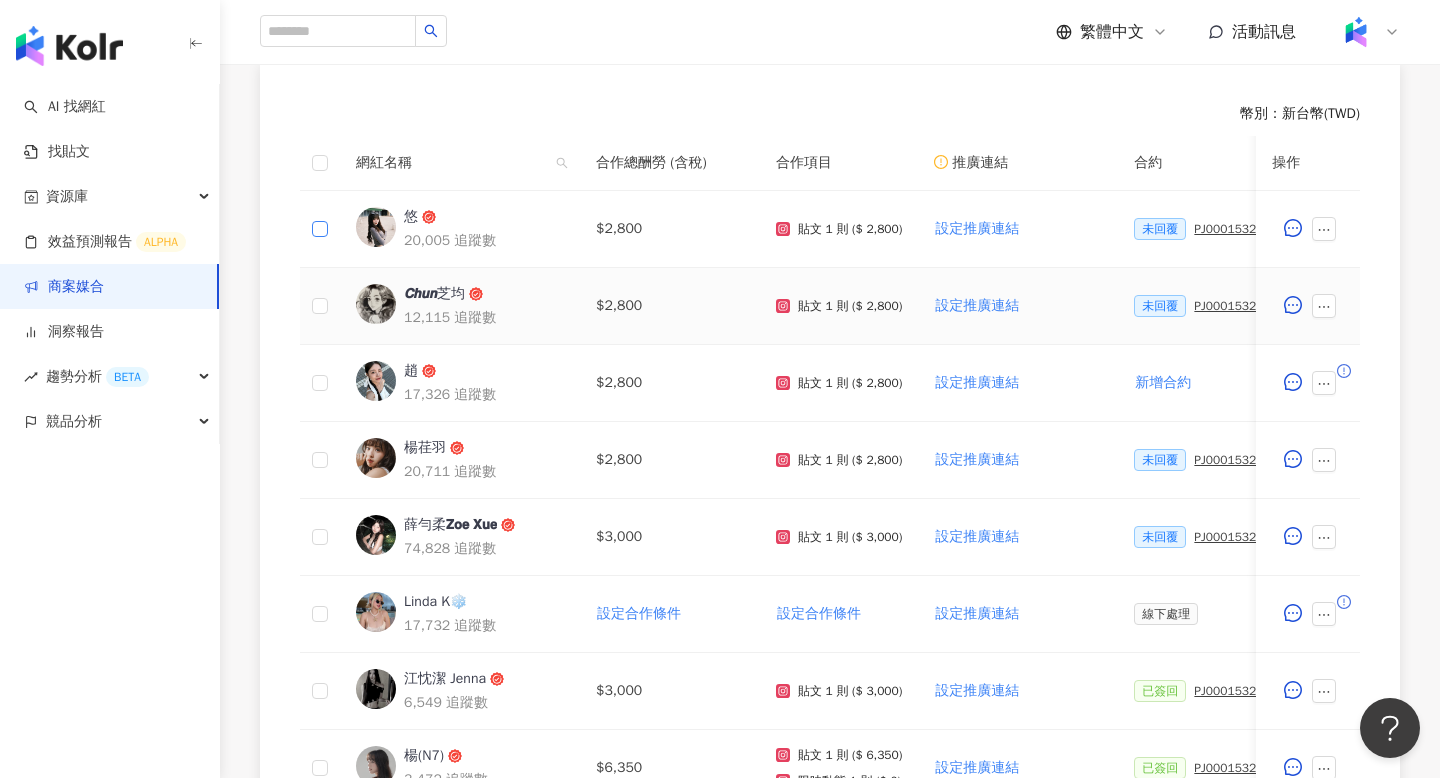 scroll, scrollTop: 1056, scrollLeft: 0, axis: vertical 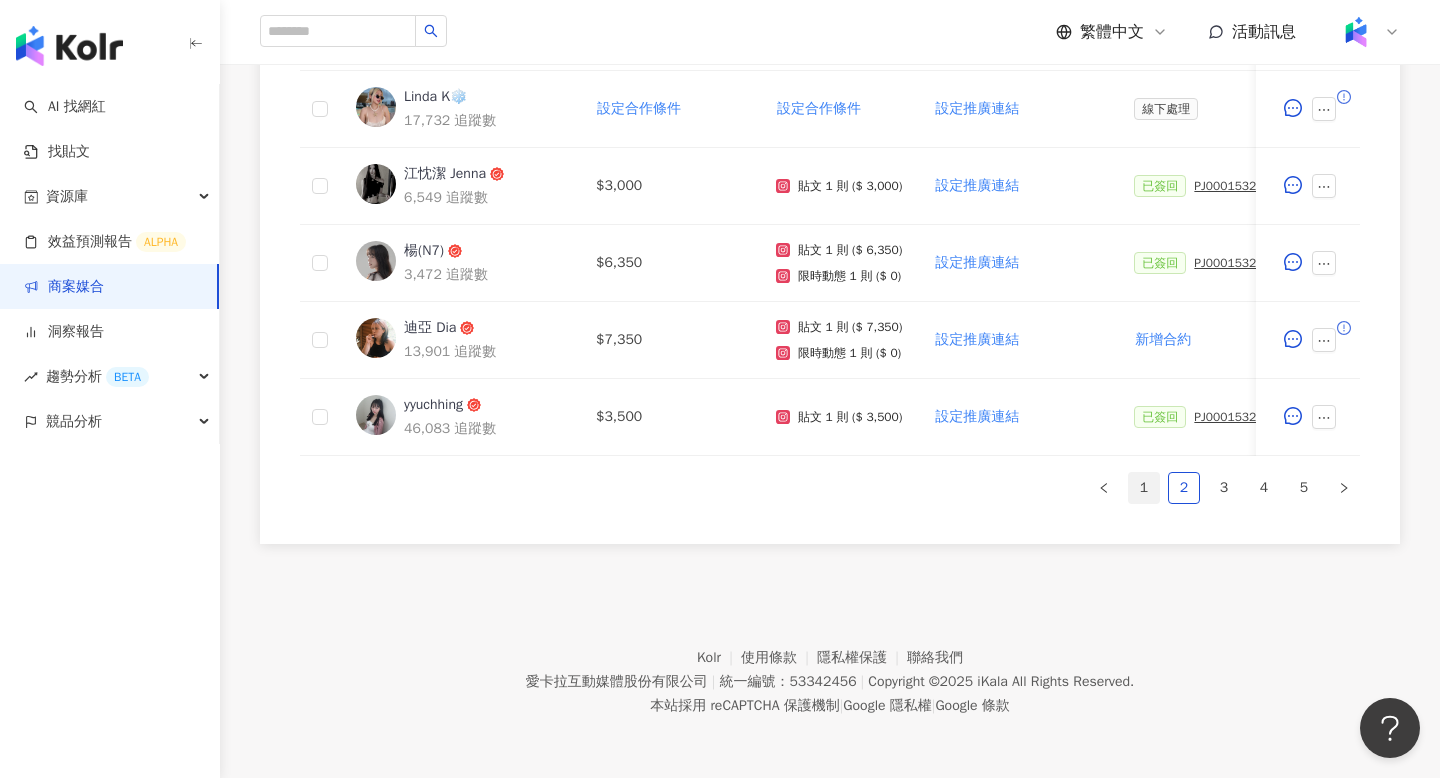 click on "1" at bounding box center (1144, 488) 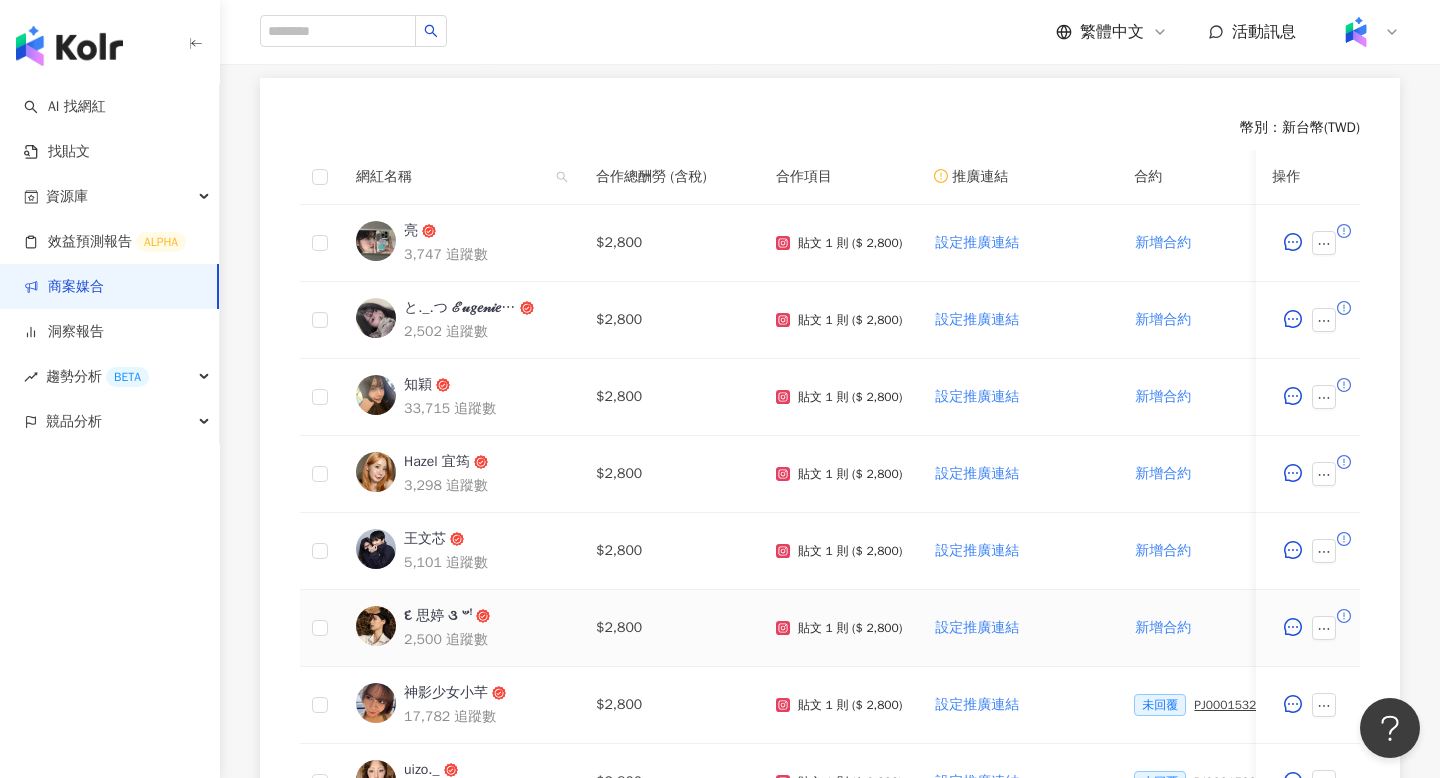 scroll, scrollTop: 528, scrollLeft: 0, axis: vertical 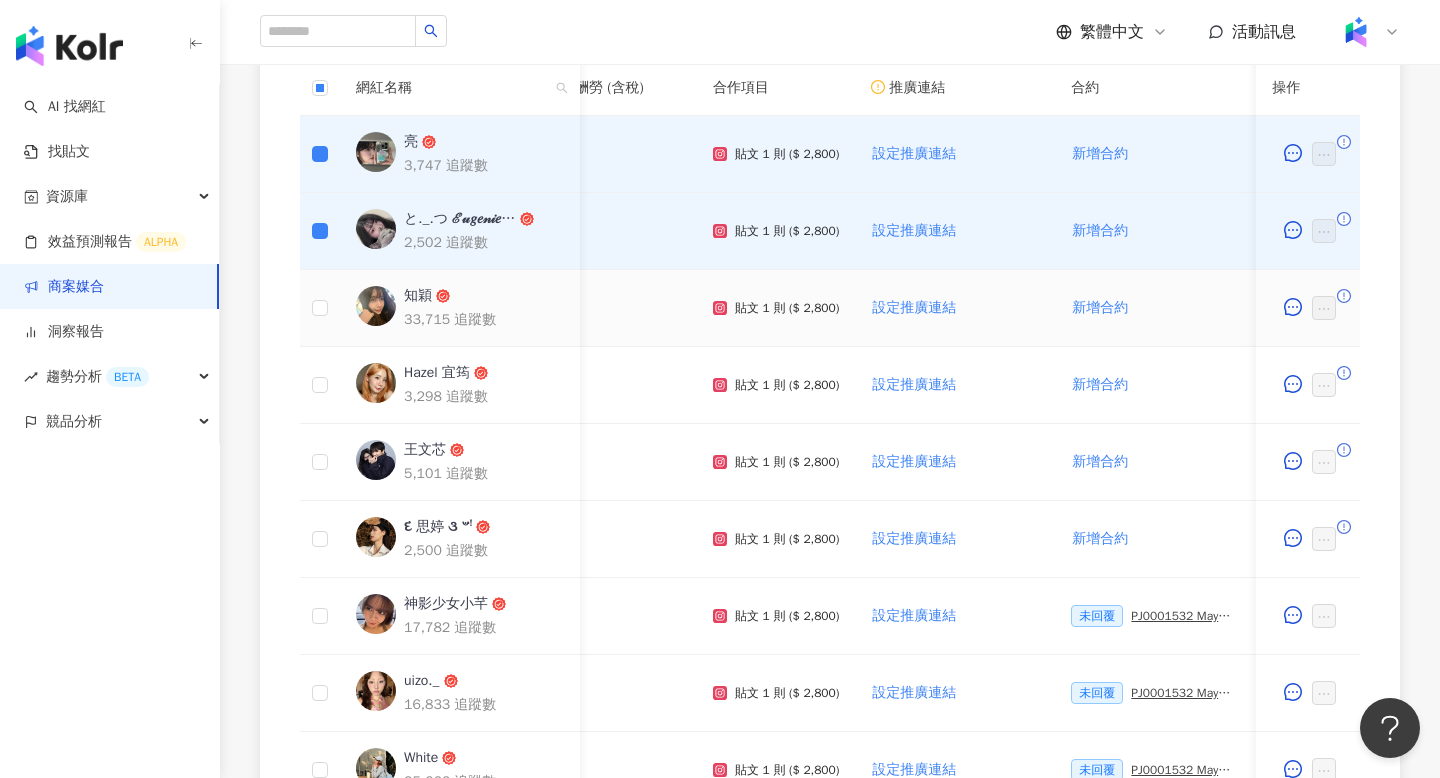 click at bounding box center (320, 308) 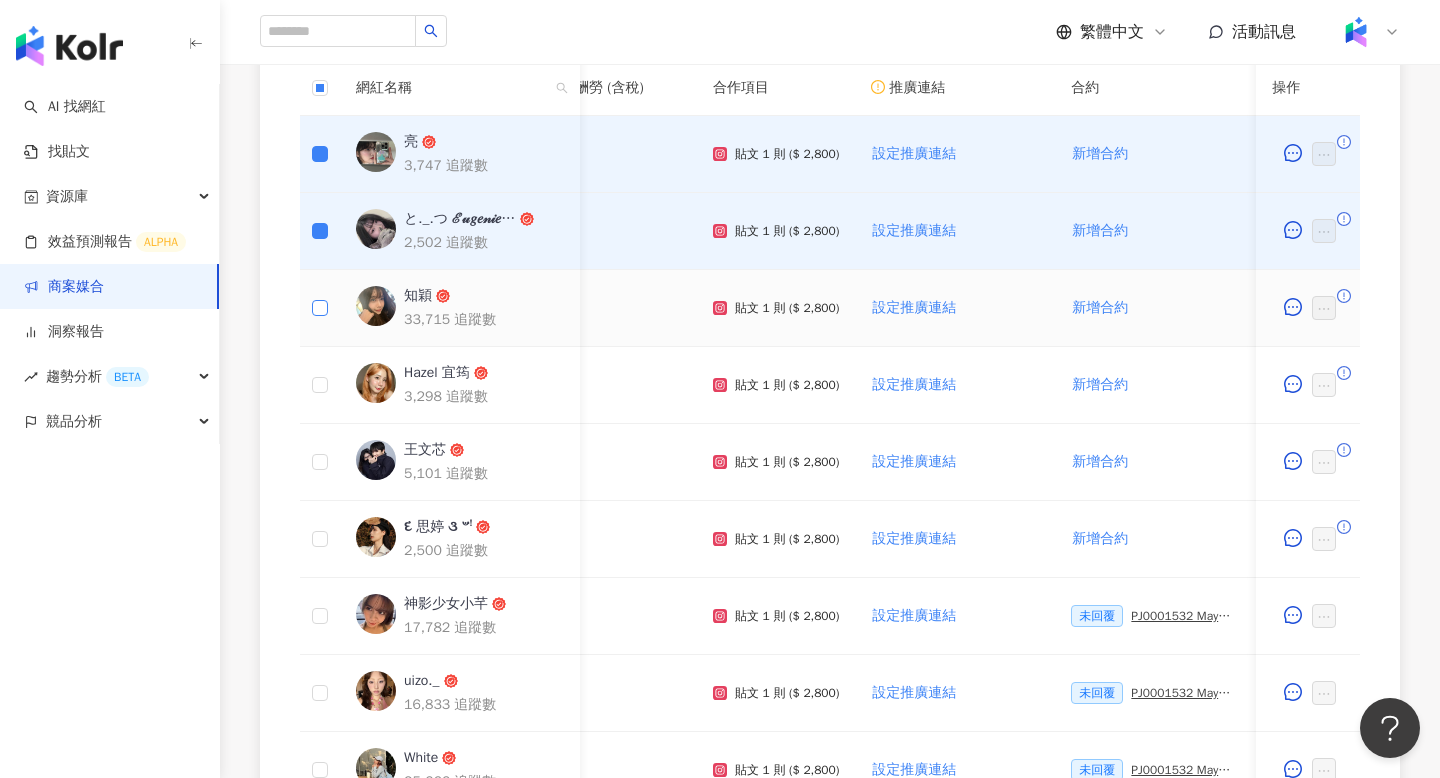 click at bounding box center (320, 308) 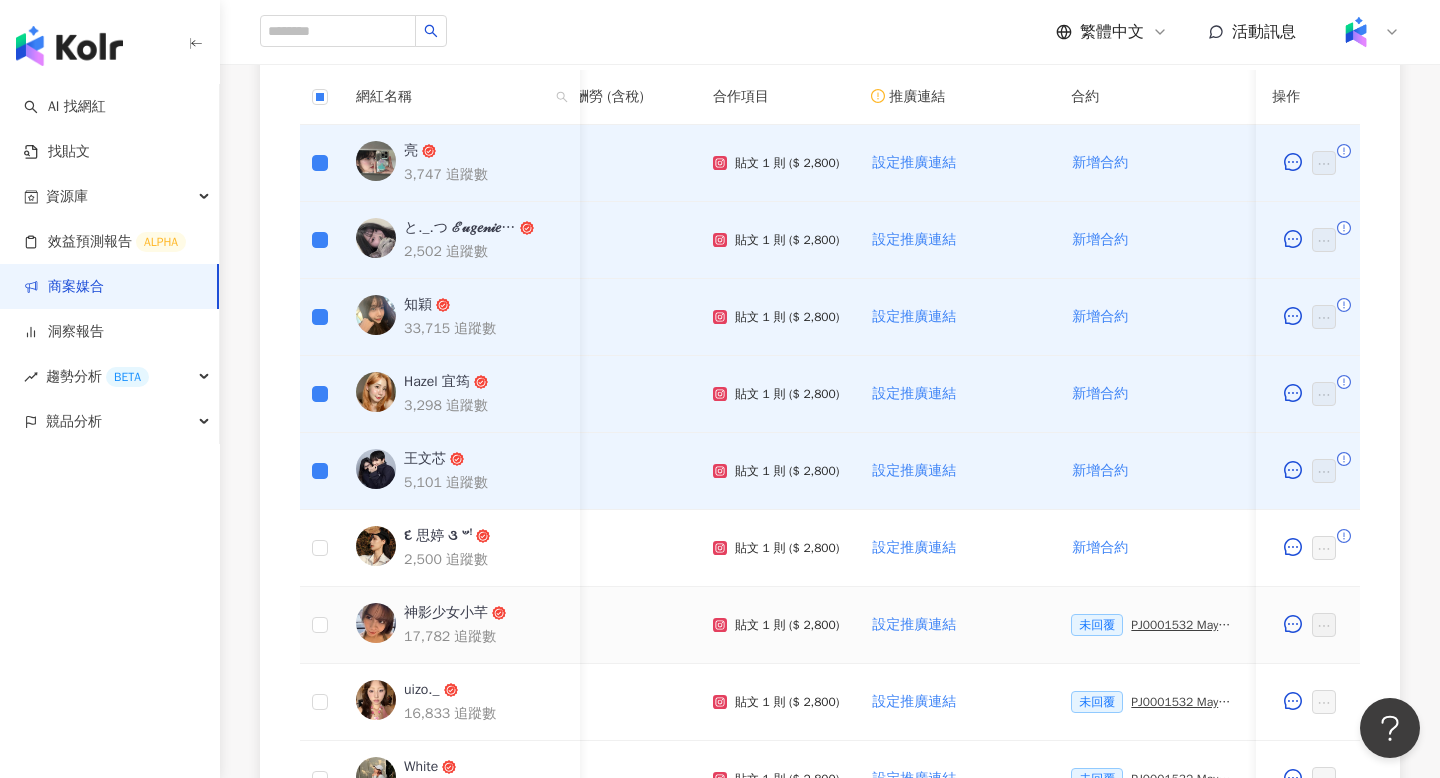 scroll, scrollTop: 513, scrollLeft: 0, axis: vertical 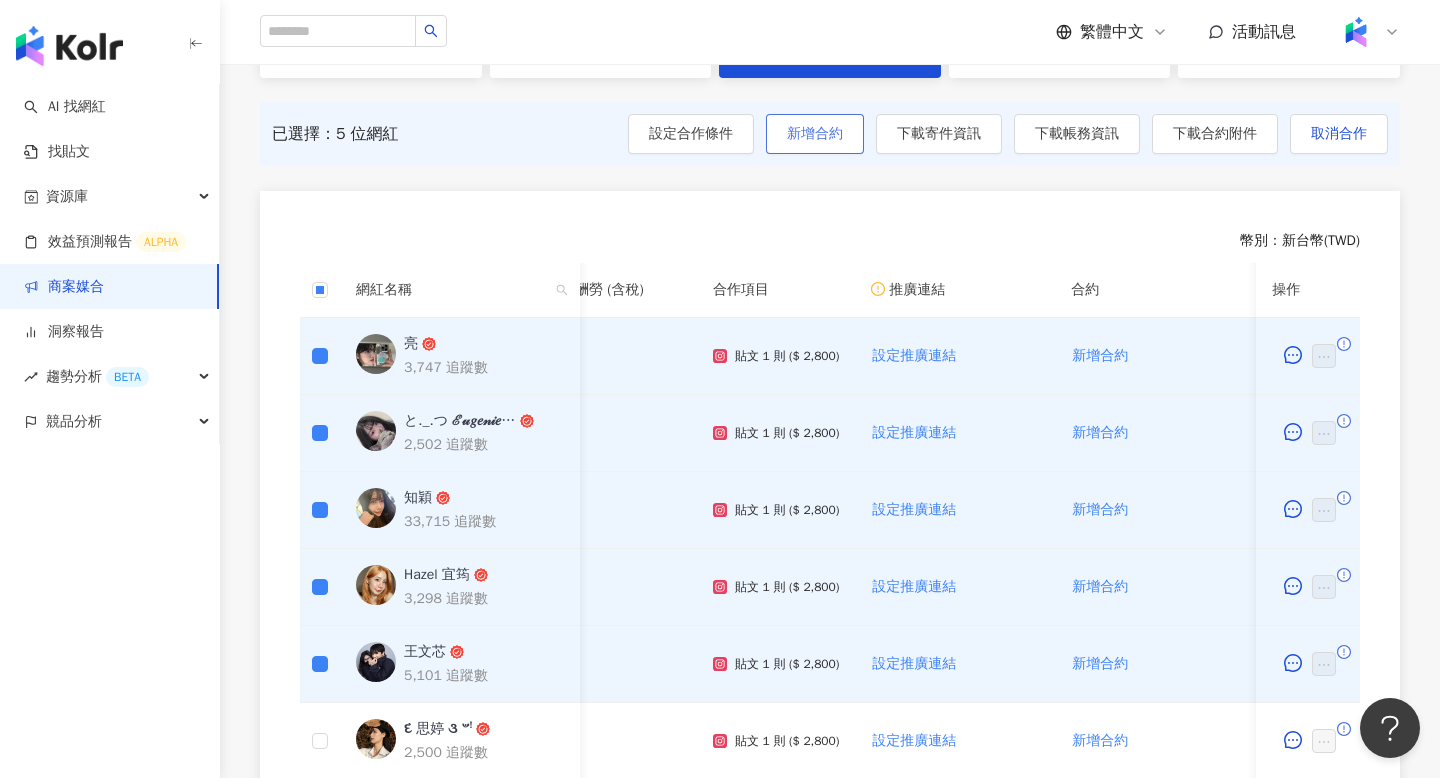 click on "新增合約" at bounding box center (815, 134) 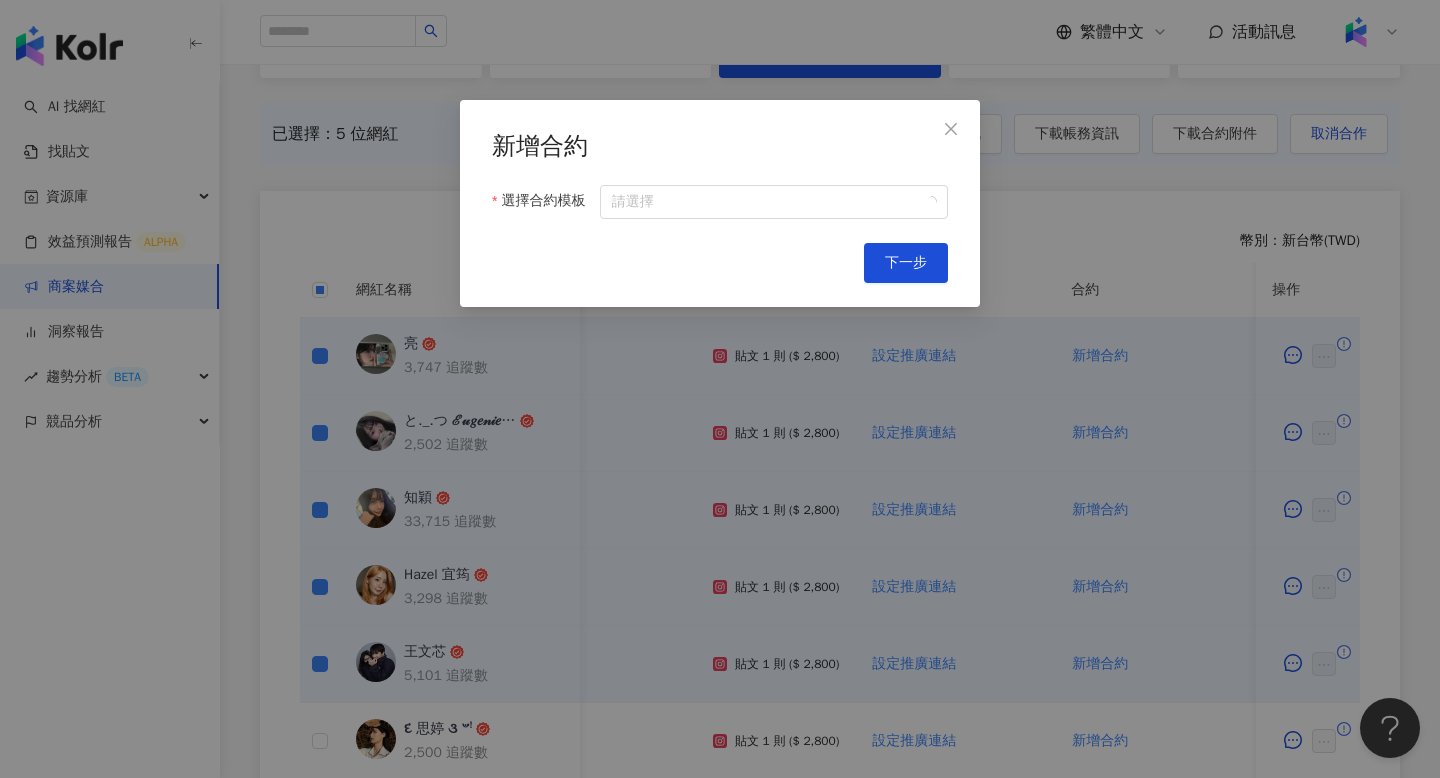 click on "新增合約 選擇合約模板 請選擇 Cancel 下一步" at bounding box center [720, 203] 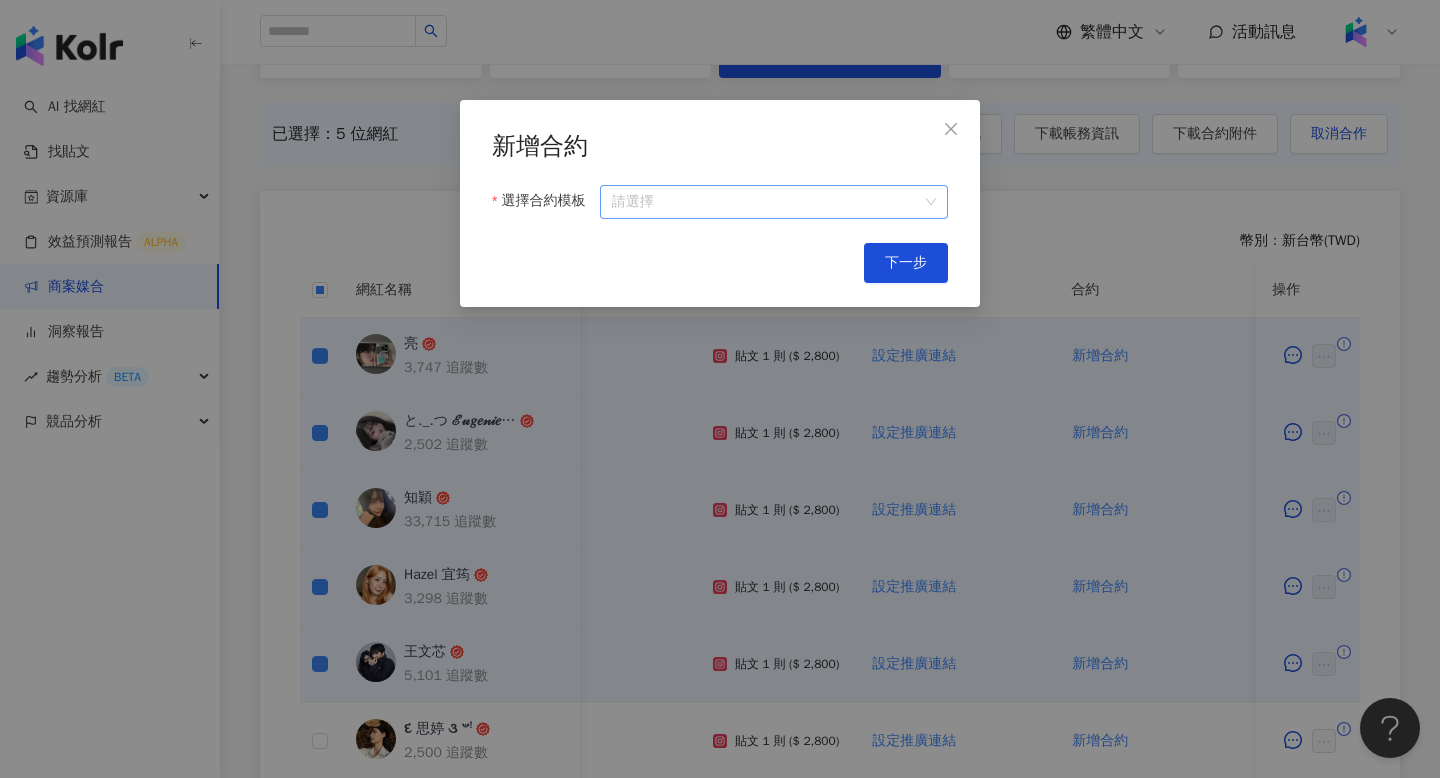 click on "選擇合約模板" at bounding box center (774, 202) 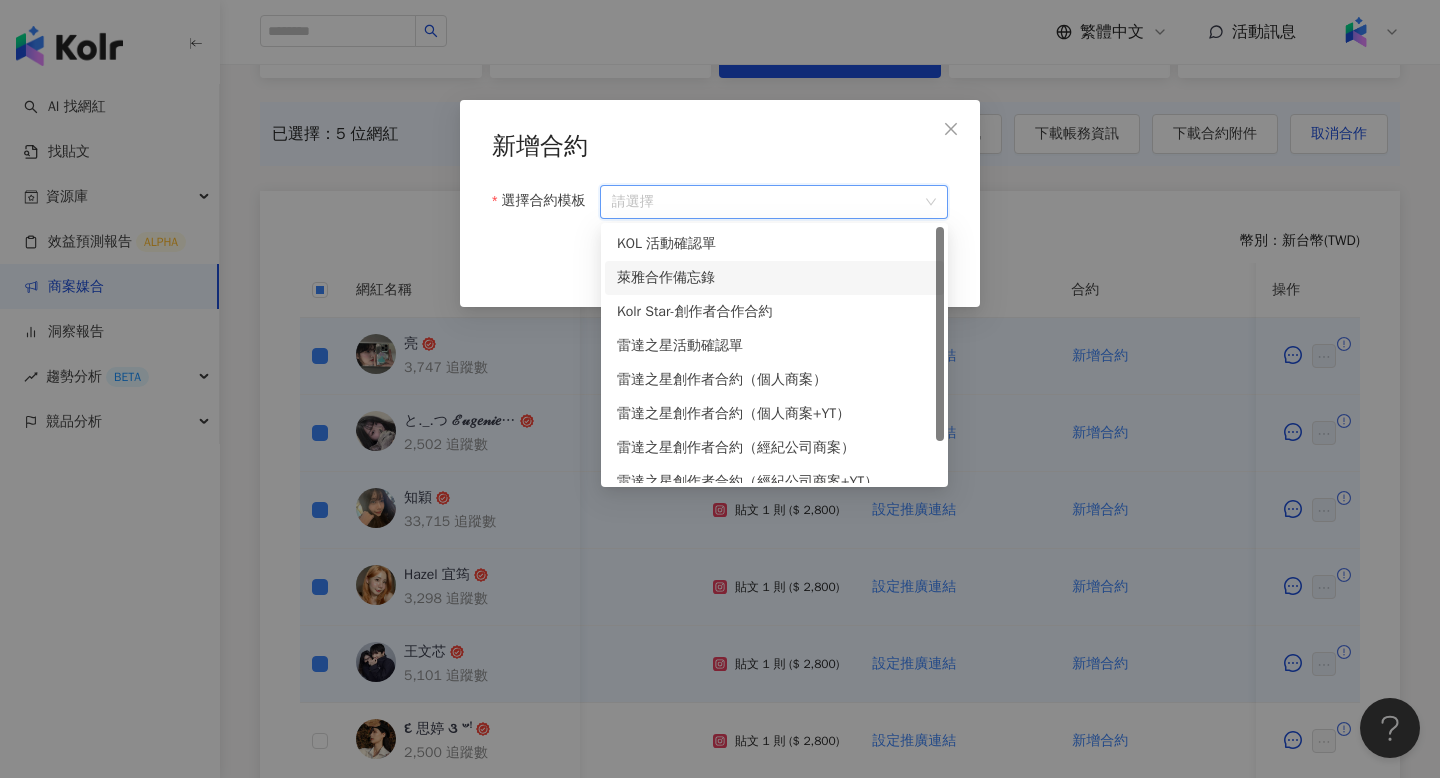 click on "萊雅合作備忘錄" at bounding box center [774, 278] 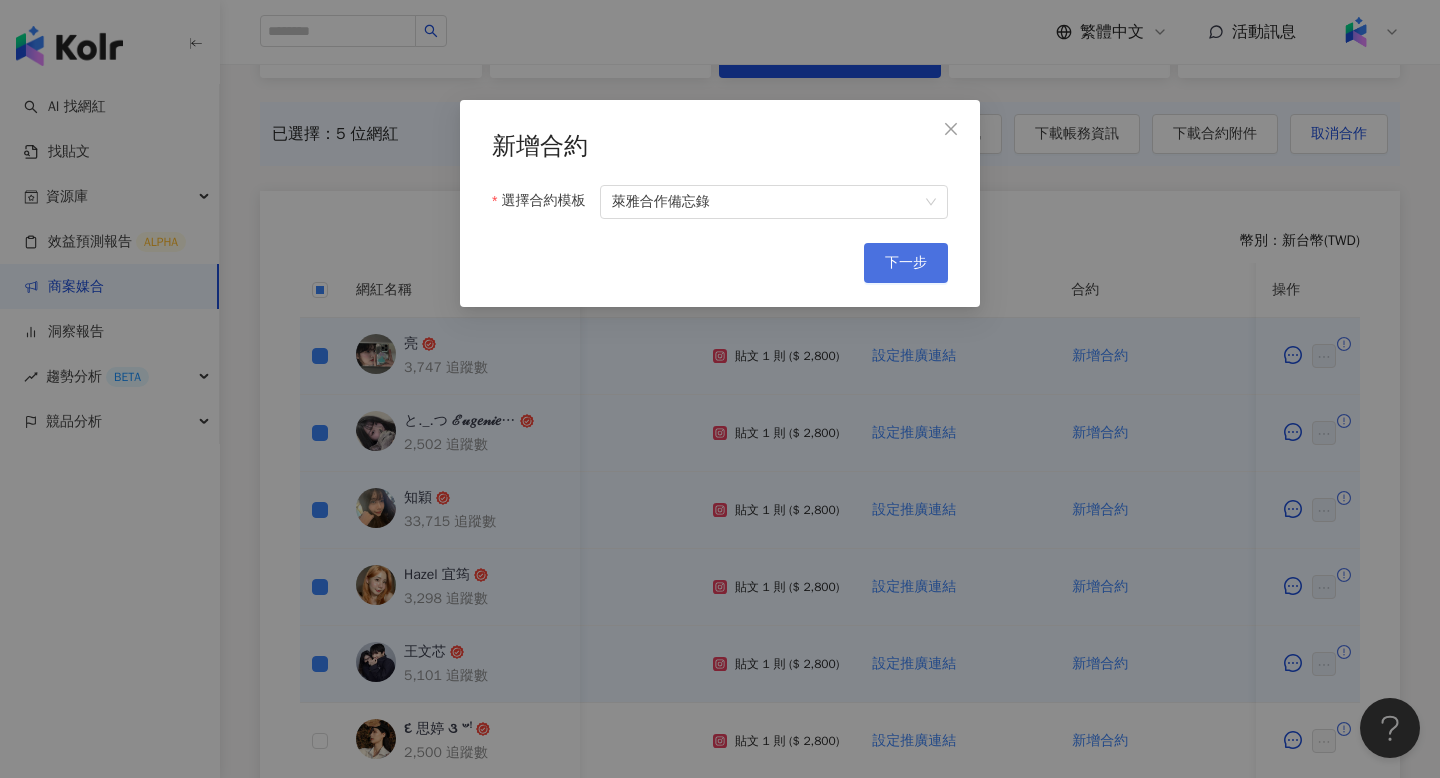 click on "下一步" at bounding box center (906, 263) 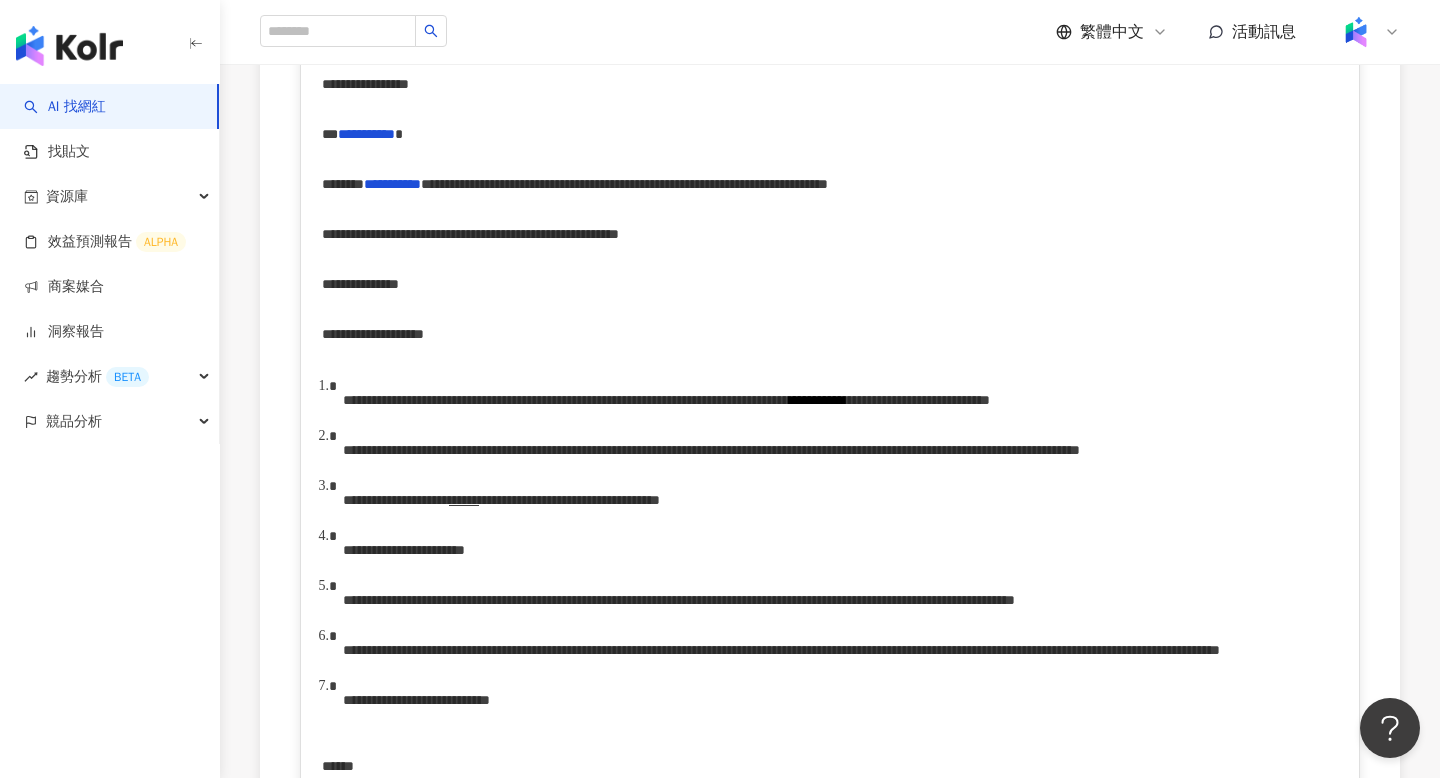 scroll, scrollTop: 0, scrollLeft: 0, axis: both 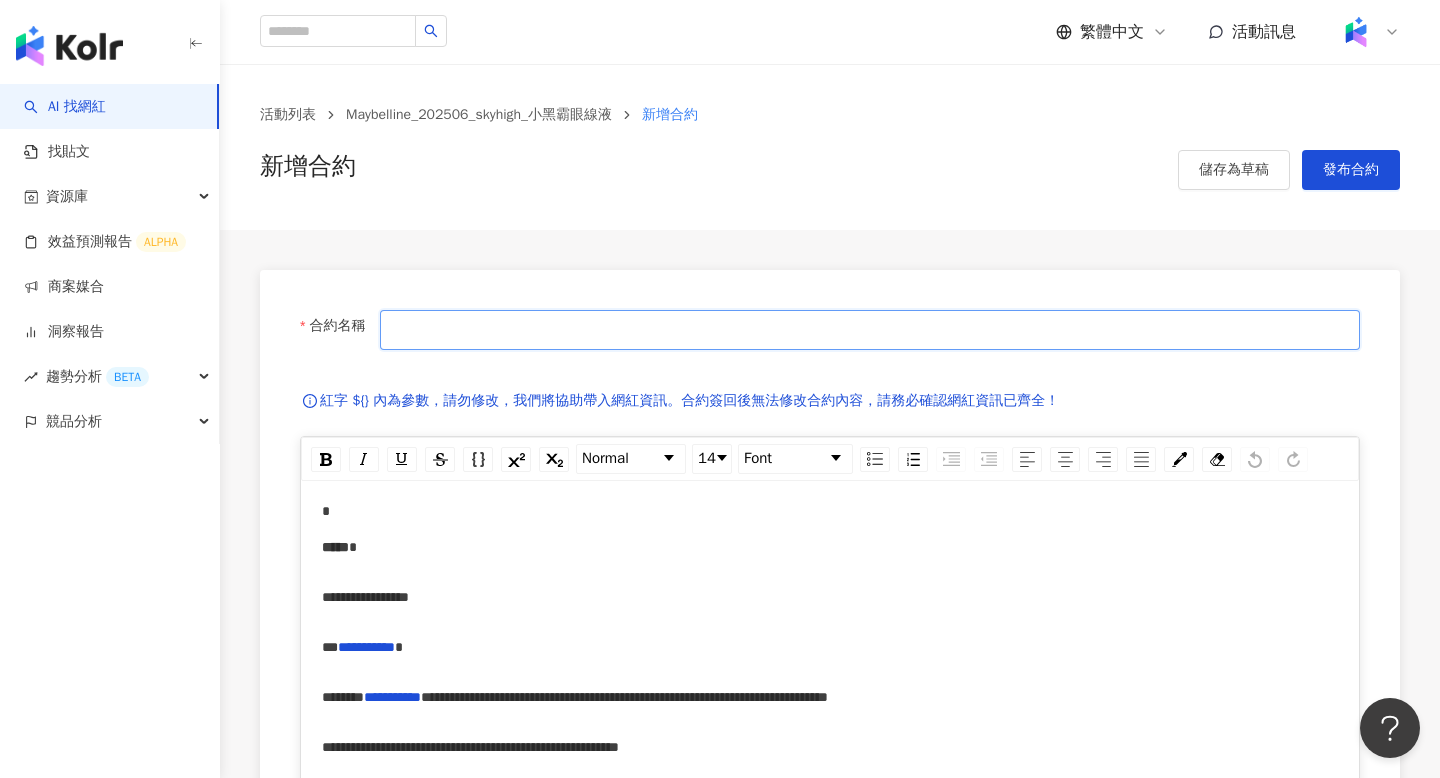 click on "合約名稱" at bounding box center [870, 330] 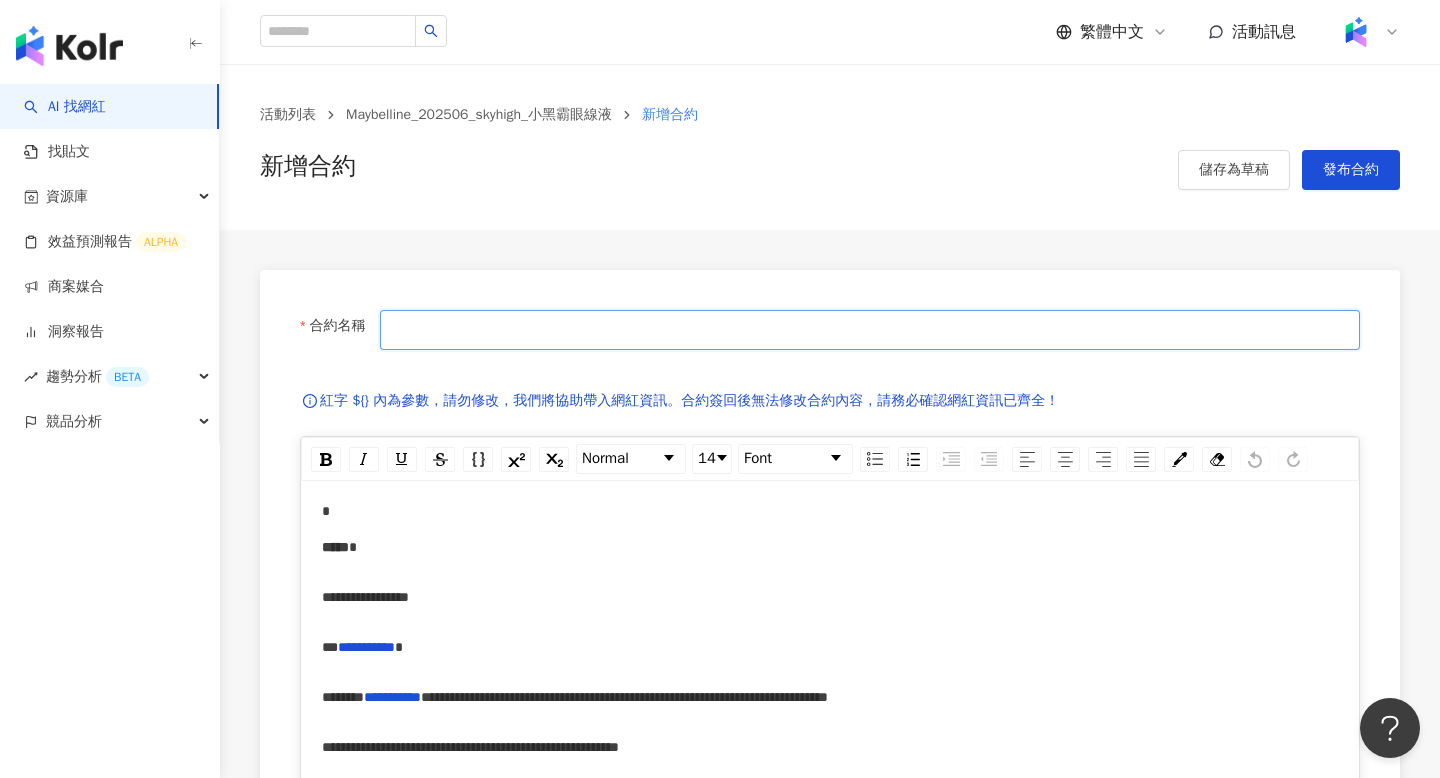 type on "**********" 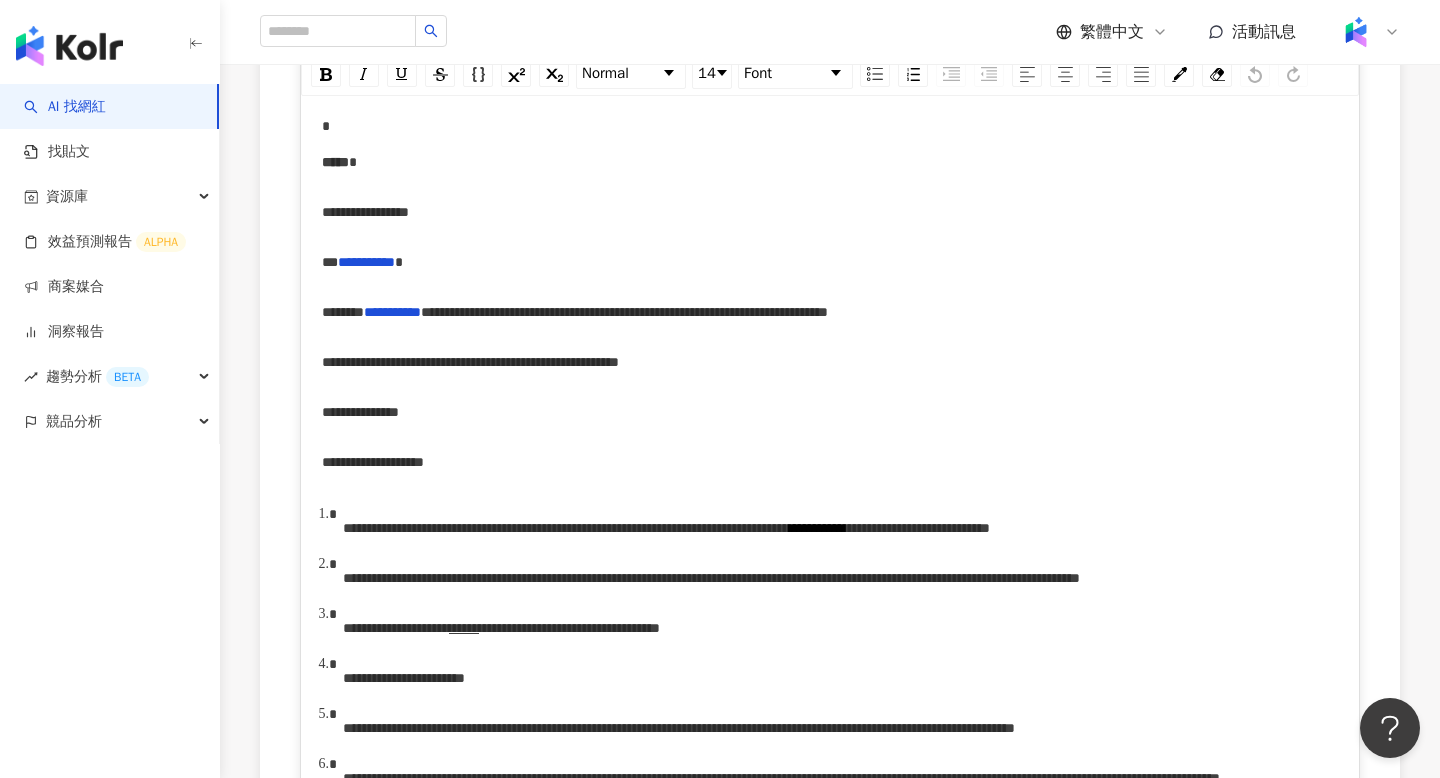 scroll, scrollTop: 395, scrollLeft: 0, axis: vertical 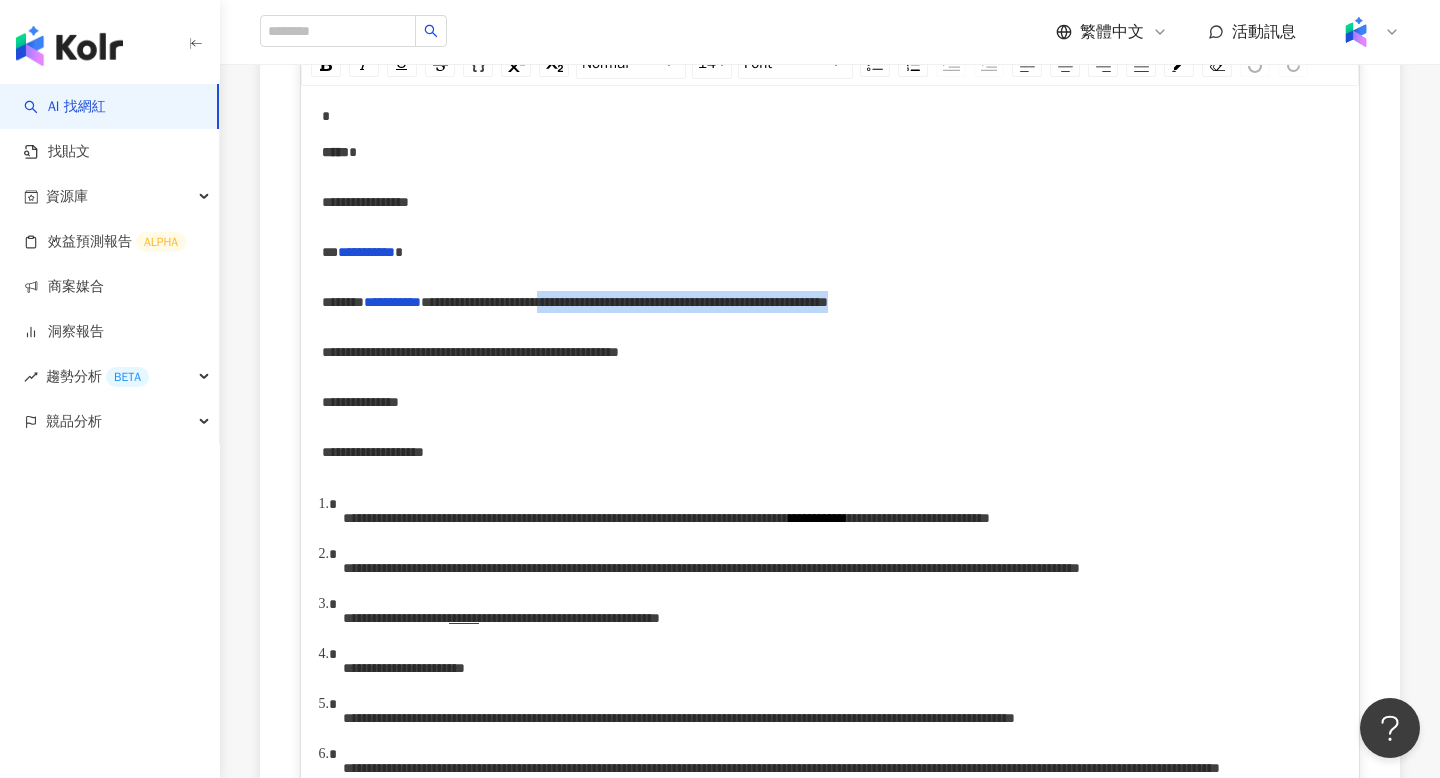 drag, startPoint x: 809, startPoint y: 298, endPoint x: 466, endPoint y: 327, distance: 344.22375 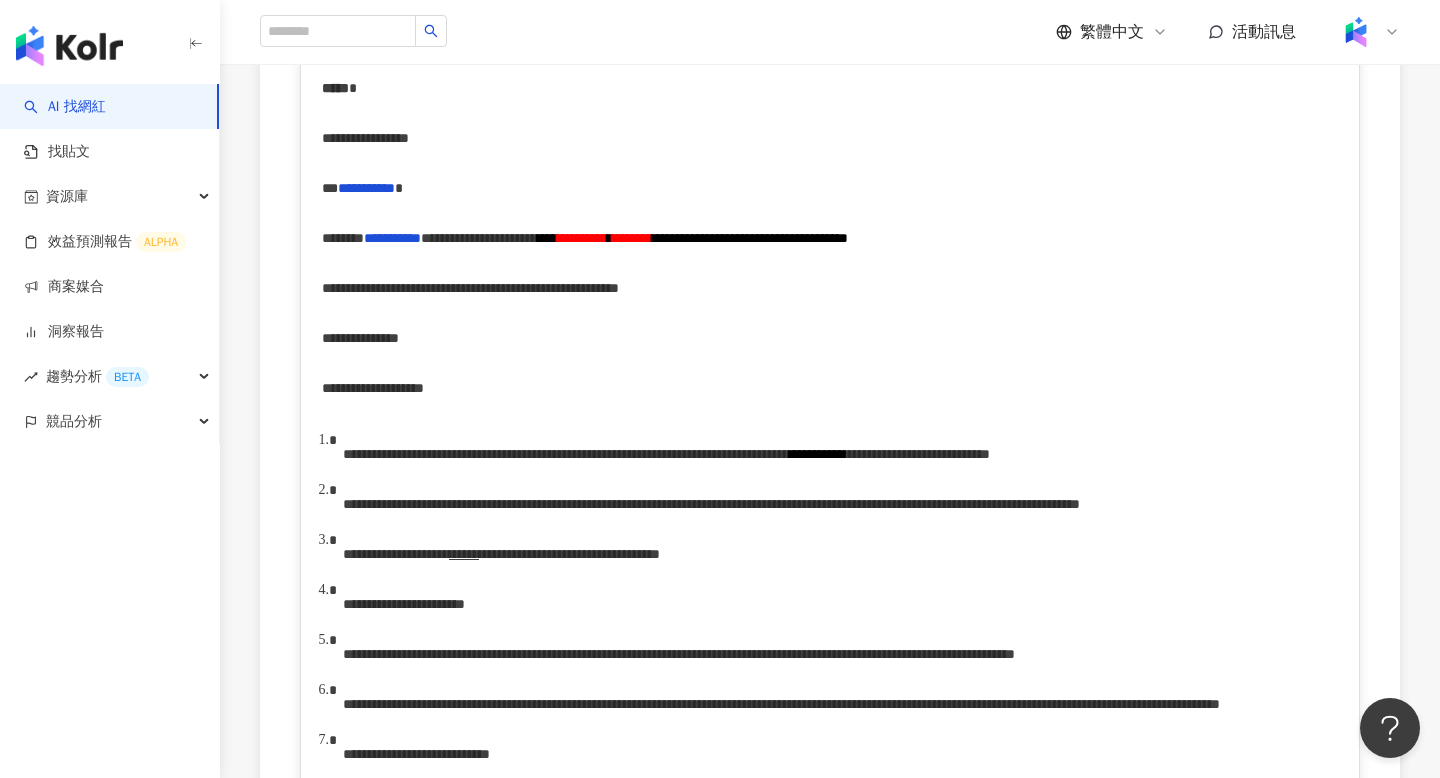 scroll, scrollTop: 465, scrollLeft: 0, axis: vertical 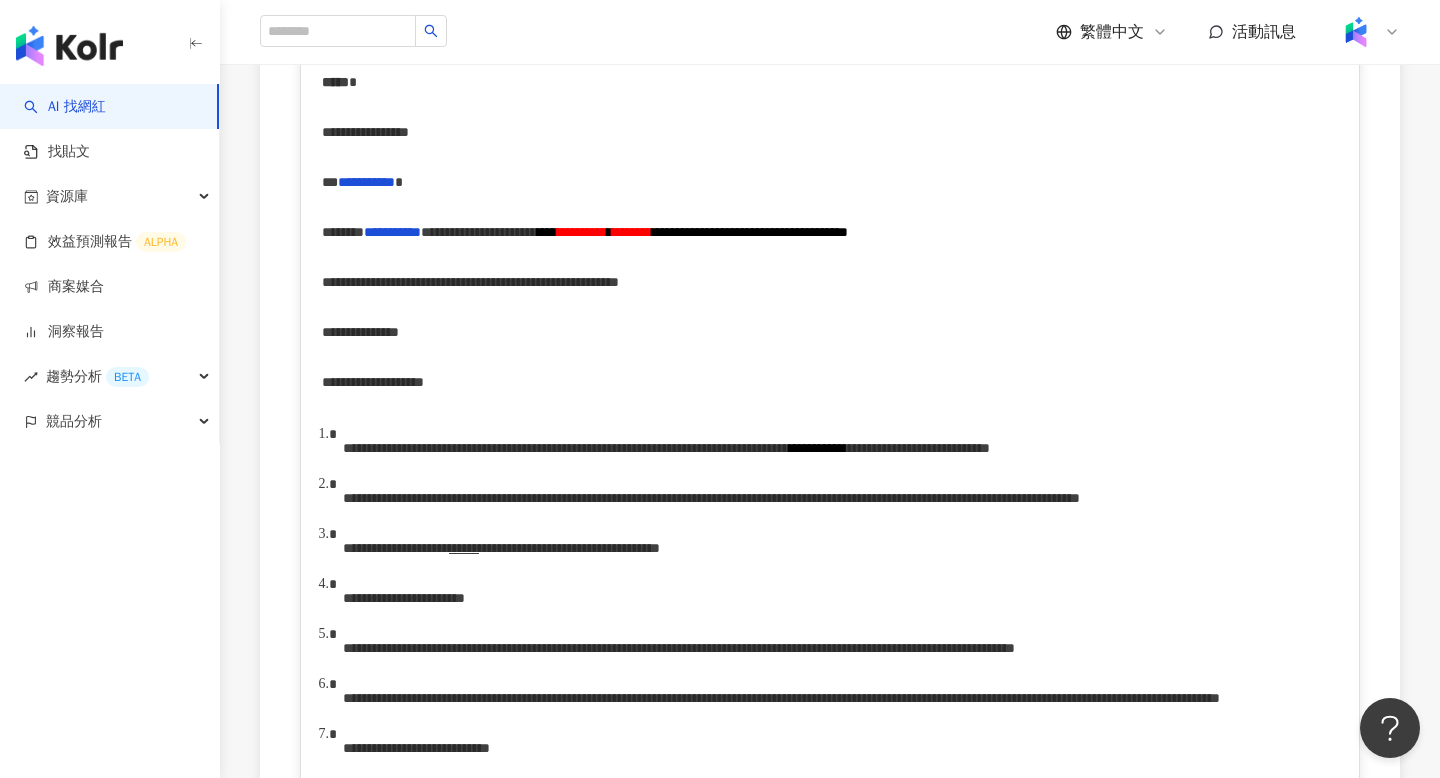 click on "****" at bounding box center (547, 232) 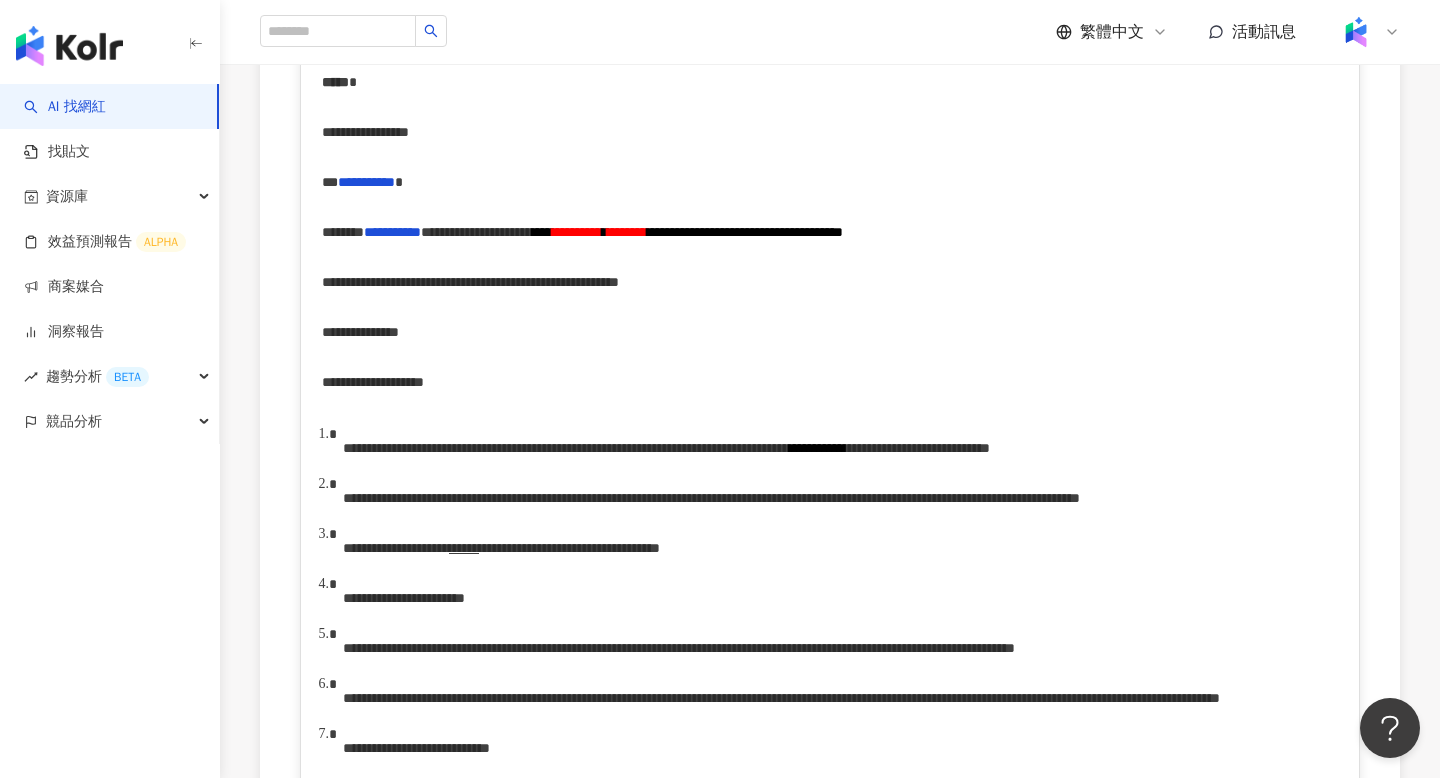 scroll, scrollTop: 570, scrollLeft: 0, axis: vertical 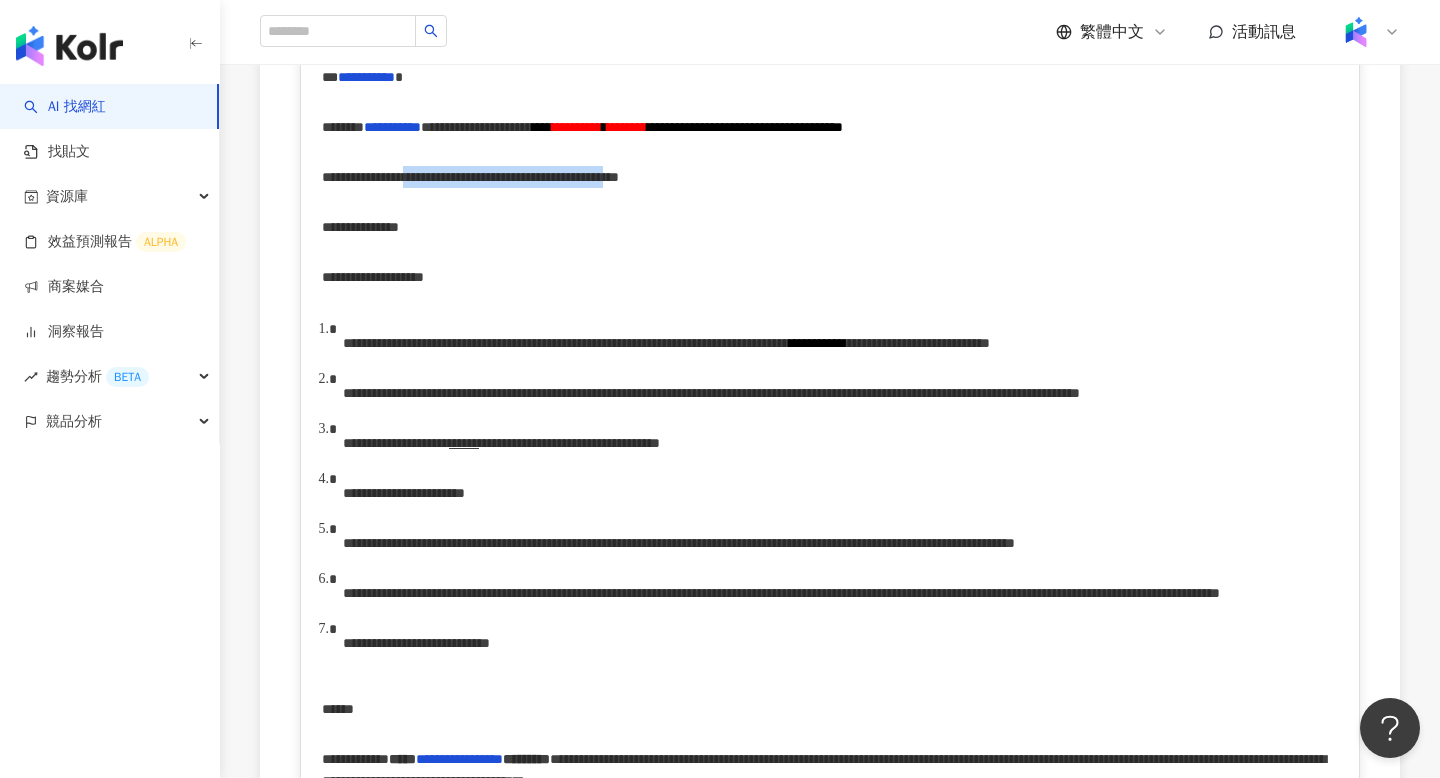 drag, startPoint x: 499, startPoint y: 197, endPoint x: 740, endPoint y: 205, distance: 241.13274 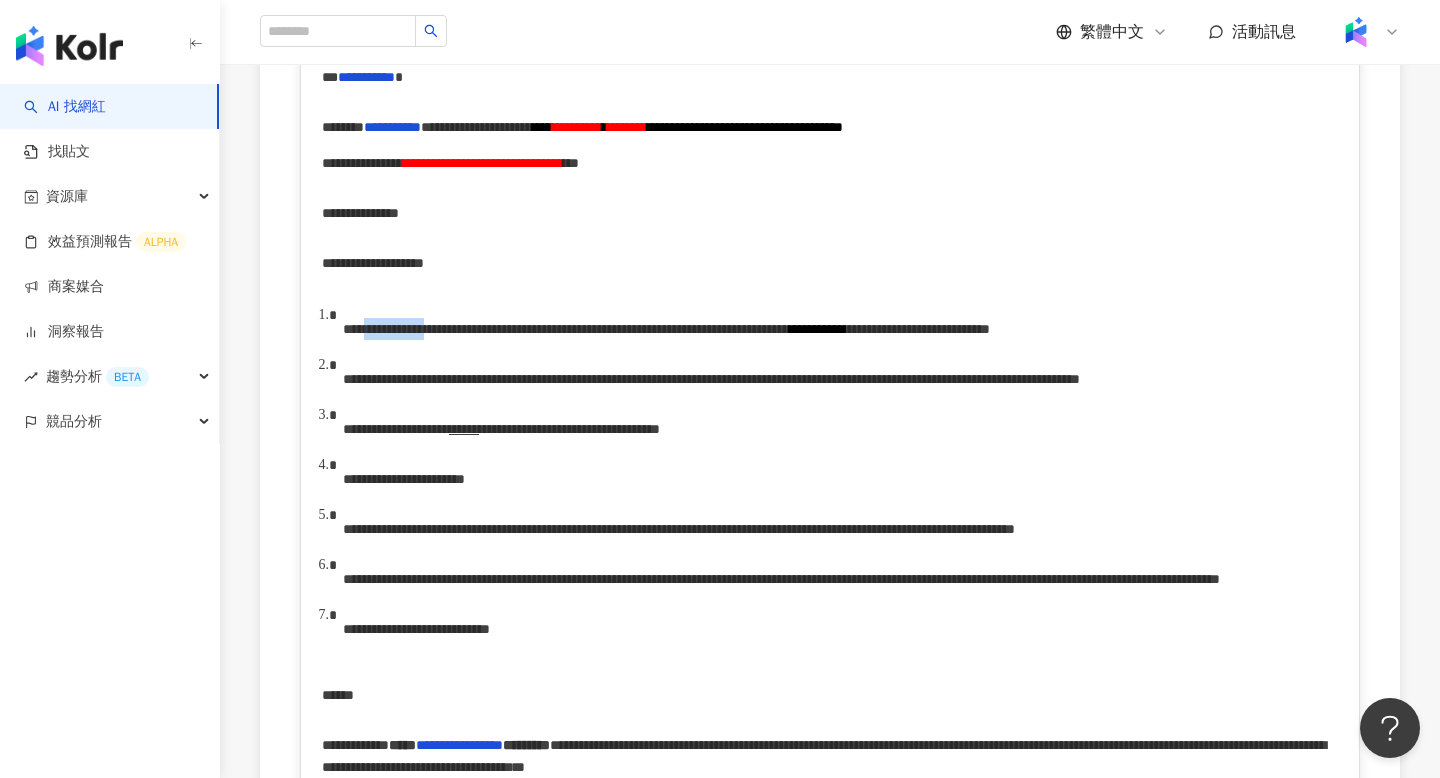 drag, startPoint x: 393, startPoint y: 357, endPoint x: 477, endPoint y: 356, distance: 84.00595 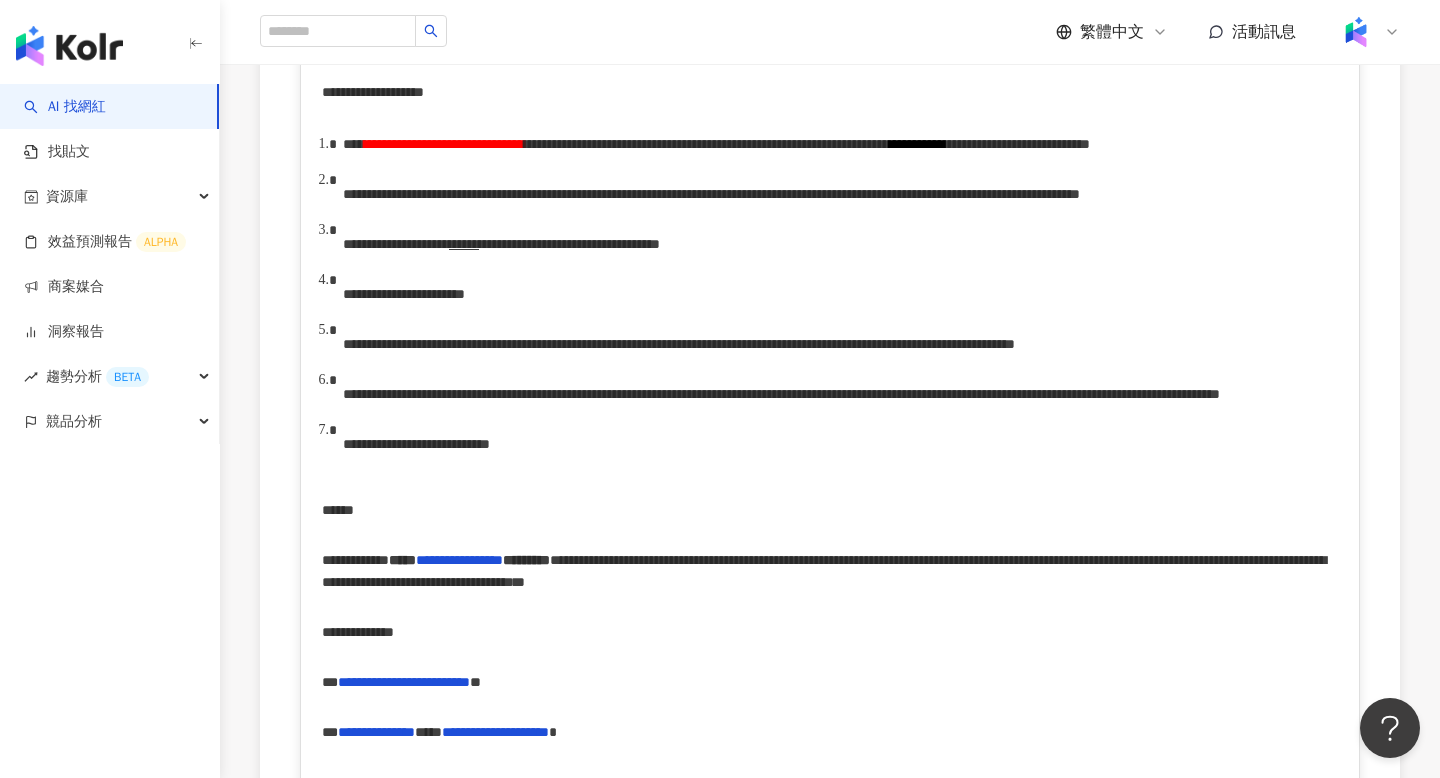 scroll, scrollTop: 755, scrollLeft: 0, axis: vertical 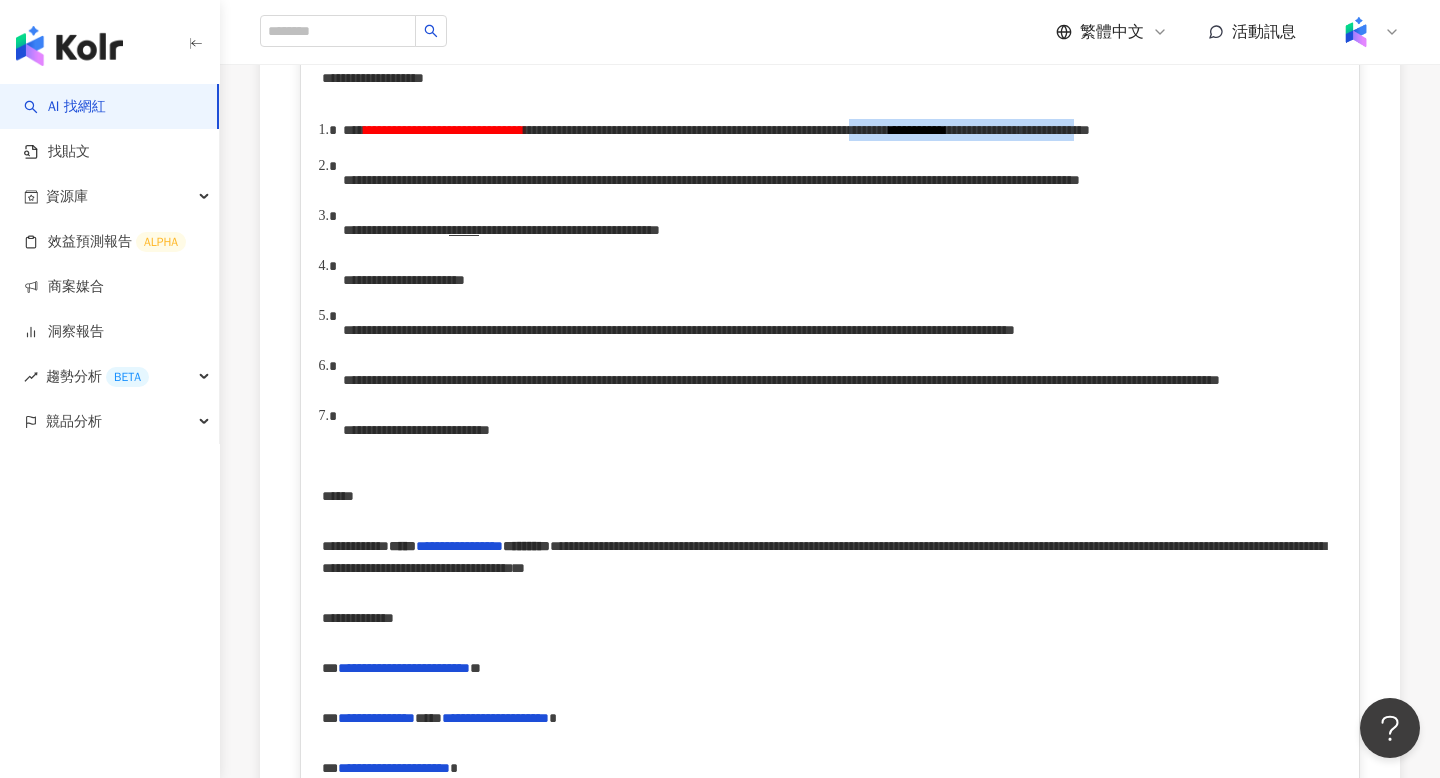 drag, startPoint x: 568, startPoint y: 180, endPoint x: 995, endPoint y: 186, distance: 427.04214 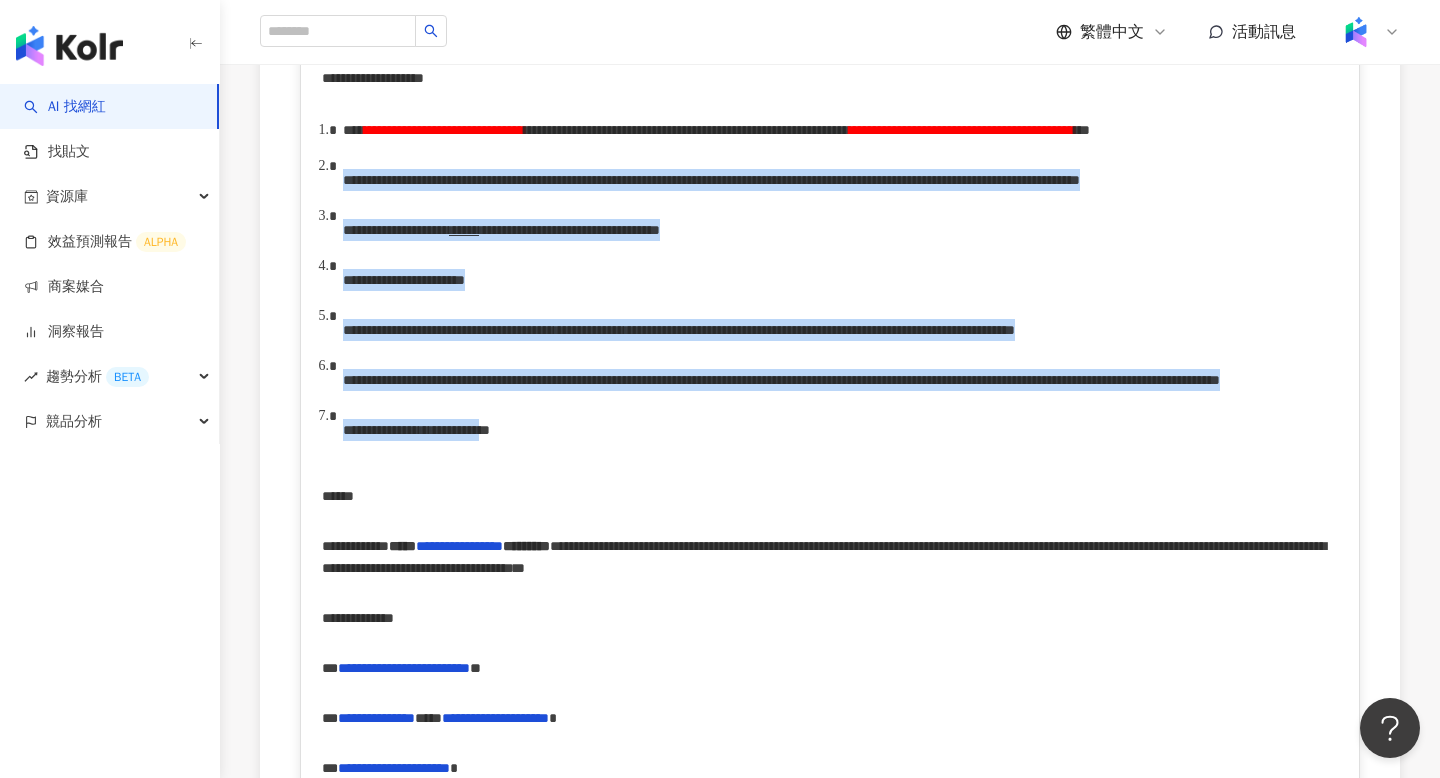 drag, startPoint x: 343, startPoint y: 229, endPoint x: 691, endPoint y: 589, distance: 500.7035 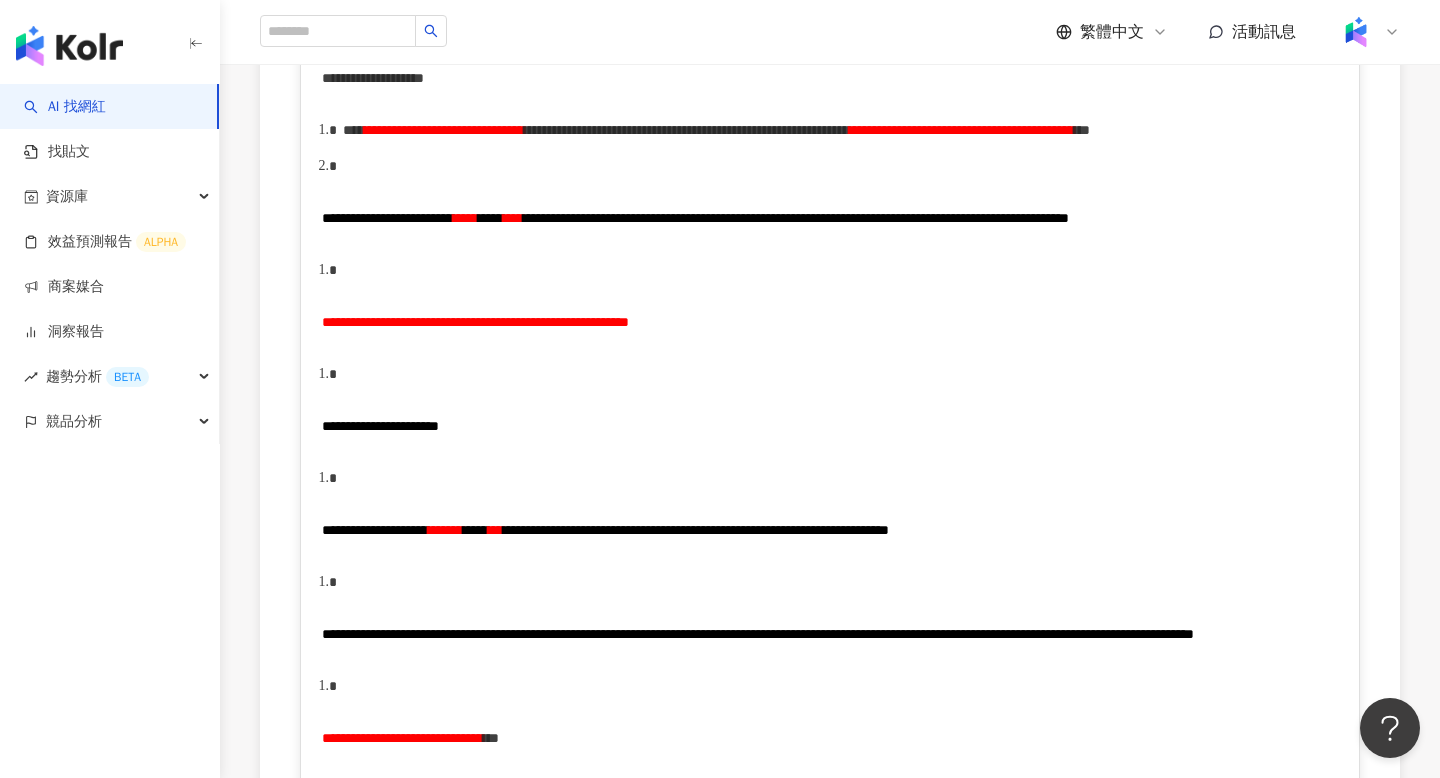 click on "**********" at bounding box center [830, 10769] 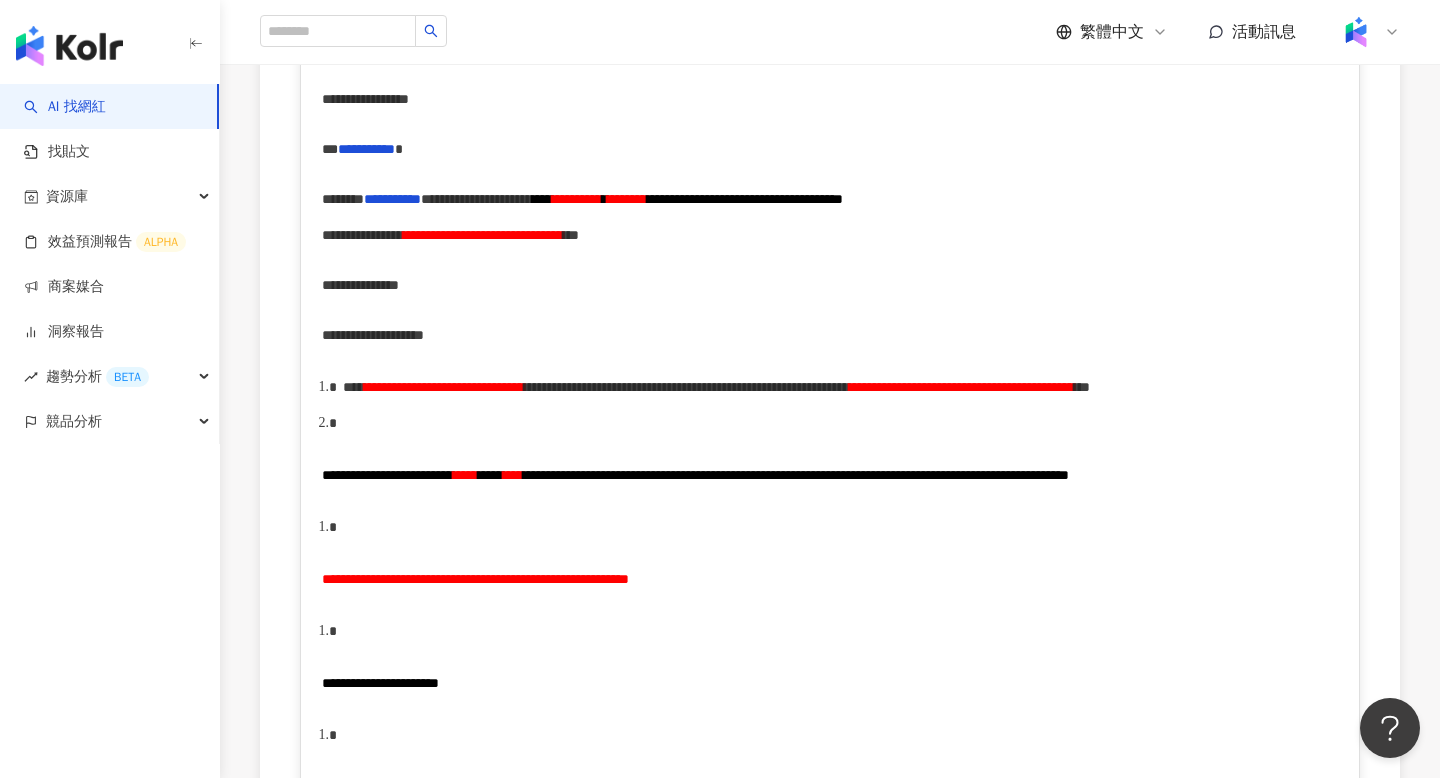 scroll, scrollTop: 600, scrollLeft: 0, axis: vertical 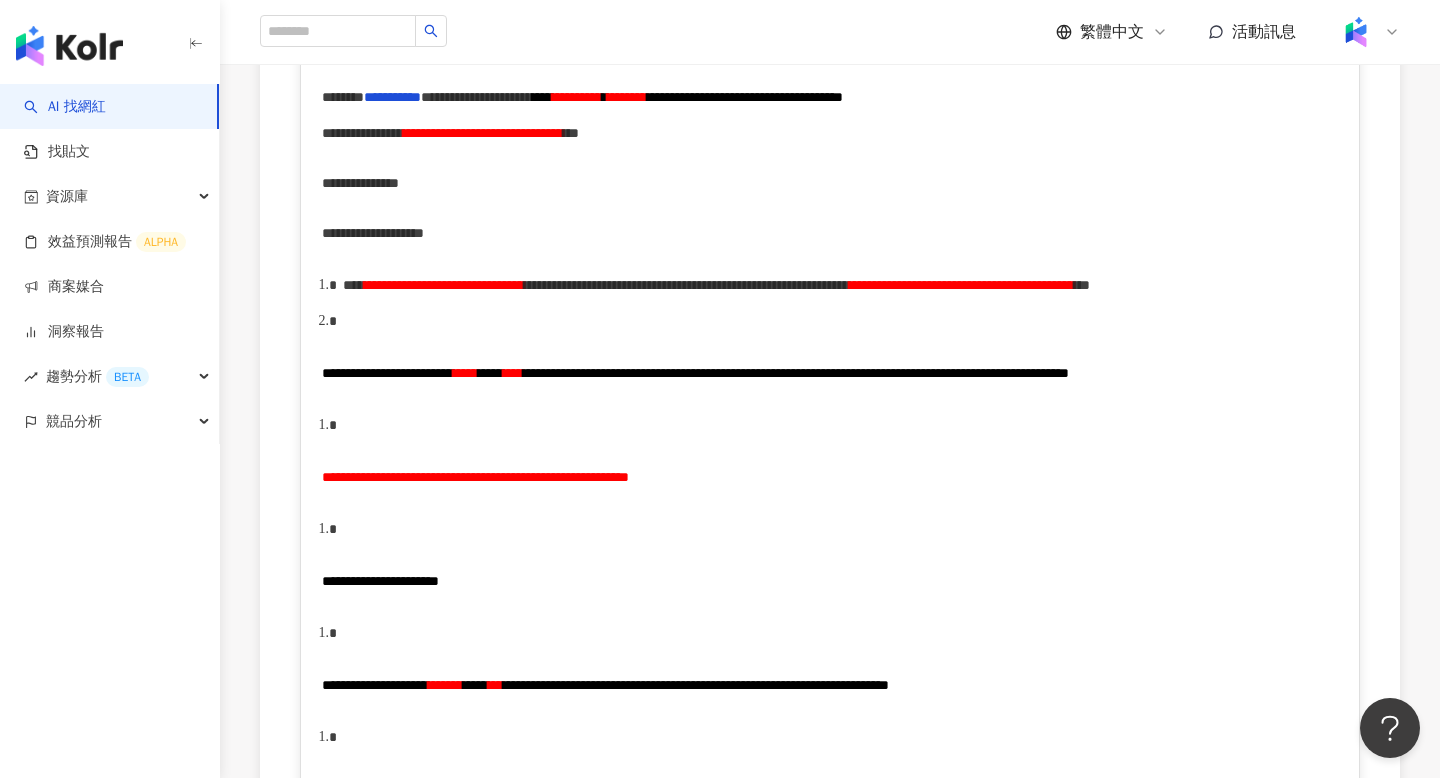 click on "**********" at bounding box center (387, 373) 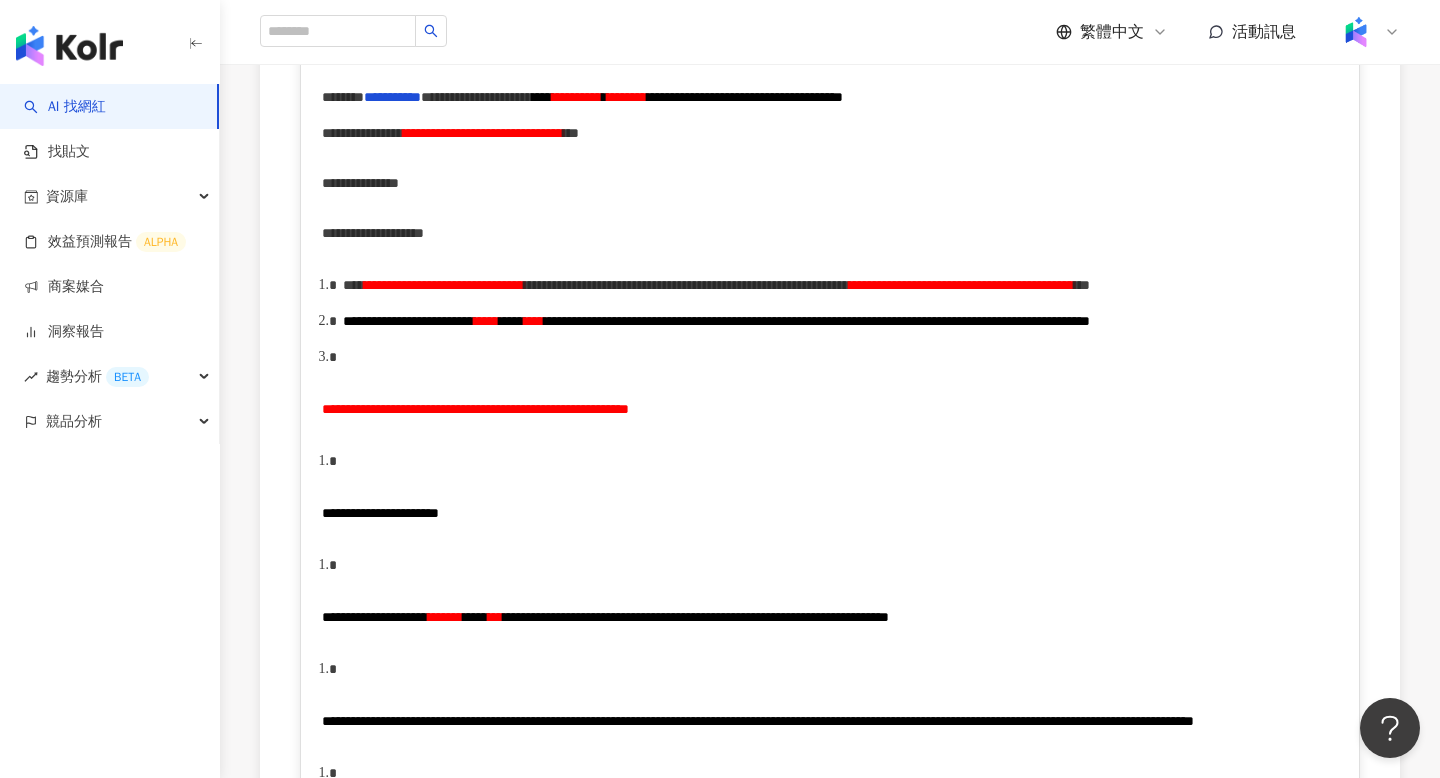 click on "**********" at bounding box center (475, 409) 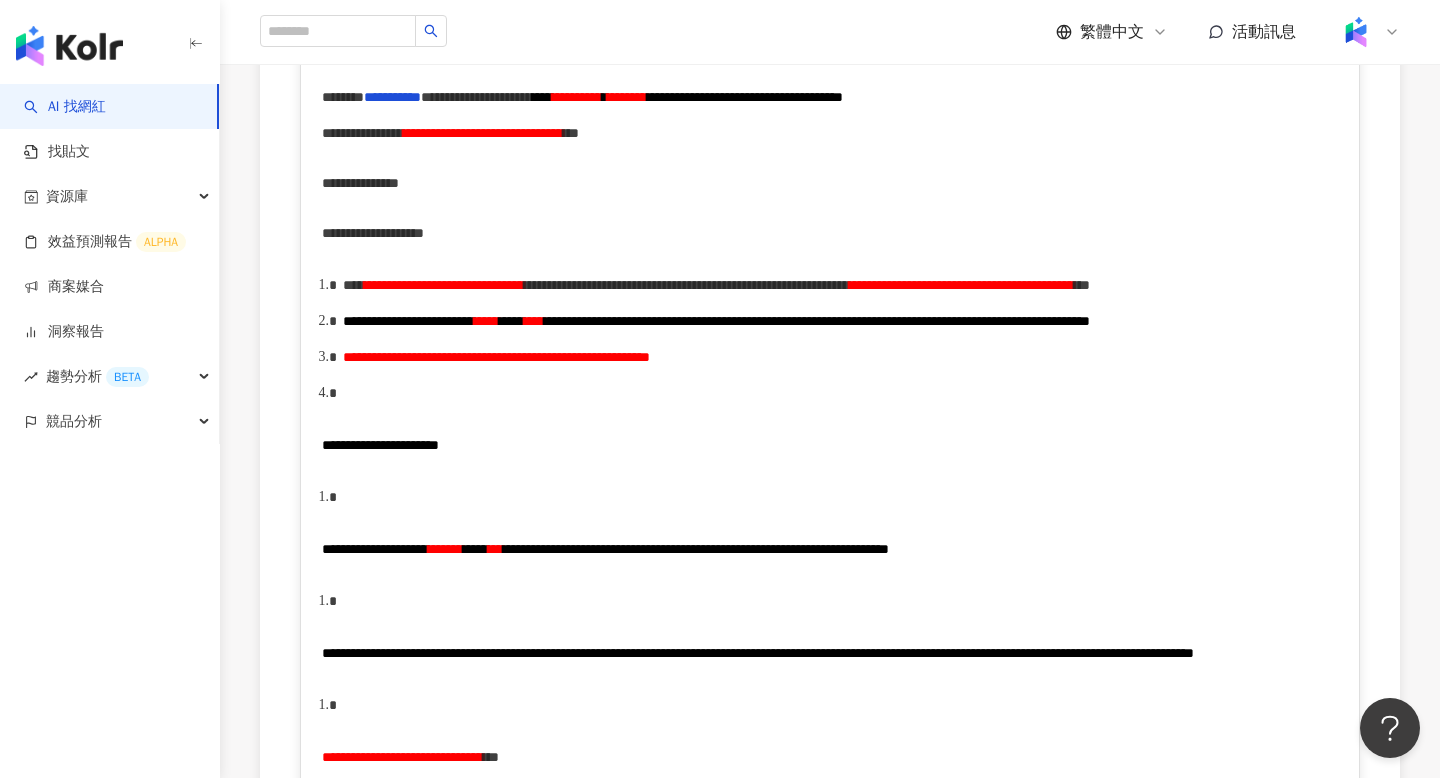 click on "**********" at bounding box center [380, 445] 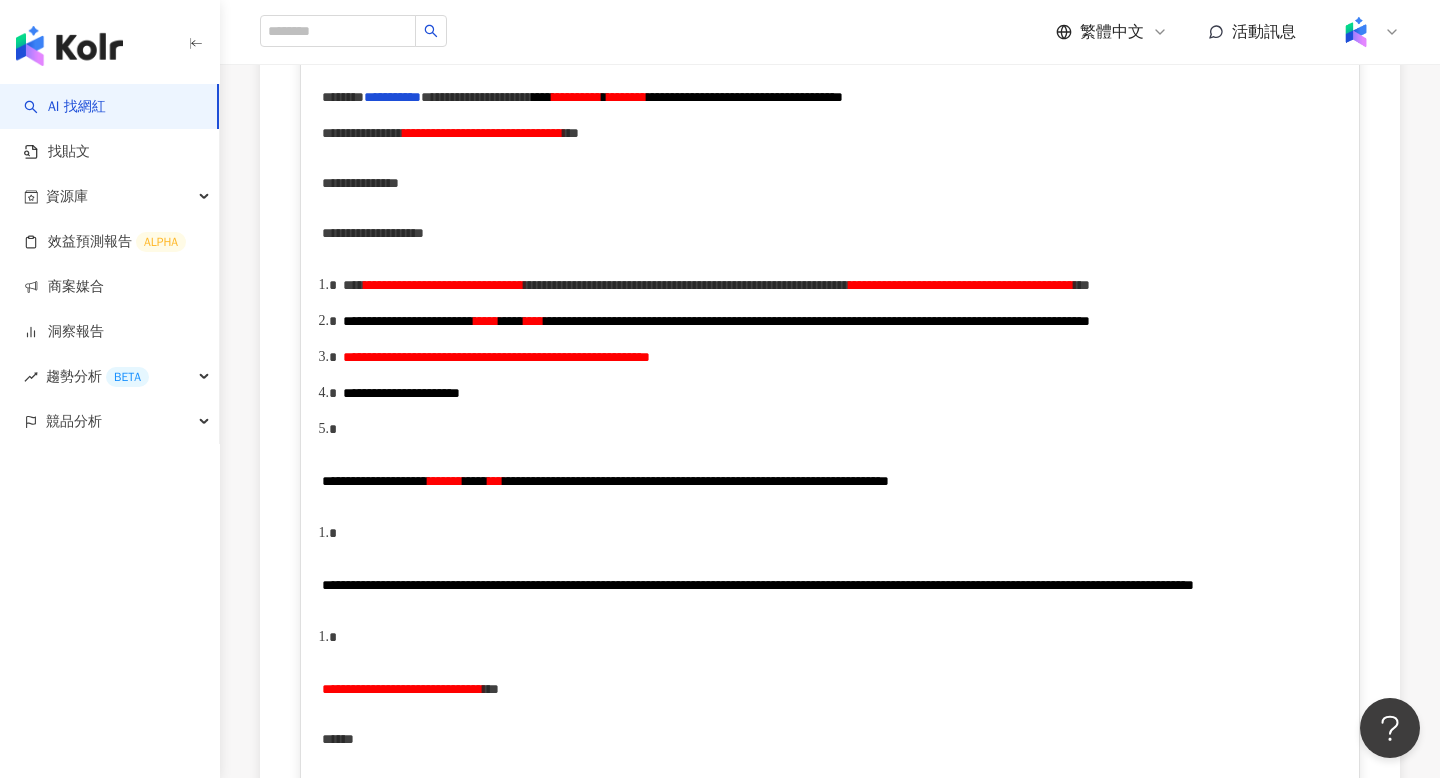 click on "**********" at bounding box center [830, 10822] 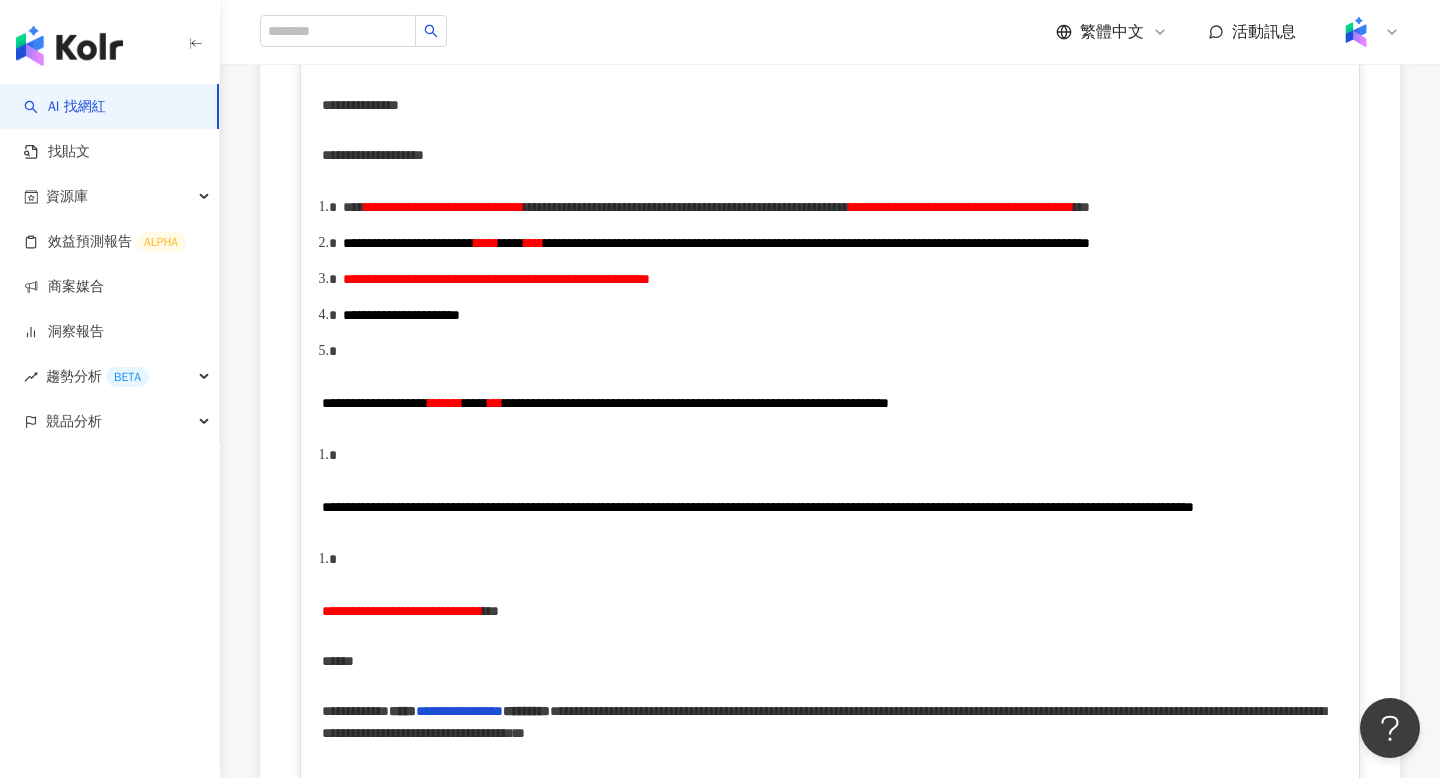 scroll, scrollTop: 665, scrollLeft: 0, axis: vertical 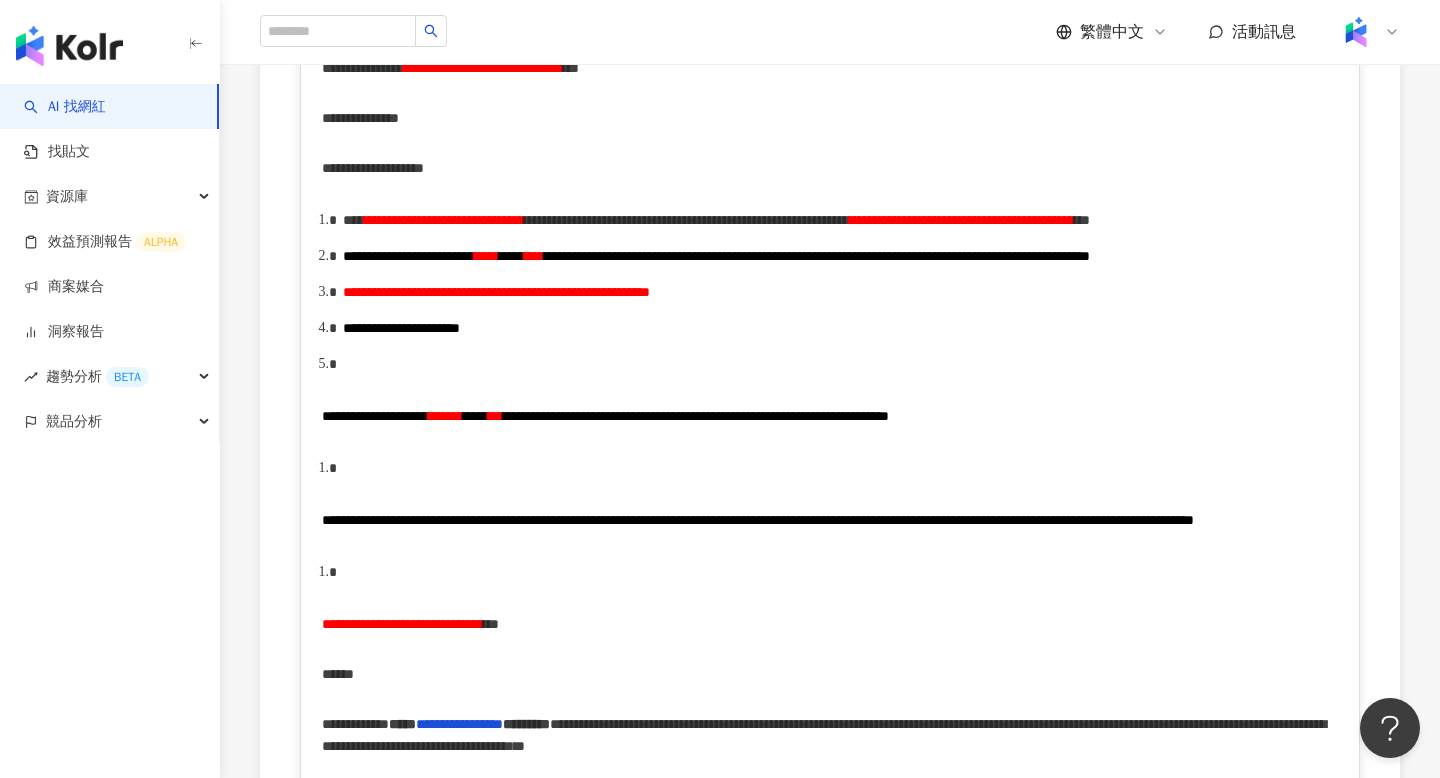 click on "**********" at bounding box center (830, 10757) 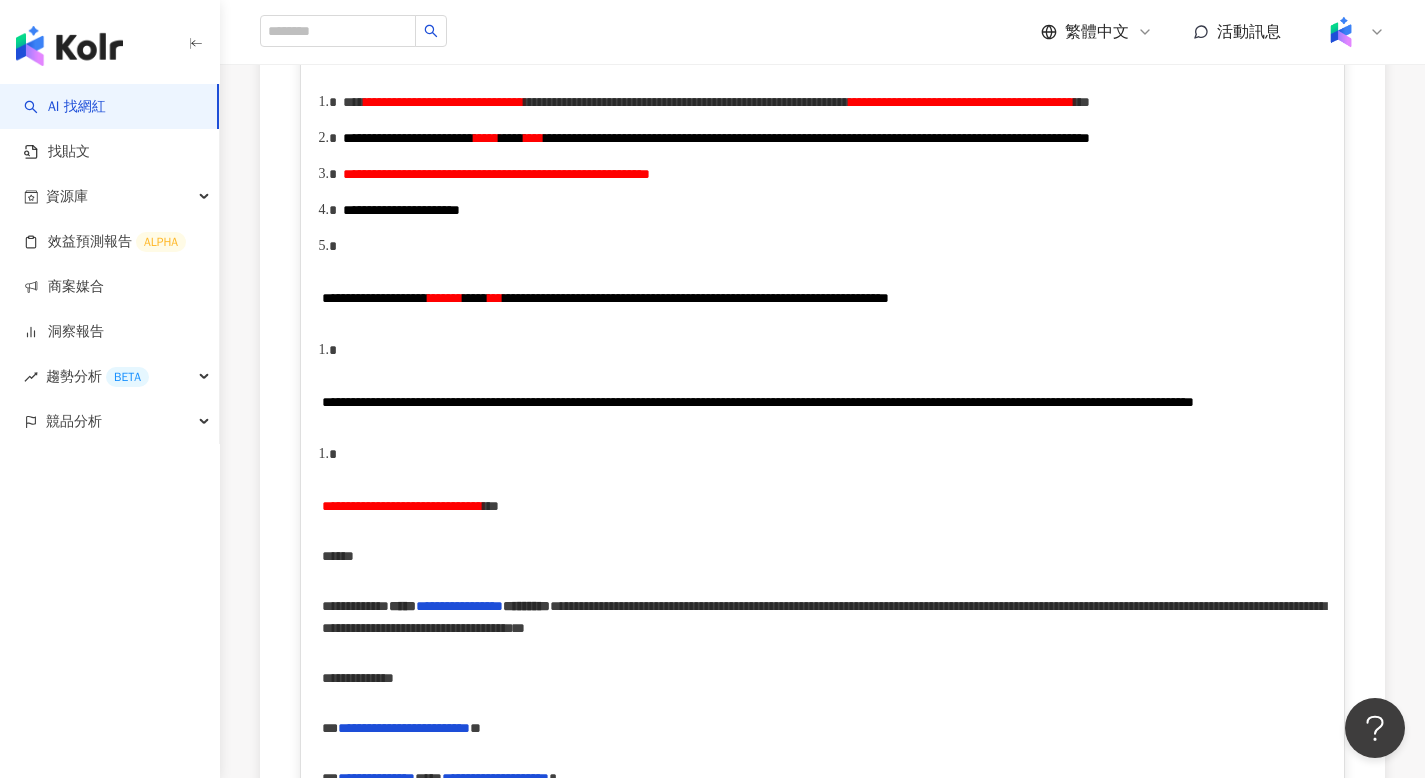 scroll, scrollTop: 842, scrollLeft: 0, axis: vertical 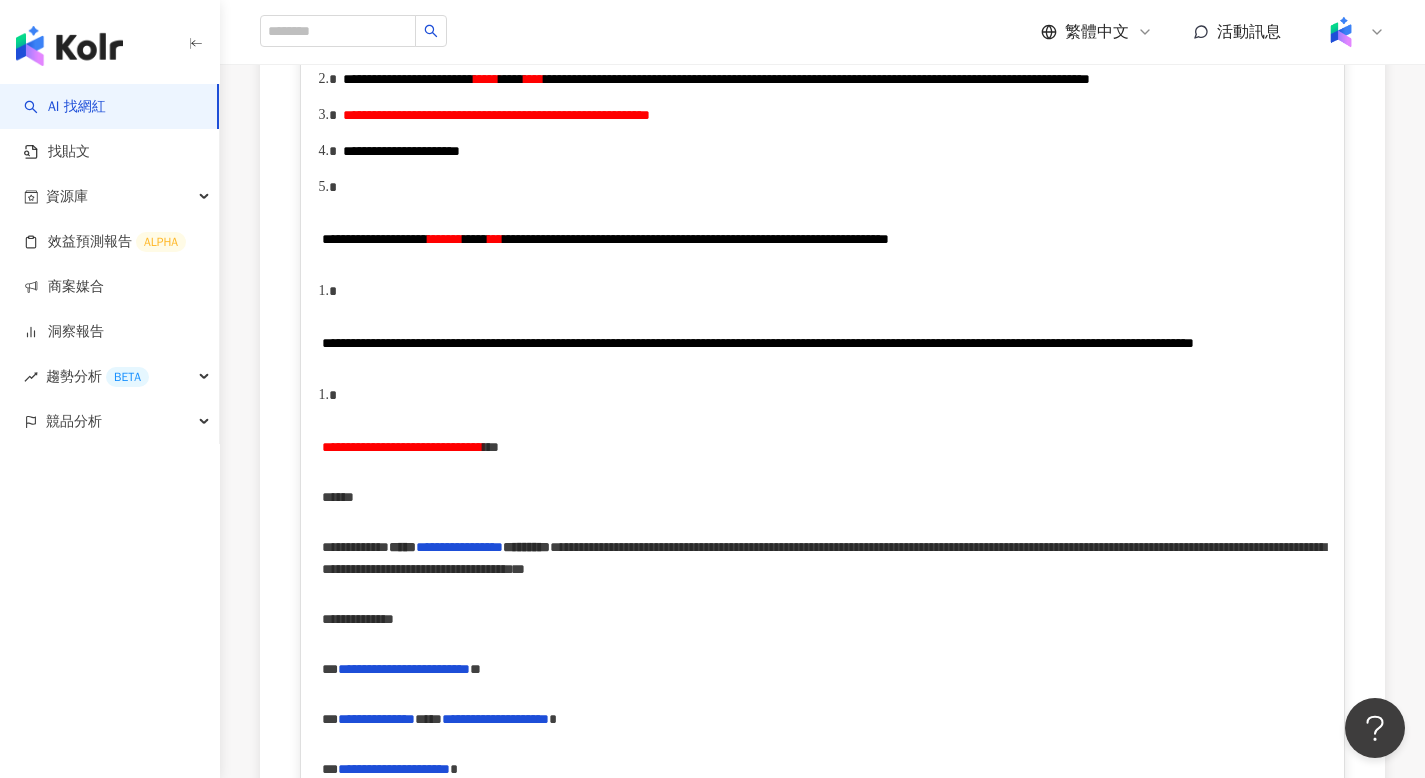 click on "**********" at bounding box center [375, 239] 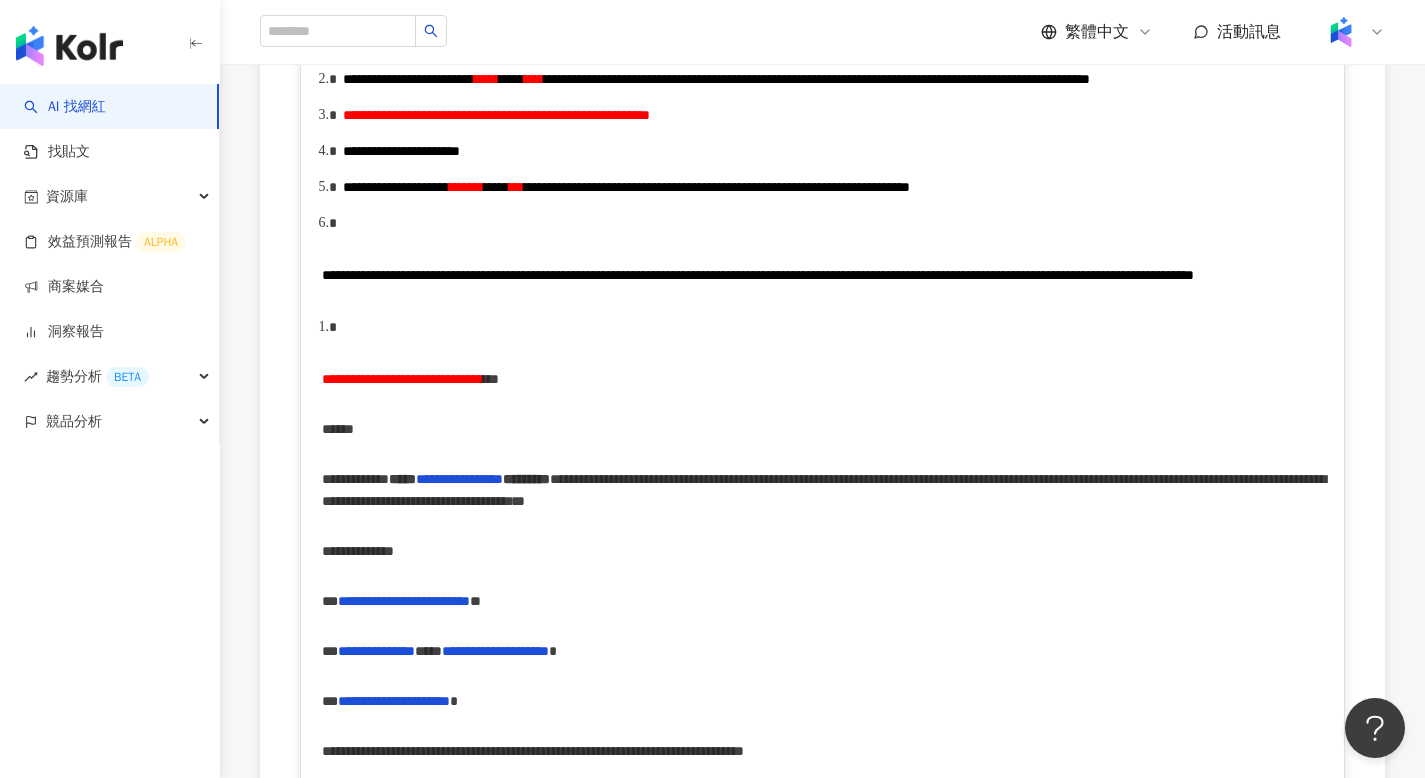 click on "**********" at bounding box center (758, 275) 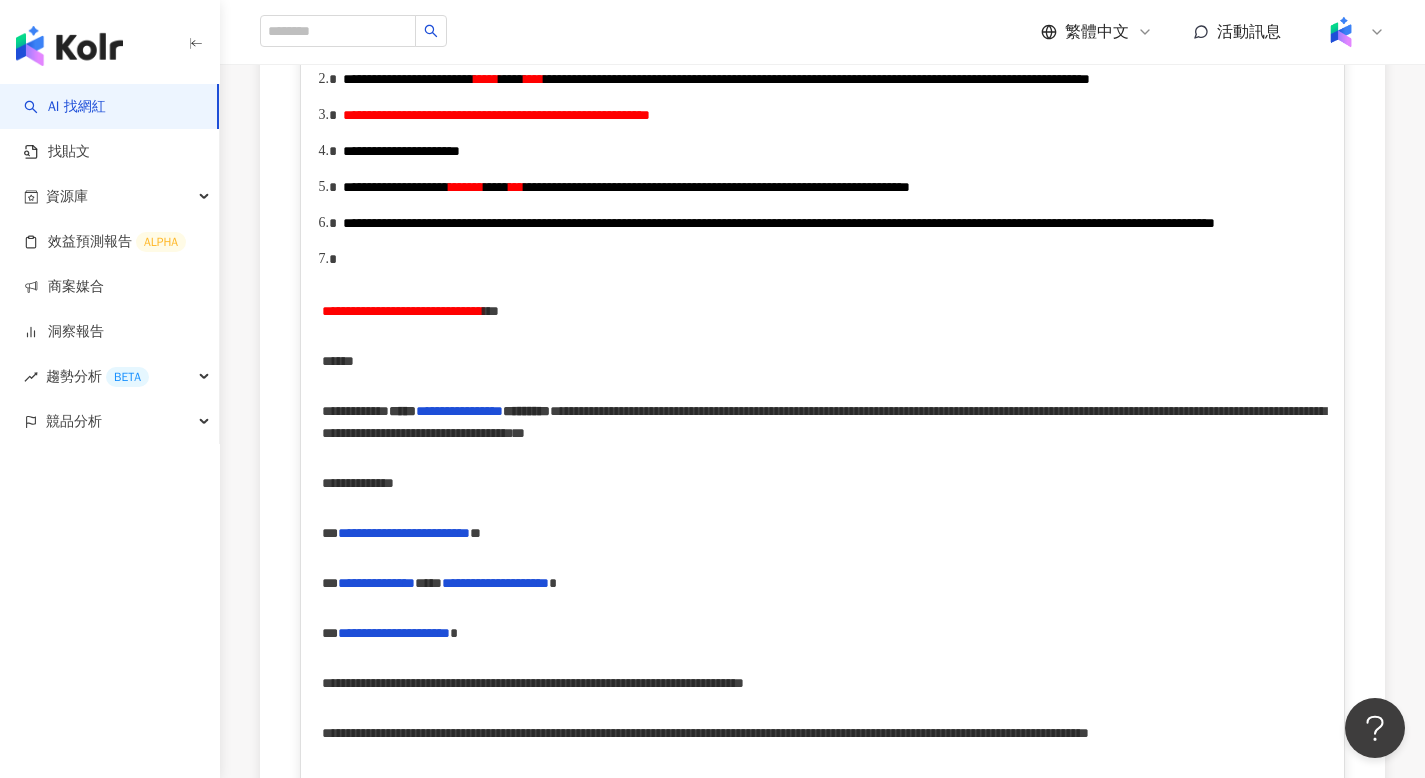 click on "**********" at bounding box center [402, 311] 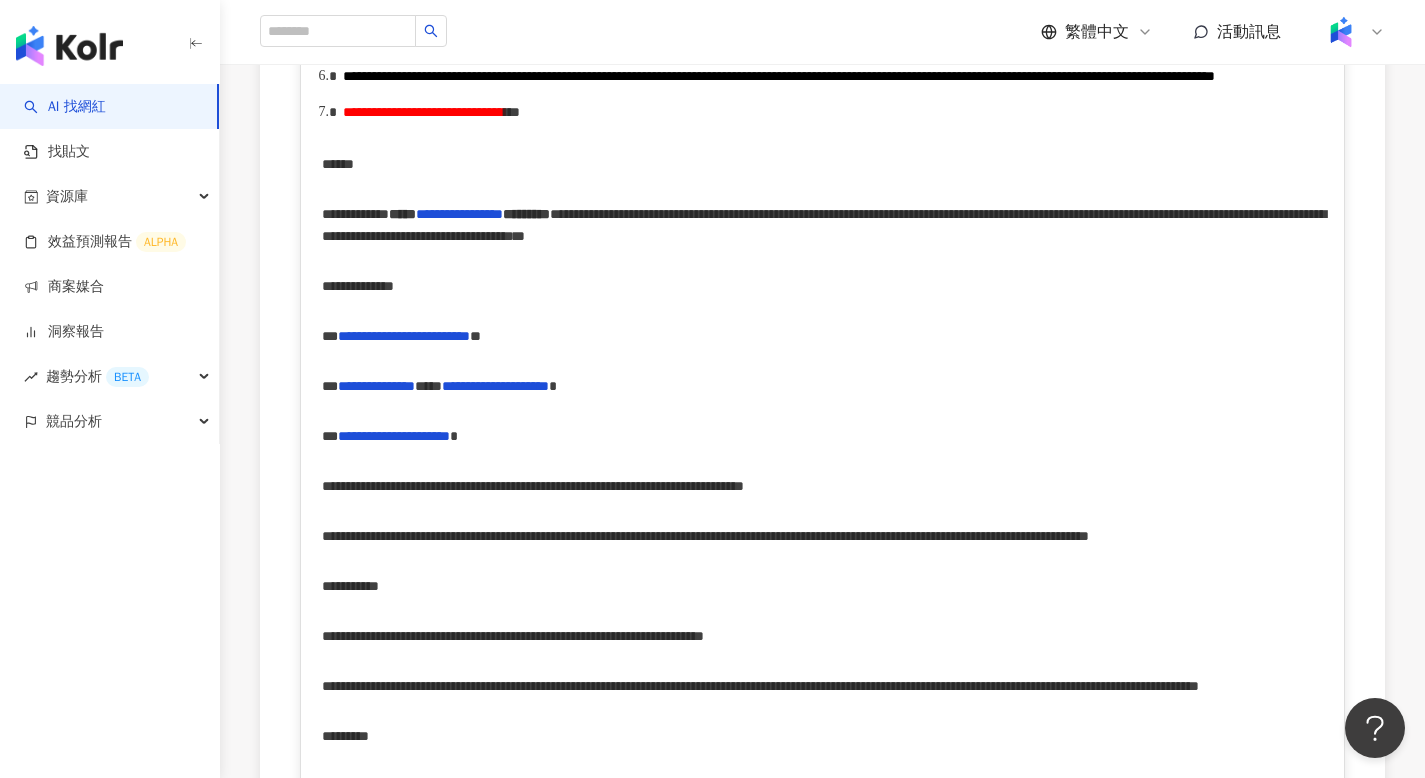 scroll, scrollTop: 1082, scrollLeft: 0, axis: vertical 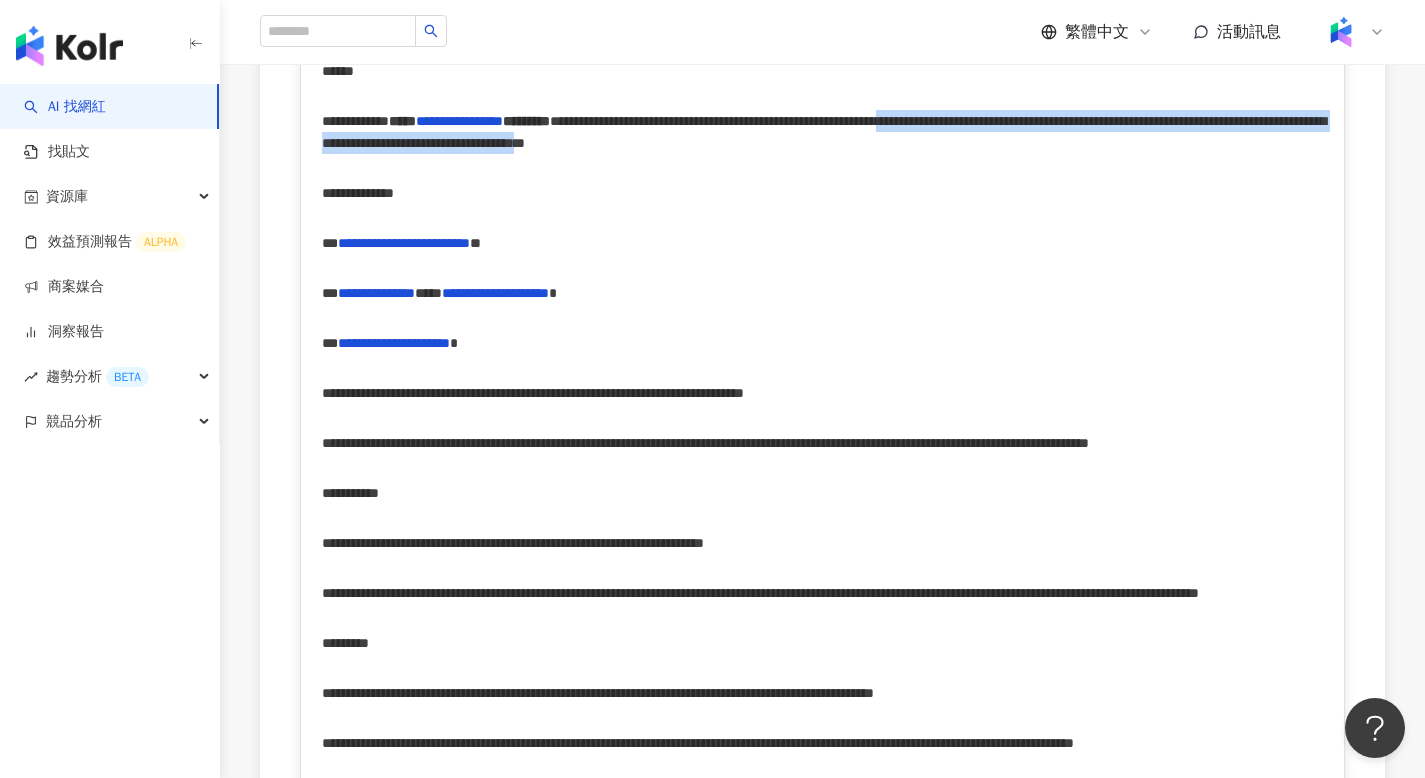 drag, startPoint x: 680, startPoint y: 310, endPoint x: 375, endPoint y: 348, distance: 307.3581 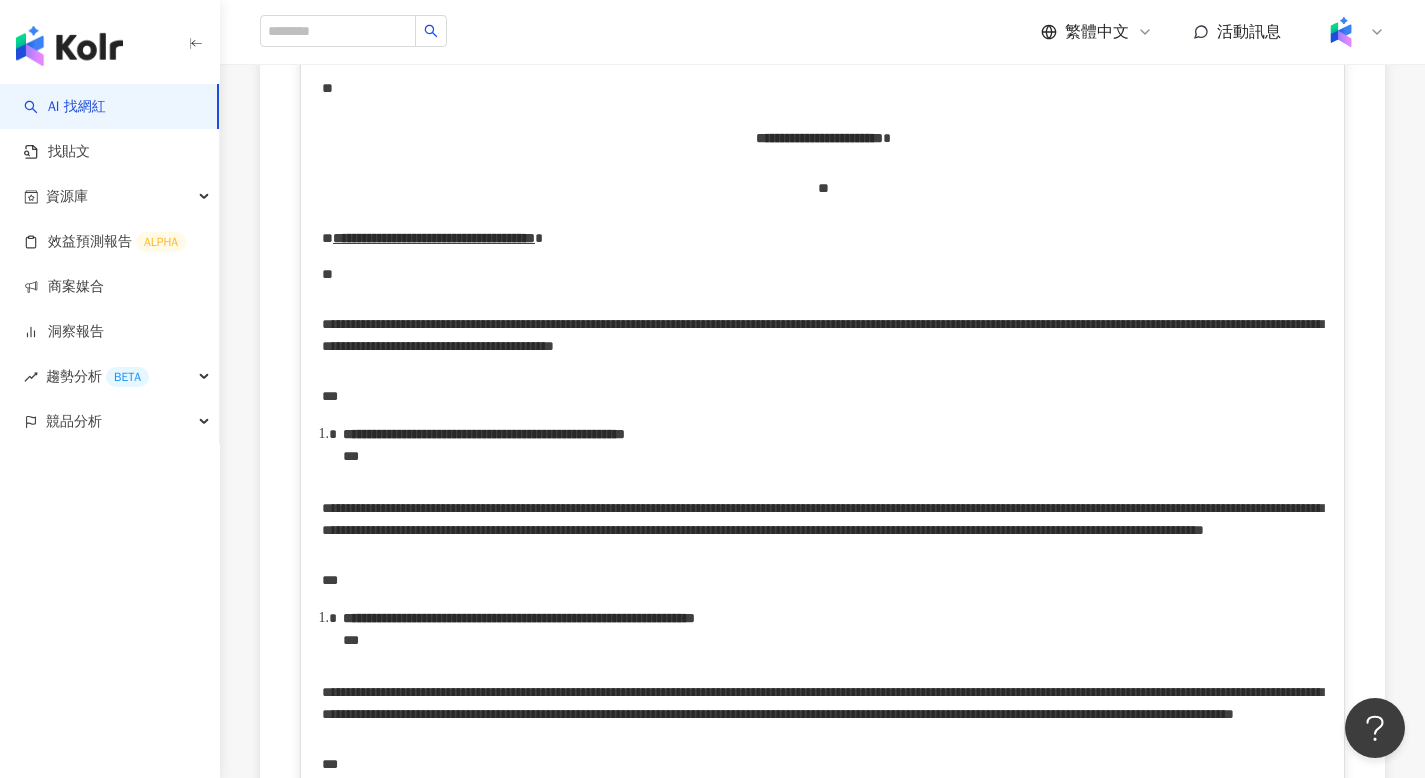 scroll, scrollTop: 4160, scrollLeft: 0, axis: vertical 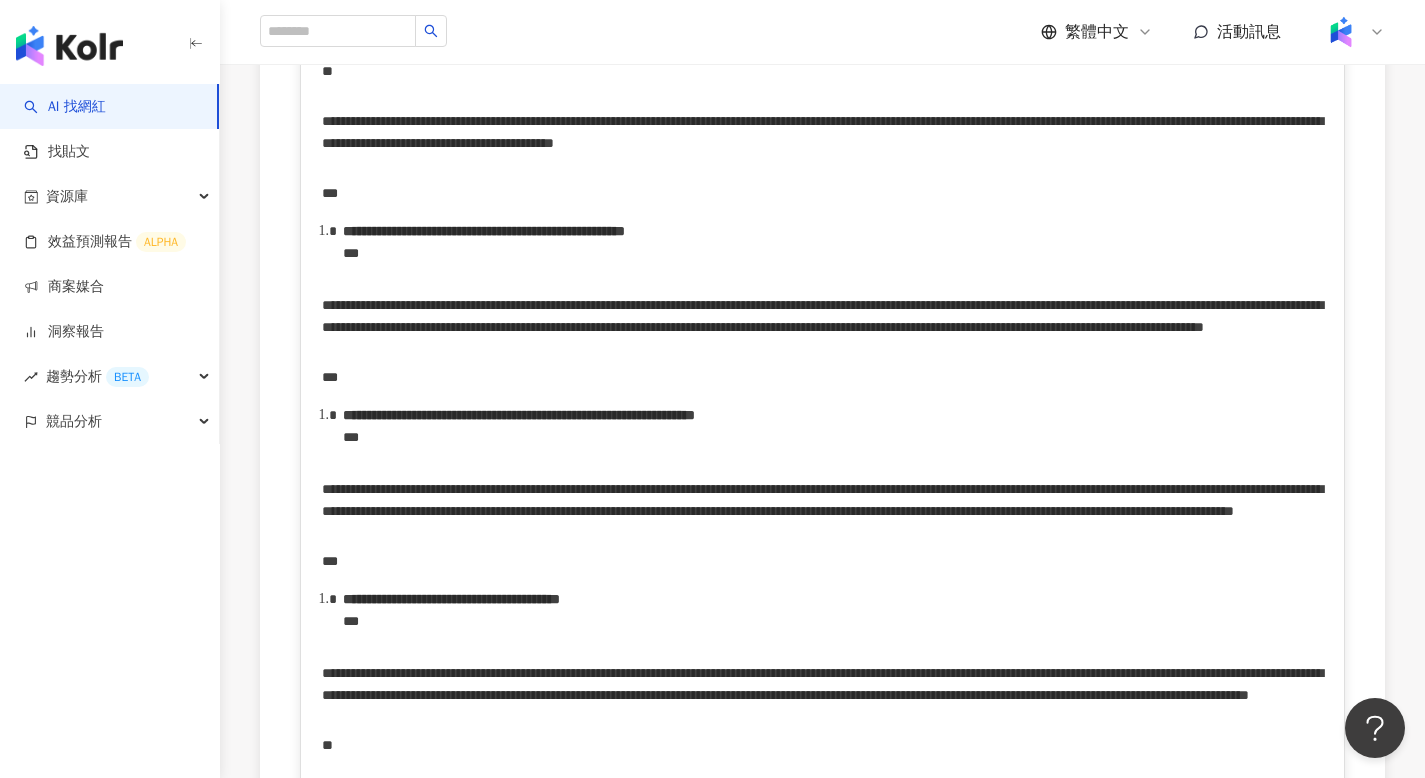 drag, startPoint x: 324, startPoint y: 367, endPoint x: 714, endPoint y: 367, distance: 390 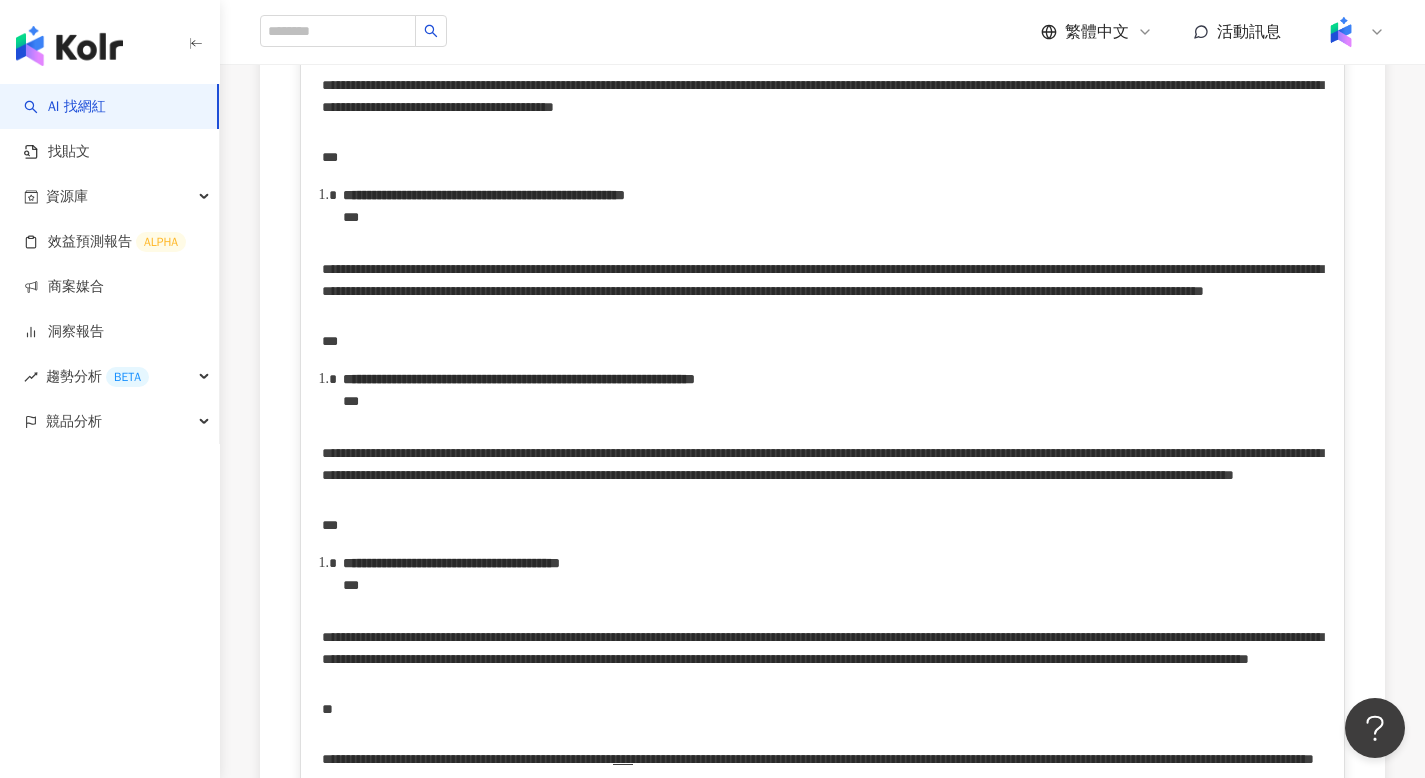 drag, startPoint x: 388, startPoint y: 439, endPoint x: 463, endPoint y: 436, distance: 75.059975 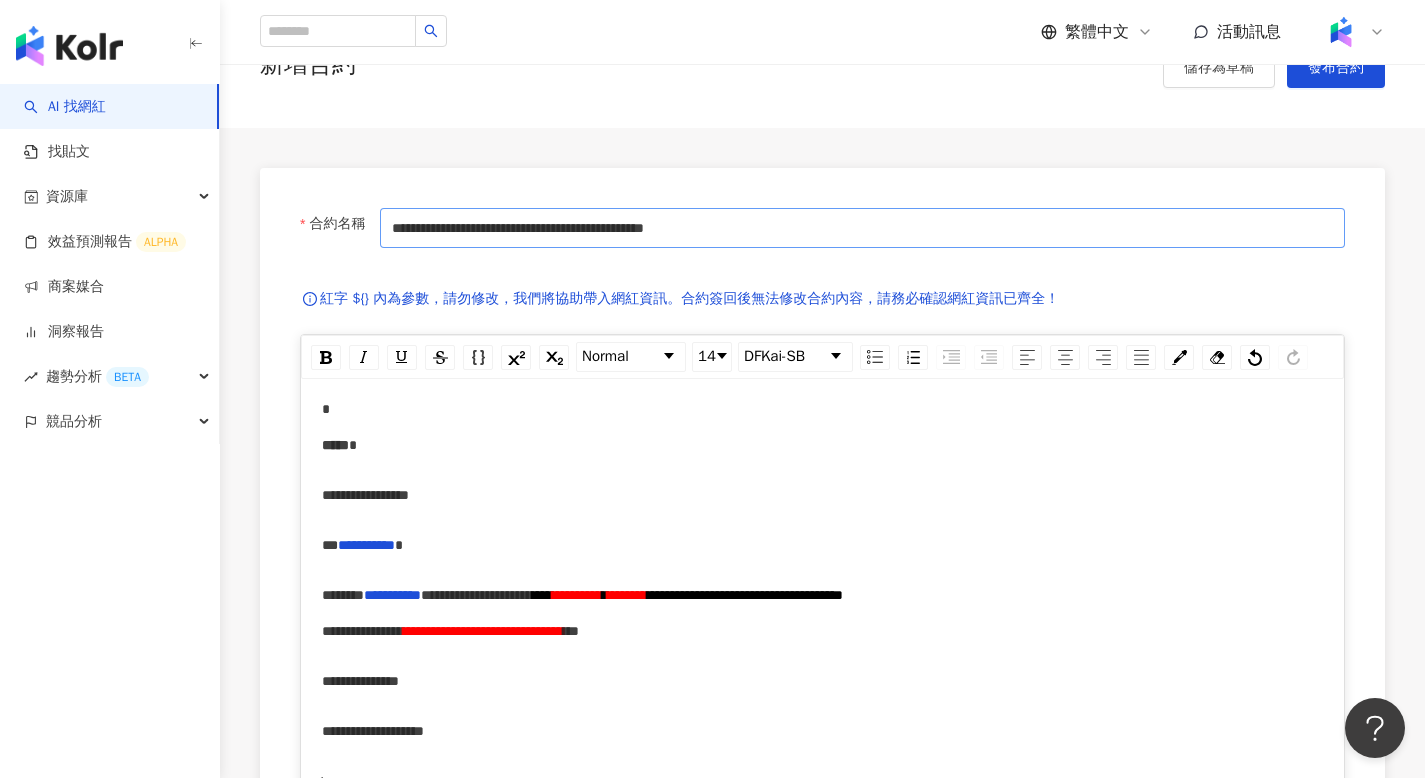 scroll, scrollTop: 0, scrollLeft: 0, axis: both 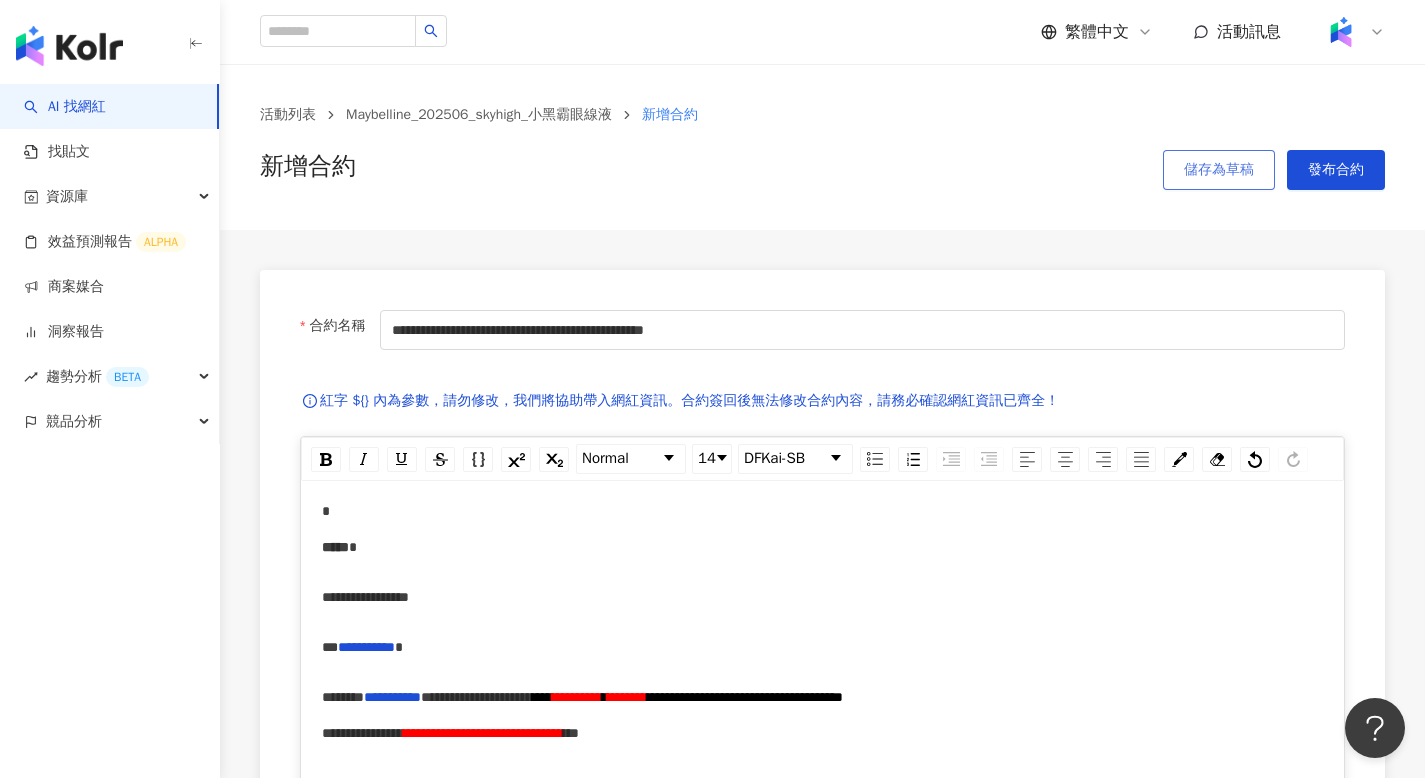click on "儲存為草稿" at bounding box center (1219, 170) 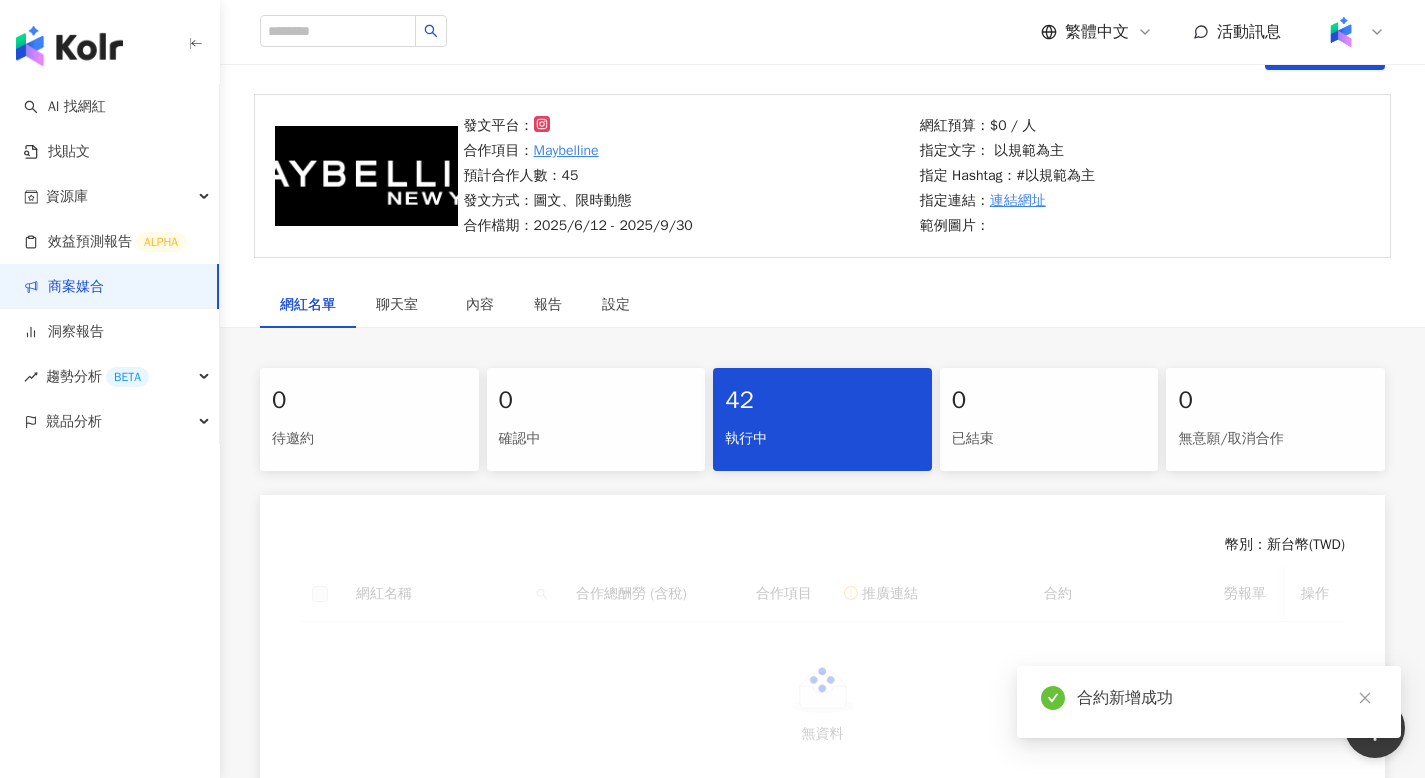 scroll, scrollTop: 409, scrollLeft: 0, axis: vertical 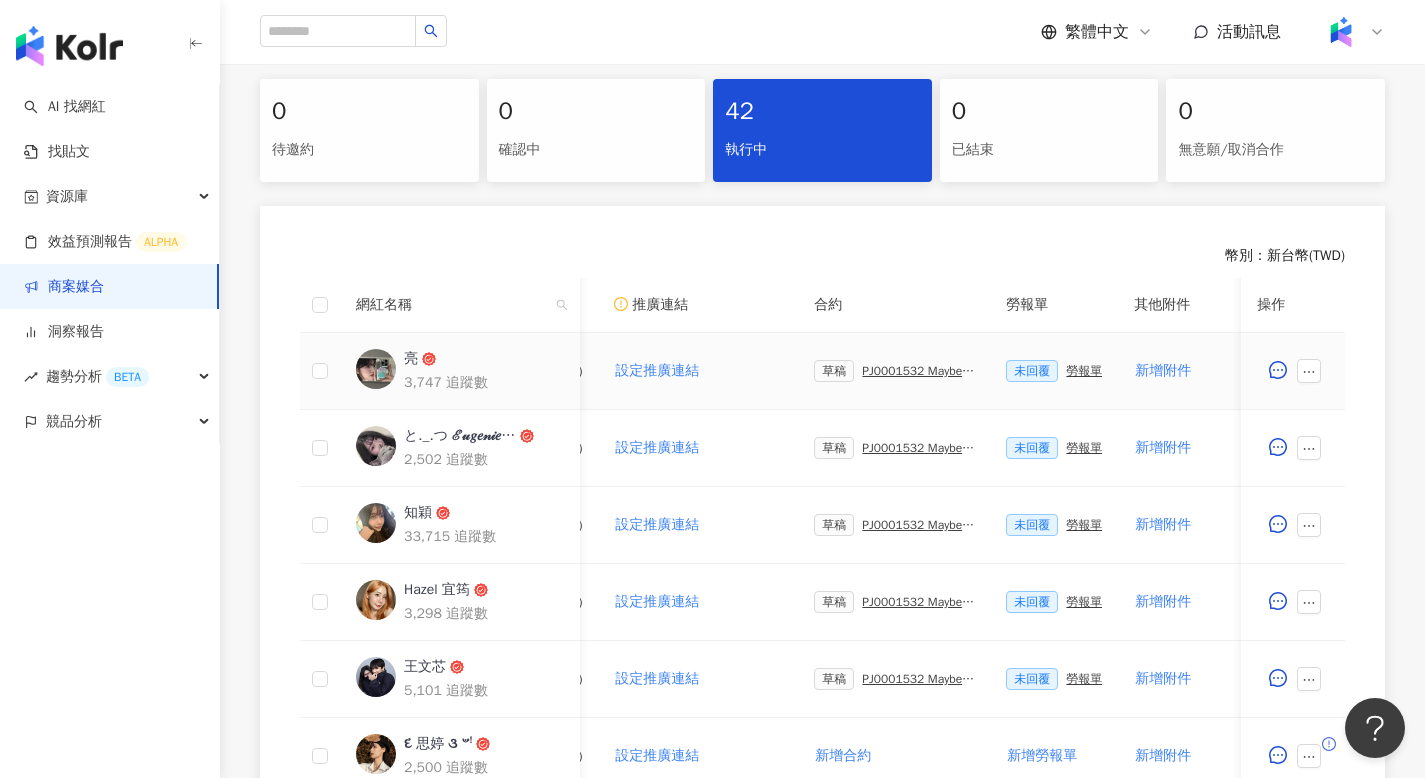 click on "PJ0001532 Maybelline_202506_skyhigh_小黑霸眼線液_萊雅合作備忘錄" at bounding box center (918, 371) 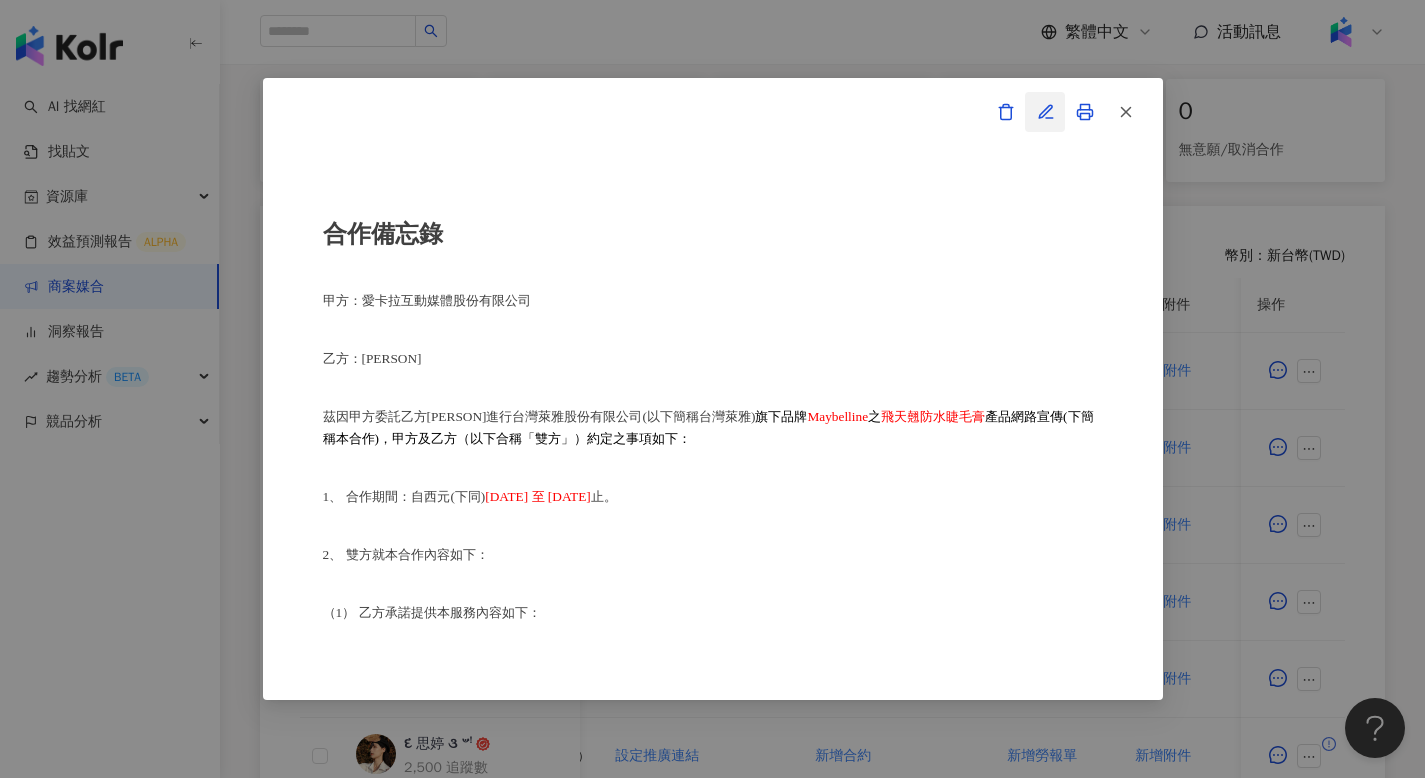 click at bounding box center [1045, 112] 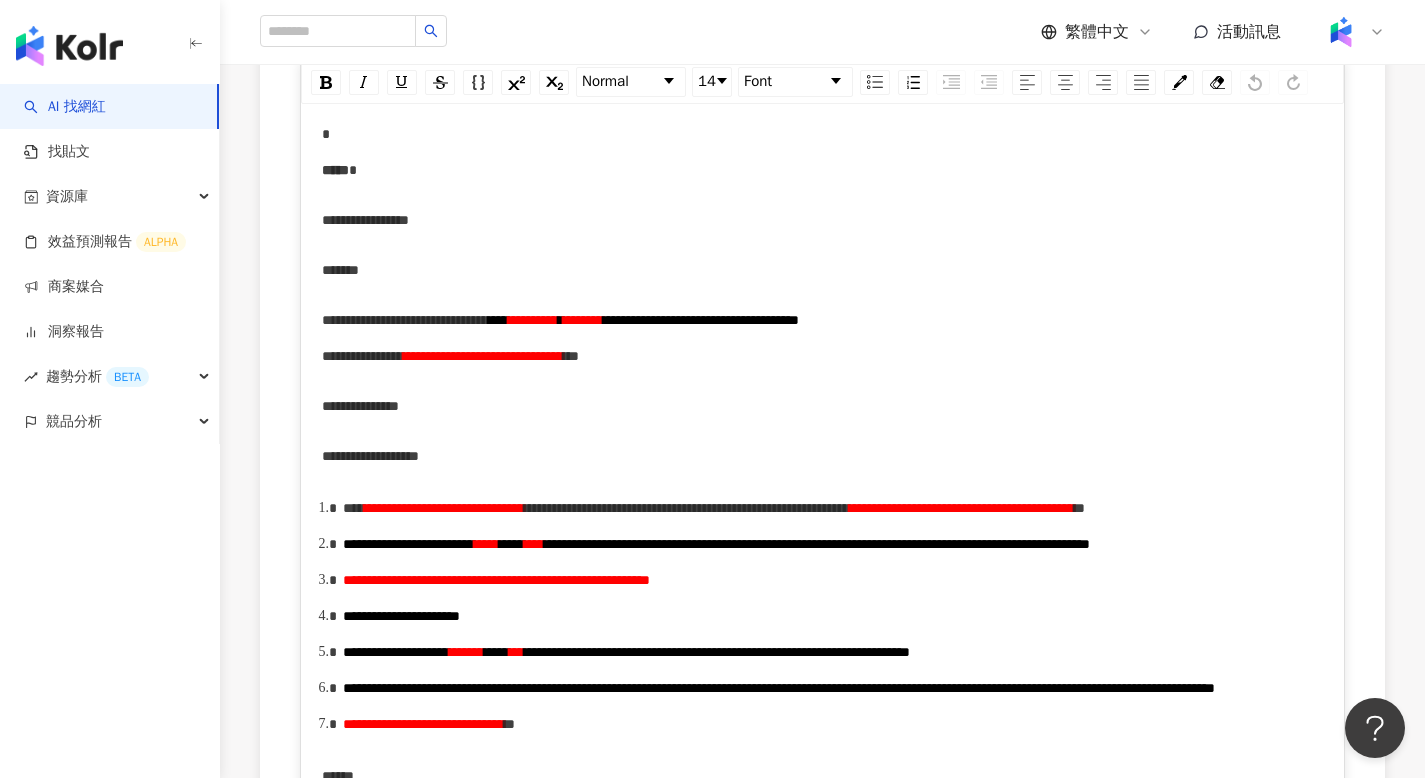 scroll, scrollTop: 480, scrollLeft: 0, axis: vertical 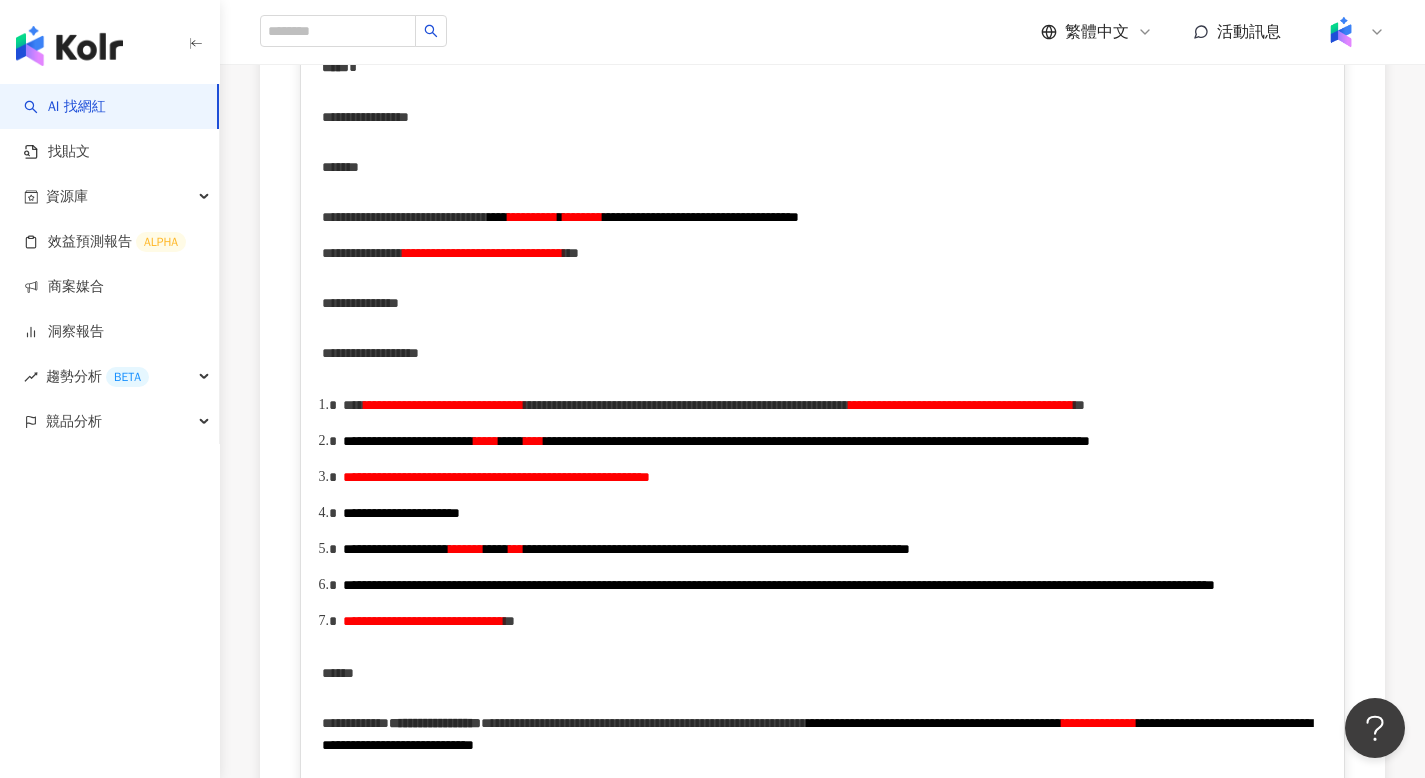 click on "**********" at bounding box center (961, 405) 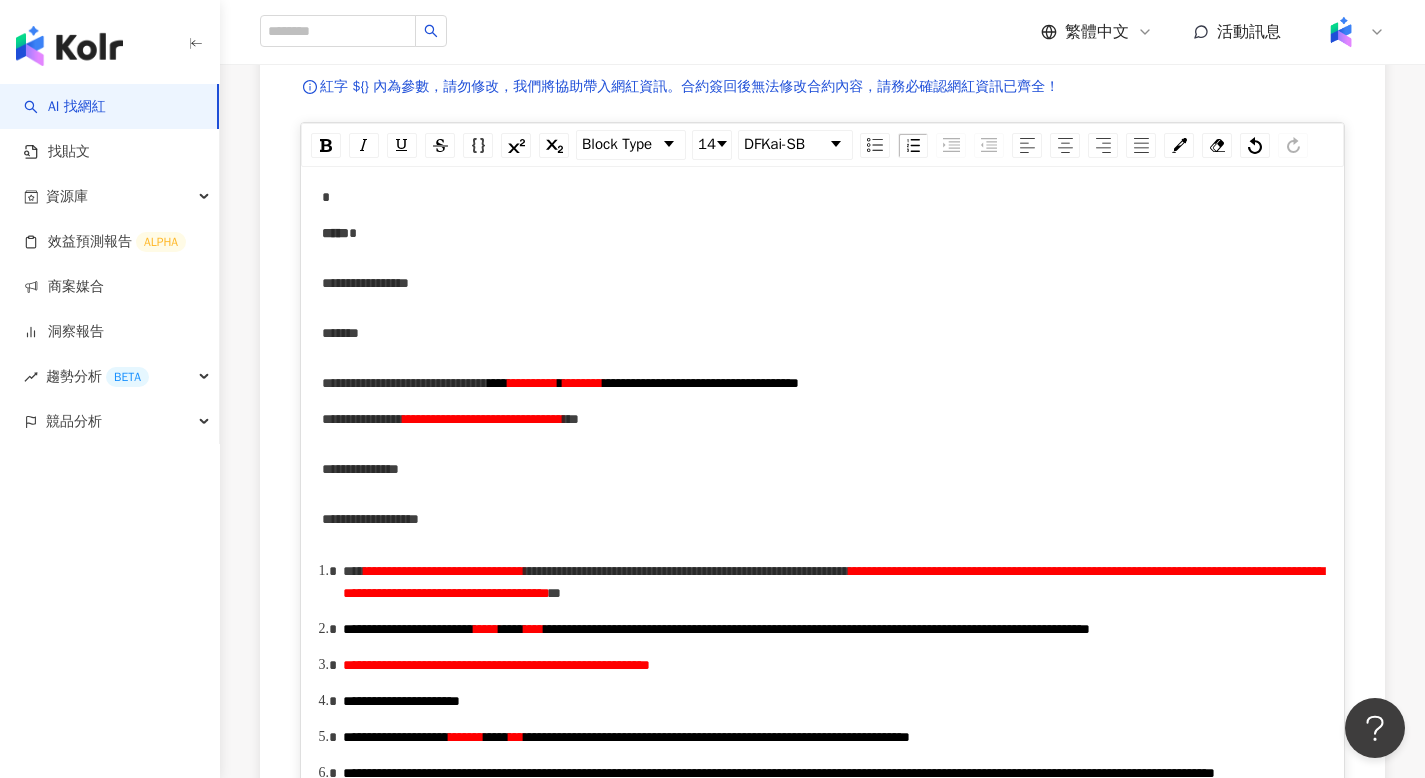 scroll, scrollTop: 74, scrollLeft: 0, axis: vertical 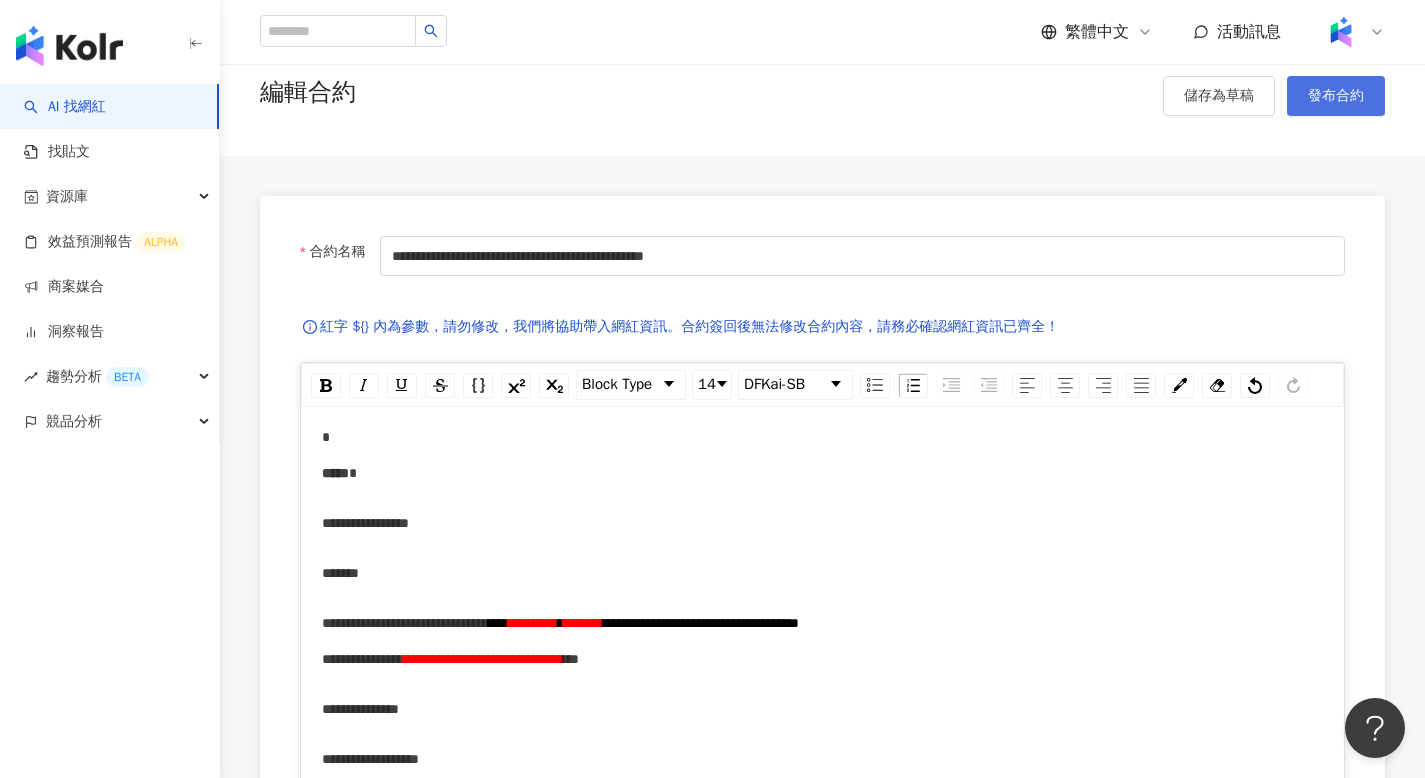 click on "發布合約" at bounding box center (1336, 96) 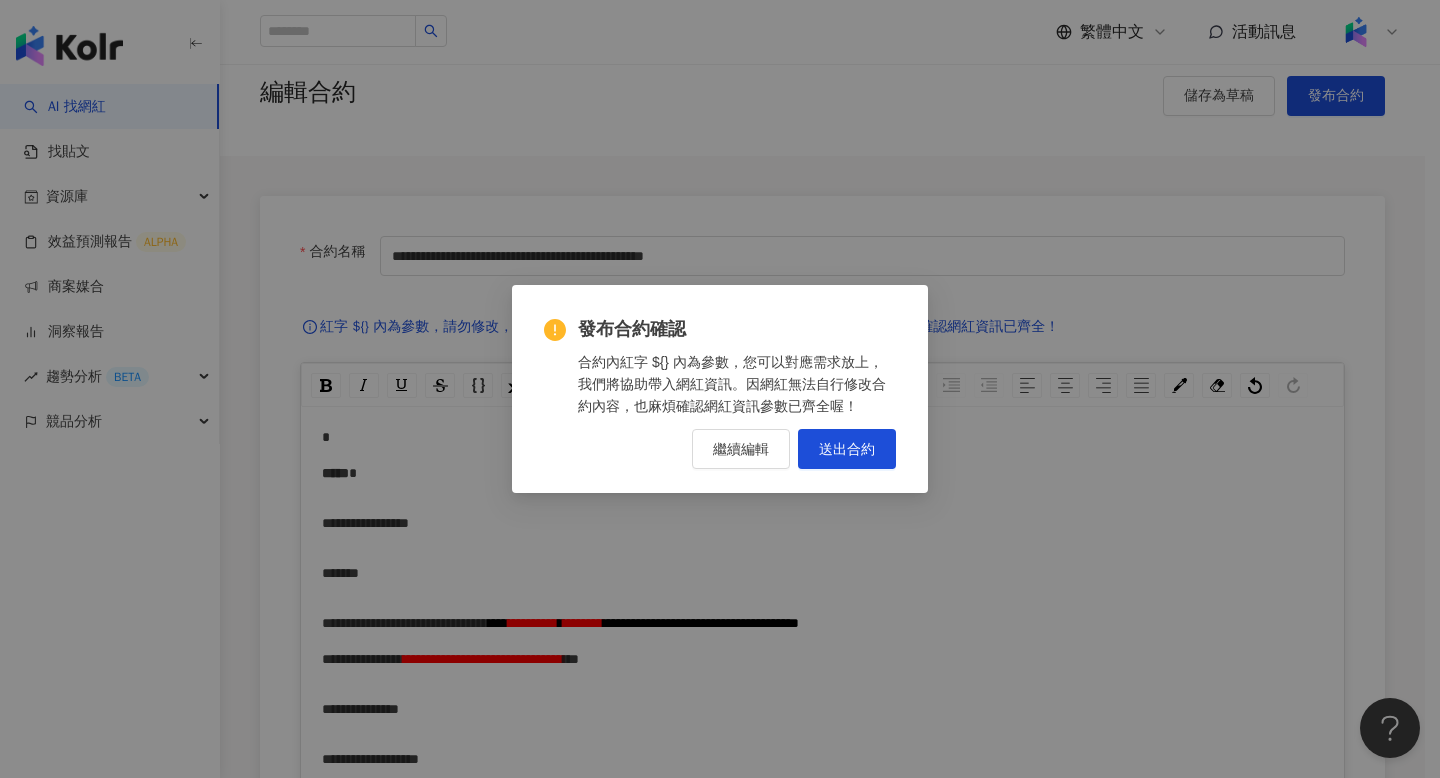 click on "發布合約確認 合約內紅字 ${} 內為參數，您可以對應需求放上，我們將協助帶入網紅資訊。因網紅無法自行修改合約內容，也麻煩確認網紅資訊參數已齊全喔！ 繼續編輯 送出合約" at bounding box center [720, 392] 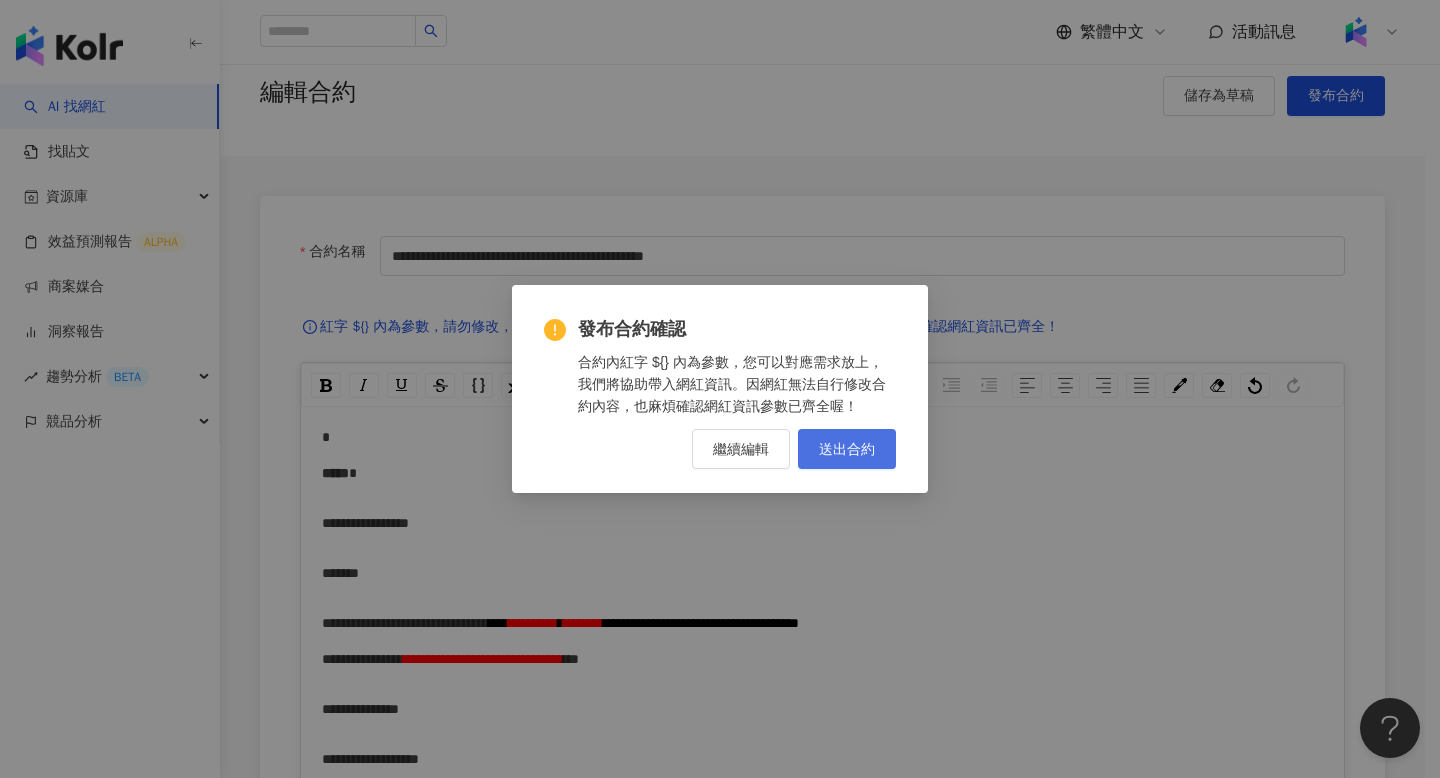 click on "送出合約" at bounding box center [847, 449] 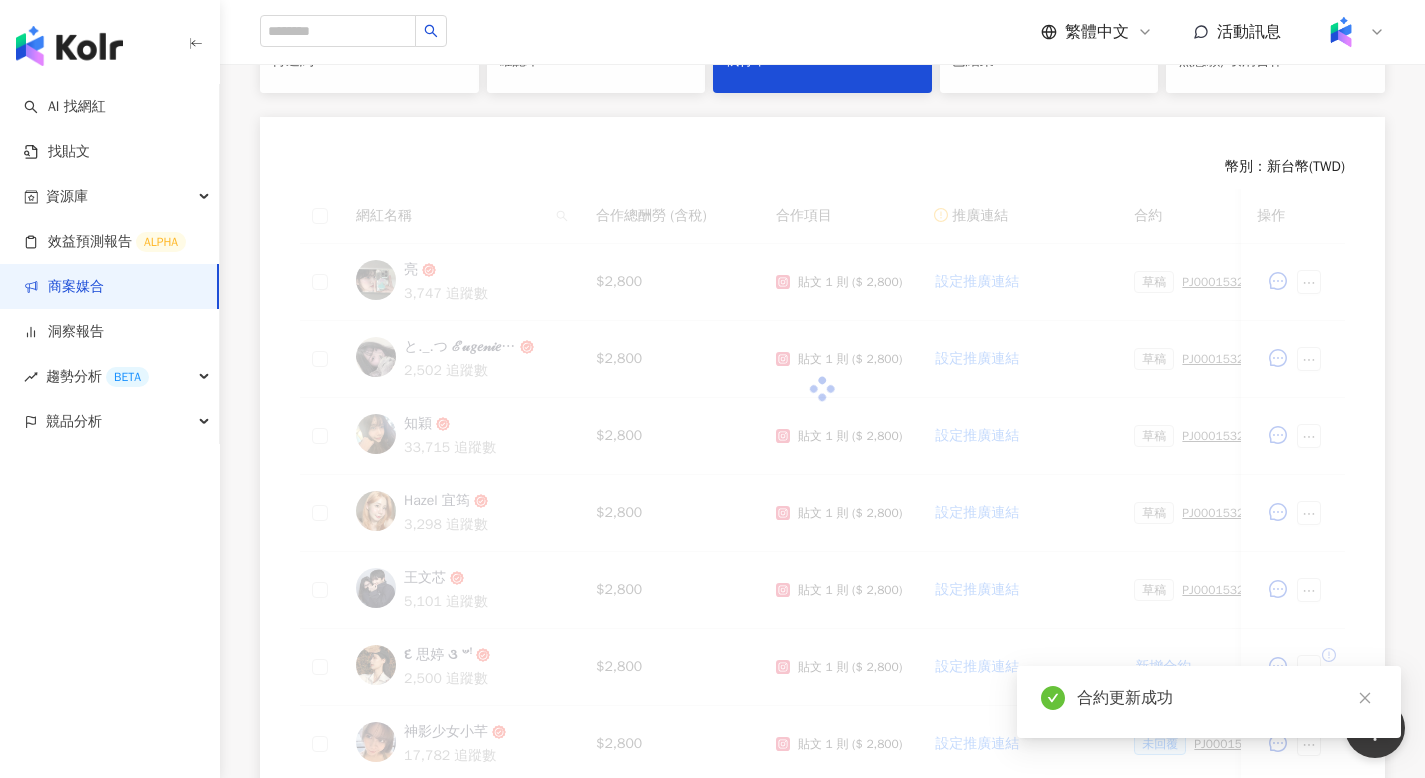 scroll, scrollTop: 619, scrollLeft: 0, axis: vertical 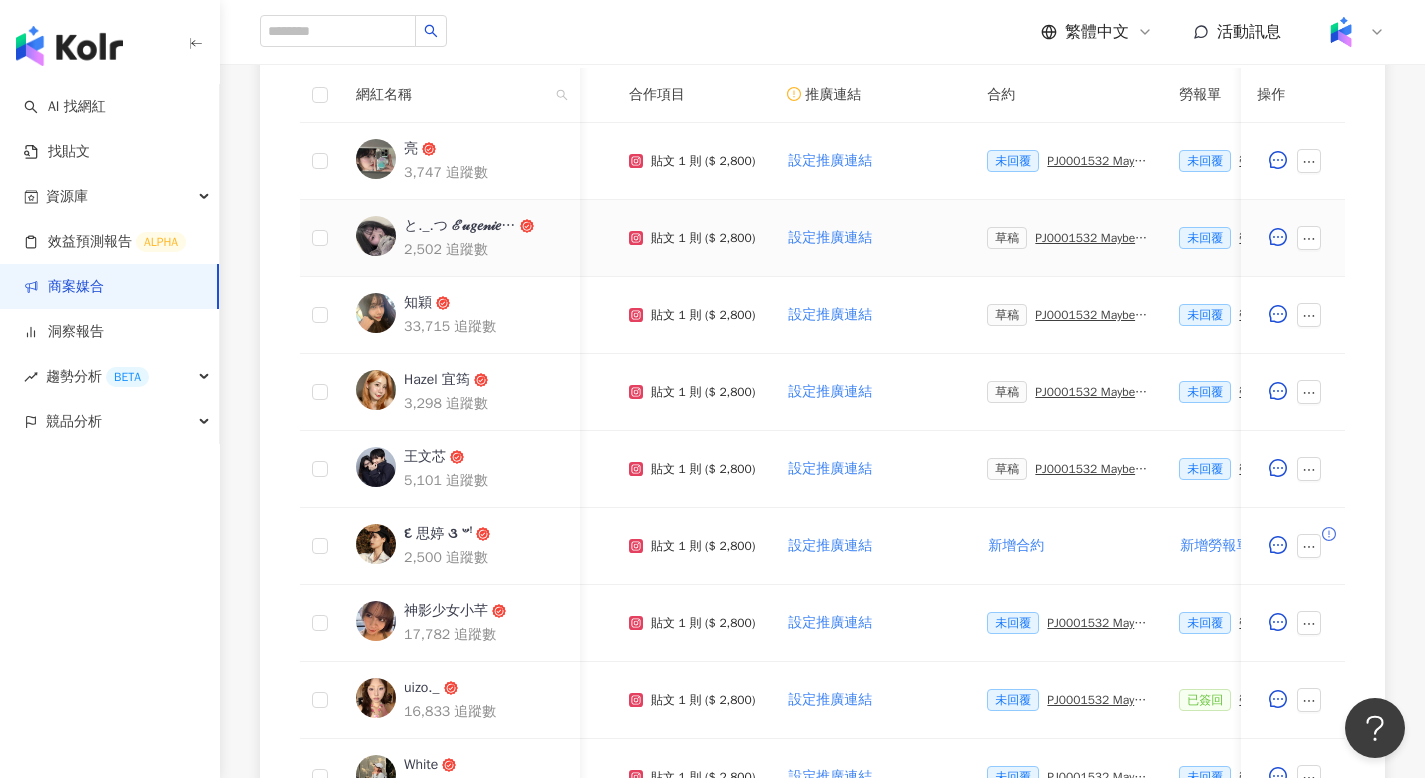 click on "PJ0001532 Maybelline_202506_skyhigh_小黑霸眼線液_萊雅合作備忘錄" at bounding box center (1091, 238) 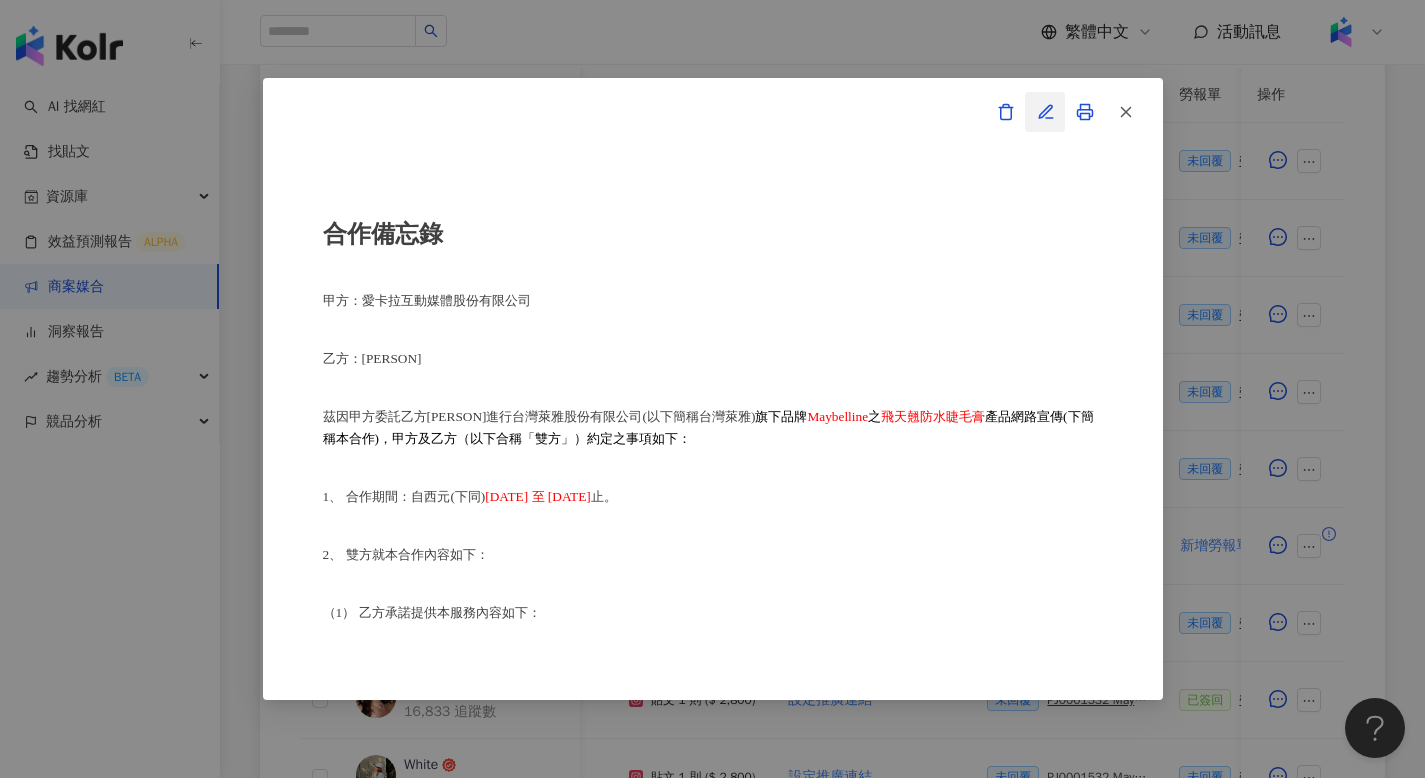 click 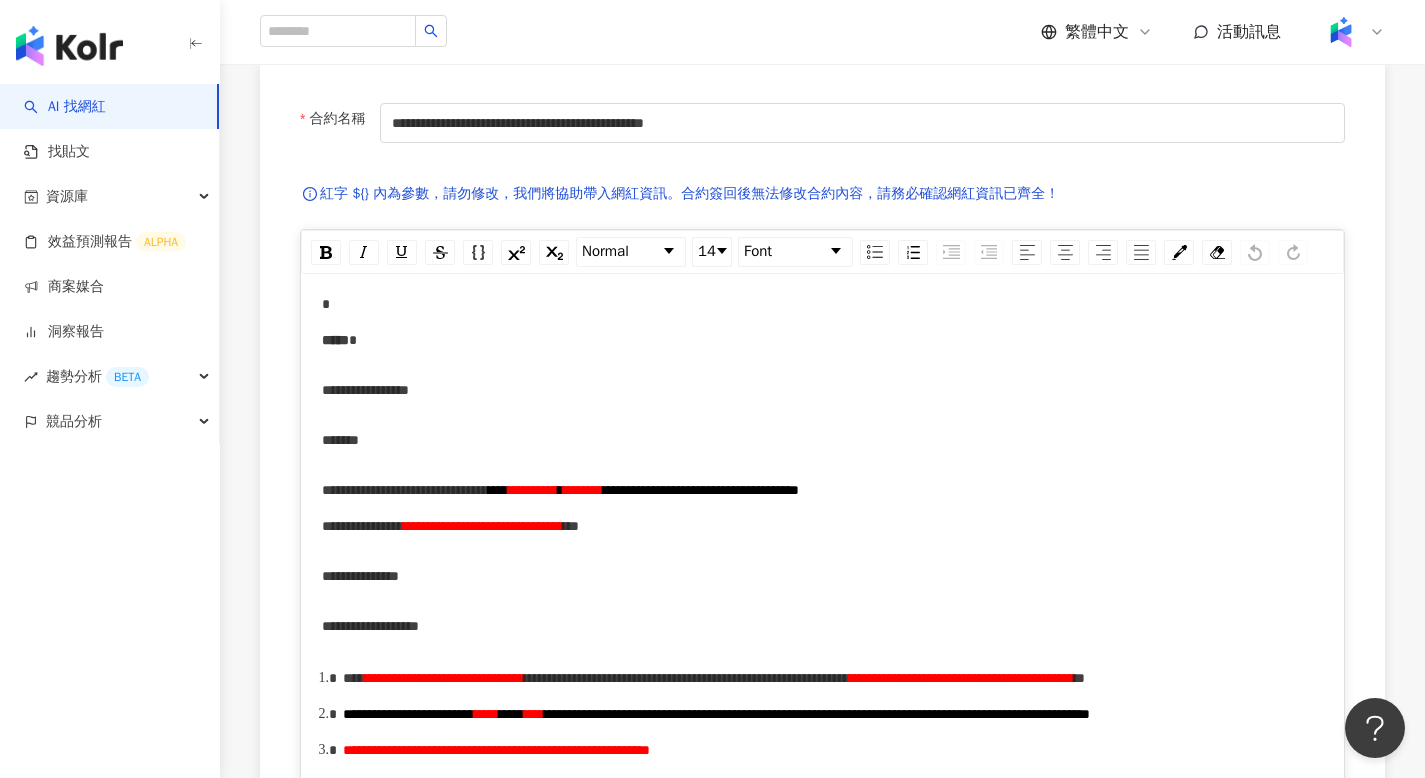 scroll, scrollTop: 711, scrollLeft: 0, axis: vertical 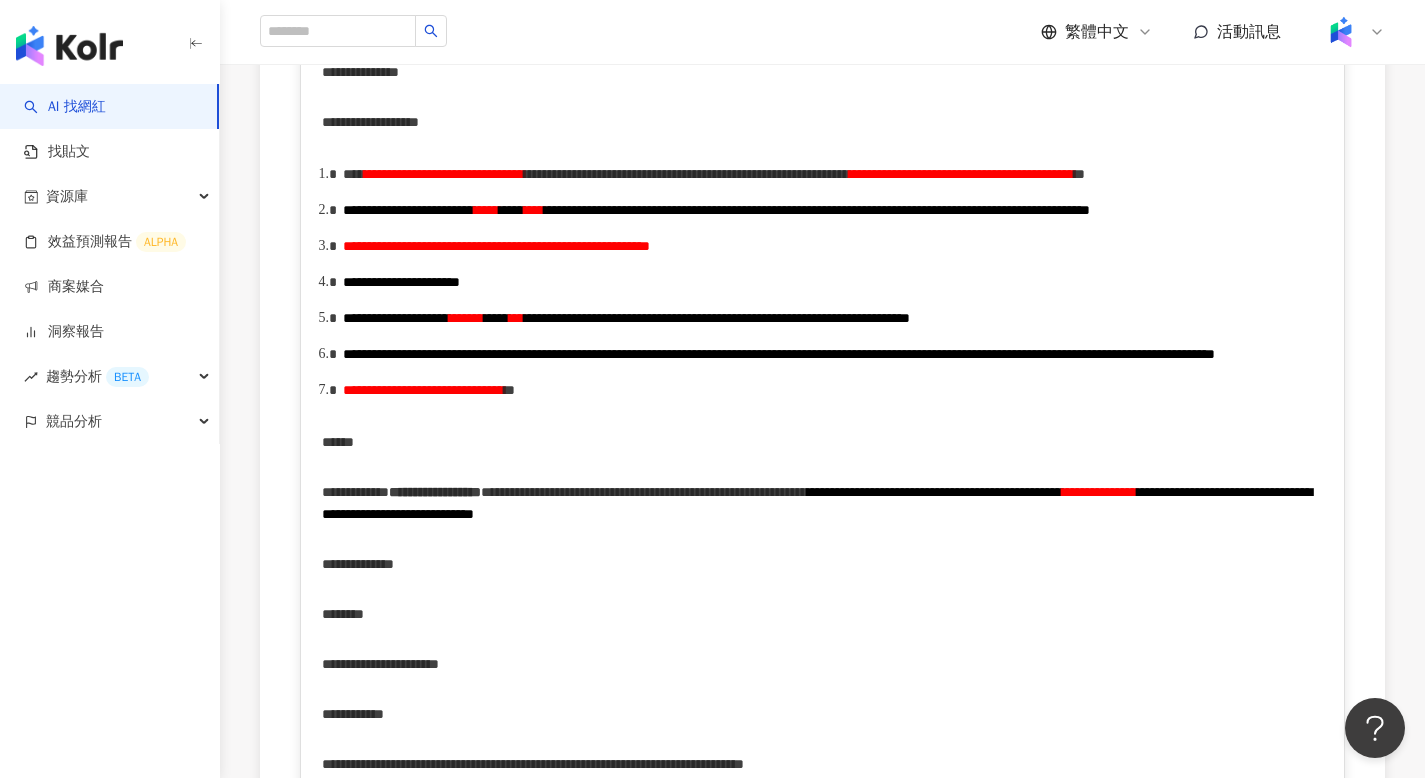 click on "**********" at bounding box center (961, 174) 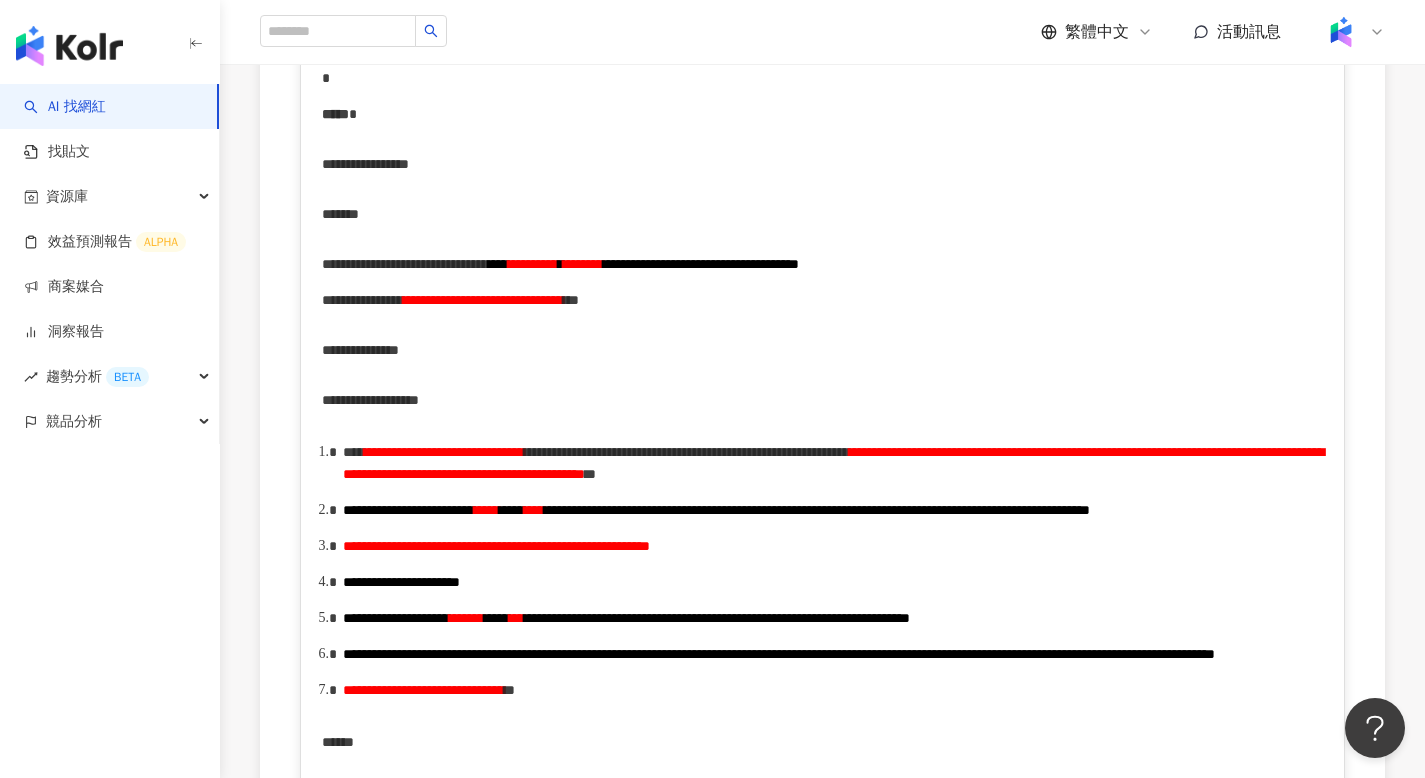 scroll, scrollTop: 0, scrollLeft: 0, axis: both 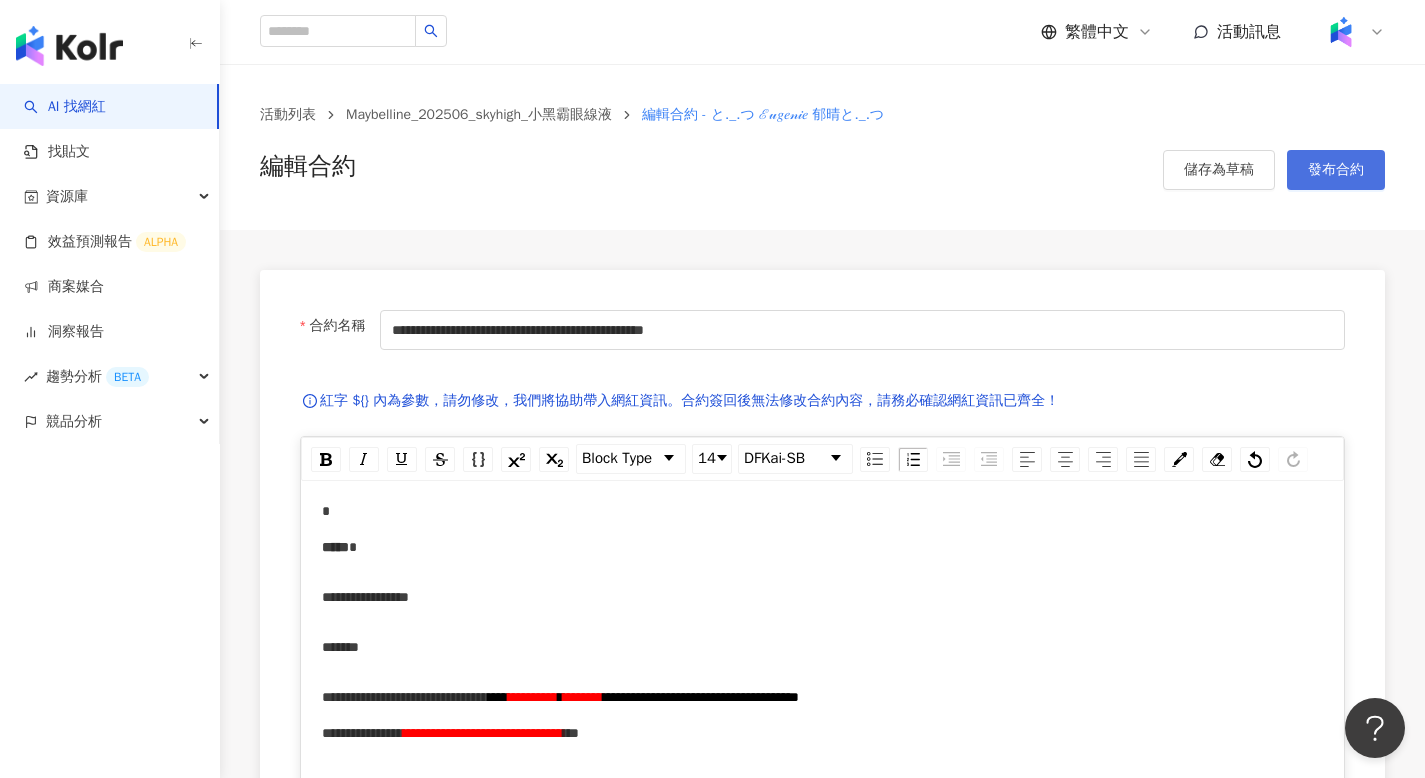 click on "發布合約" at bounding box center [1336, 170] 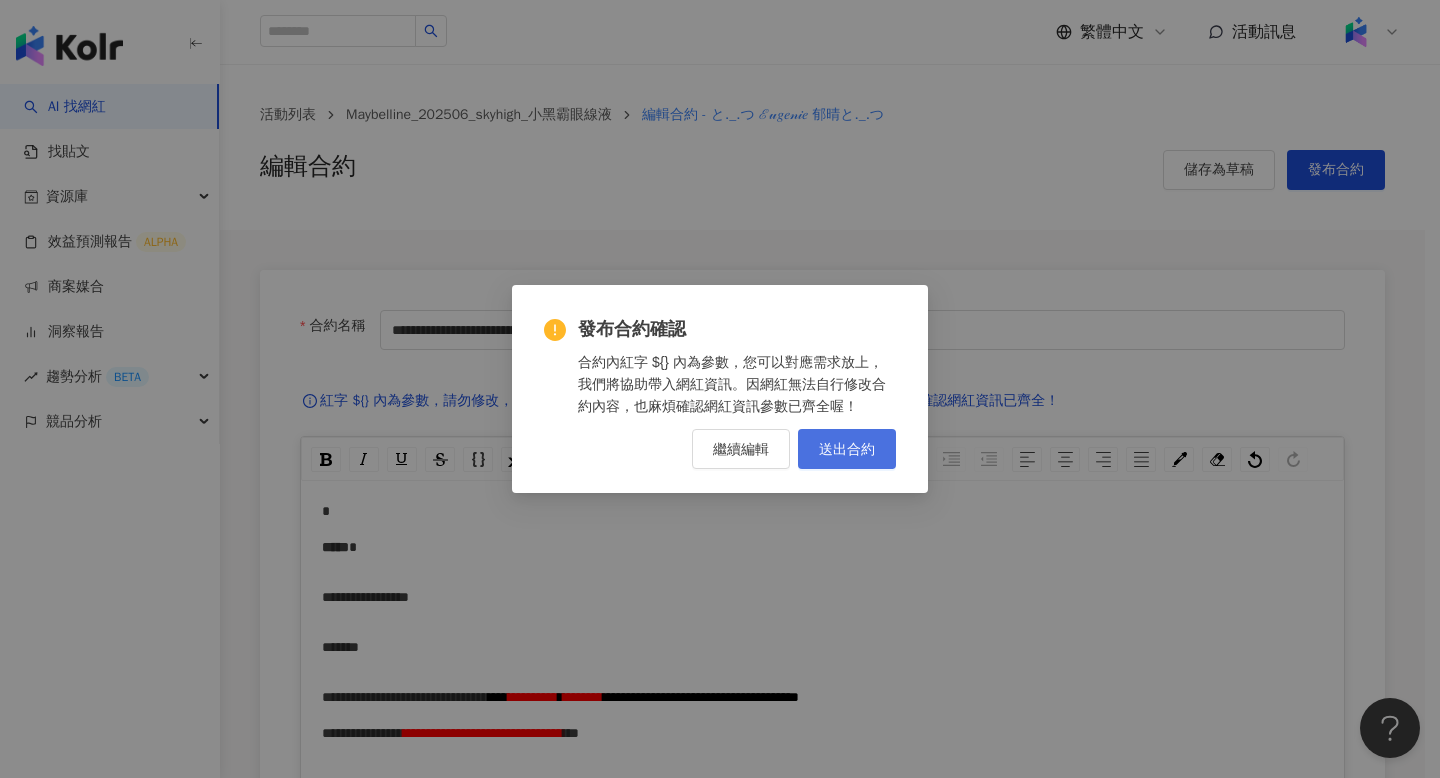 click on "送出合約" at bounding box center [847, 449] 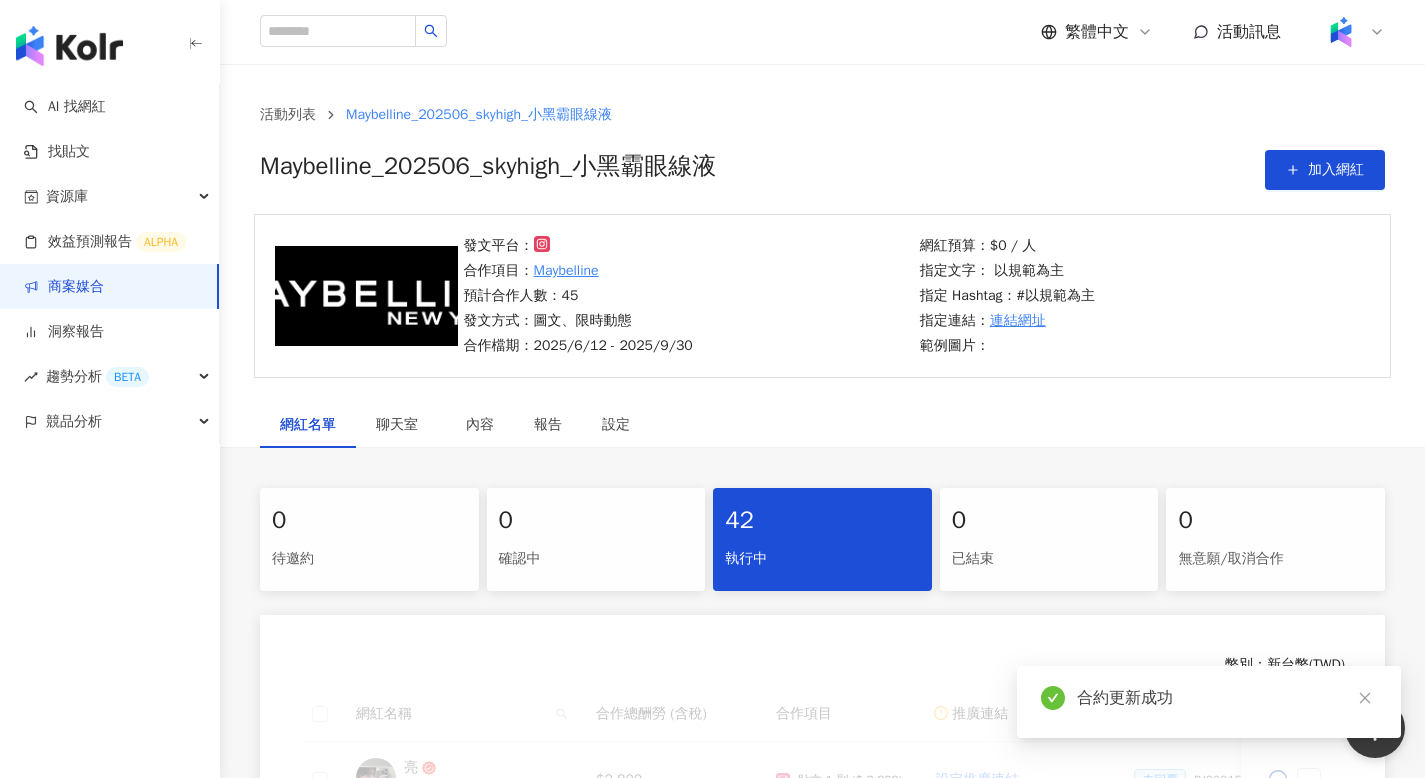 scroll, scrollTop: 629, scrollLeft: 0, axis: vertical 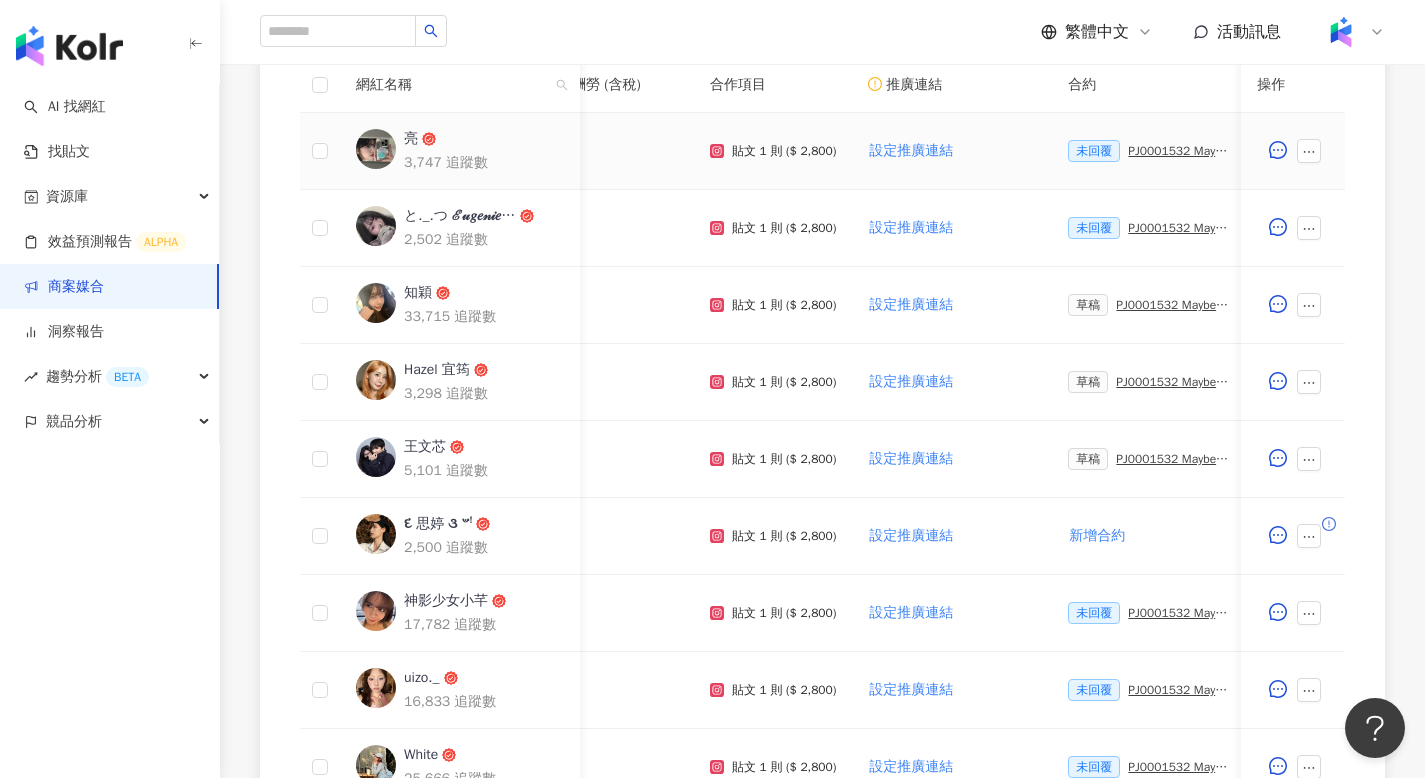 click on "PJ0001532 Maybelline_202506_skyhigh_小黑霸眼線液_萊雅合作備忘錄" at bounding box center (1178, 151) 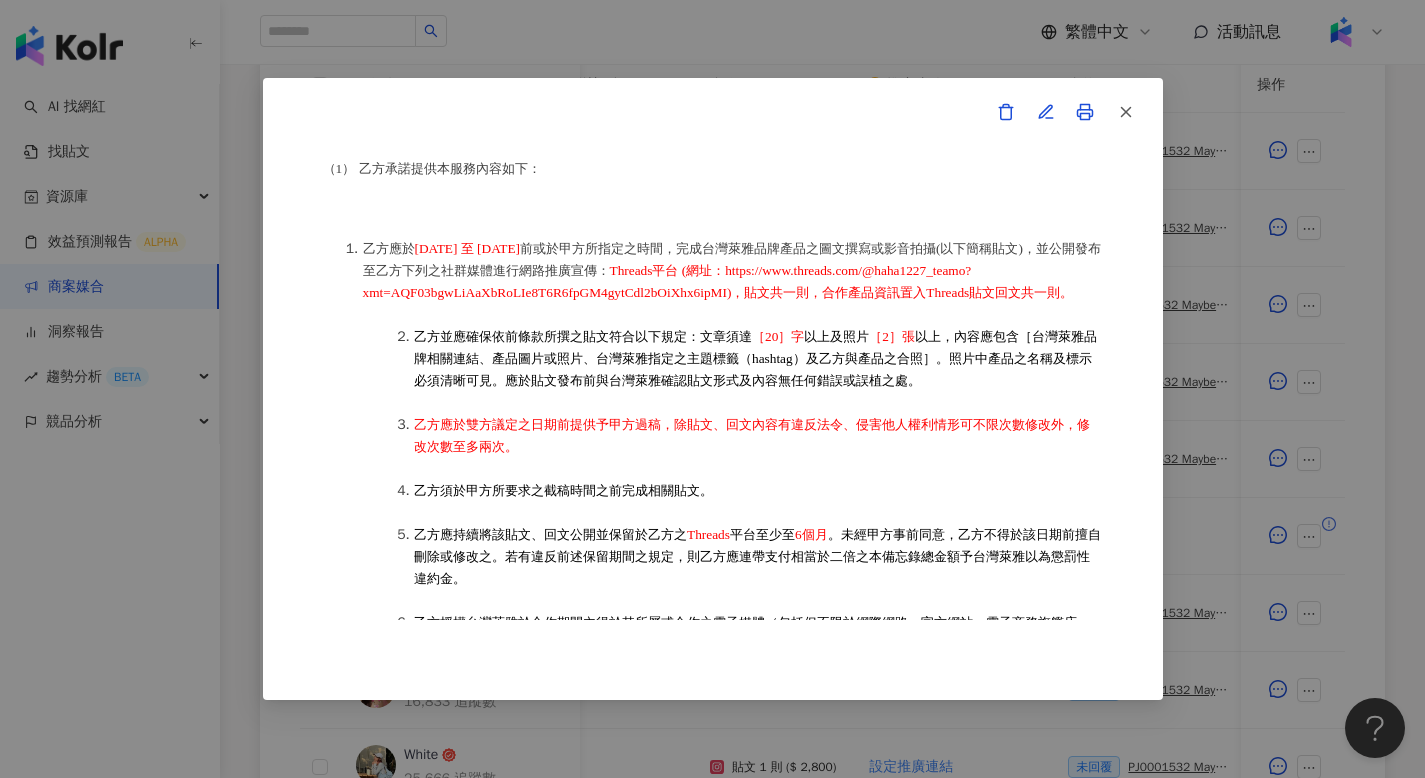 scroll, scrollTop: 480, scrollLeft: 0, axis: vertical 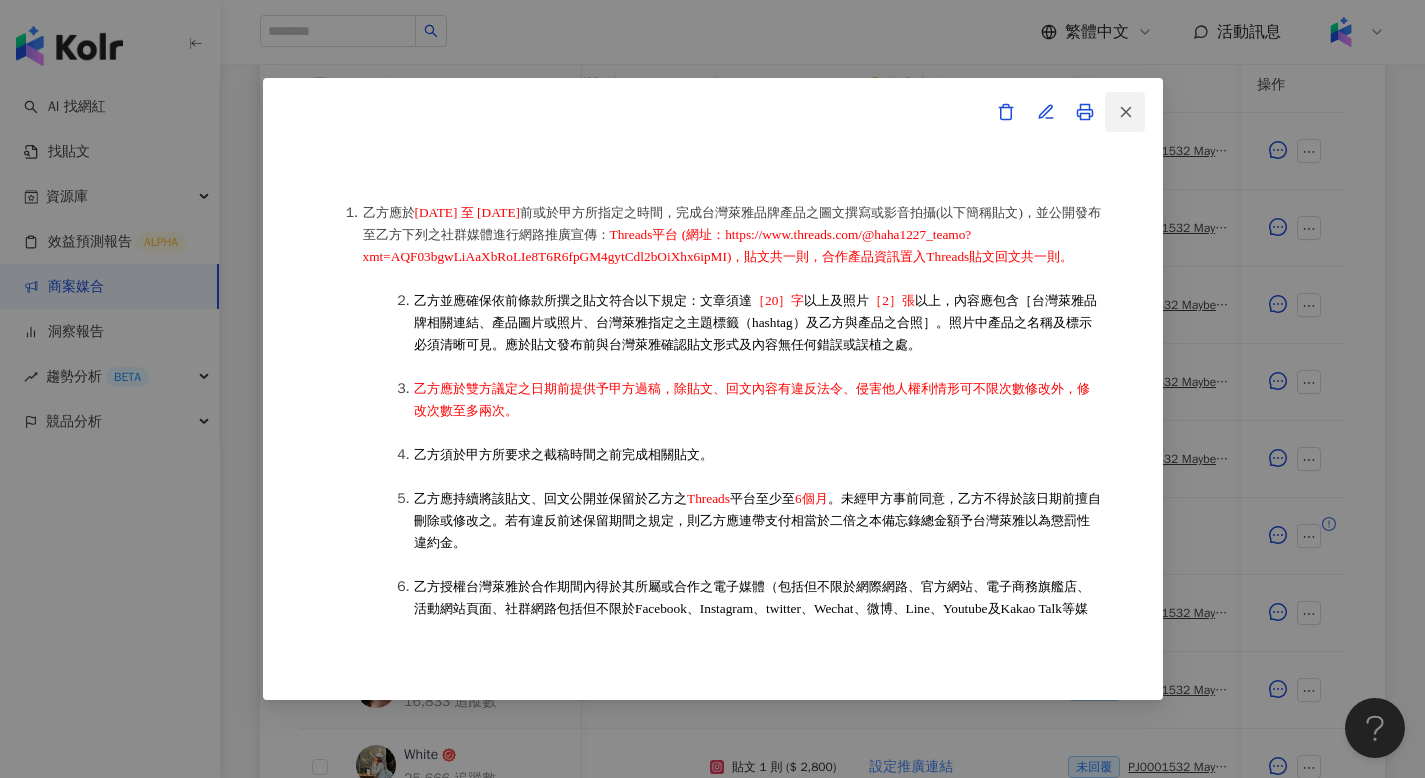click at bounding box center [1125, 112] 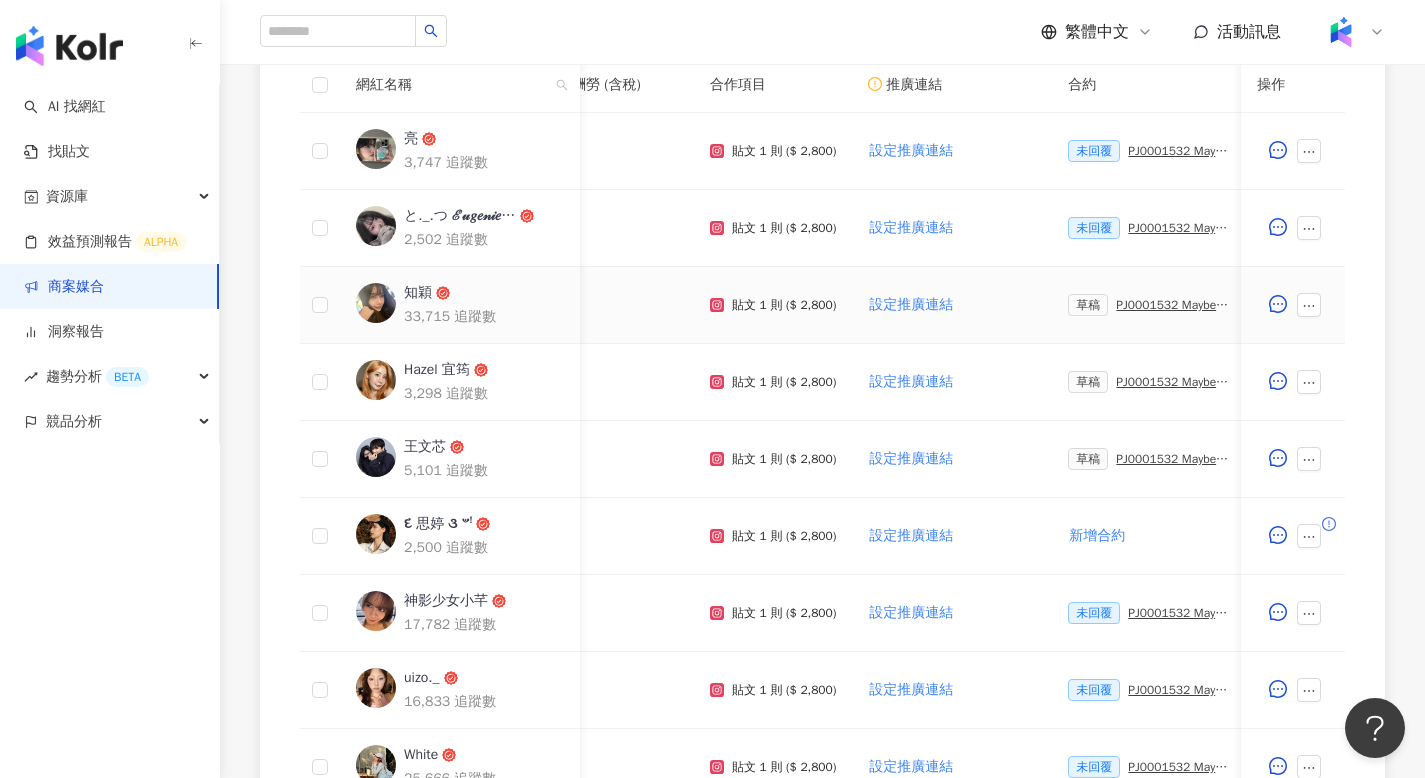 click on "草稿 PJ0001532 Maybelline_202506_skyhigh_小黑霸眼線液_萊雅合作備忘錄" at bounding box center [1148, 305] 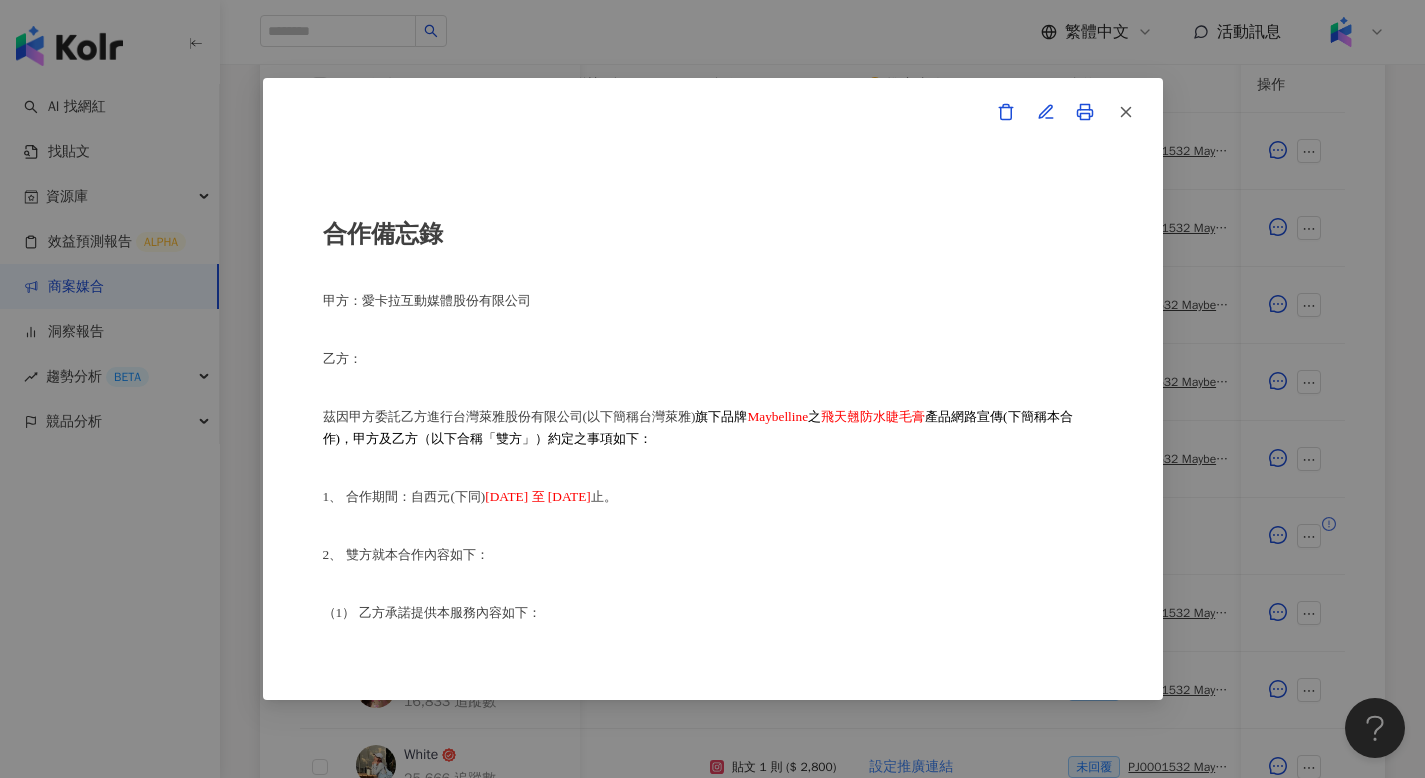 drag, startPoint x: 1047, startPoint y: 111, endPoint x: 1013, endPoint y: 79, distance: 46.69047 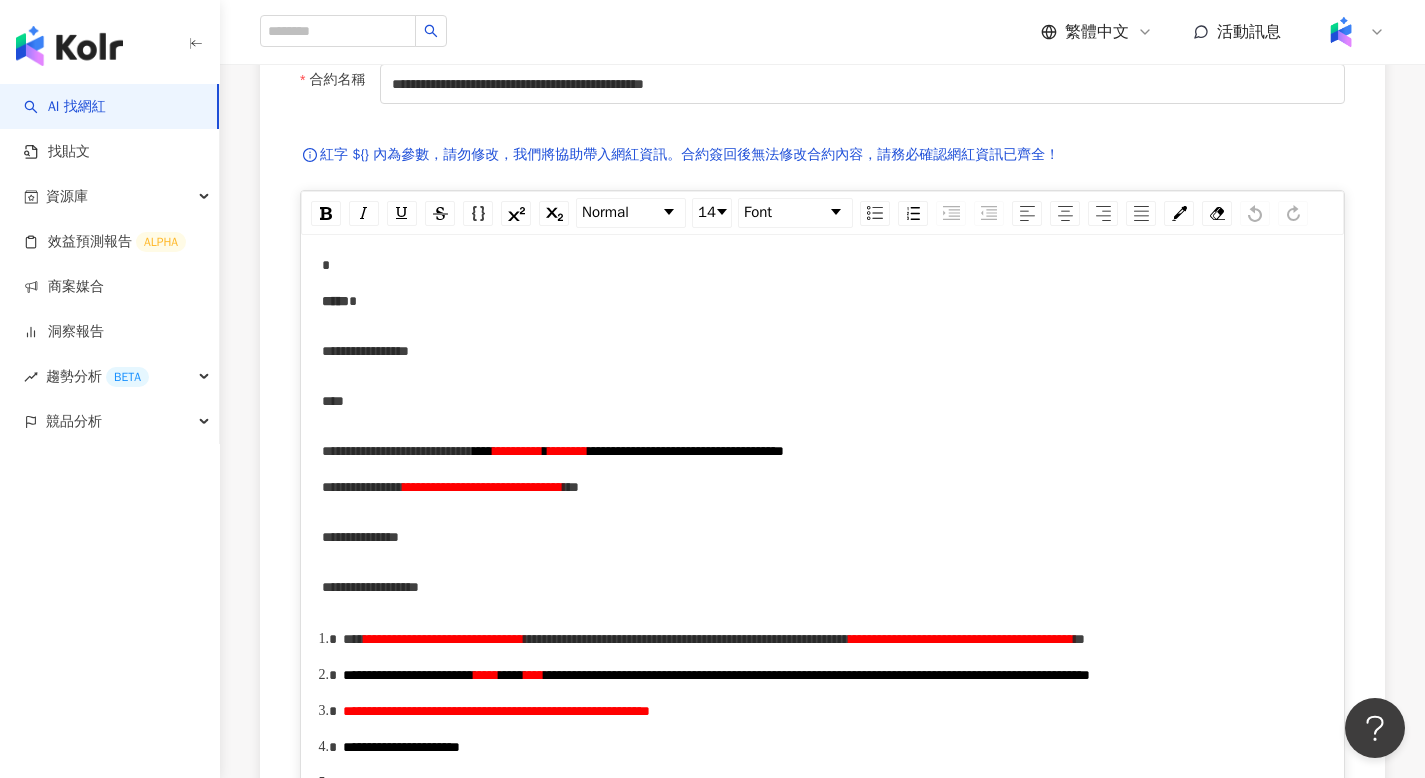 scroll, scrollTop: 408, scrollLeft: 0, axis: vertical 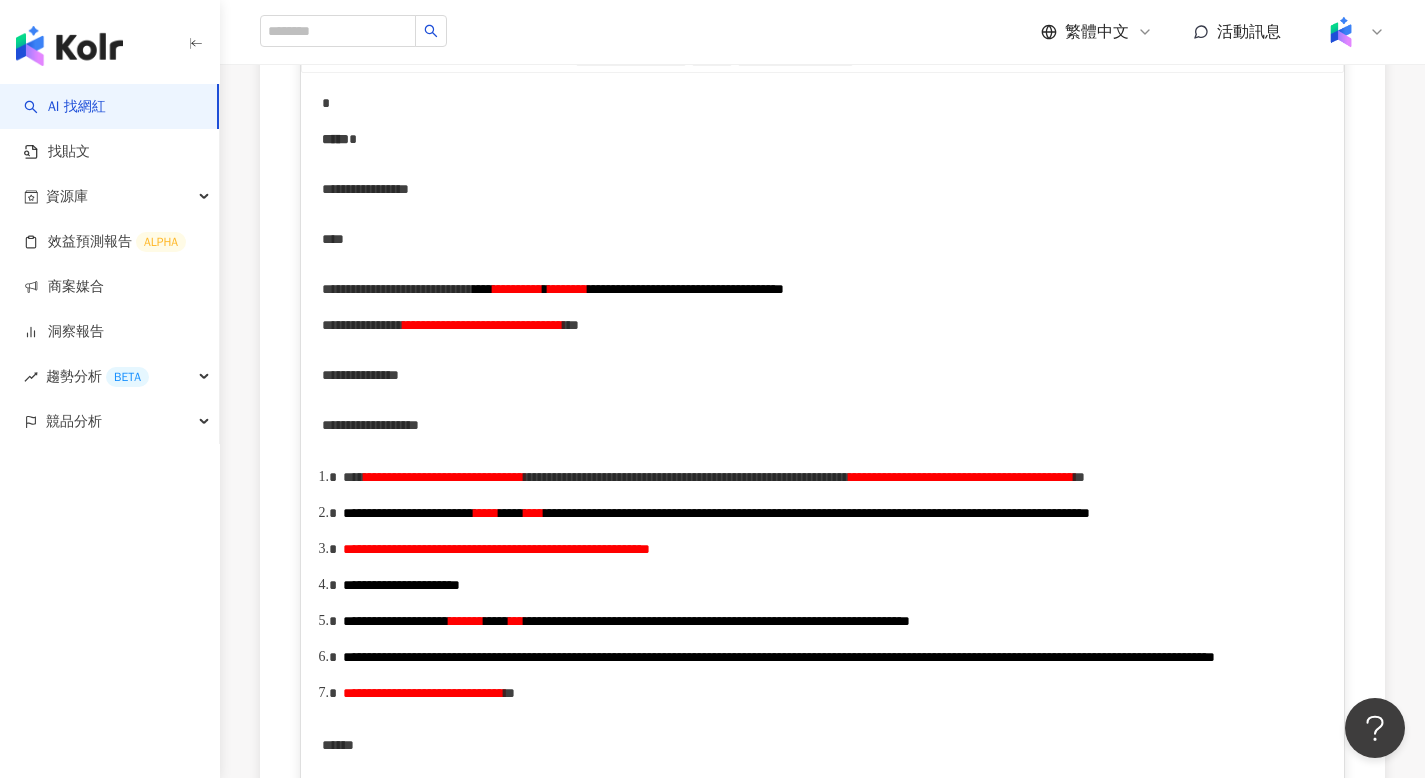 drag, startPoint x: 711, startPoint y: 517, endPoint x: 770, endPoint y: 601, distance: 102.64989 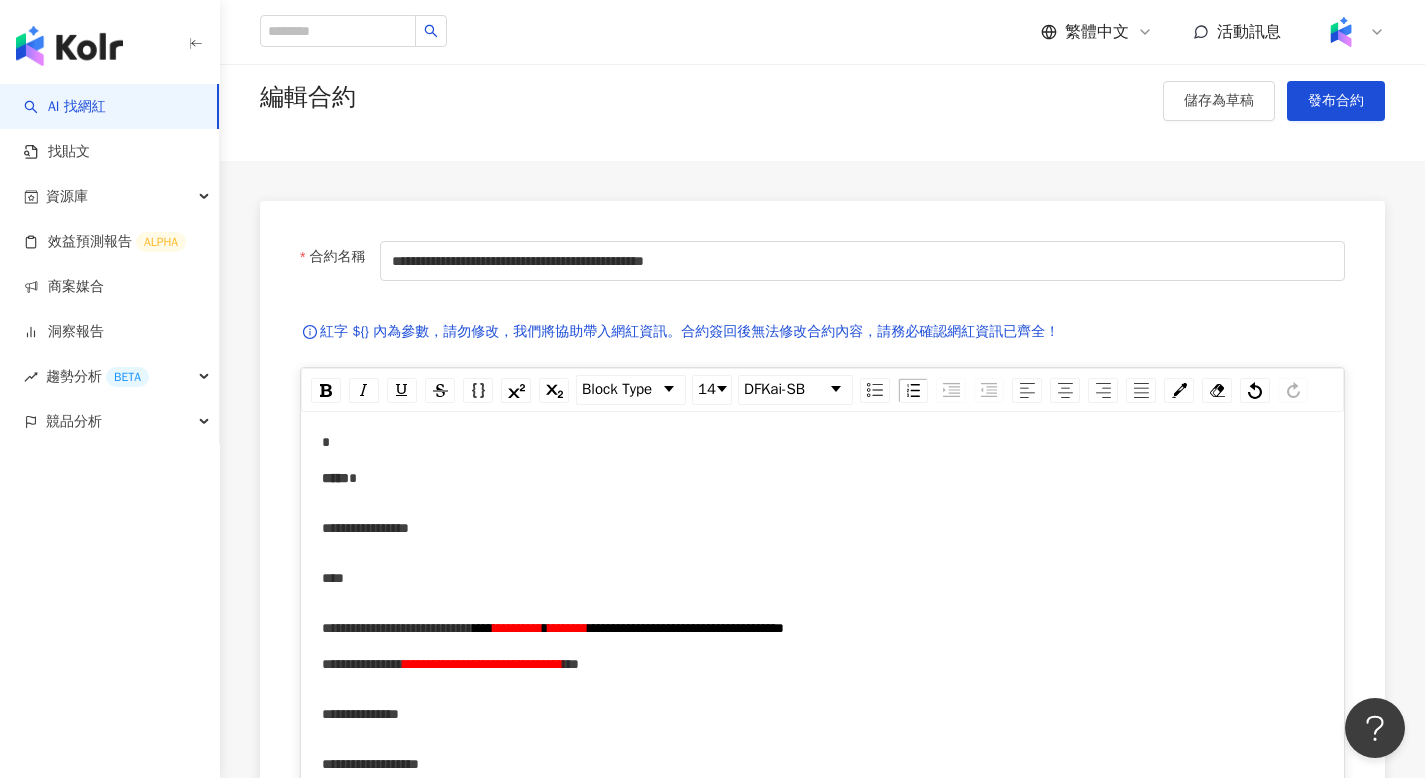 scroll, scrollTop: 0, scrollLeft: 0, axis: both 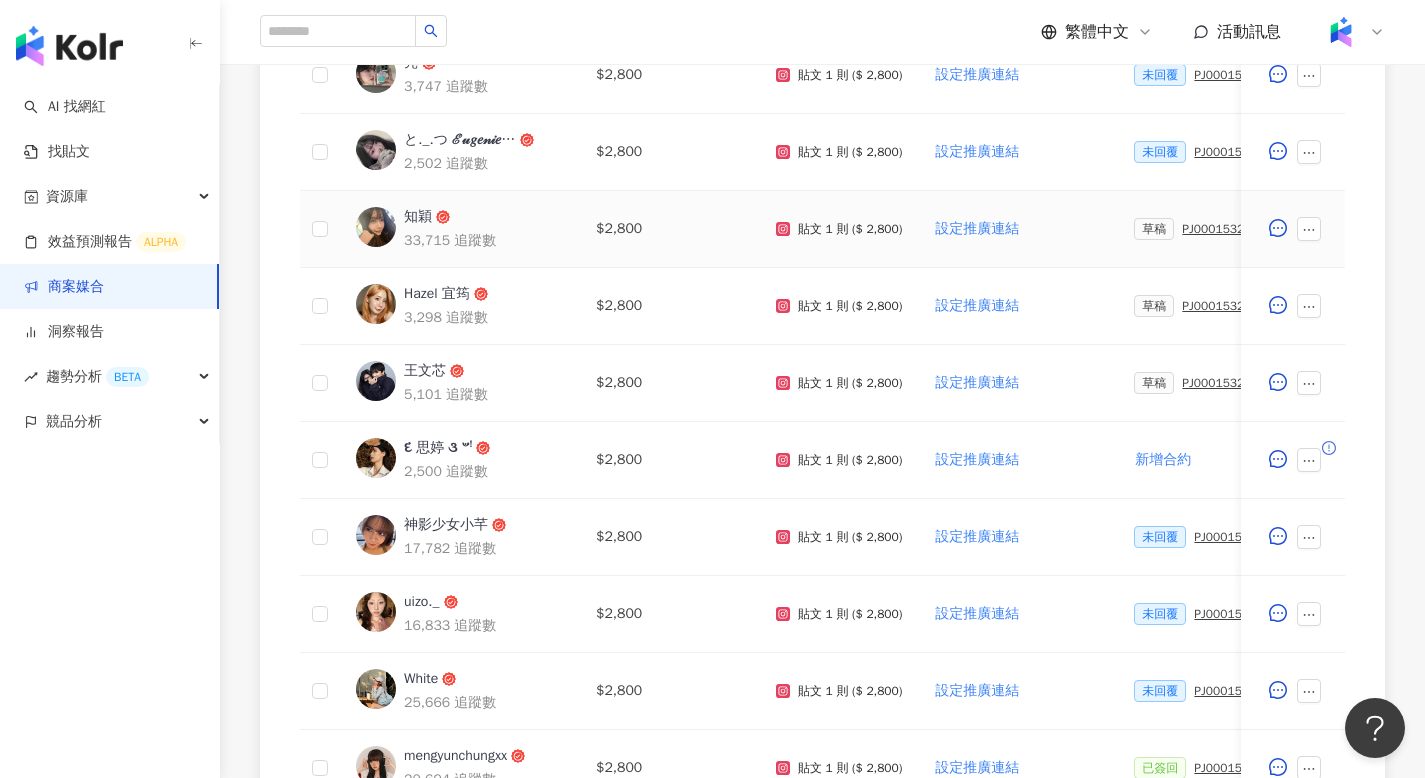 click on "PJ0001532 Maybelline_202506_skyhigh_小黑霸眼線液_萊雅合作備忘錄" at bounding box center [1238, 229] 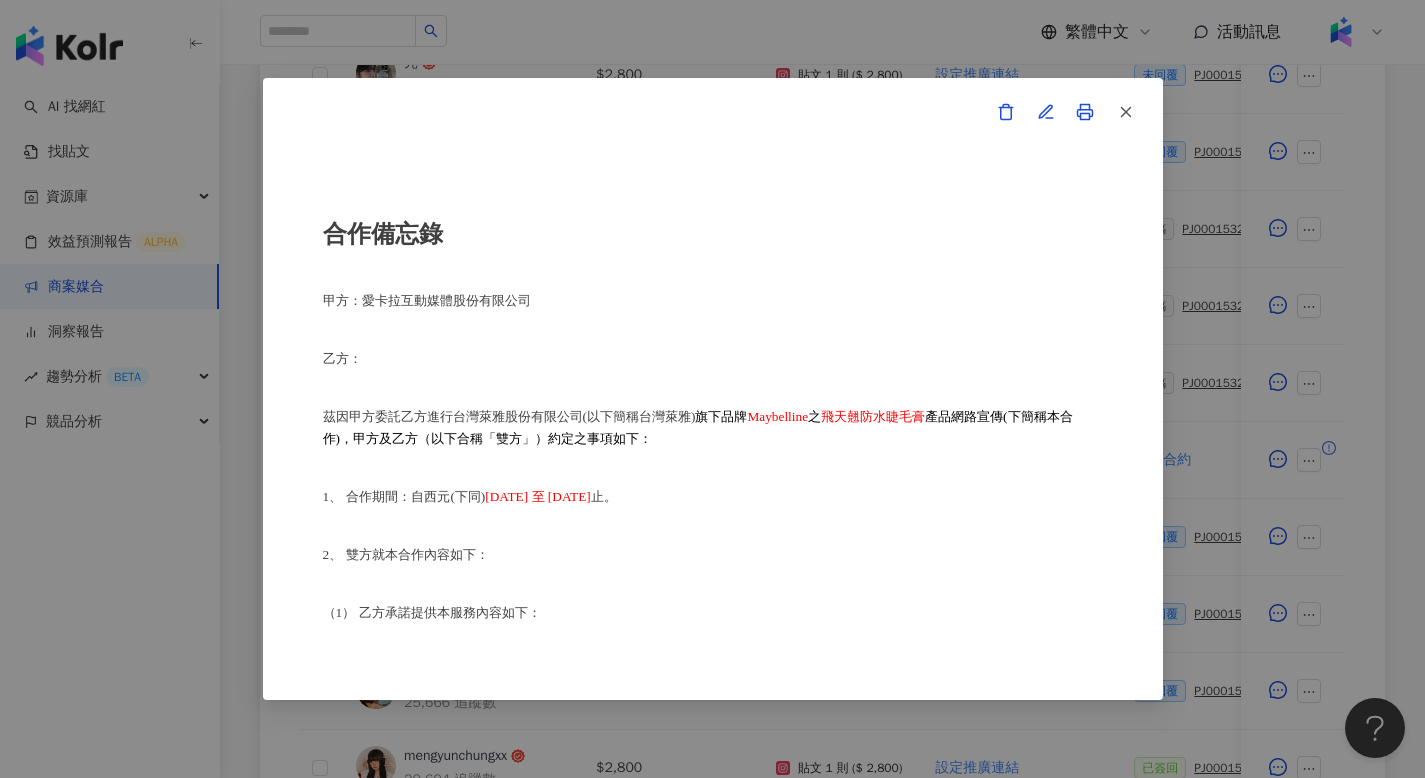 click on "合作備忘錄
甲方：愛卡拉互動媒體股份有限公司
乙方：
茲因甲方委託乙方進行台灣萊雅股份有限公司(以下簡稱台灣萊雅) 旗下品牌 Maybelline 之 飛天翹防水睫毛膏 產品網路宣傳(下簡稱本合作)，甲方及乙方（以下合稱「雙方」）約定之事項如下：
1、   合作期間：自西元(下同)   2025 年 6 月 30 日至 2025 年 8 月 8 日 止。
2、   雙方就本合作內容如下：
（1）   乙方承諾提供本服務內容如下：
乙方應於  2025 年 6 月 30 日至 2025 年 8 月 8 日 前或於甲方所指定之時間，完成台灣萊雅品牌產品之圖文撰寫或影音拍攝(以下簡稱貼文)，並公開發布至乙方下列之社群媒體進行網路推廣宣傳： Threads平台 (網址：)，貼文共一則，合作產品資訊置入Threads貼文回文共一則。
乙方並應確保依前條款所撰之貼文符合以下規定：文章須達 ［20］字 ［2］張" at bounding box center [712, 389] 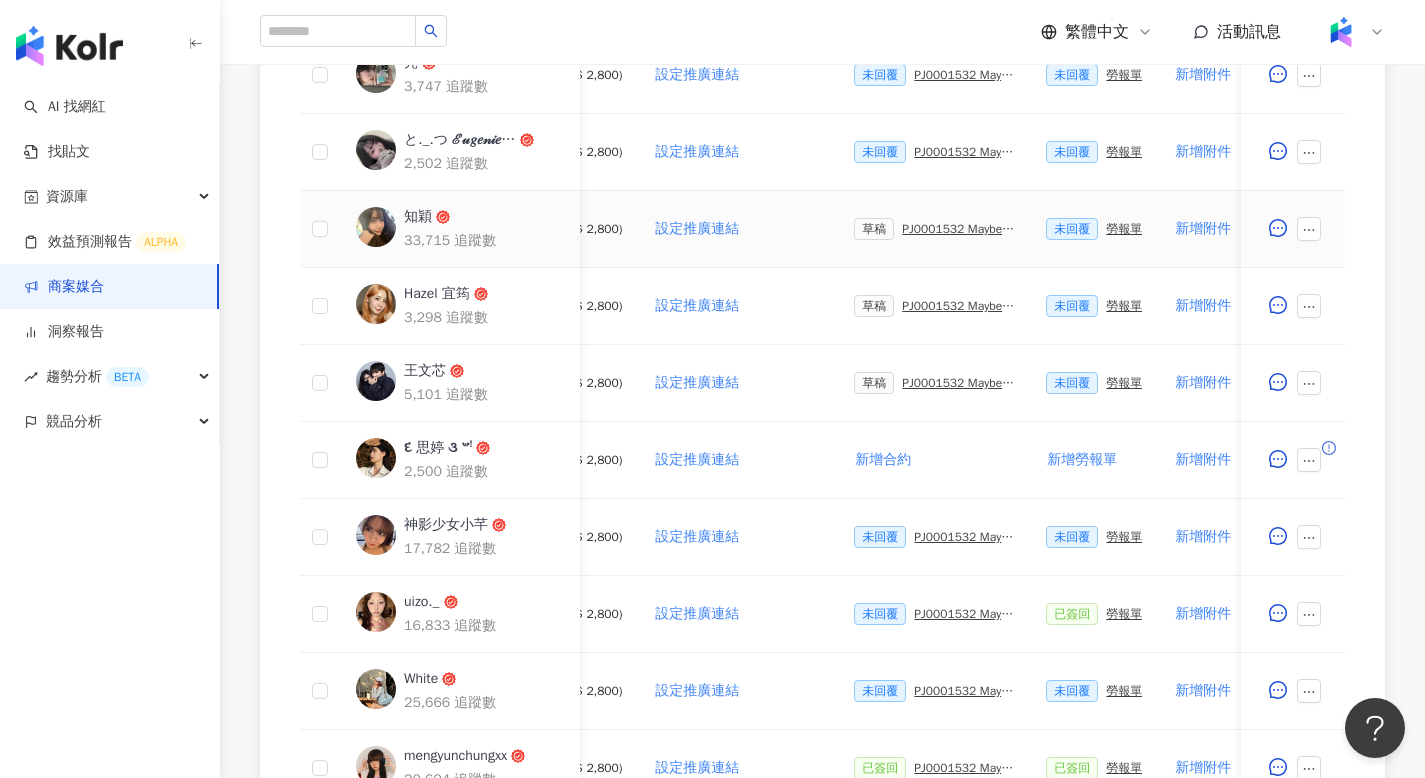 scroll, scrollTop: 0, scrollLeft: 282, axis: horizontal 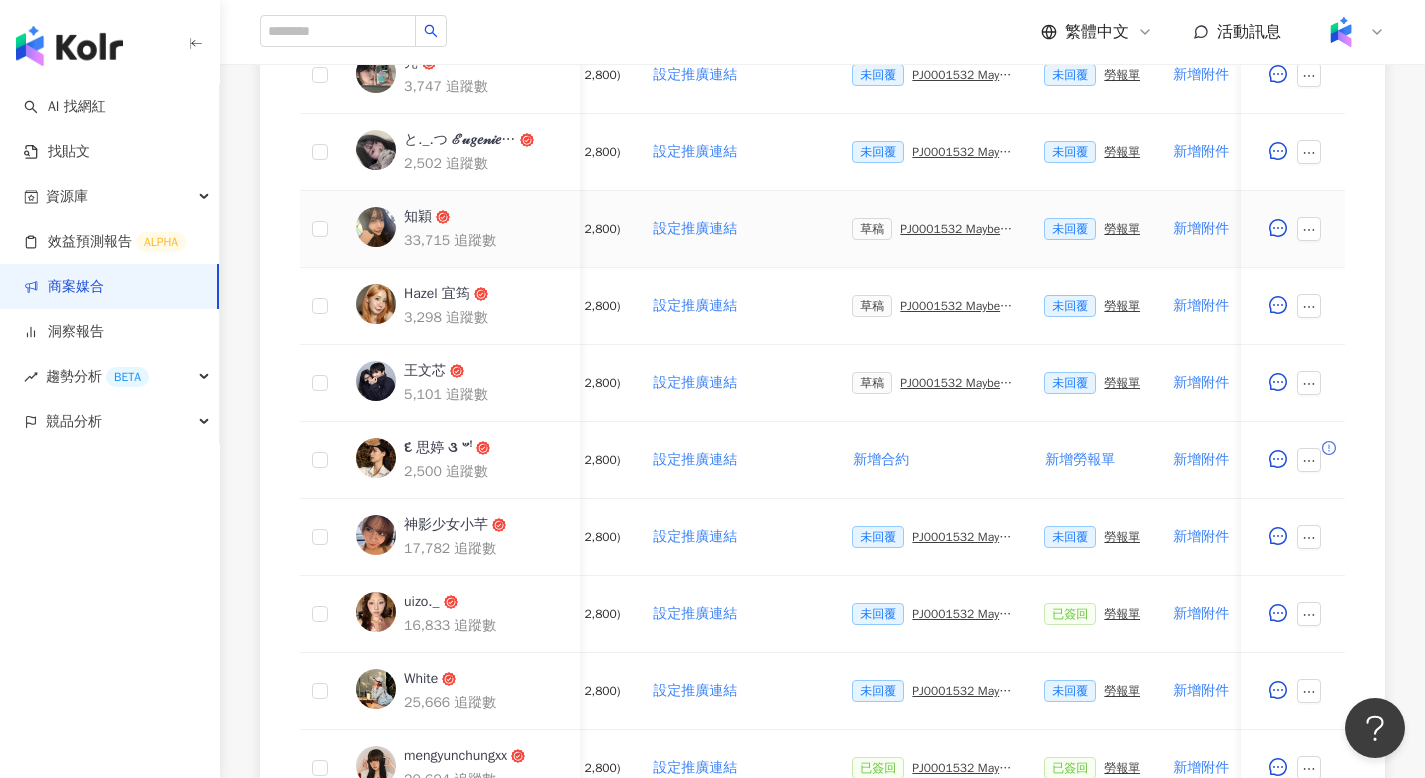 click on "PJ0001532 Maybelline_202506_skyhigh_小黑霸眼線液_萊雅合作備忘錄" at bounding box center (956, 229) 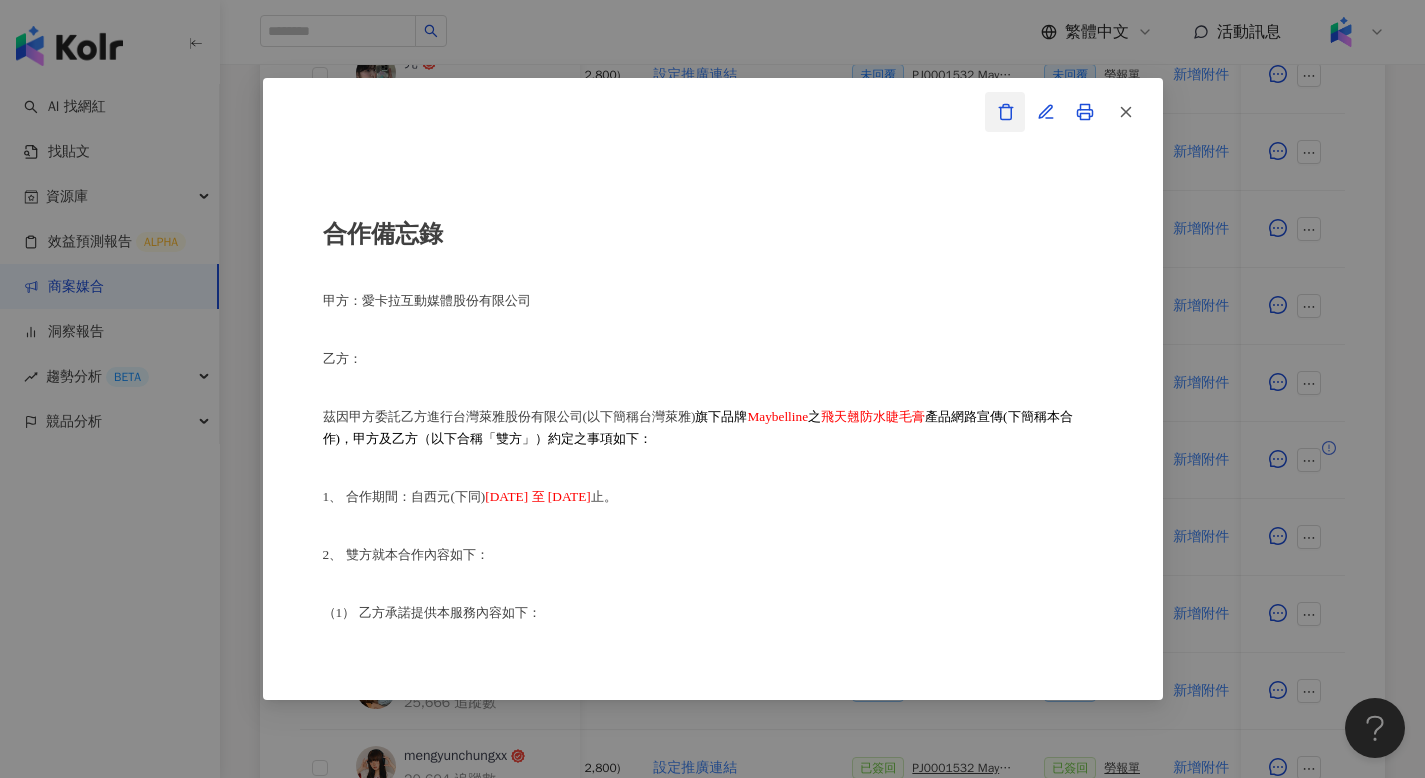 click 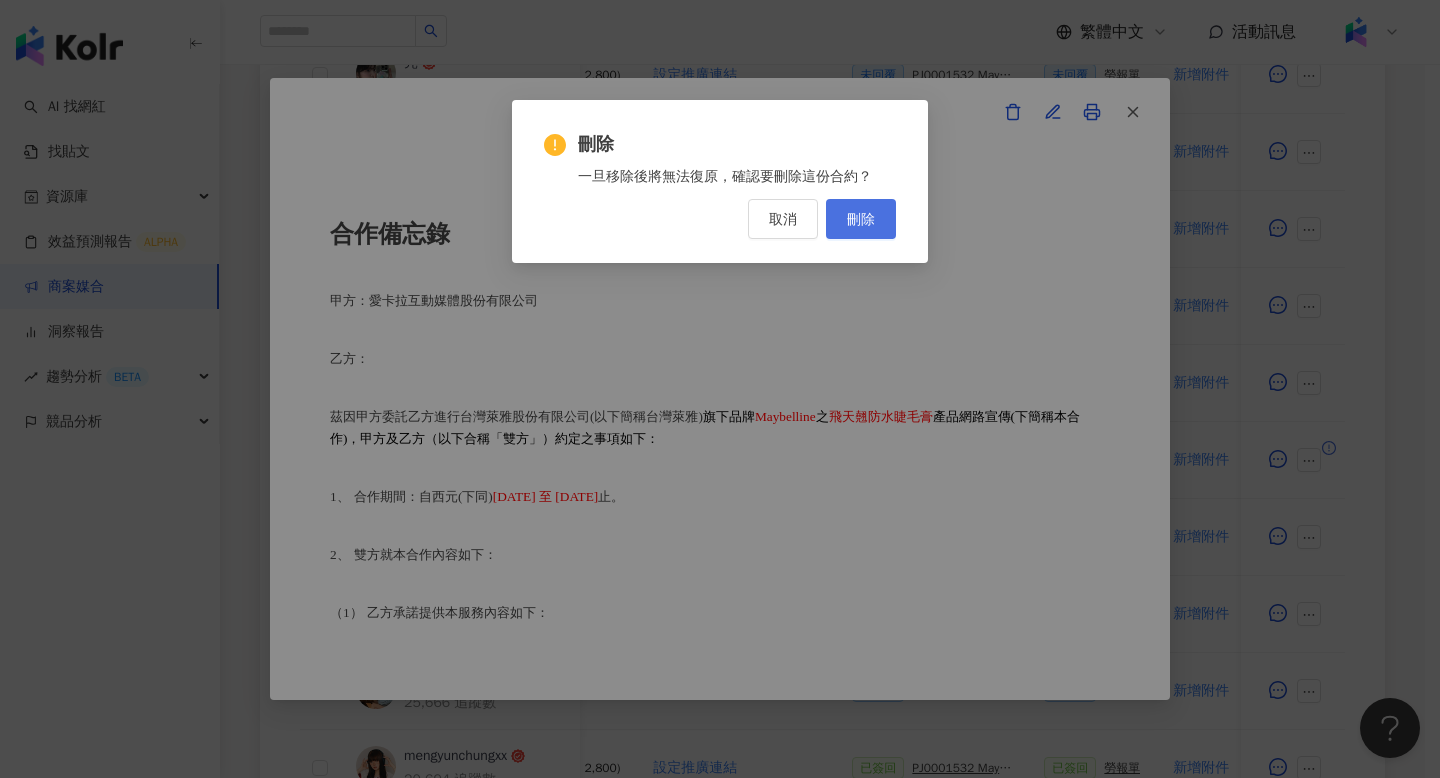 click on "刪除" at bounding box center (861, 219) 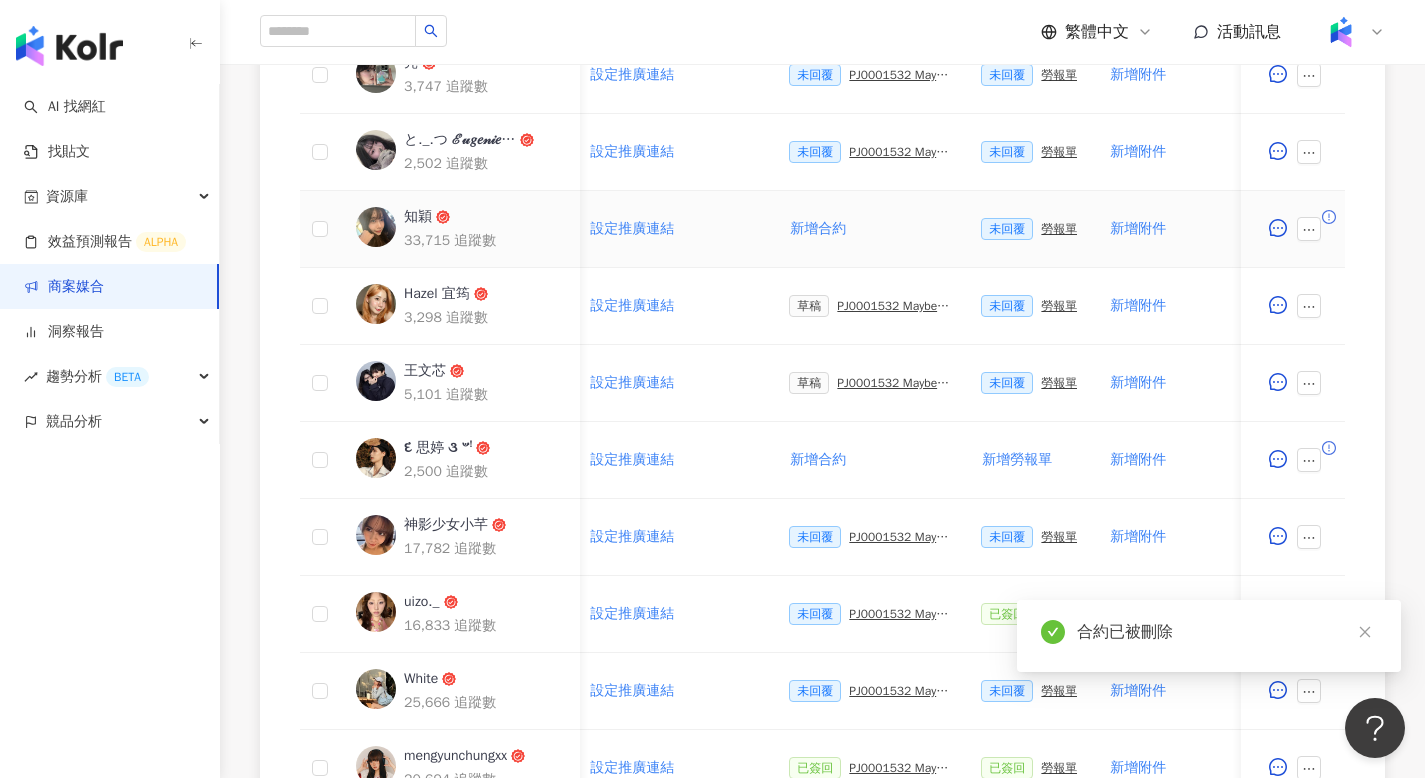scroll, scrollTop: 0, scrollLeft: 344, axis: horizontal 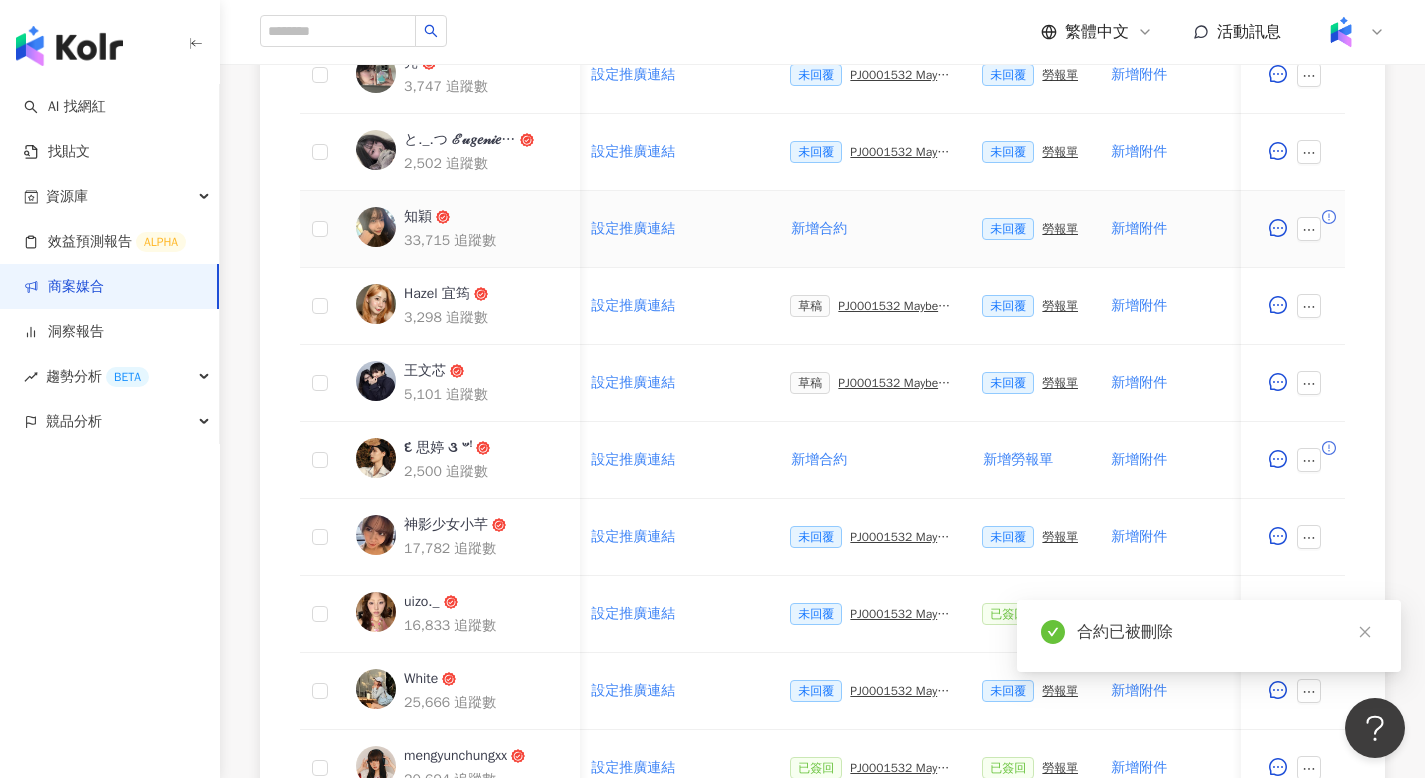 click on "勞報單" at bounding box center (1060, 229) 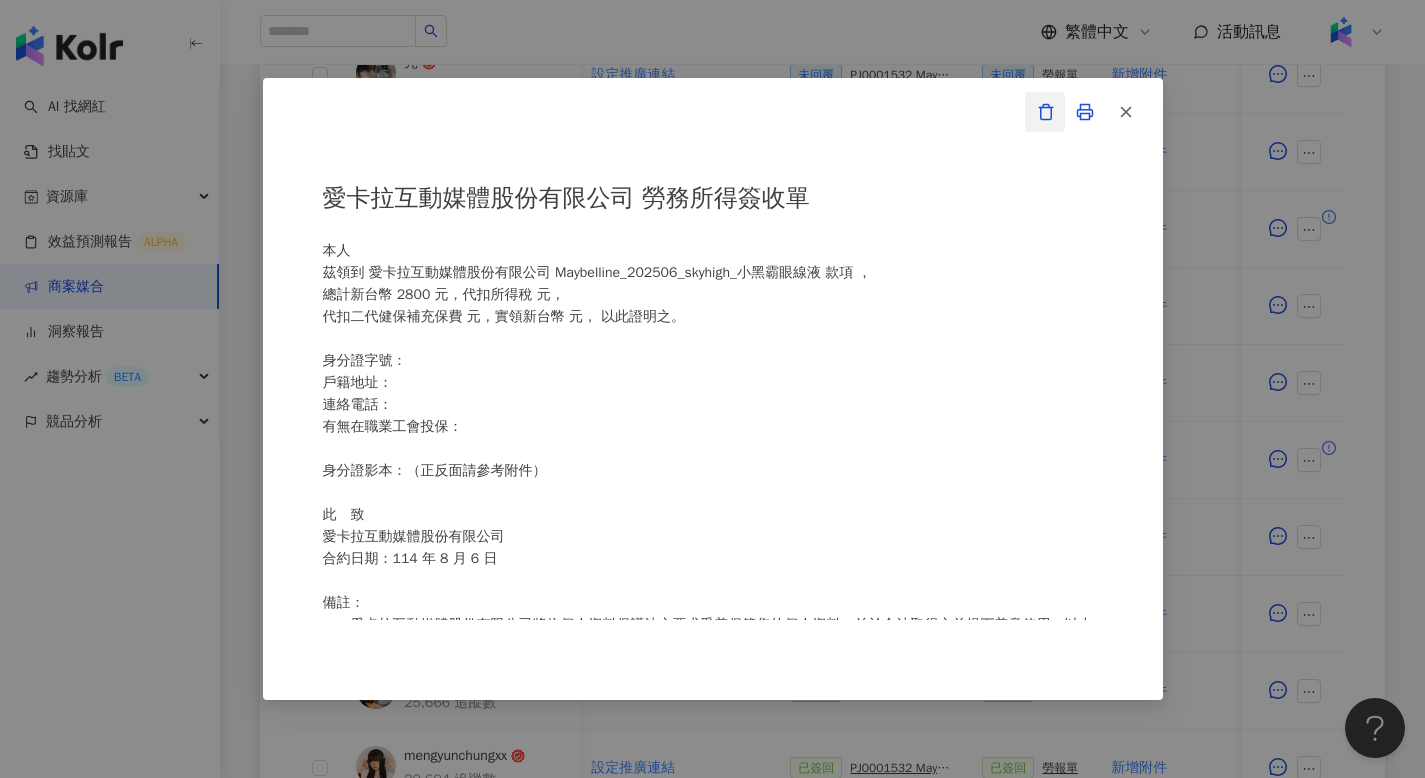 click at bounding box center [1045, 112] 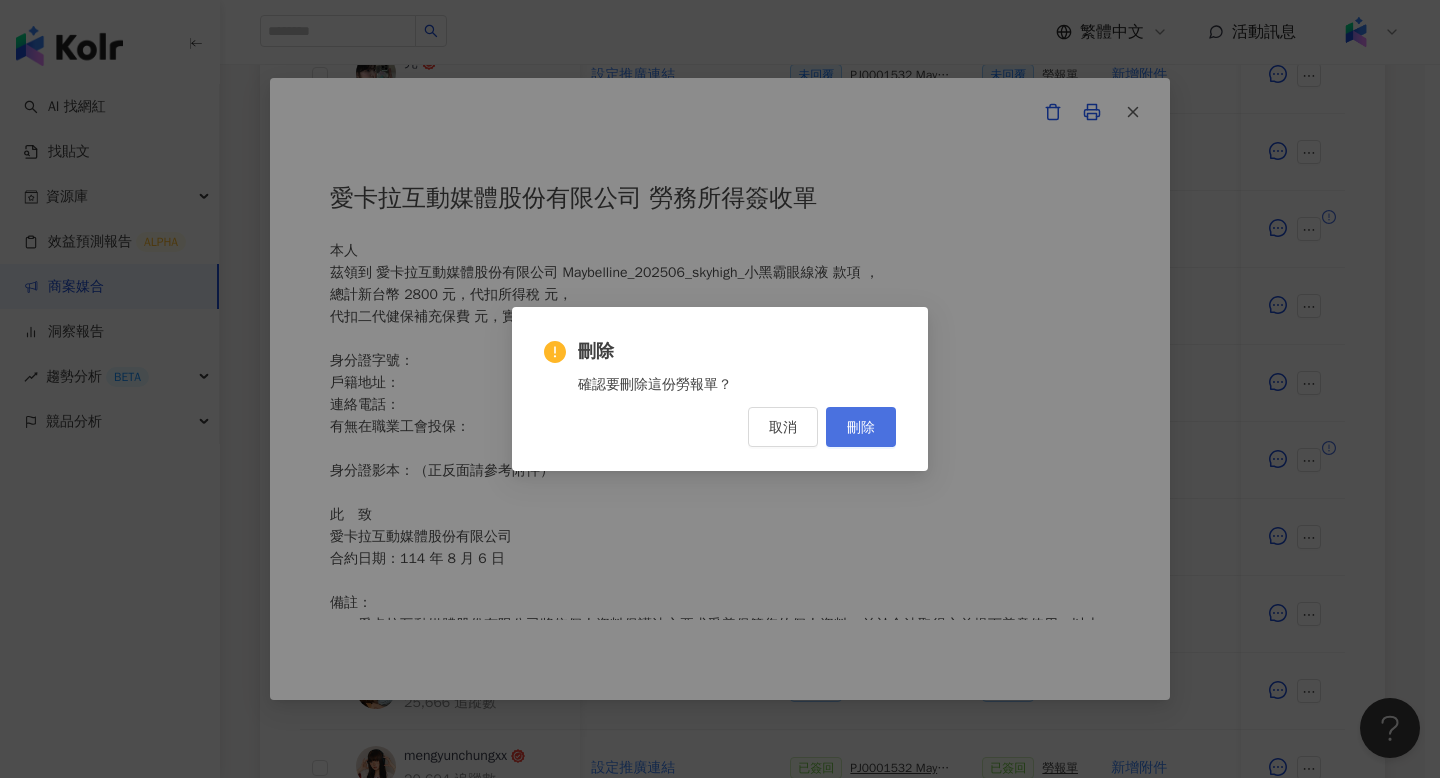 click on "刪除" at bounding box center [861, 427] 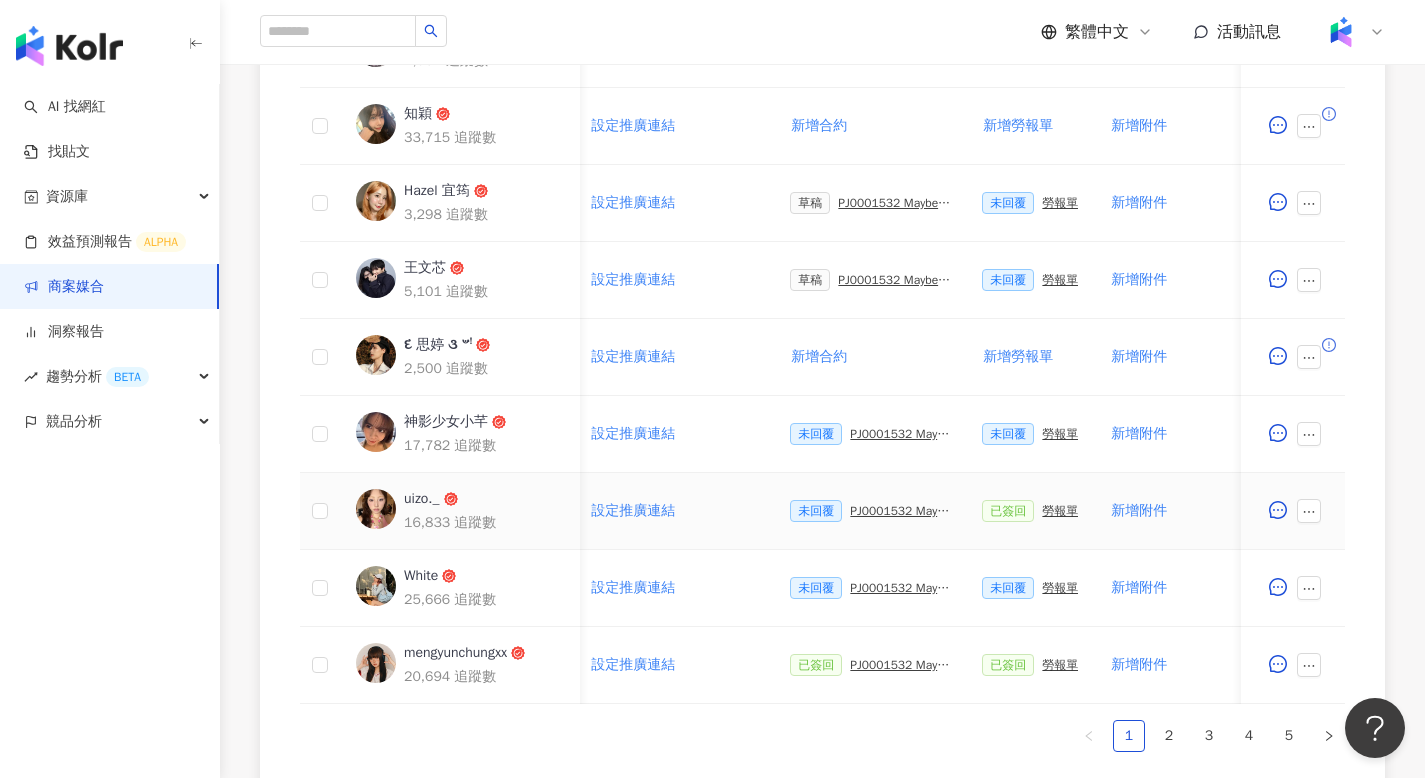 scroll, scrollTop: 705, scrollLeft: 0, axis: vertical 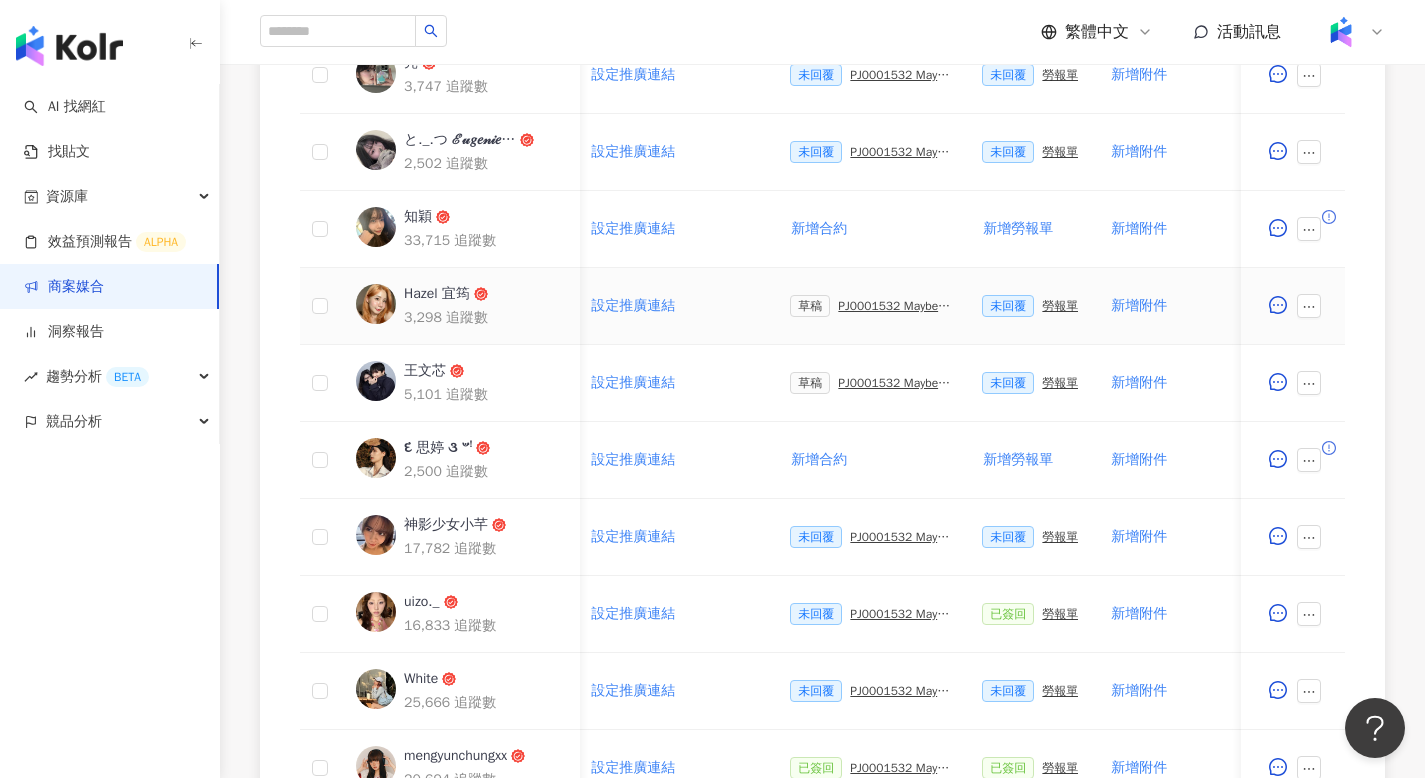 click on "PJ0001532 Maybelline_202506_skyhigh_小黑霸眼線液_萊雅合作備忘錄" at bounding box center (894, 306) 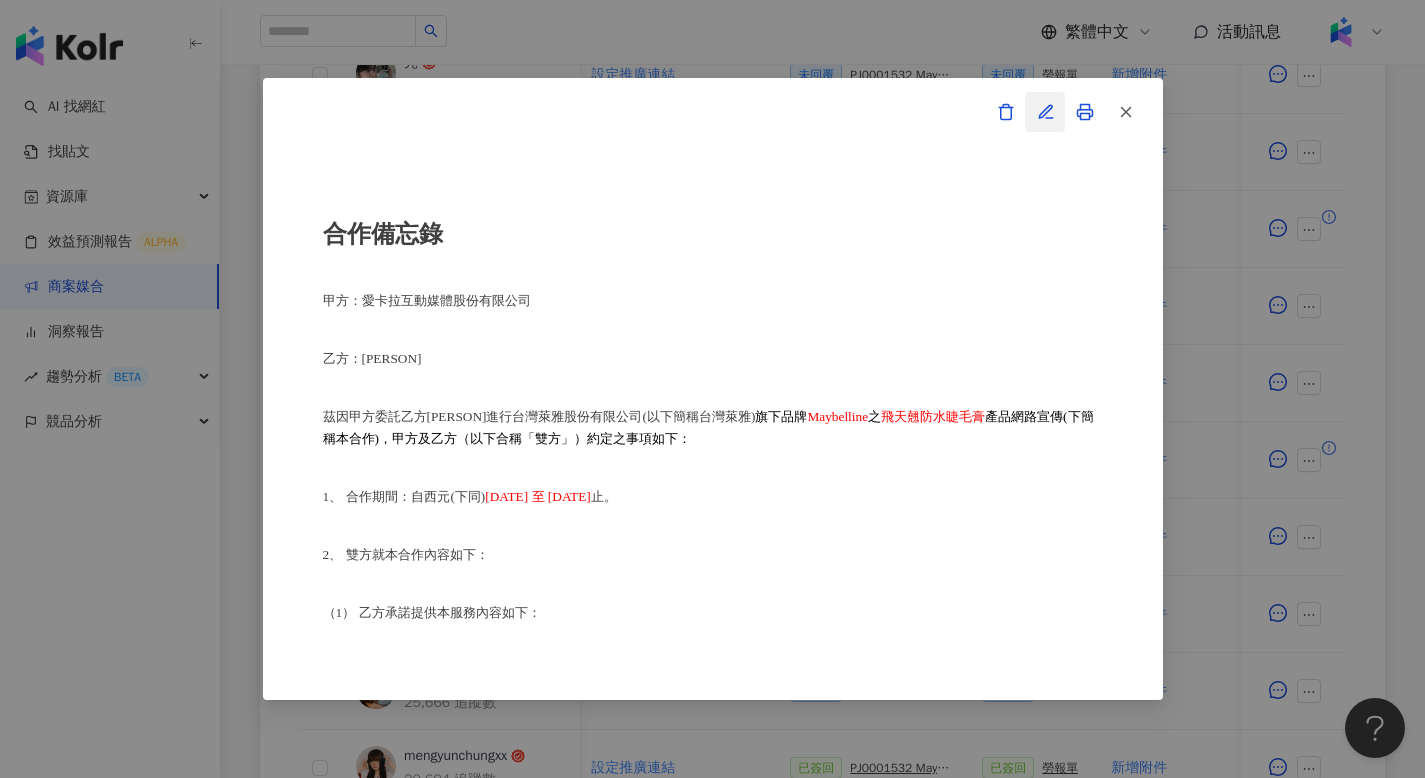 click at bounding box center [1045, 112] 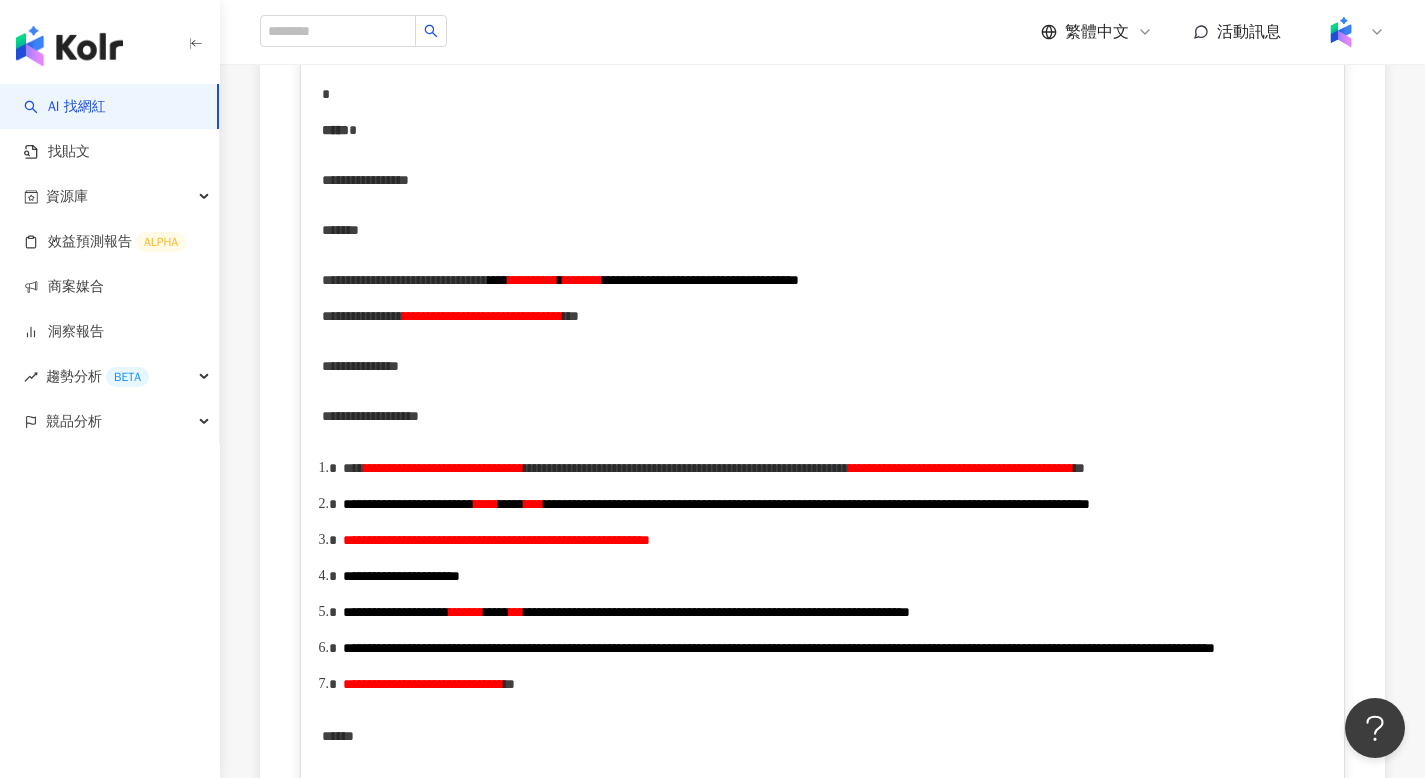 scroll, scrollTop: 427, scrollLeft: 0, axis: vertical 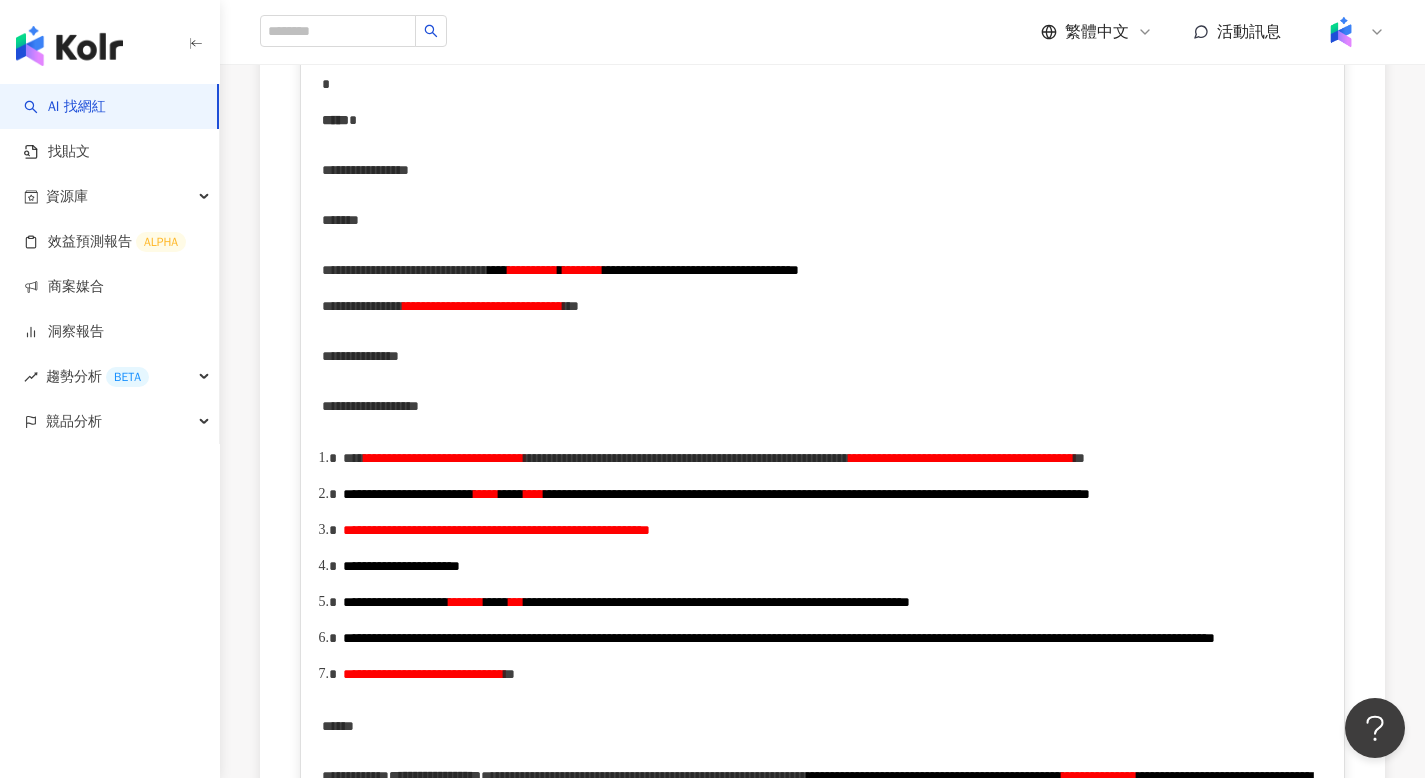 click on "**********" at bounding box center [961, 458] 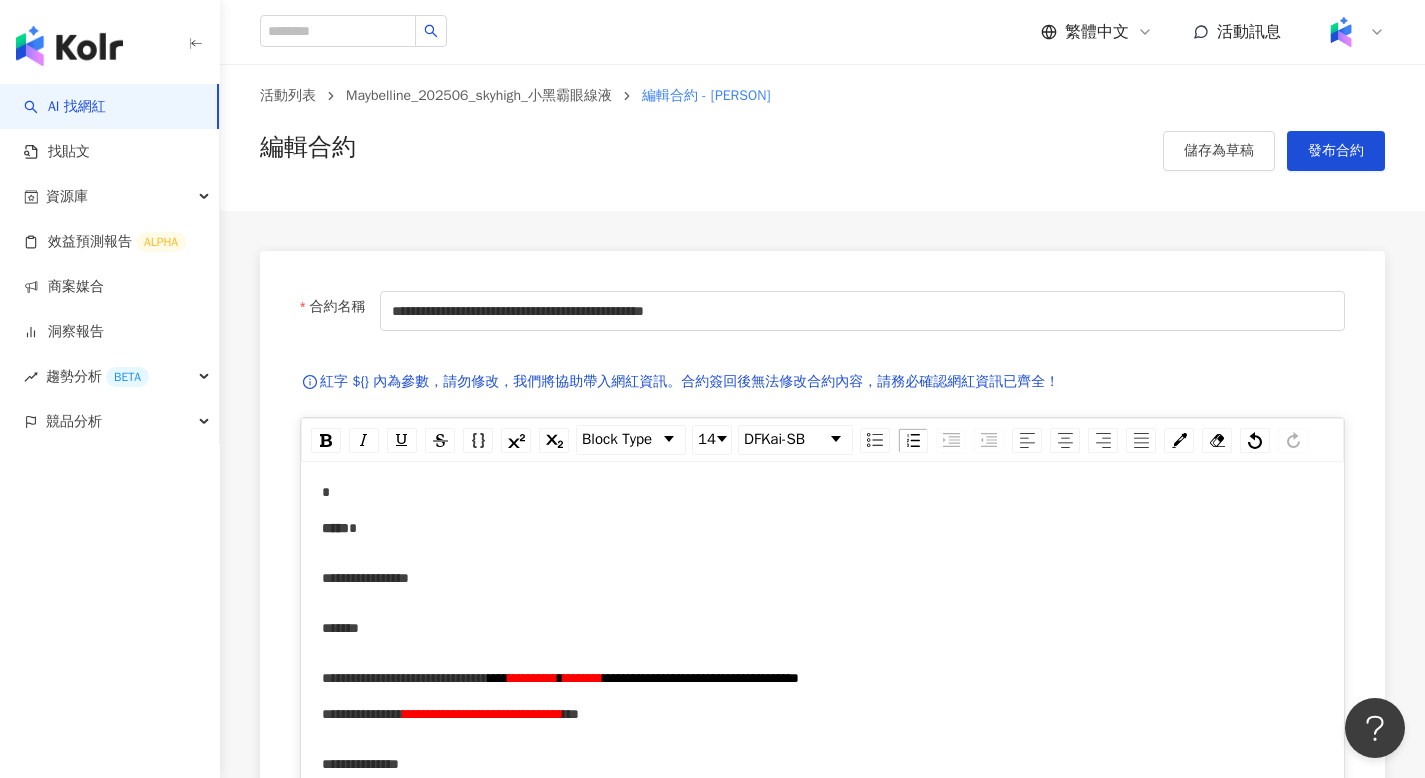 scroll, scrollTop: 0, scrollLeft: 0, axis: both 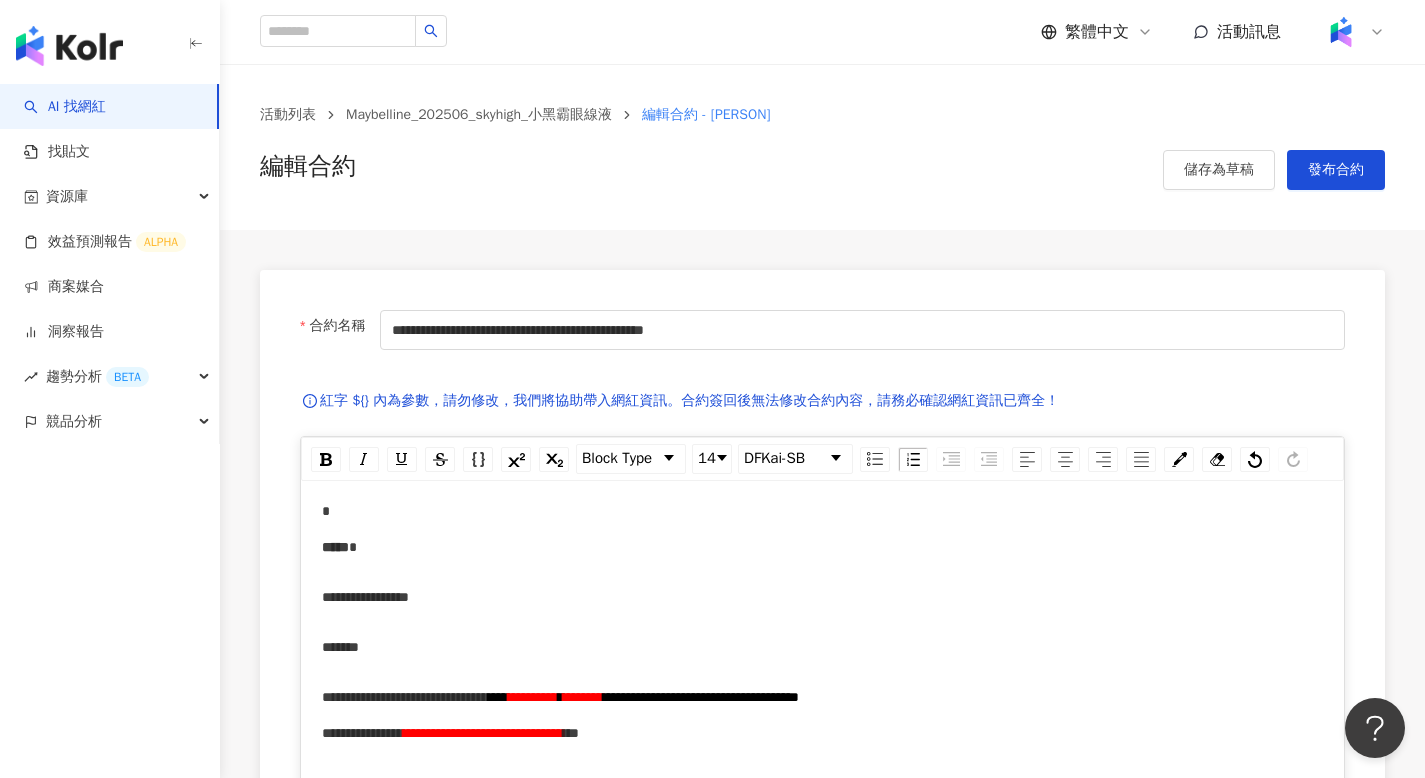 click on "活動列表 Maybelline_202506_skyhigh_小黑霸眼線液 編輯合約 - Hazel 宜筠 編輯合約 儲存為草稿 發布合約" at bounding box center [822, 147] 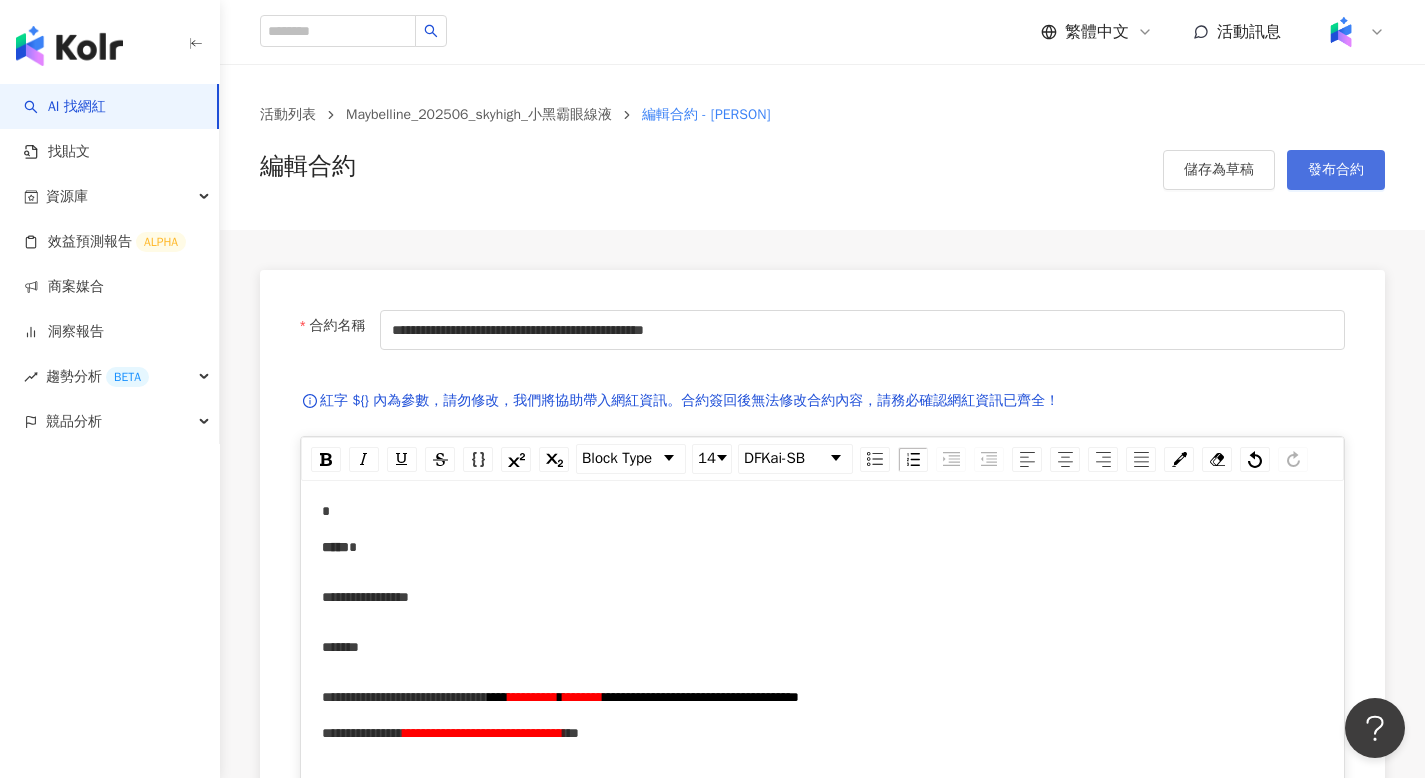 click on "發布合約" at bounding box center [1336, 170] 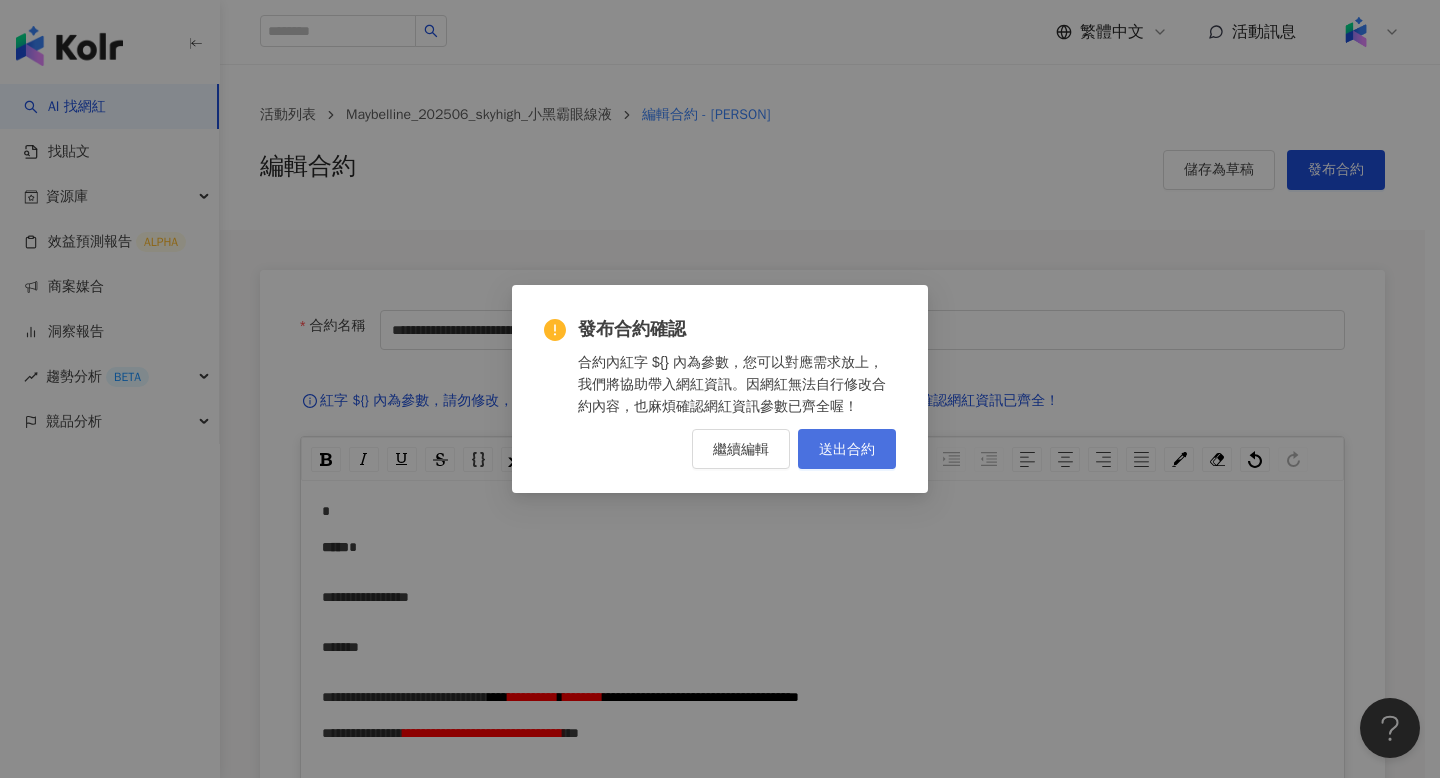 click on "送出合約" at bounding box center (847, 449) 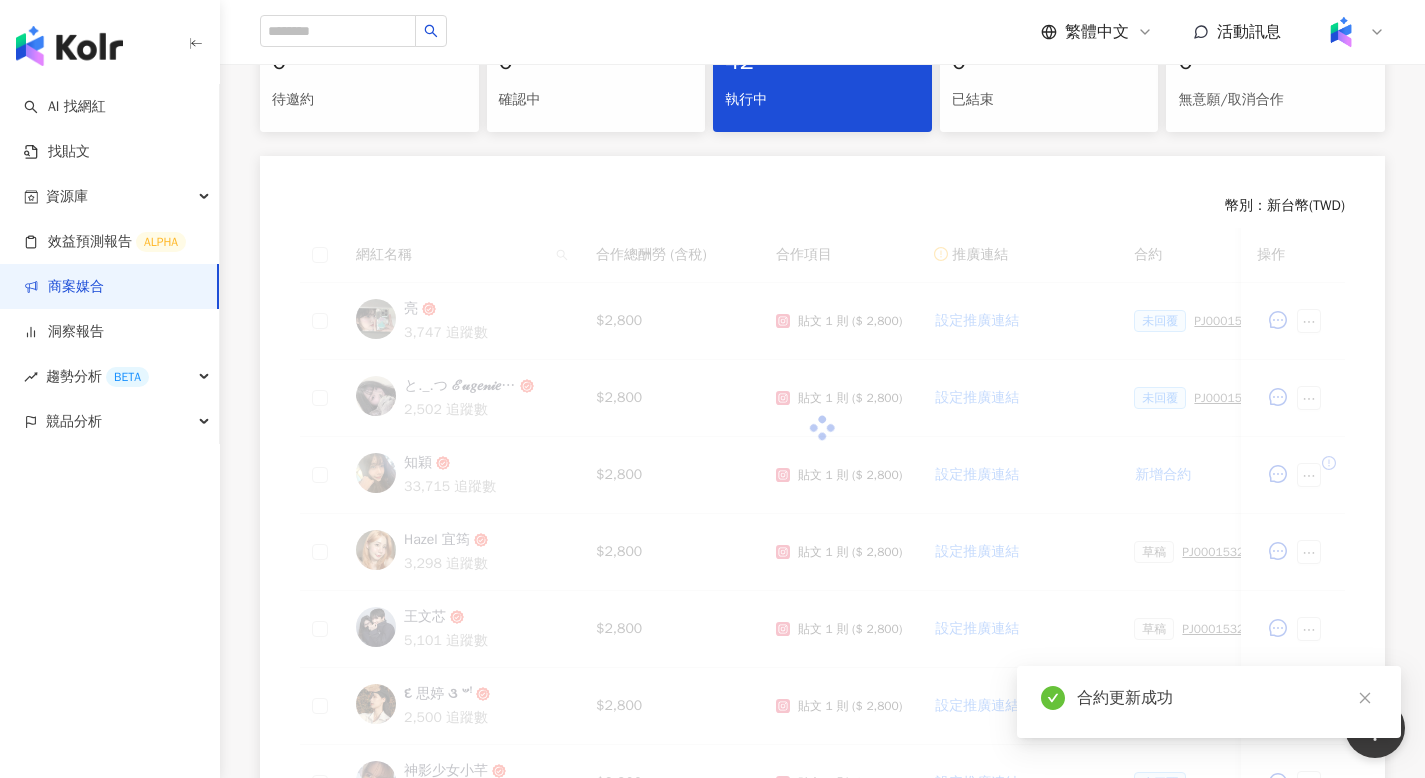 scroll, scrollTop: 694, scrollLeft: 0, axis: vertical 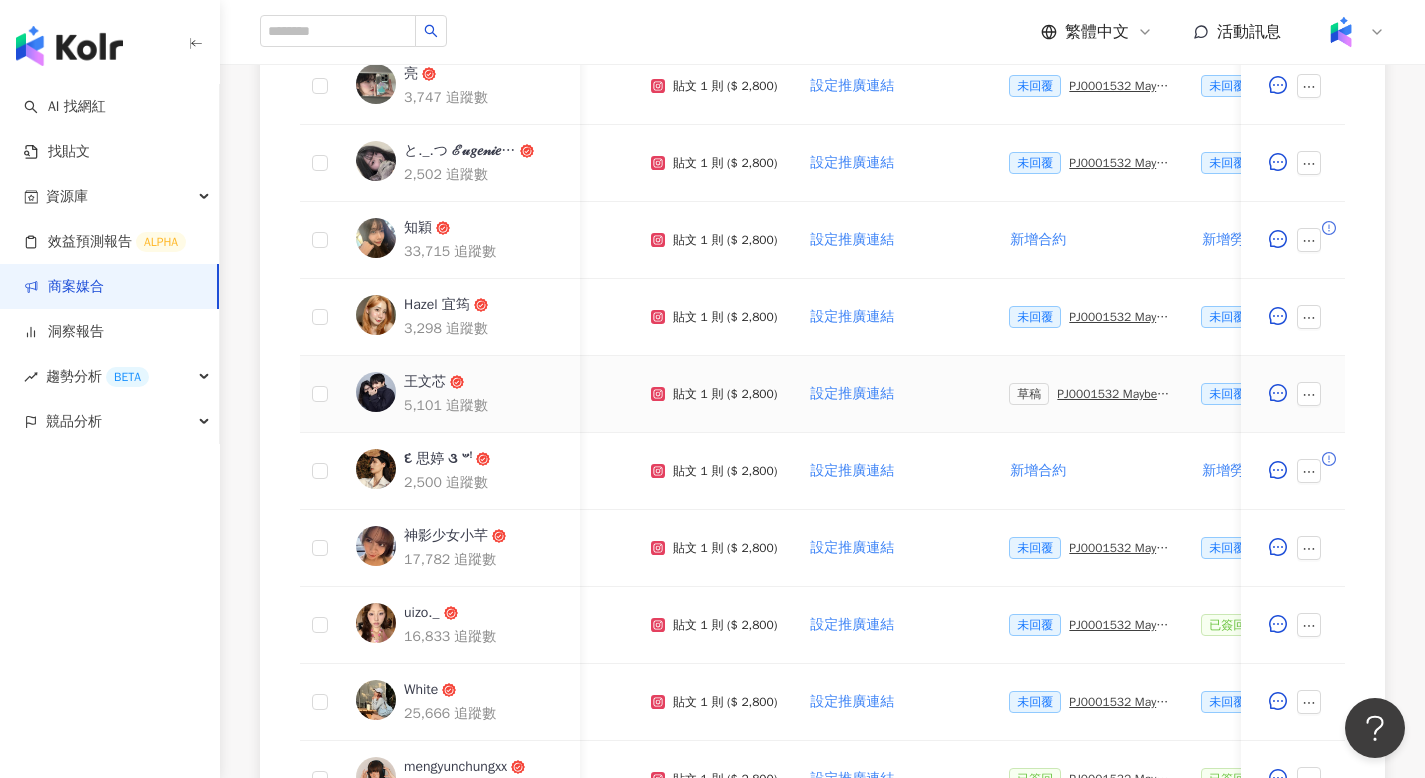 click on "PJ0001532 Maybelline_202506_skyhigh_小黑霸眼線液_萊雅合作備忘錄" at bounding box center [1113, 394] 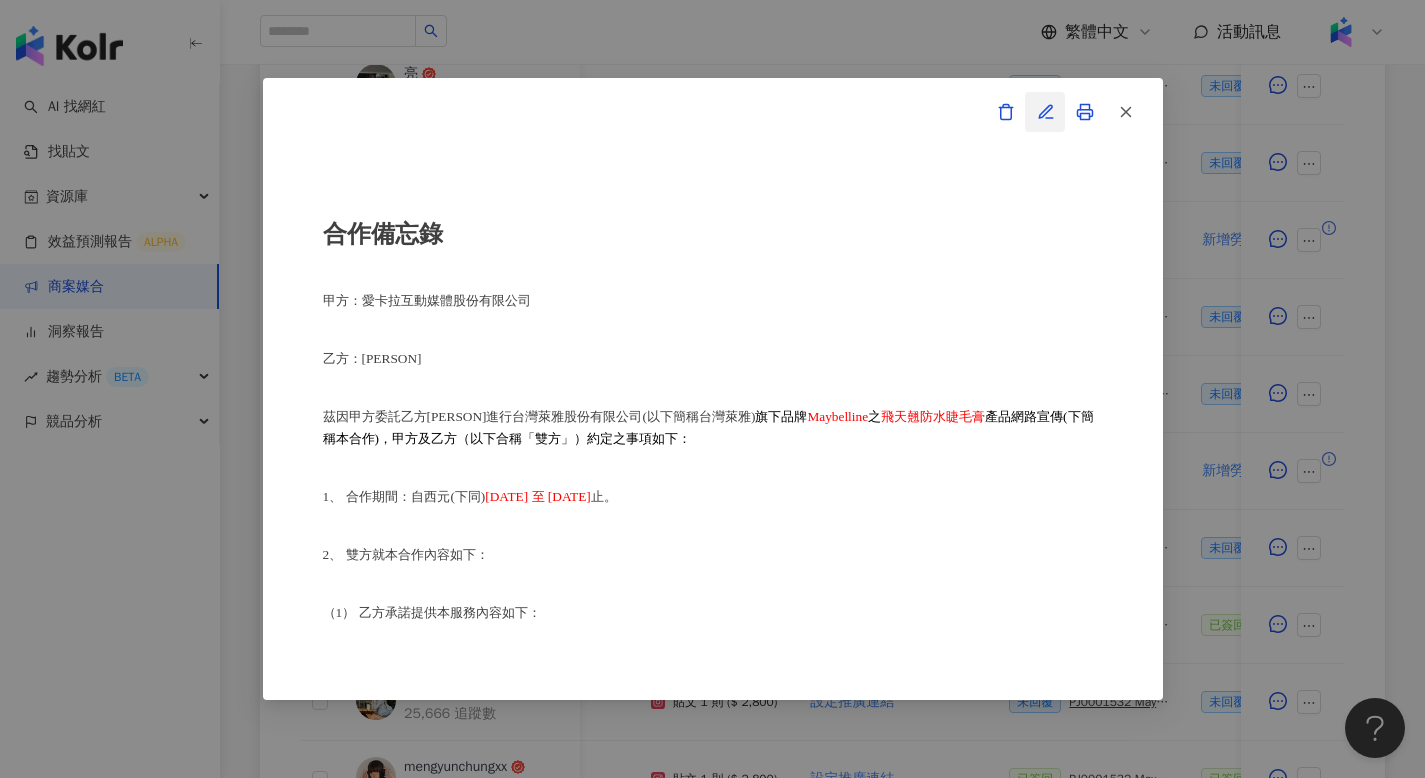 click 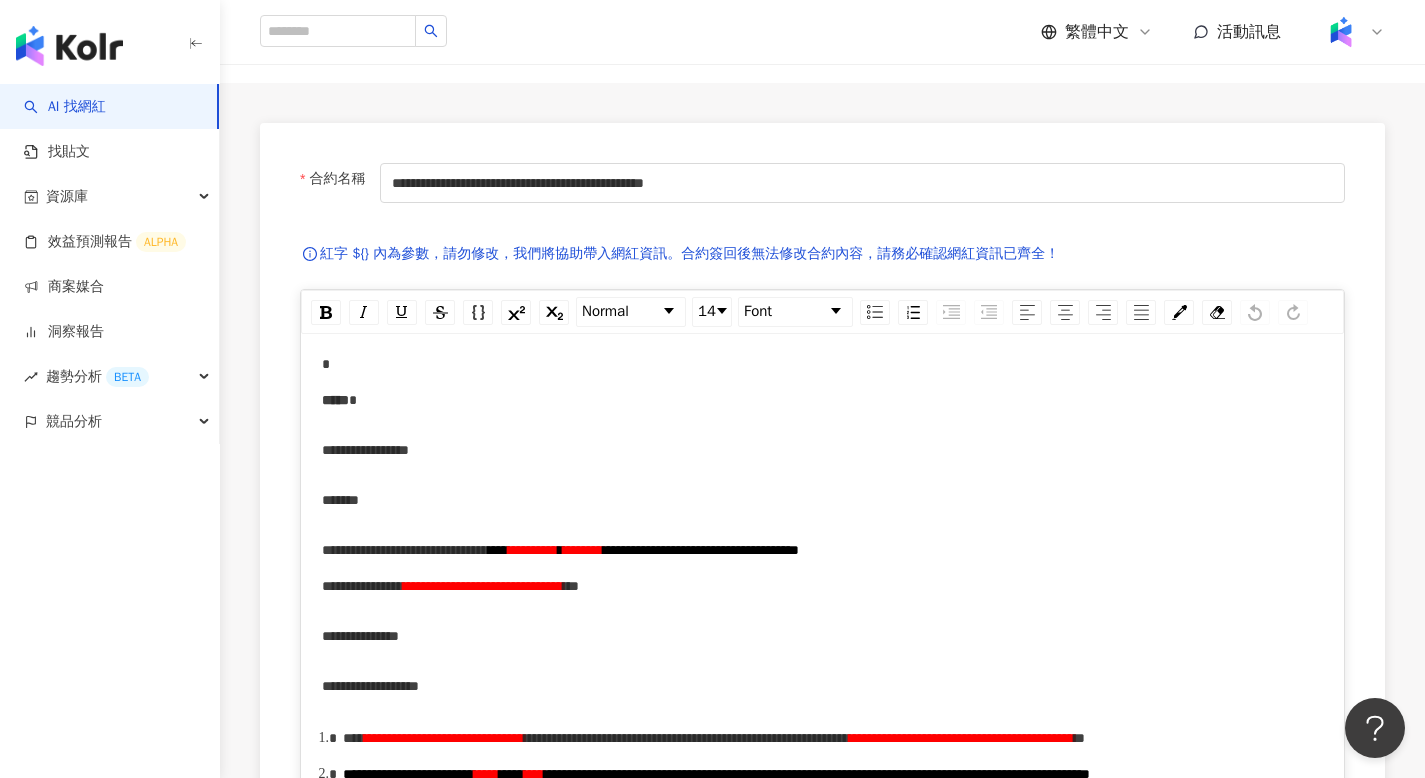 scroll, scrollTop: 415, scrollLeft: 0, axis: vertical 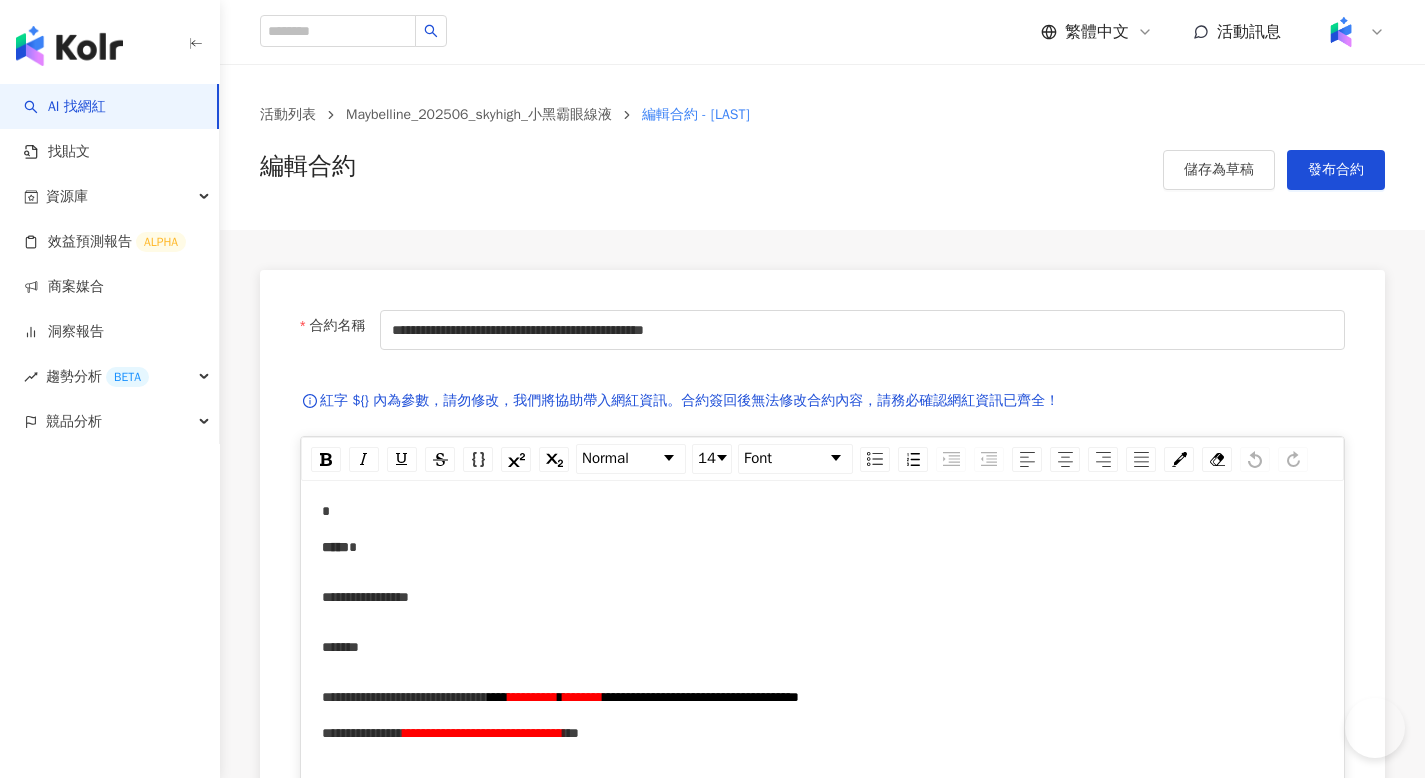 drag, startPoint x: 0, startPoint y: 0, endPoint x: 823, endPoint y: 566, distance: 998.84186 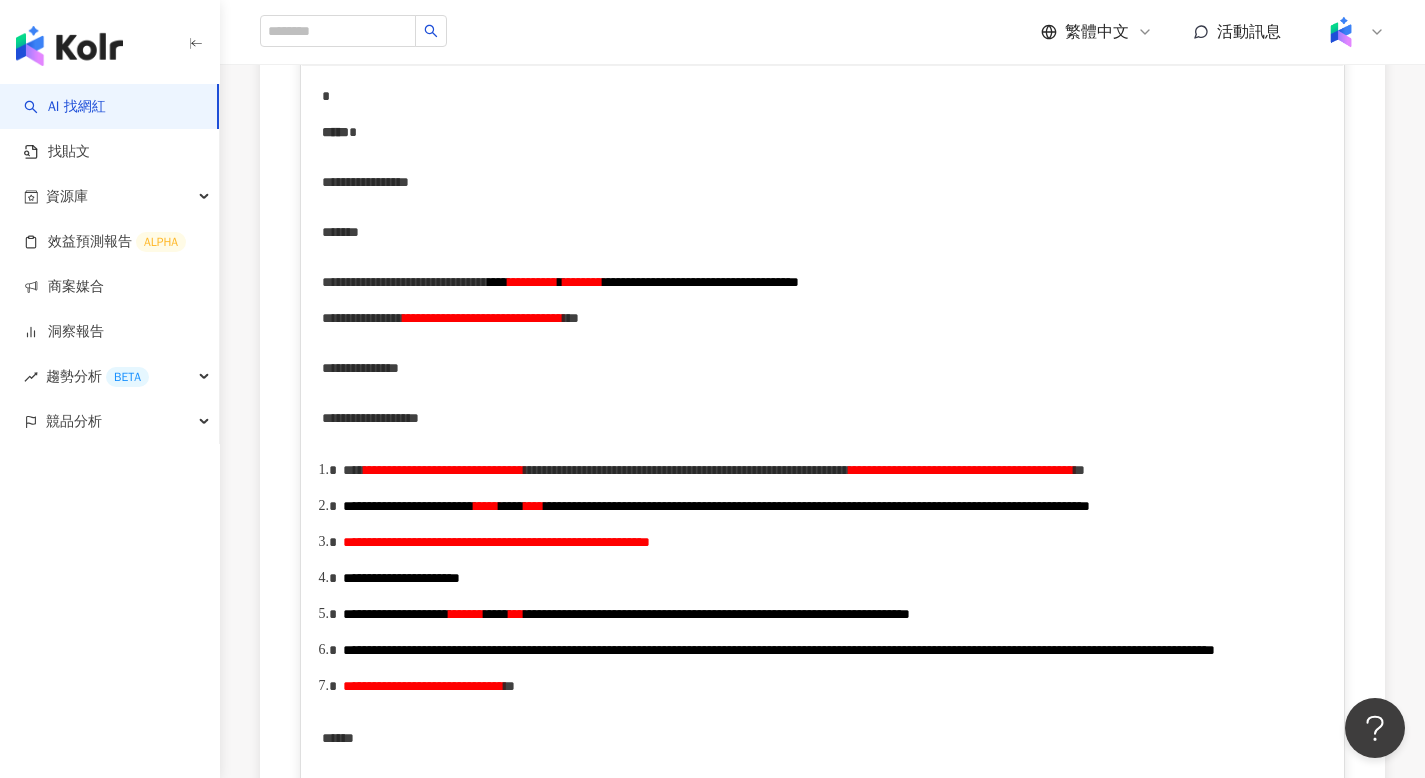 scroll, scrollTop: 0, scrollLeft: 0, axis: both 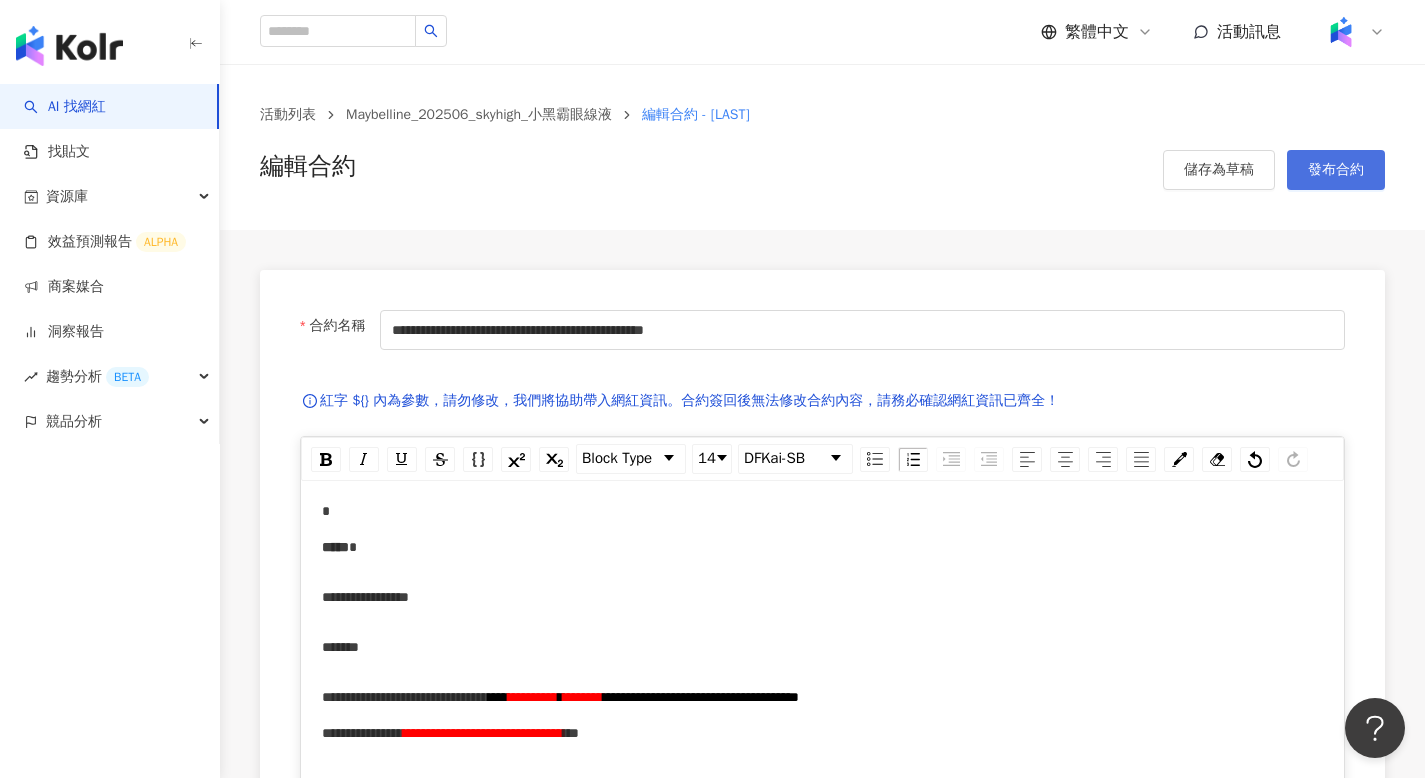 click on "發布合約" at bounding box center (1336, 170) 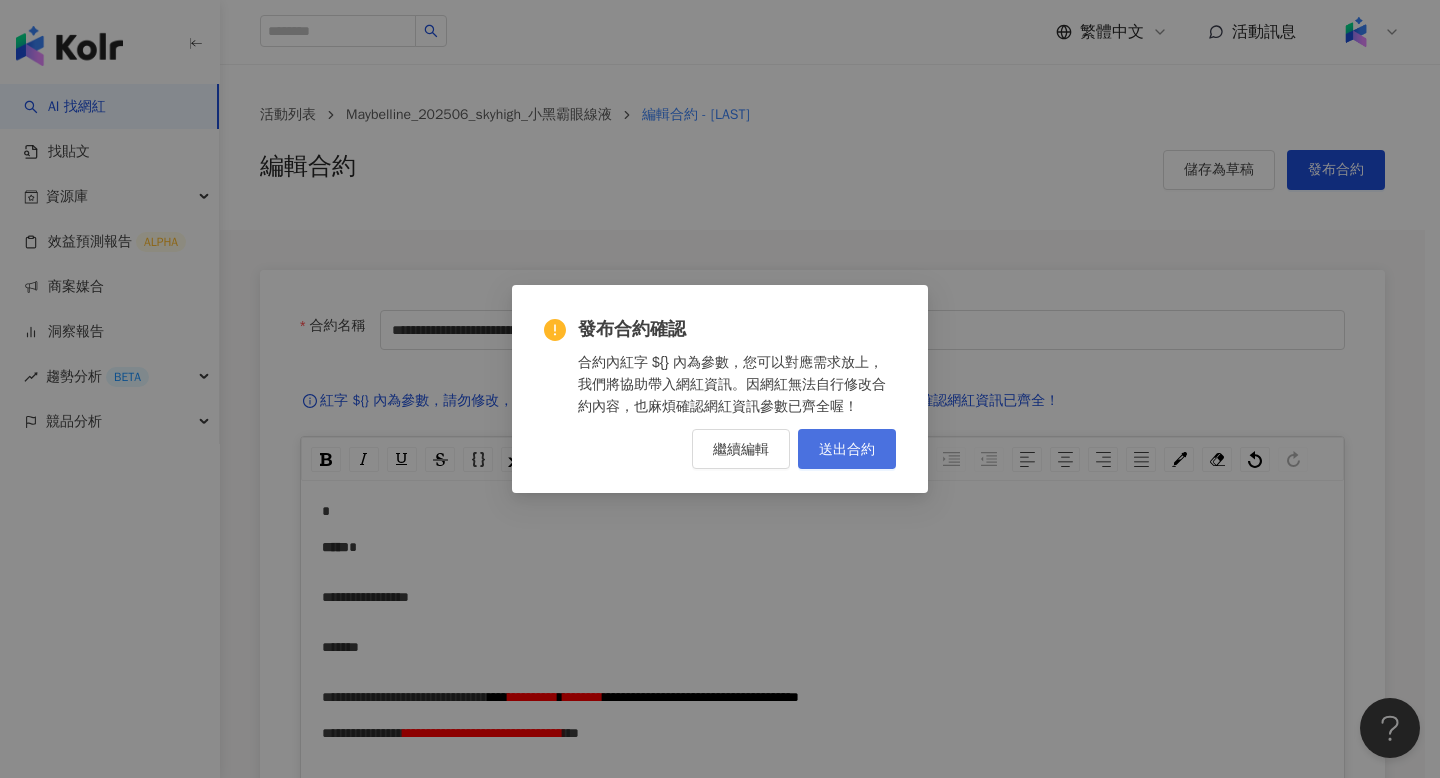 click on "送出合約" at bounding box center (847, 449) 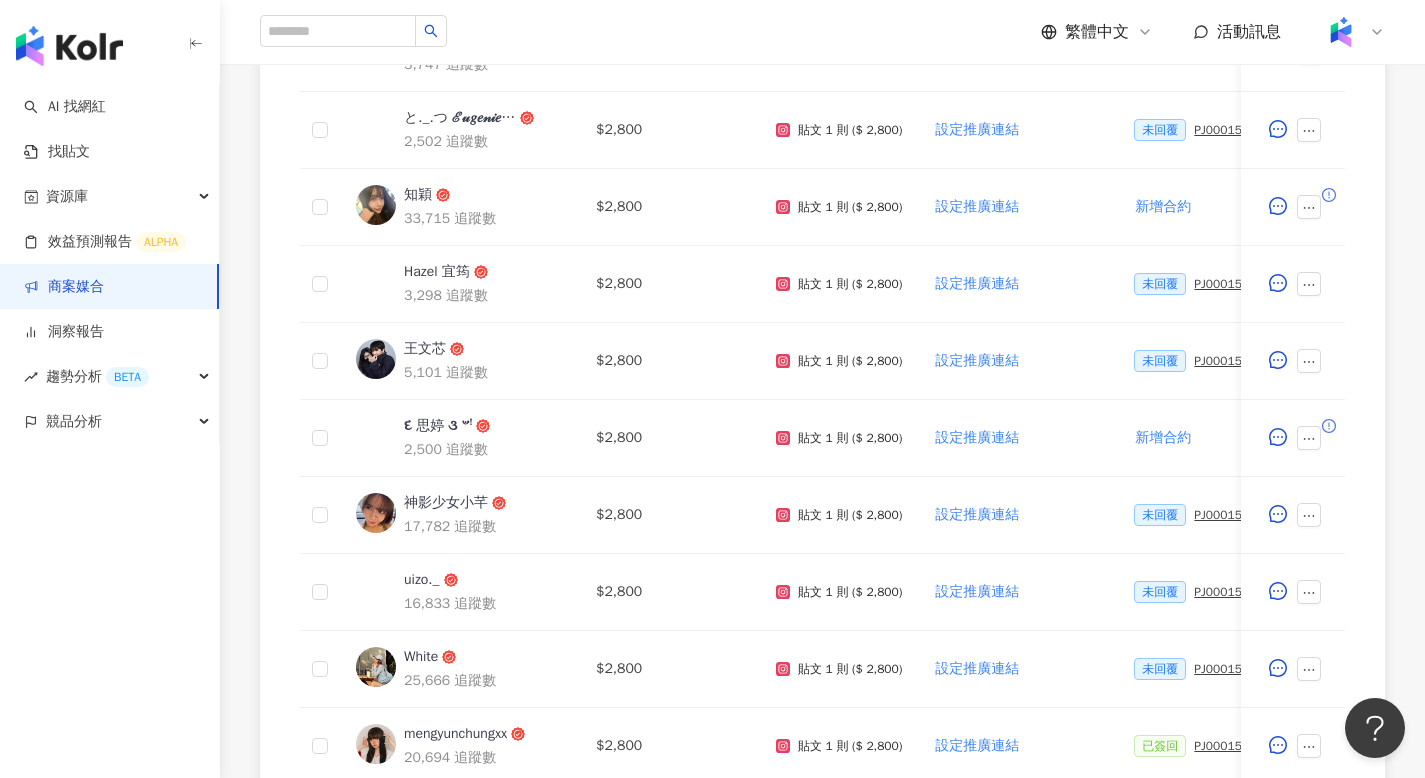 scroll, scrollTop: 695, scrollLeft: 0, axis: vertical 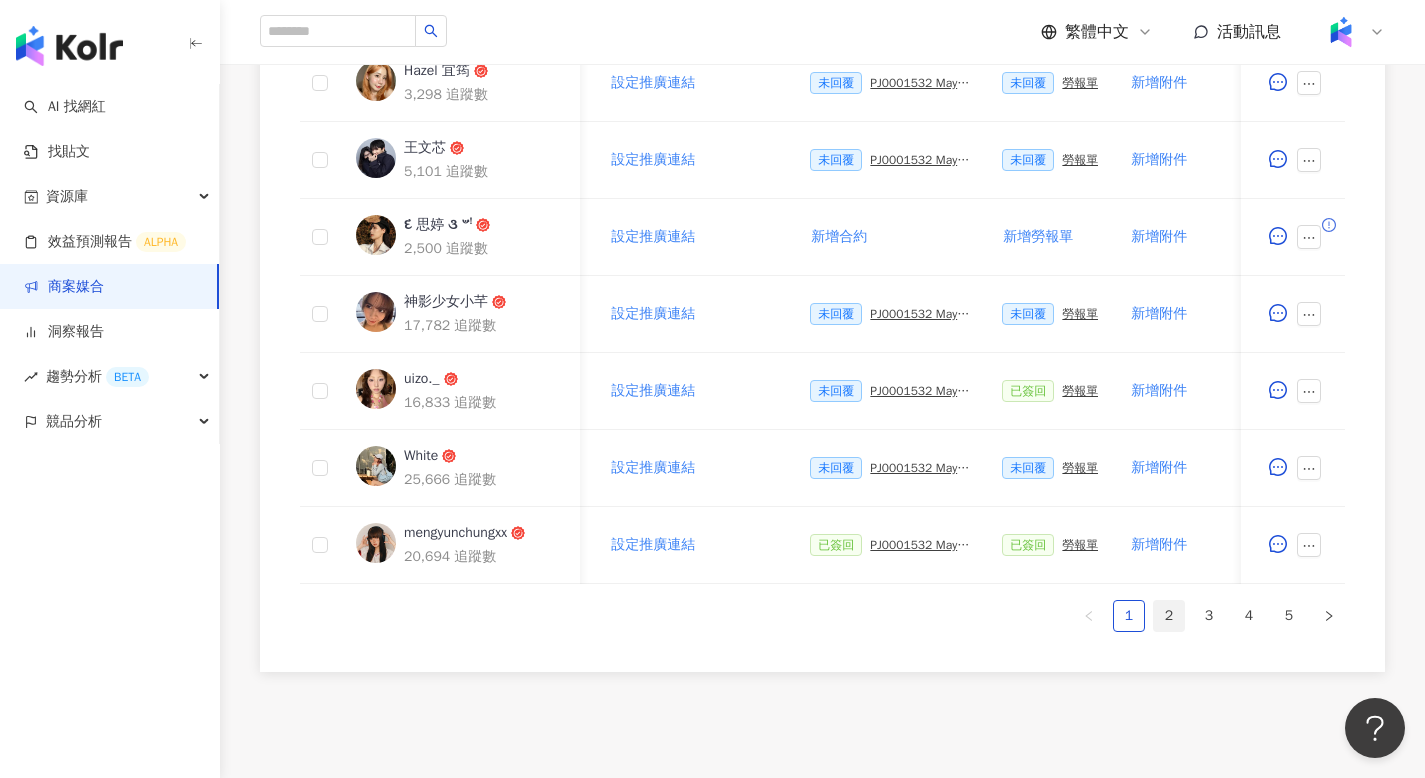 click on "2" at bounding box center (1169, 616) 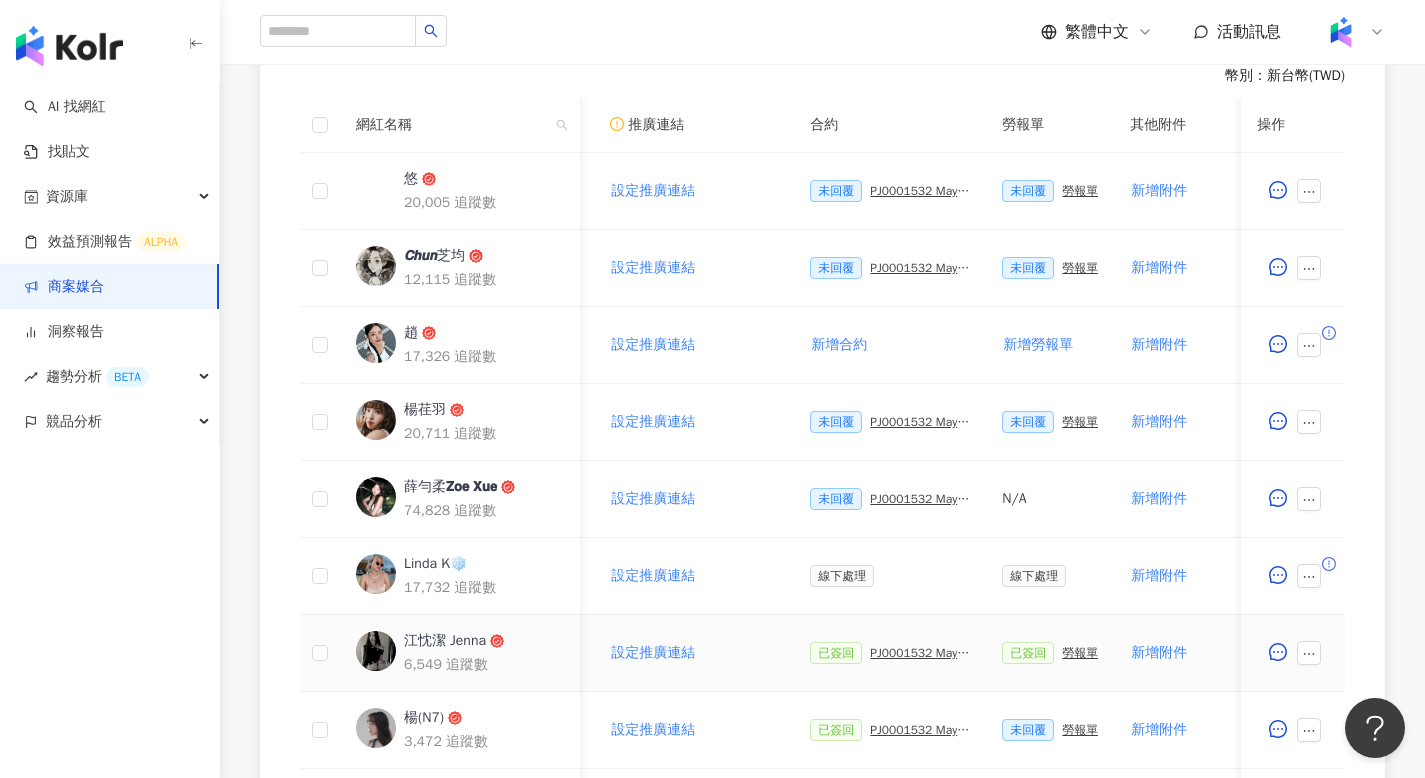 scroll, scrollTop: 575, scrollLeft: 0, axis: vertical 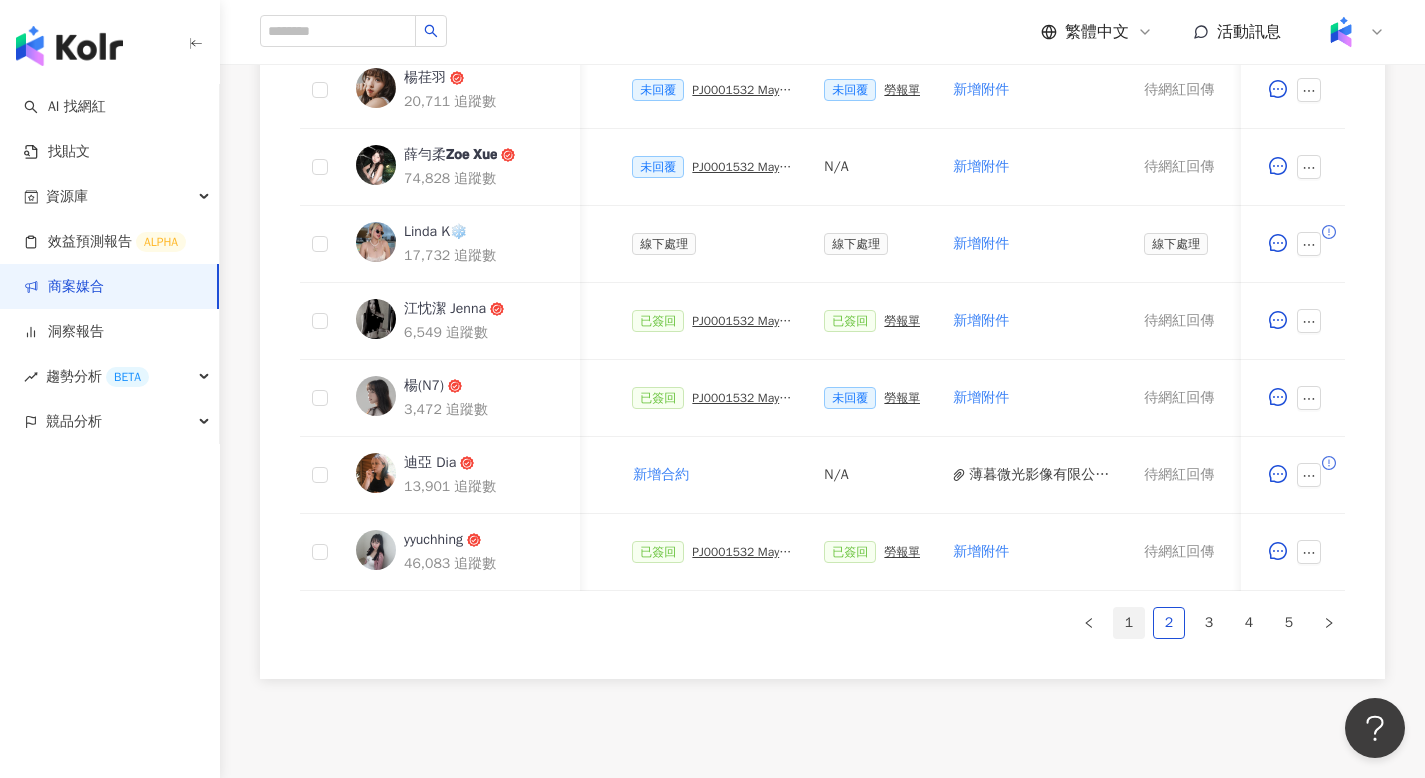 click on "1" at bounding box center [1129, 623] 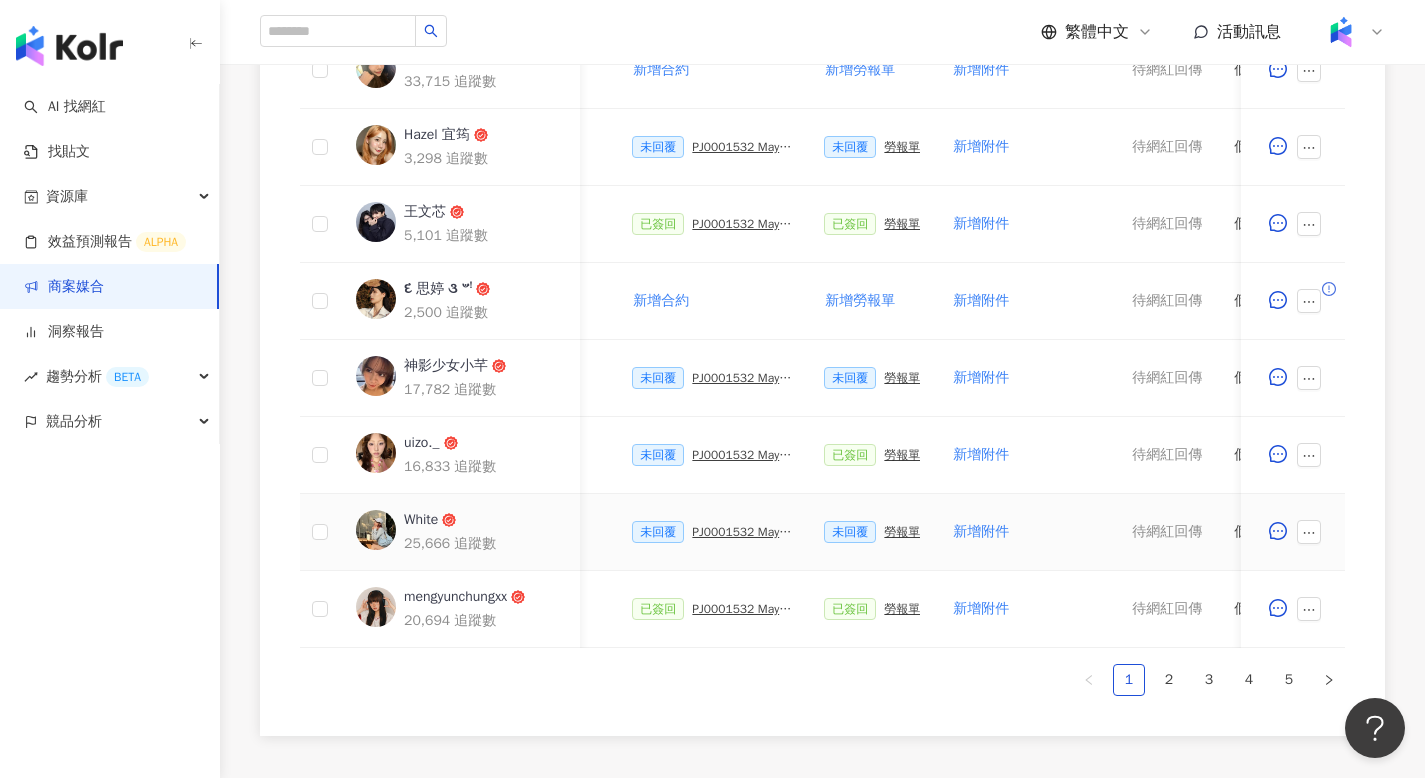 scroll, scrollTop: 912, scrollLeft: 0, axis: vertical 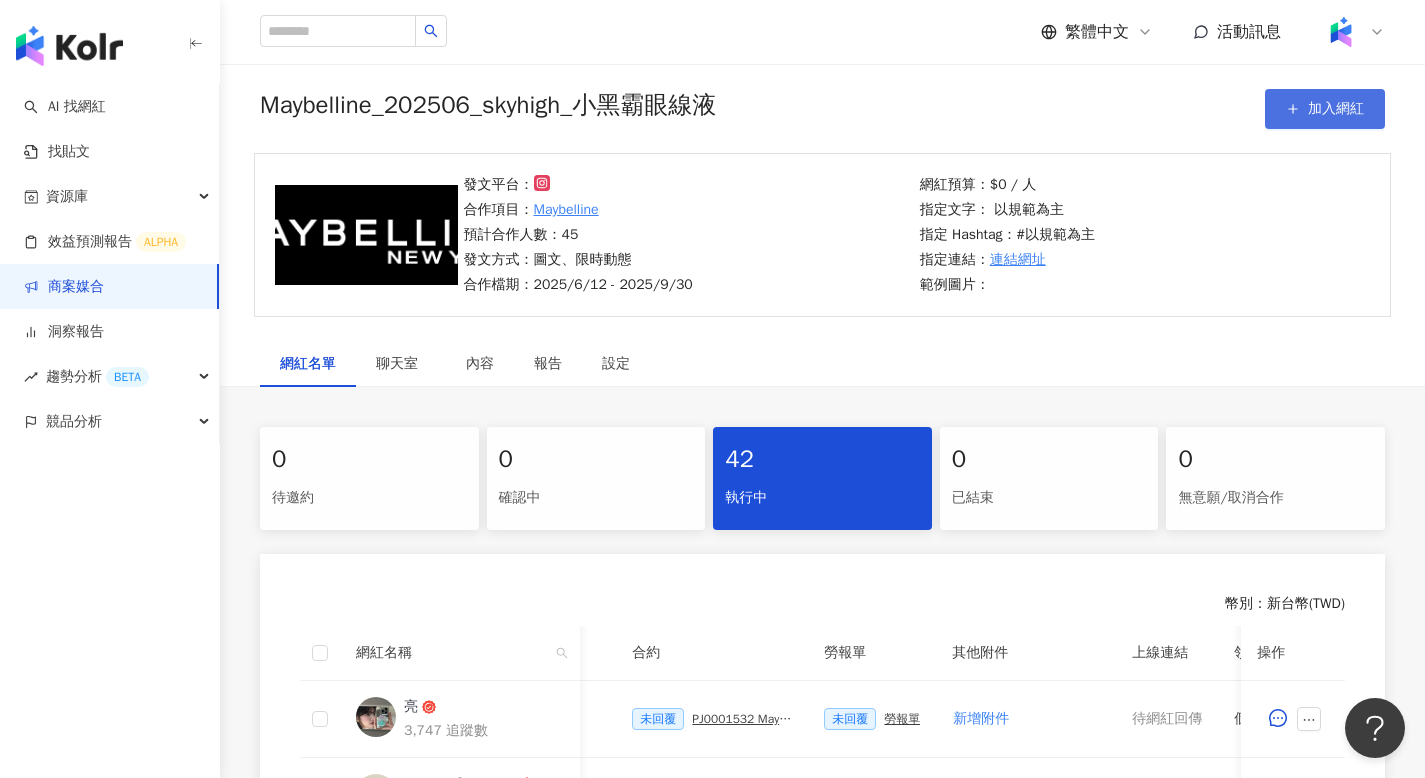 click on "加入網紅" at bounding box center (1325, 109) 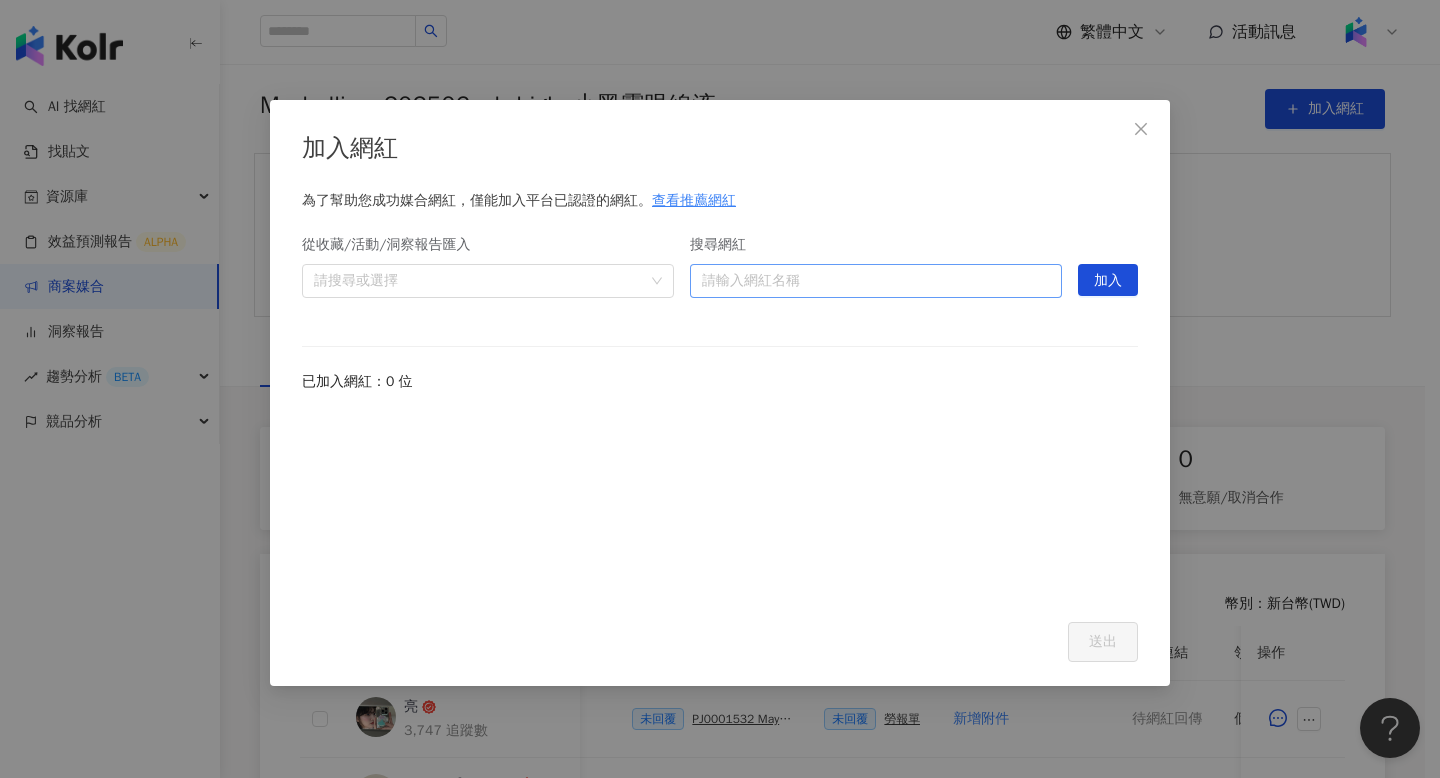 click on "搜尋網紅" at bounding box center (876, 281) 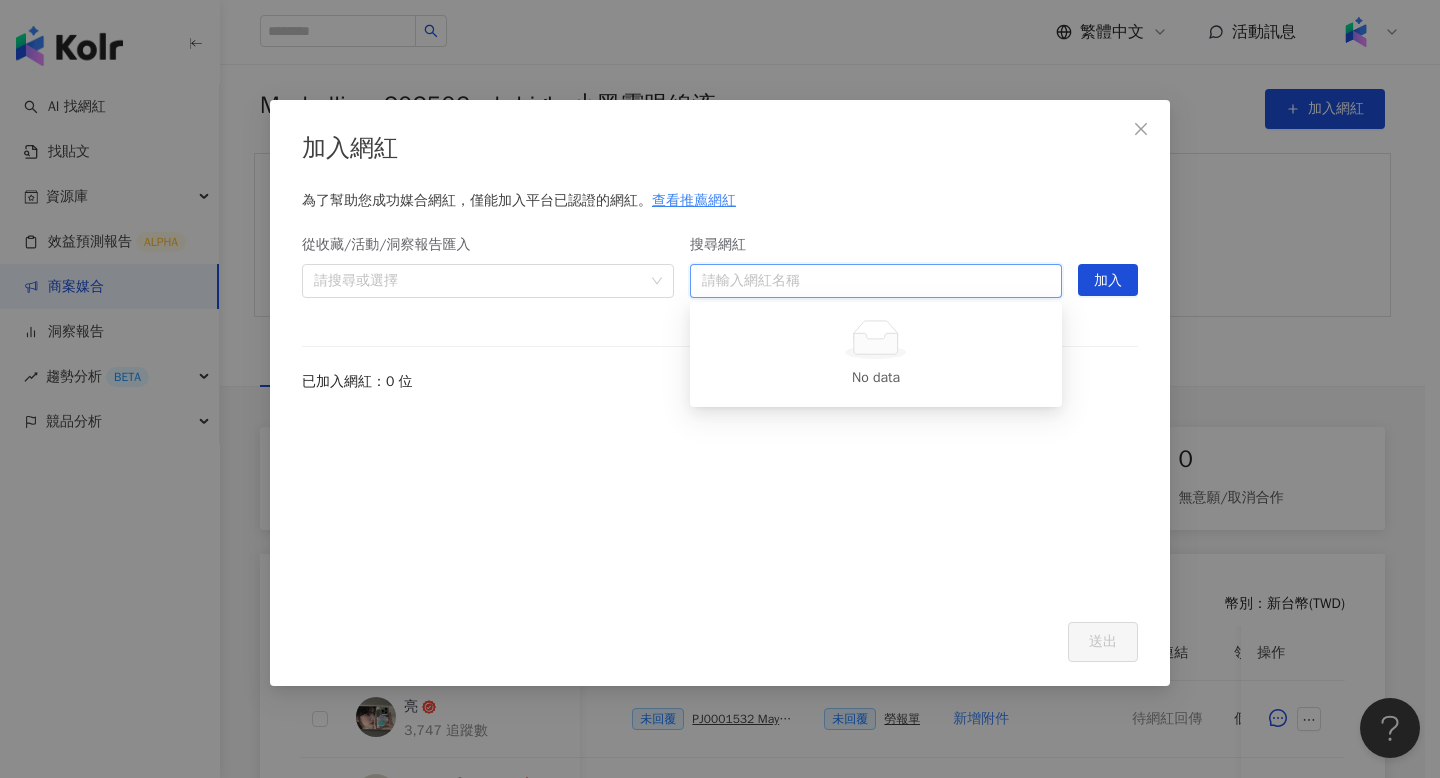 paste on "*********" 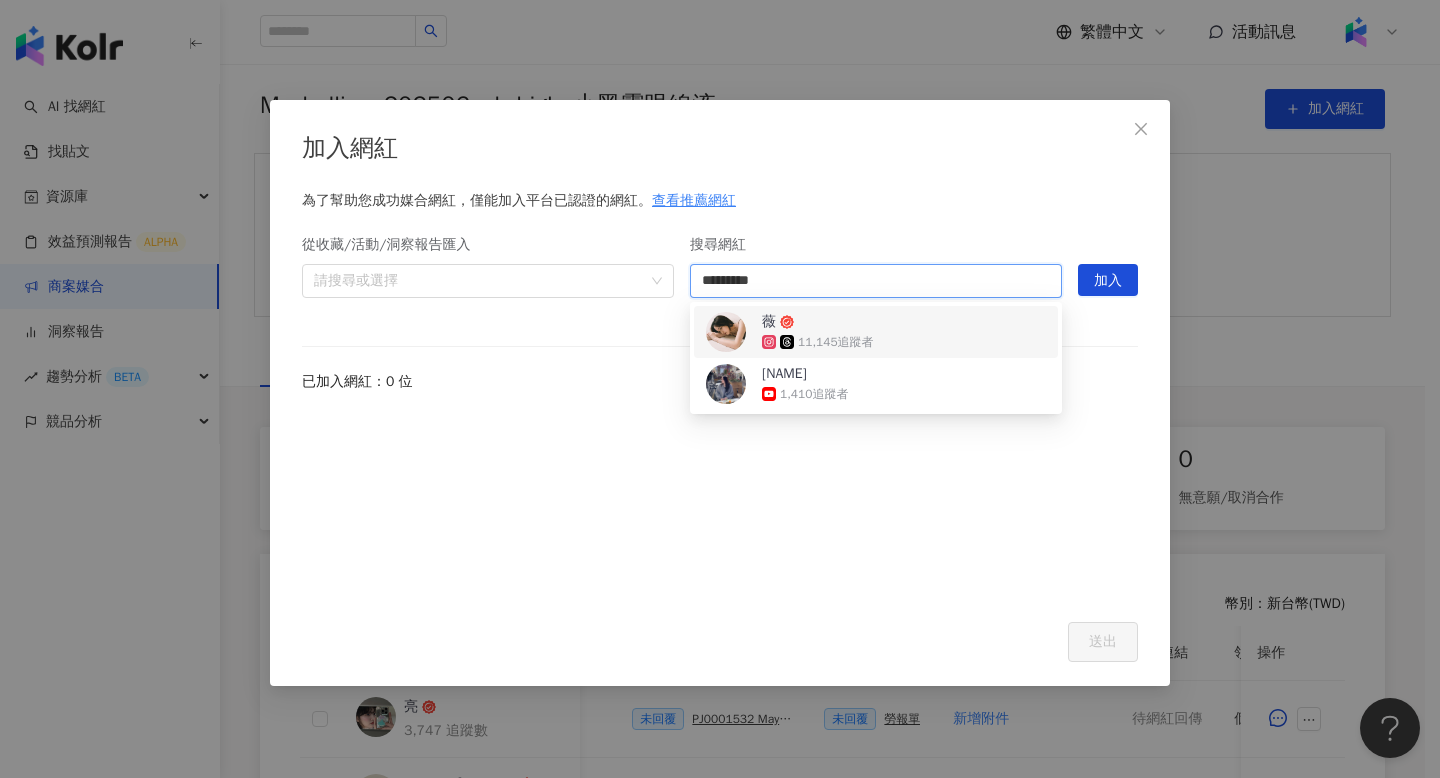 click on "薇 11,145 追蹤者" at bounding box center [876, 332] 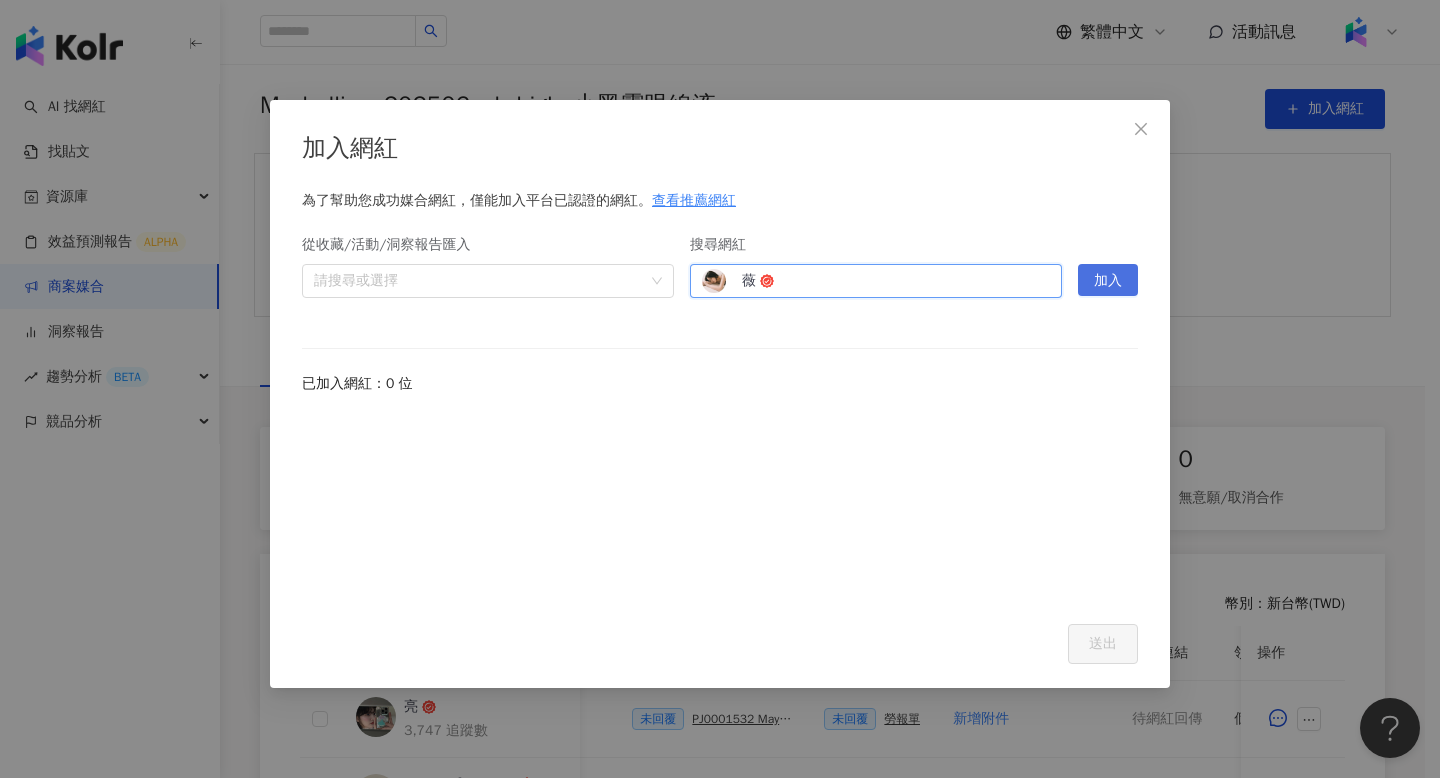 click on "加入" at bounding box center (1108, 281) 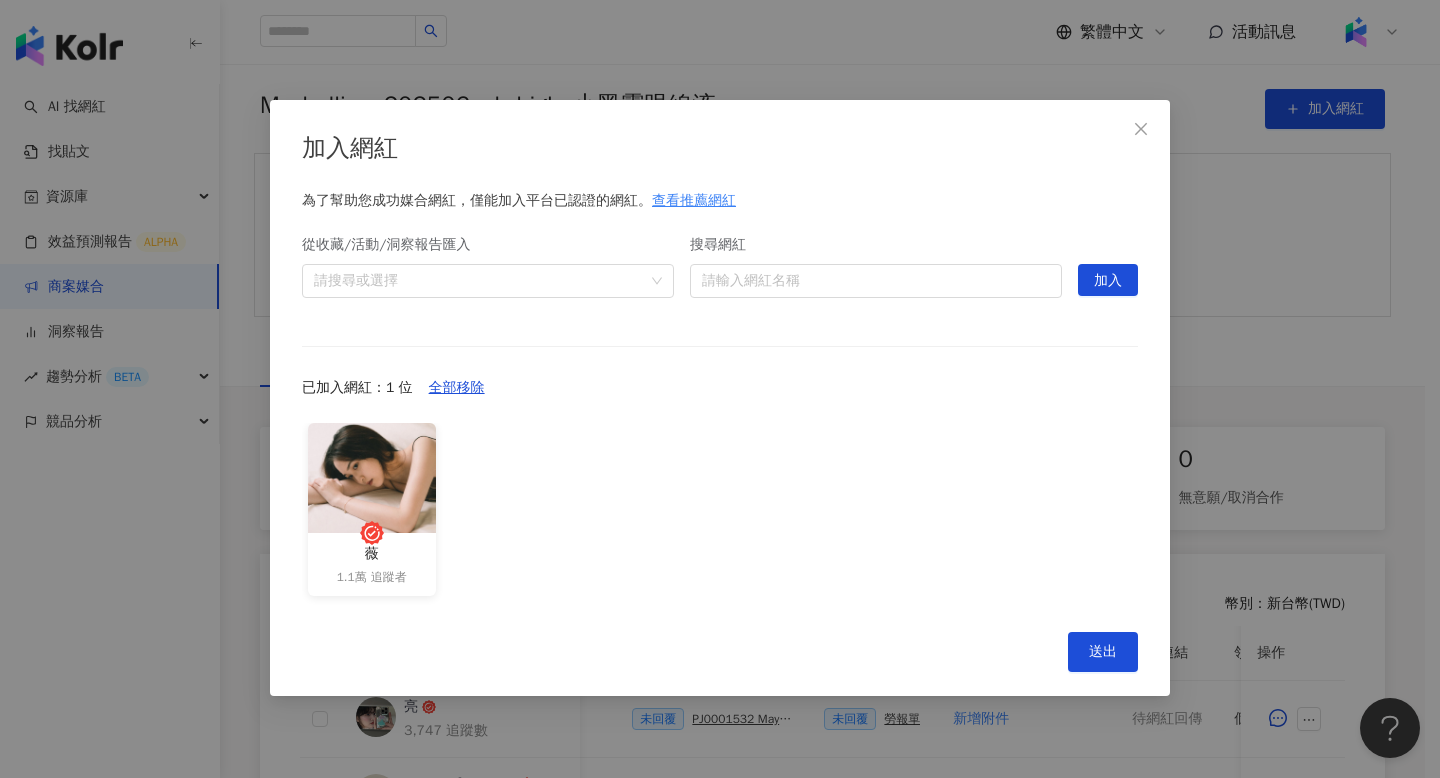 click on "加入網紅 為了幫助您成功媒合網紅，僅能加入平台已認證的網紅。 查看推薦網紅 從收藏/活動/洞察報告匯入   請搜尋或選擇 搜尋網紅 請輸入網紅名稱 hidden 加入 已加入網紅：1 位 全部移除 薇 1.1萬 追蹤者 Cancel 送出" at bounding box center (720, 398) 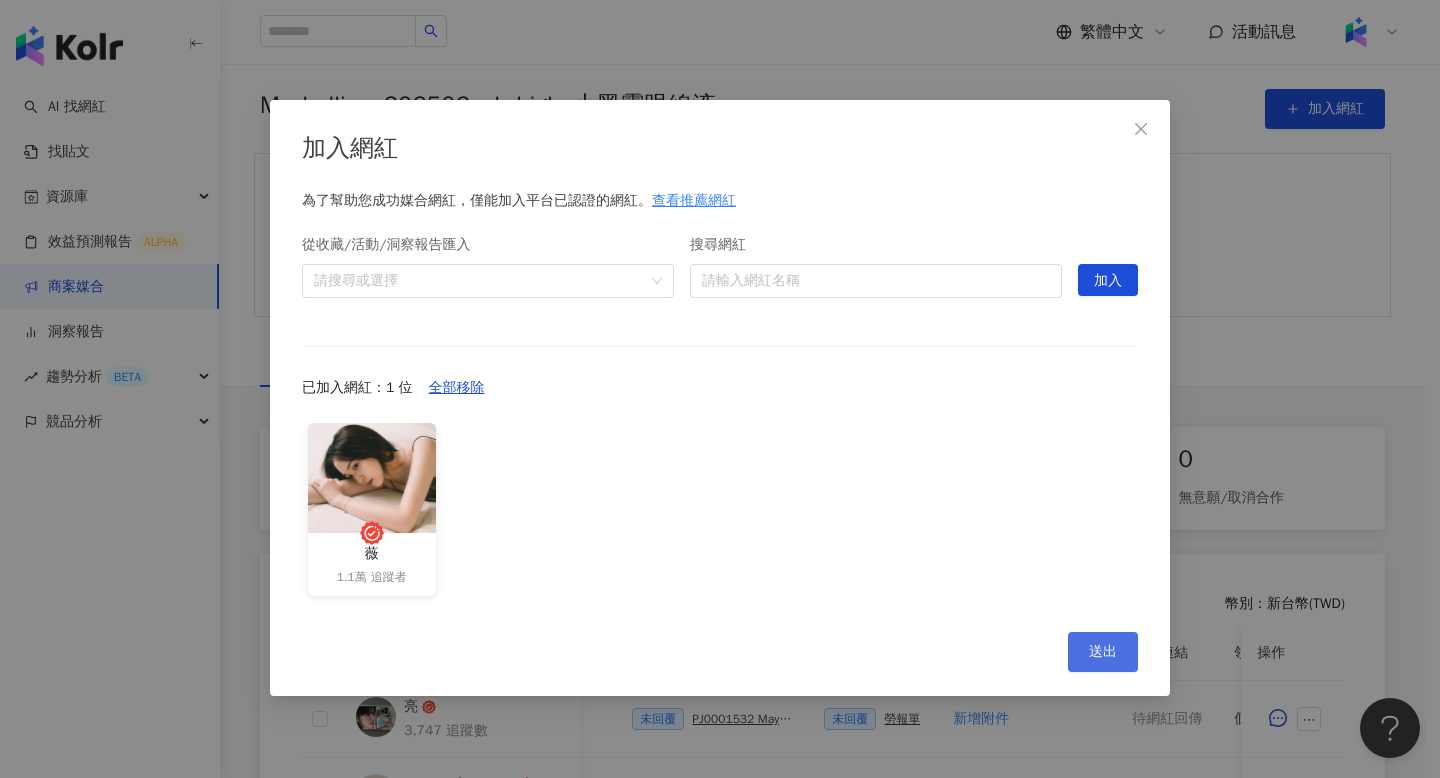 click on "送出" at bounding box center (1103, 652) 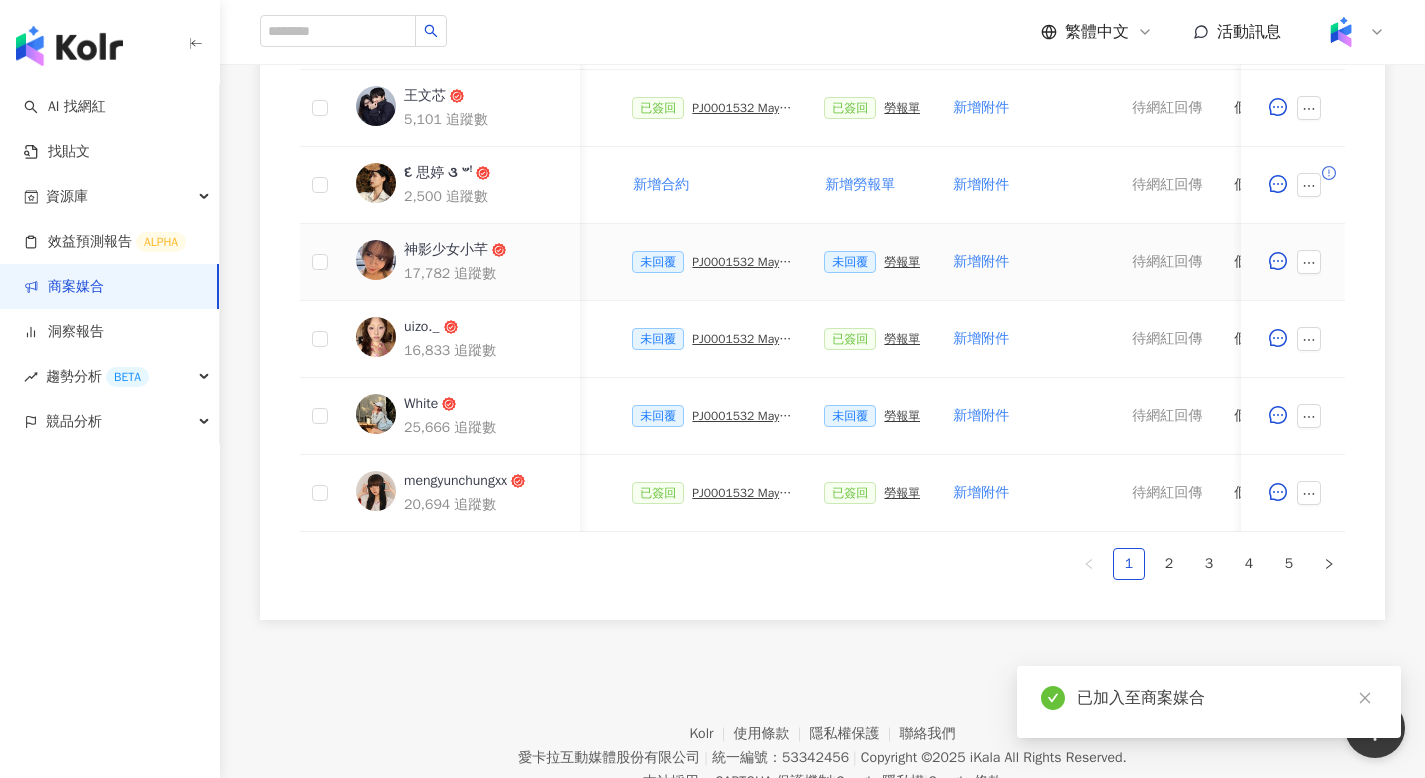 scroll, scrollTop: 1041, scrollLeft: 0, axis: vertical 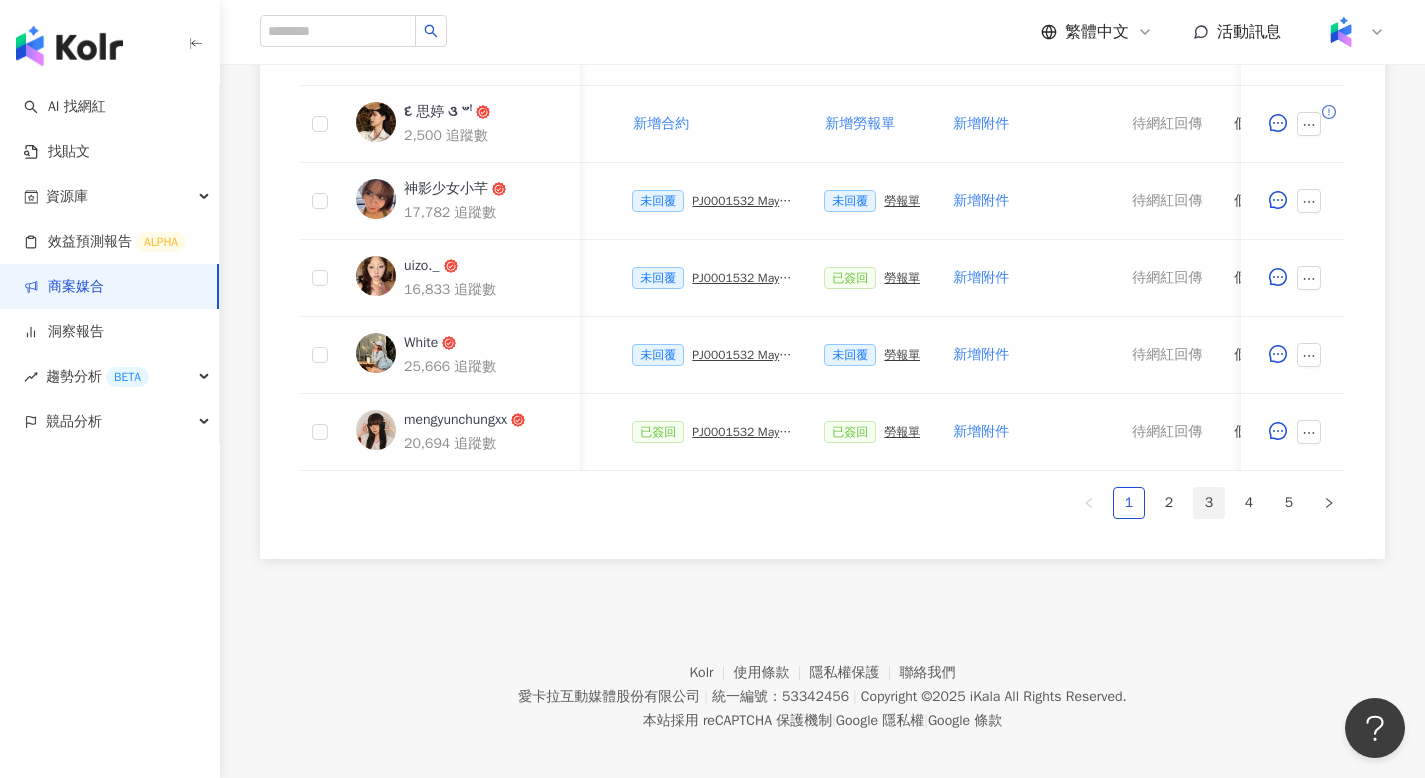 click on "3" at bounding box center (1209, 503) 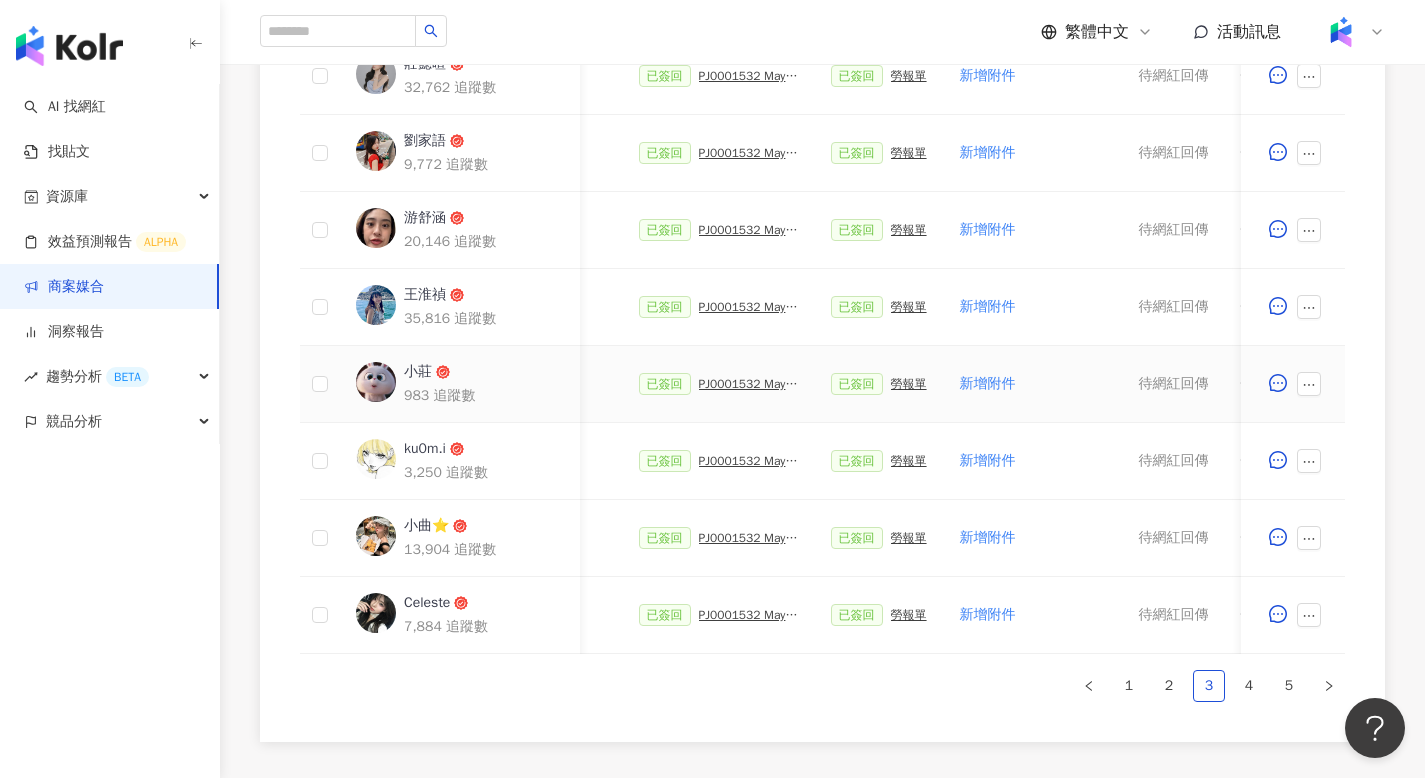 scroll, scrollTop: 879, scrollLeft: 0, axis: vertical 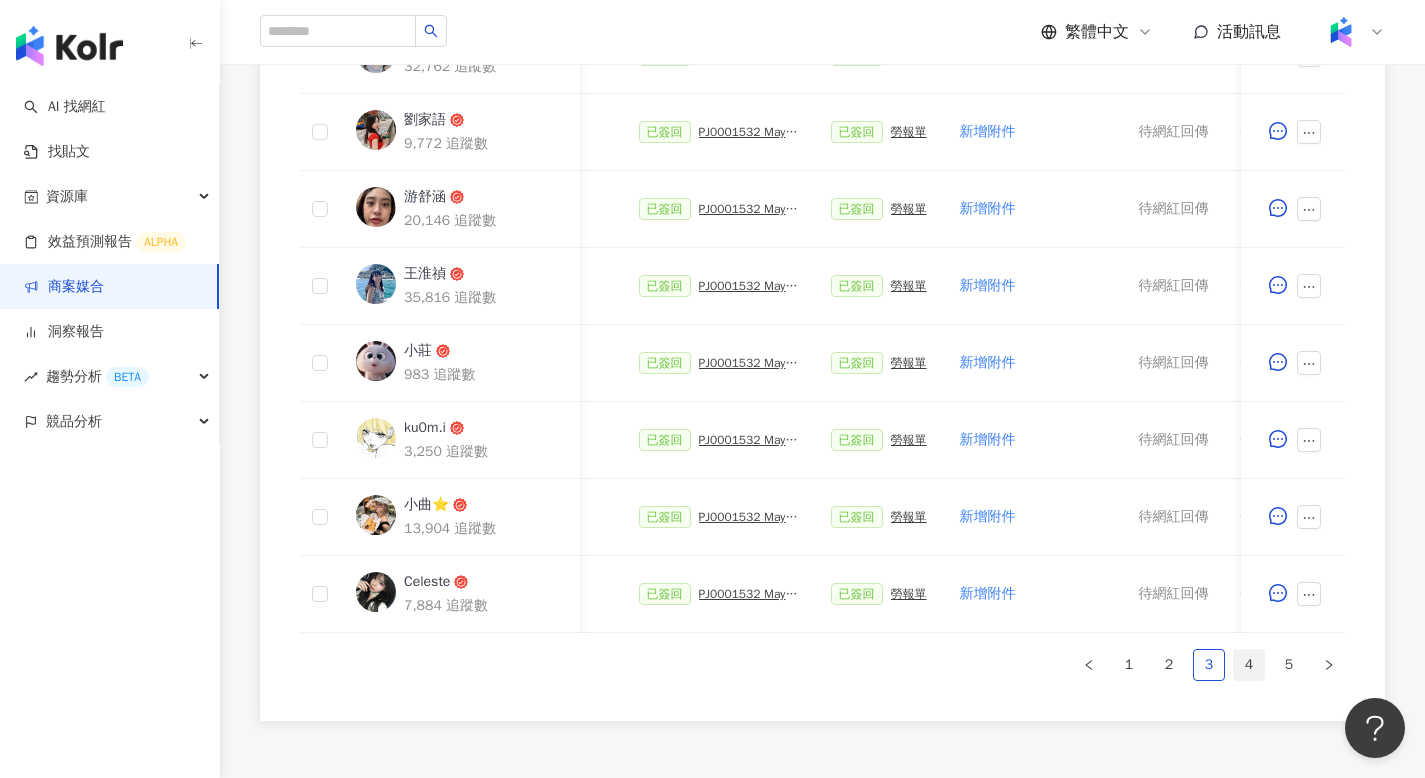 click on "4" at bounding box center [1249, 665] 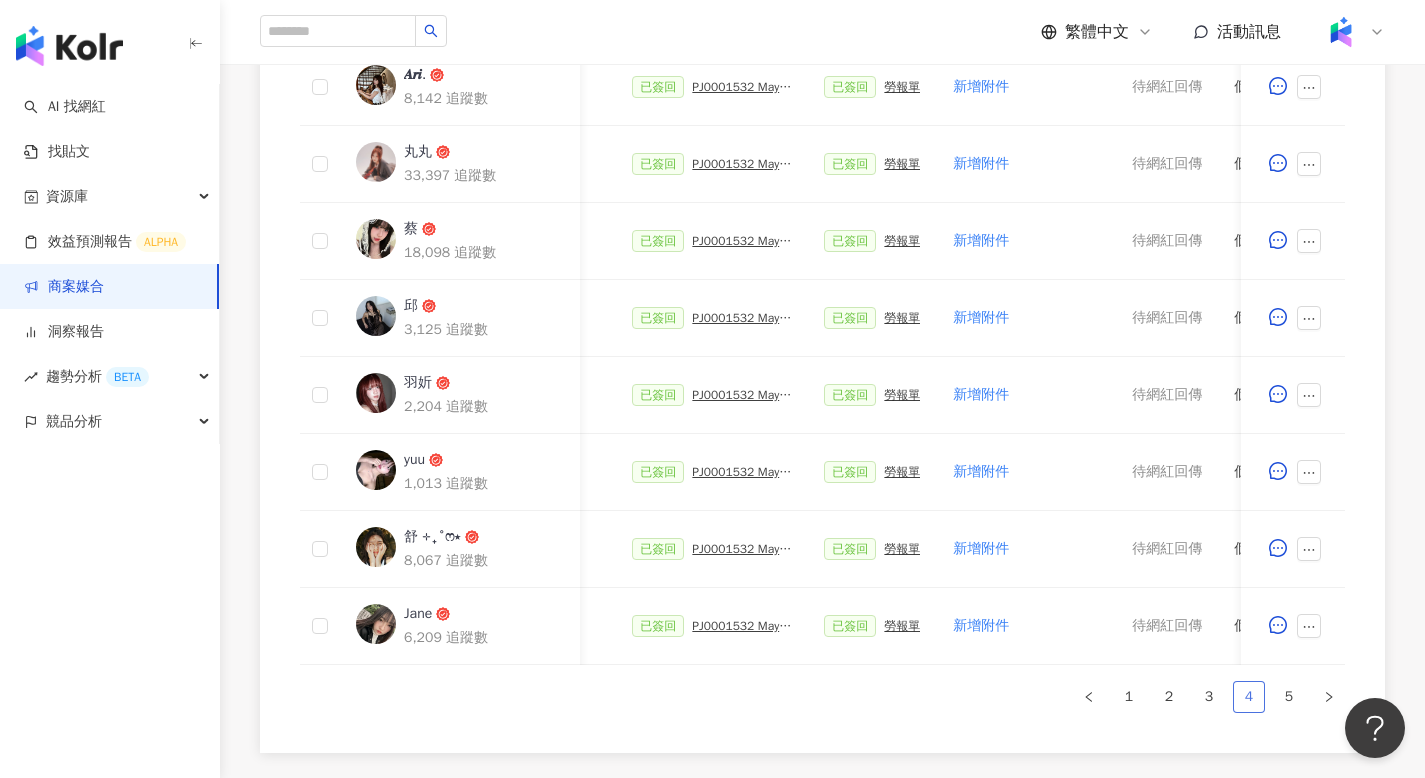 scroll, scrollTop: 891, scrollLeft: 0, axis: vertical 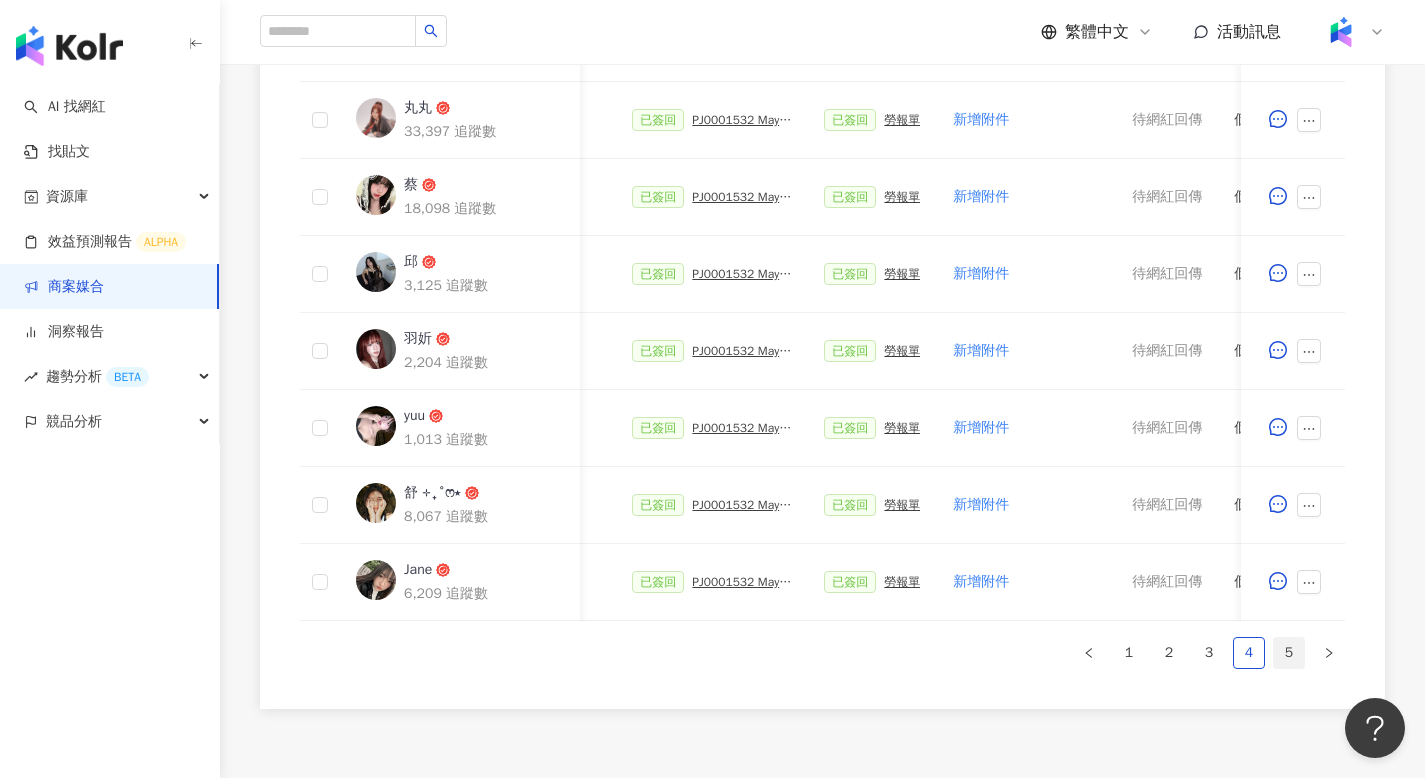 click on "5" at bounding box center [1289, 653] 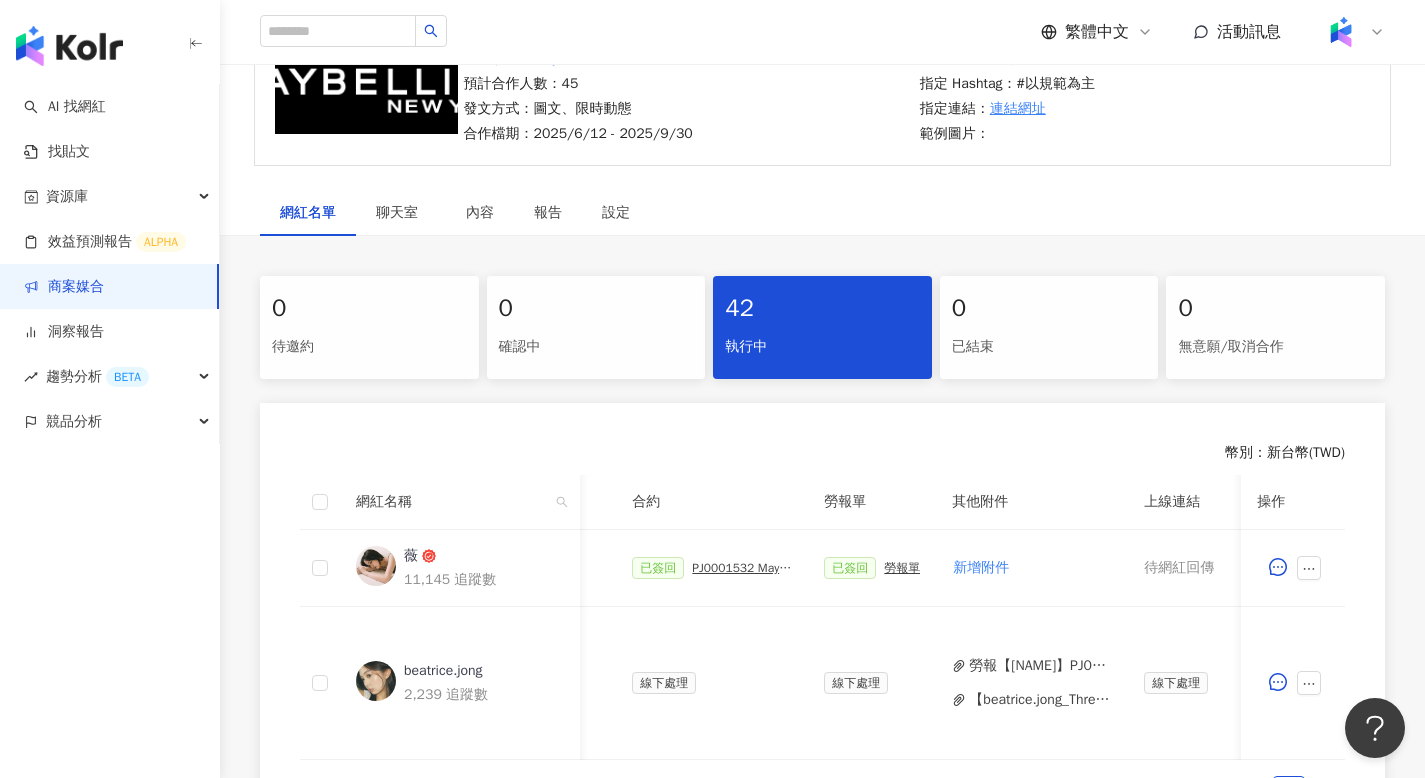 scroll, scrollTop: 531, scrollLeft: 0, axis: vertical 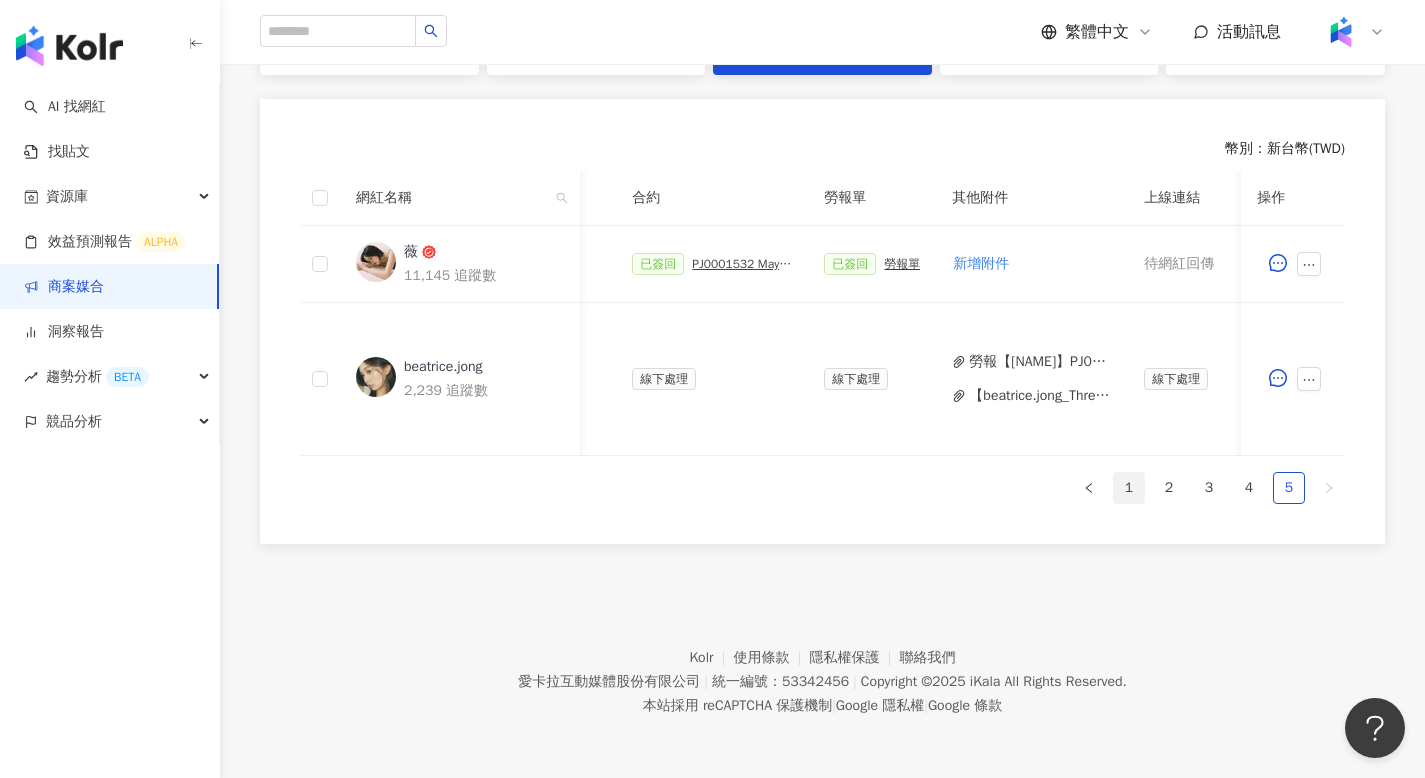 click on "1" at bounding box center [1129, 488] 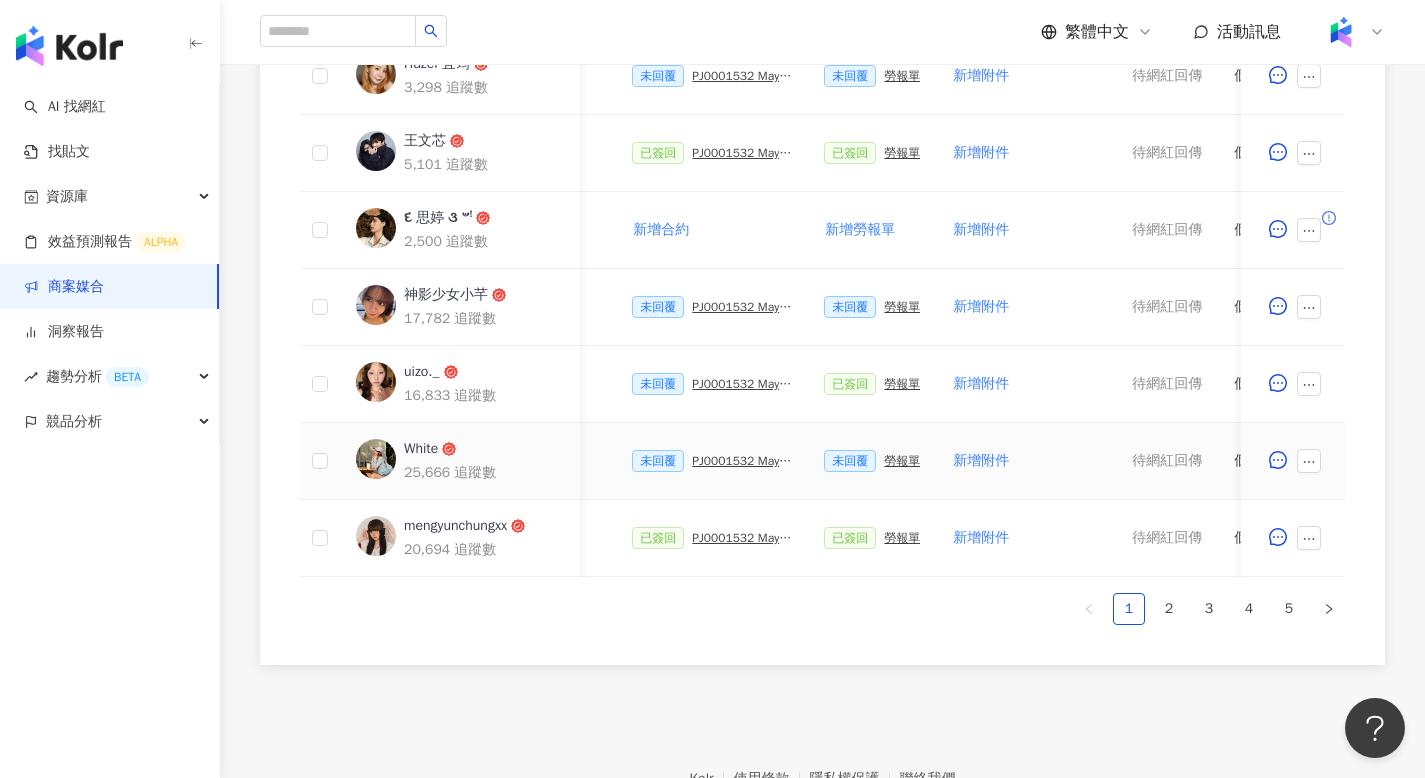 scroll, scrollTop: 964, scrollLeft: 0, axis: vertical 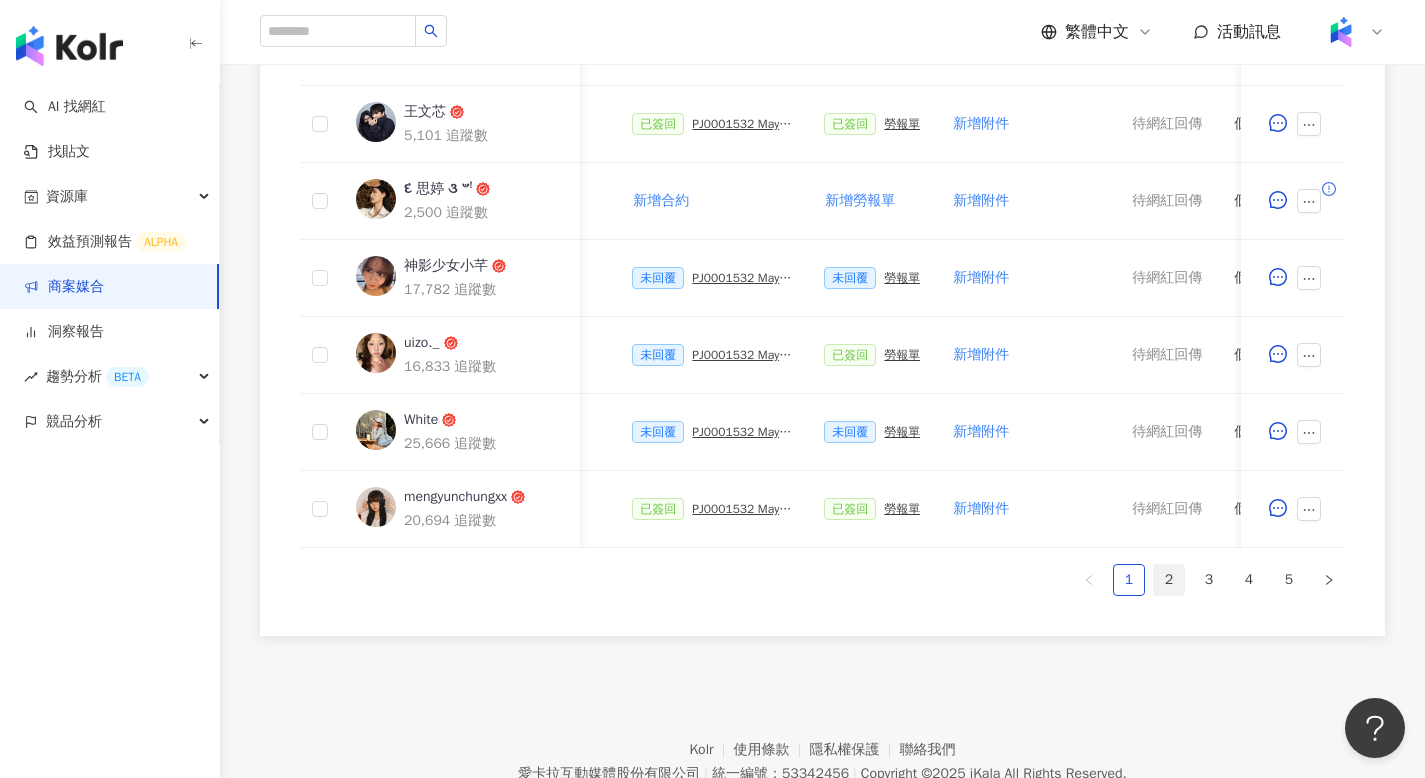 click on "2" at bounding box center [1169, 580] 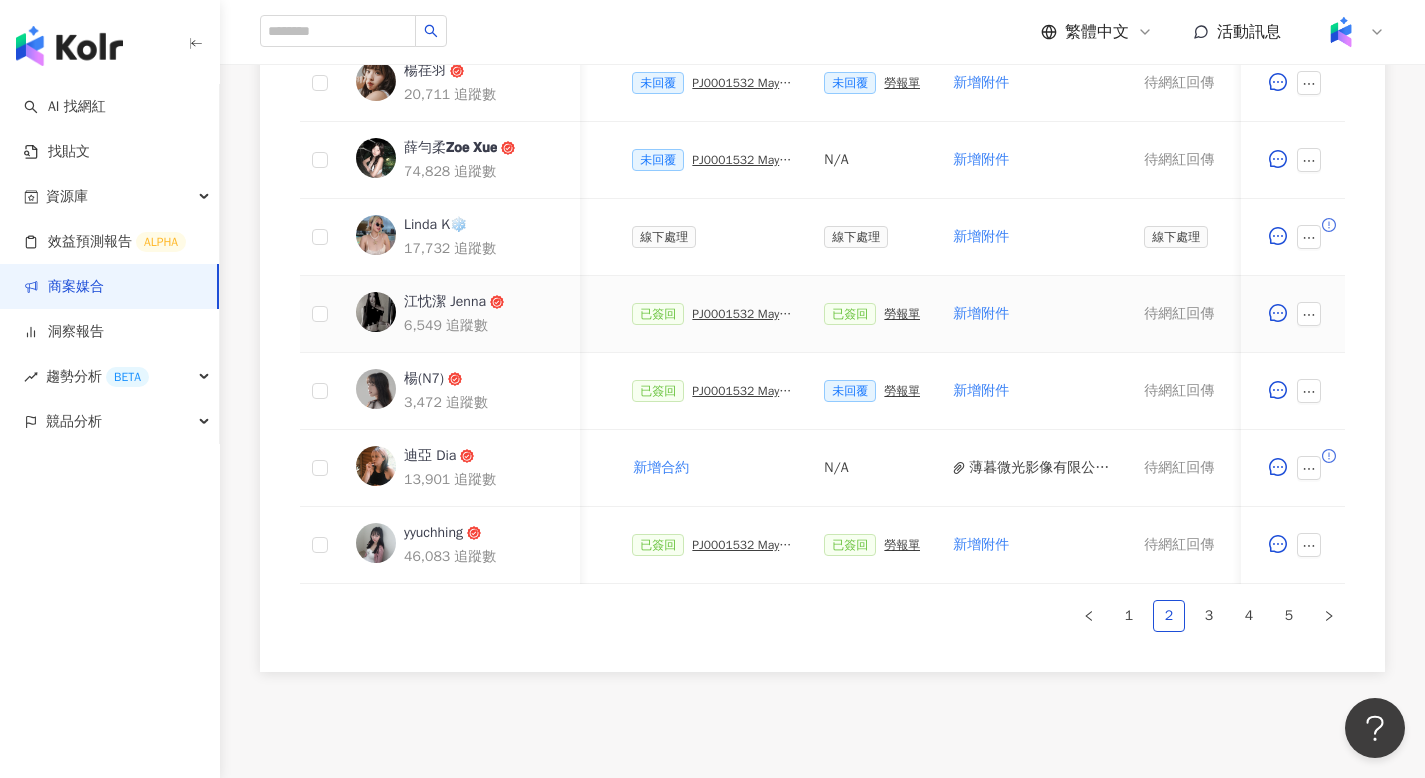 scroll, scrollTop: 974, scrollLeft: 0, axis: vertical 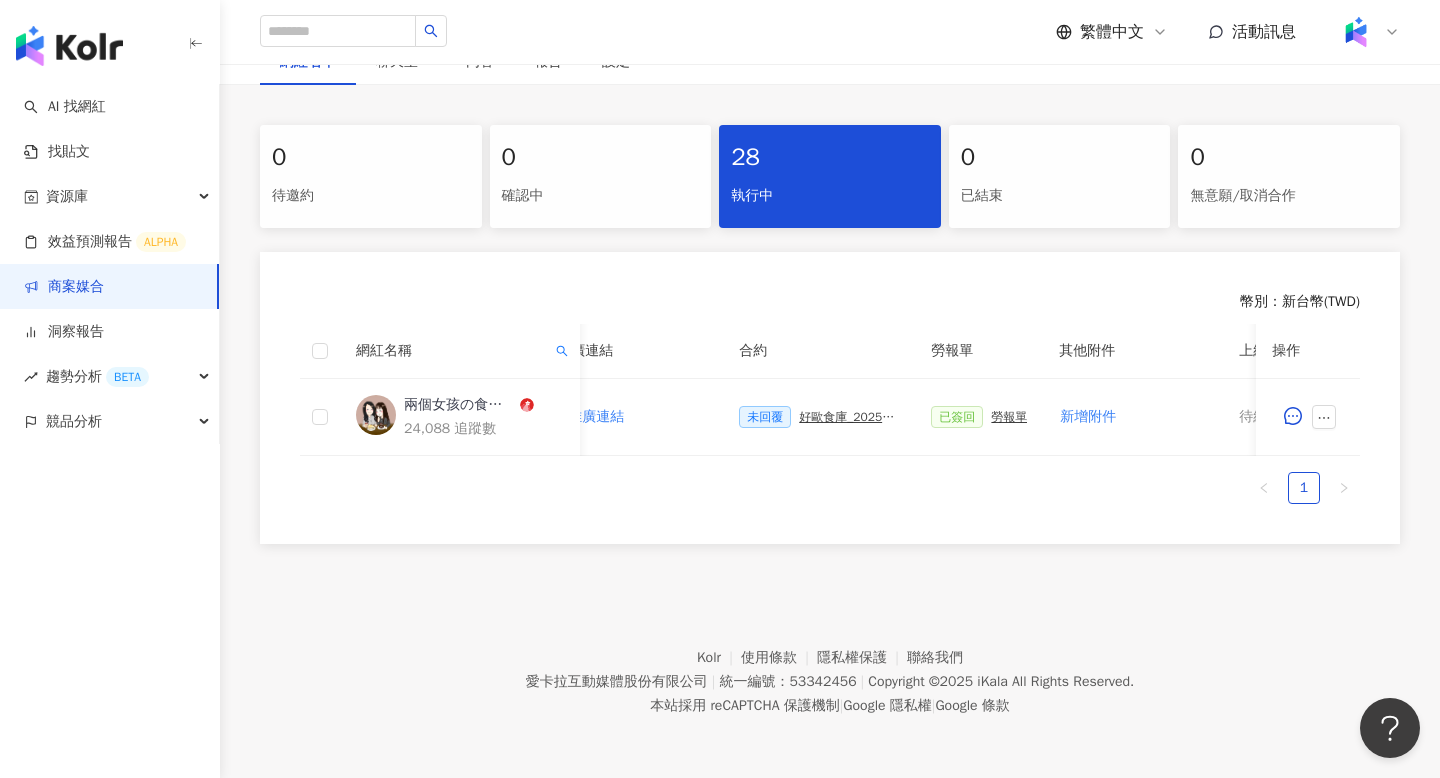 click on "商案媒合" at bounding box center [64, 287] 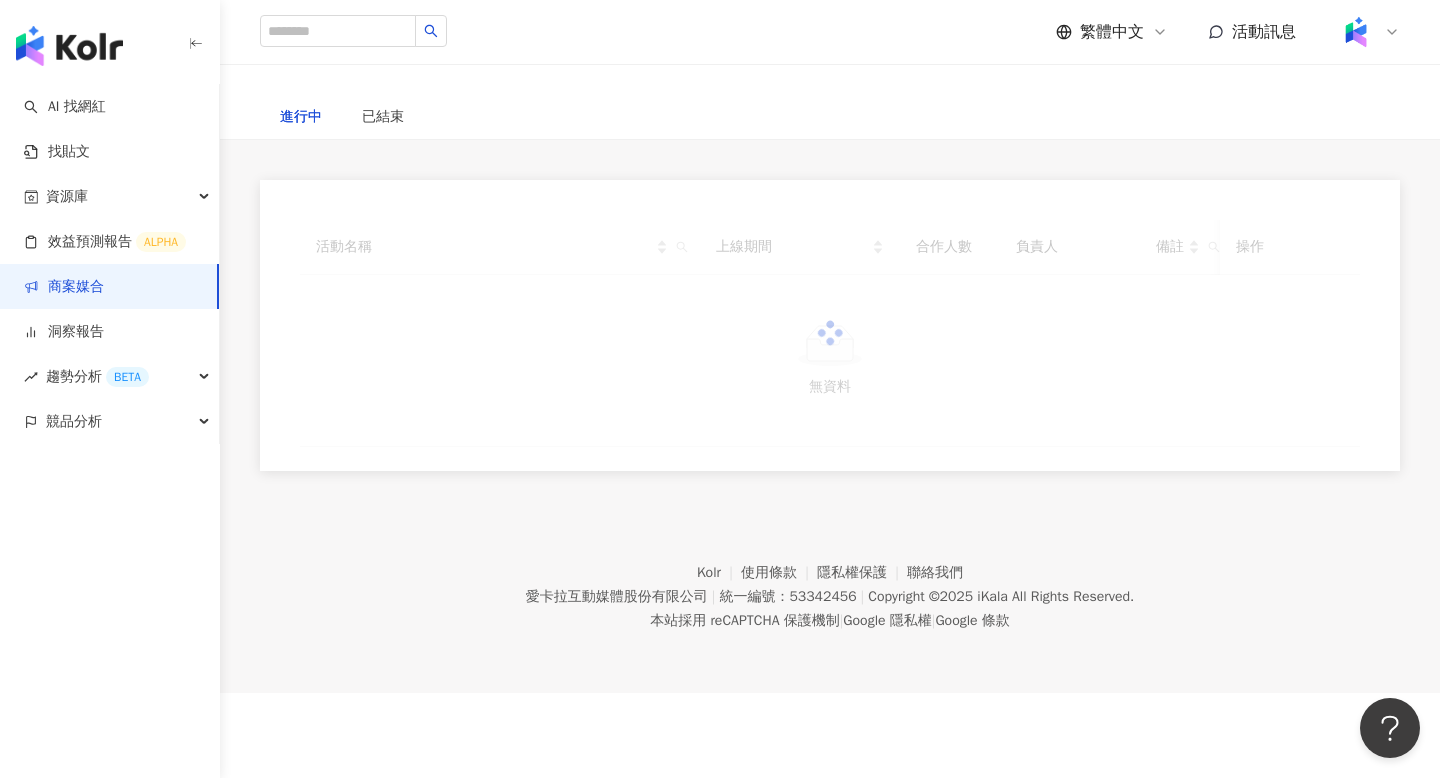 scroll, scrollTop: 0, scrollLeft: 0, axis: both 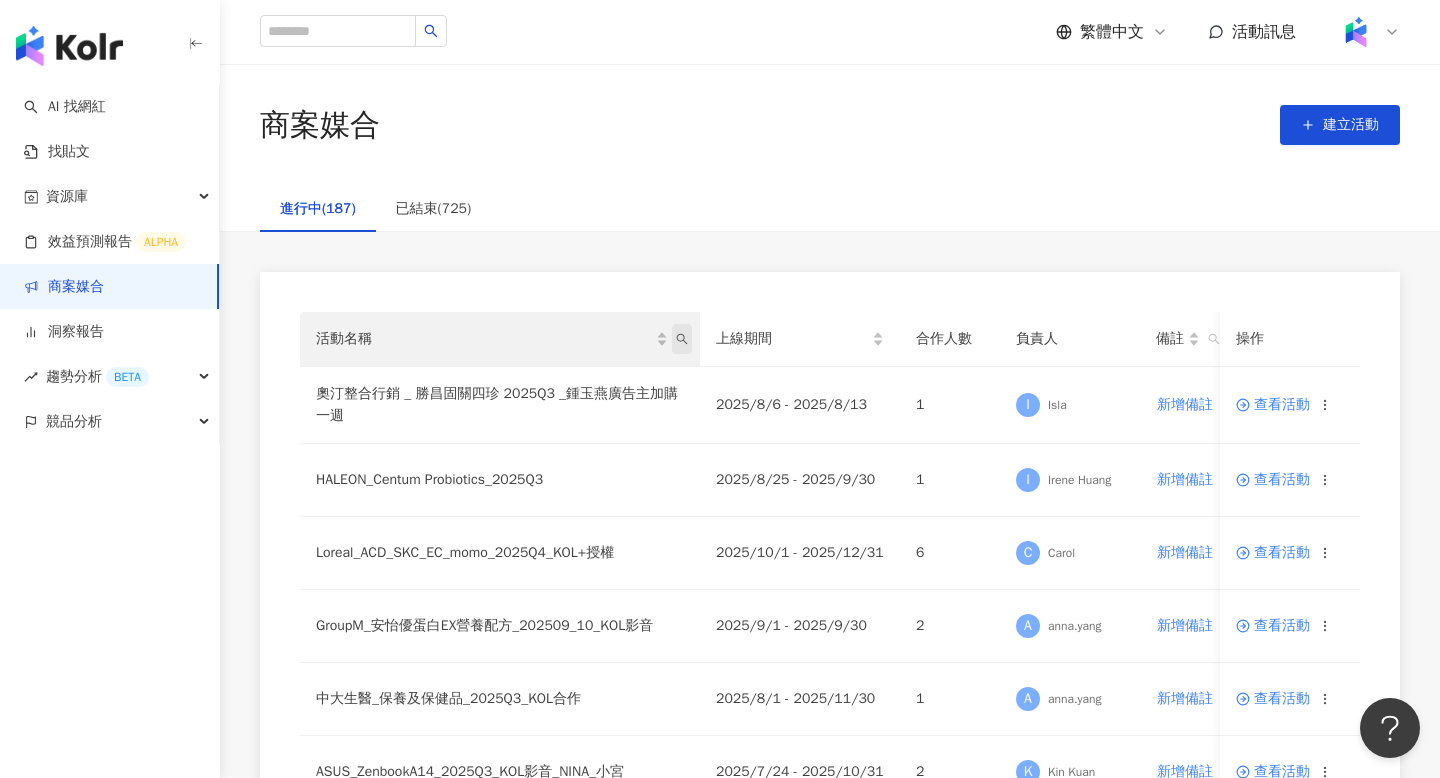 click at bounding box center (682, 339) 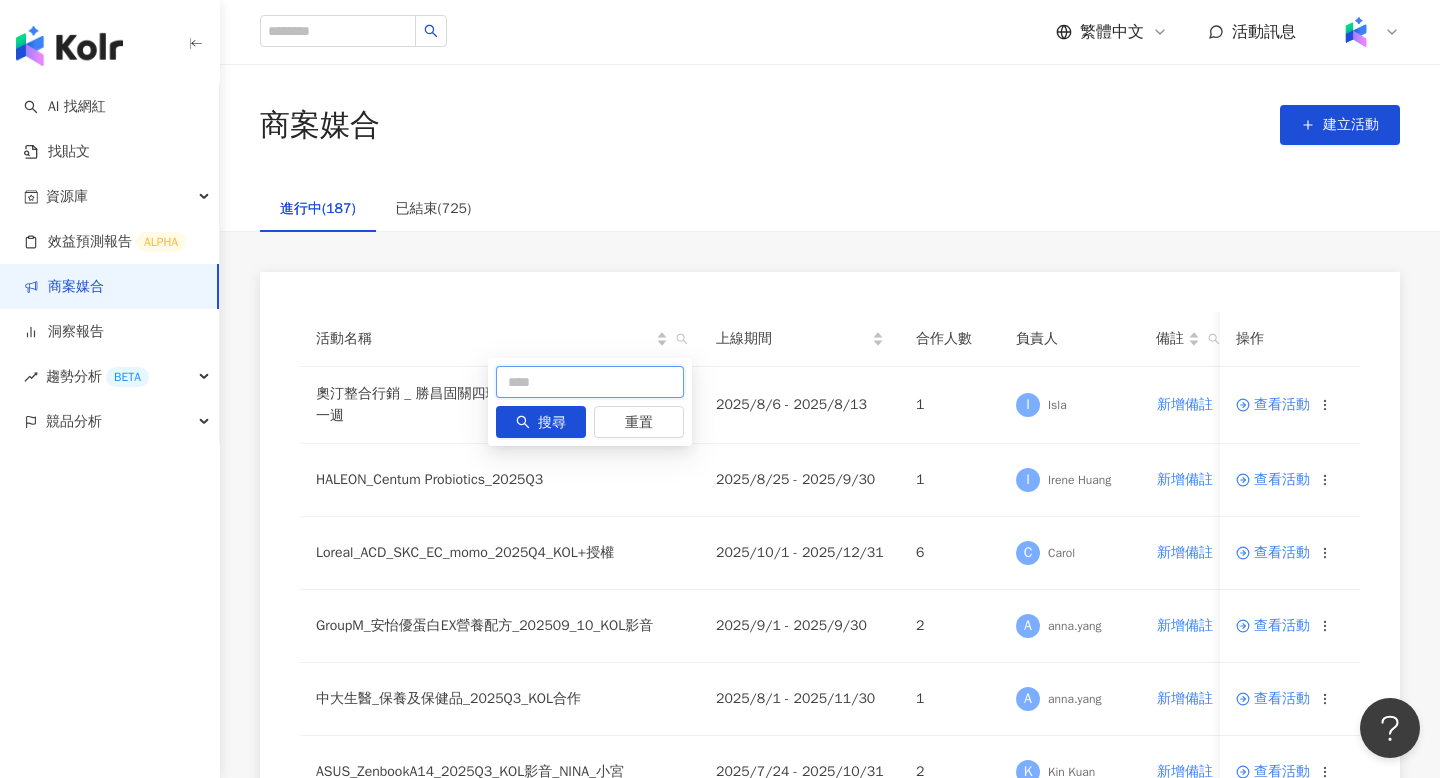 click at bounding box center (590, 382) 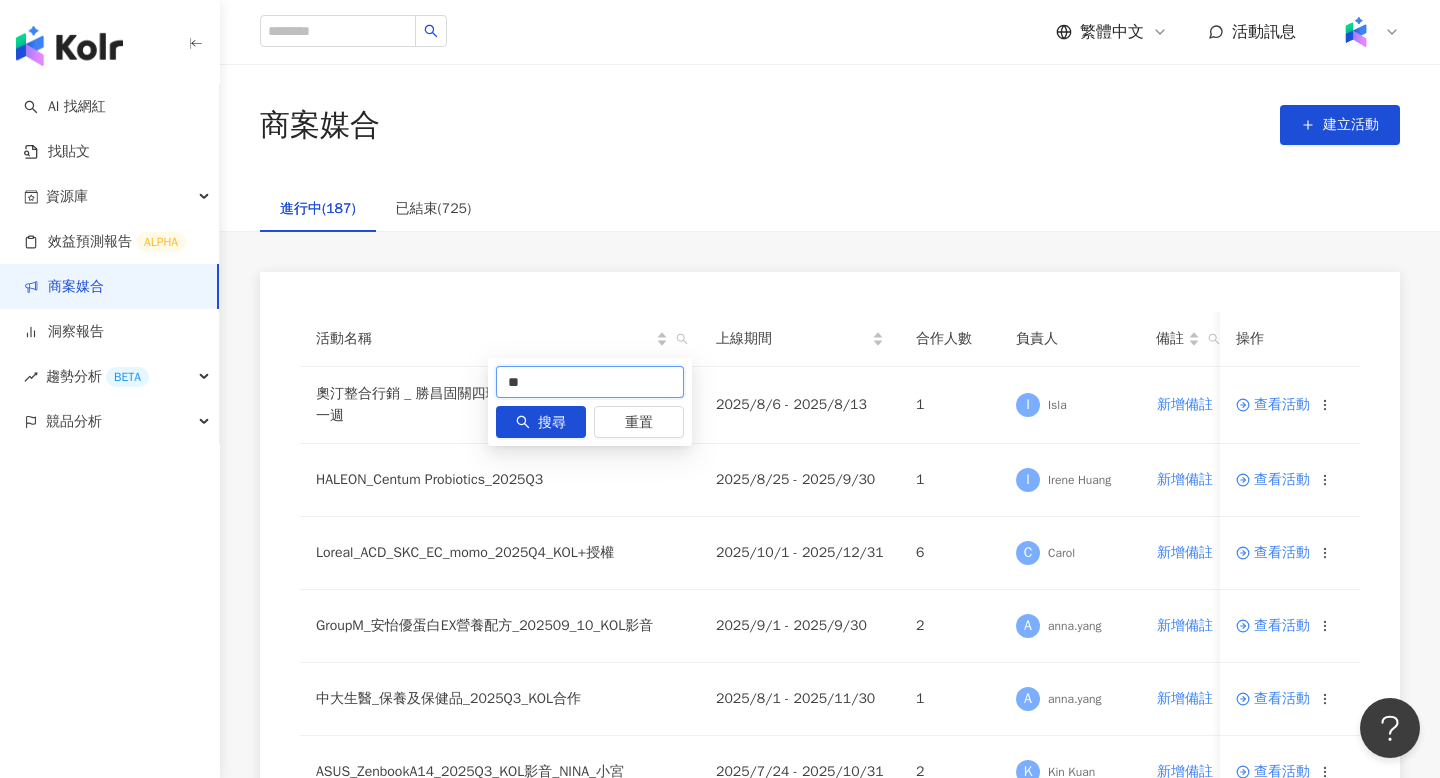 type on "*" 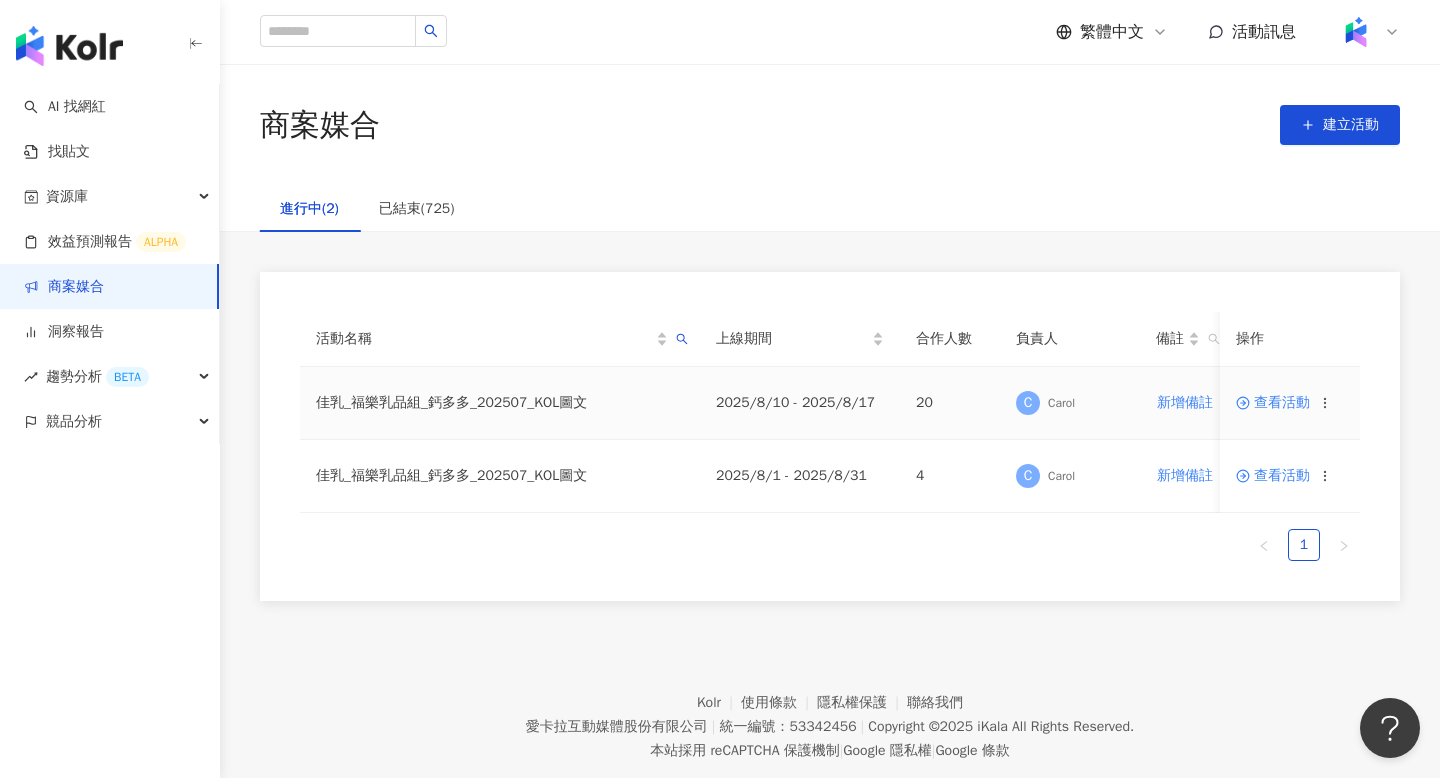 click on "查看活動" at bounding box center (1273, 403) 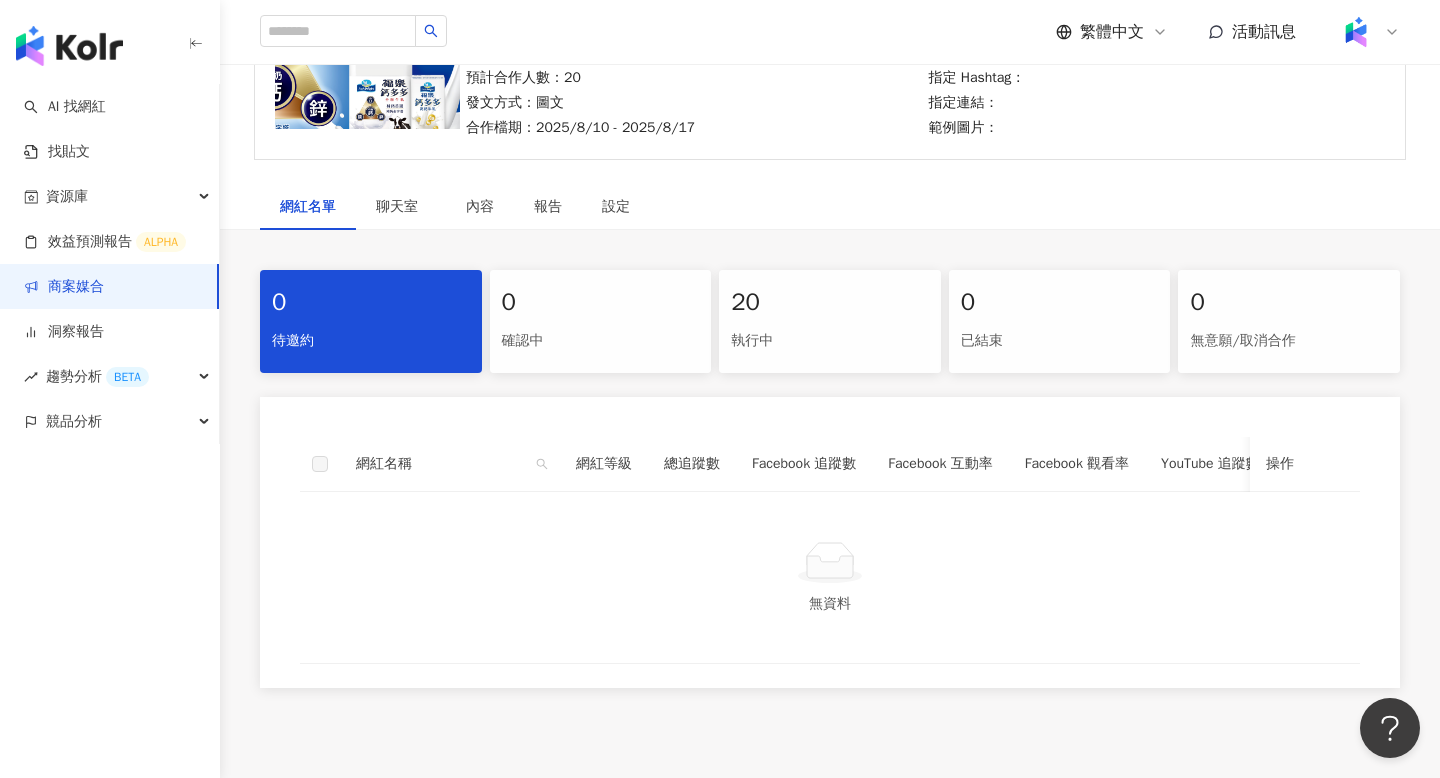 scroll, scrollTop: 307, scrollLeft: 0, axis: vertical 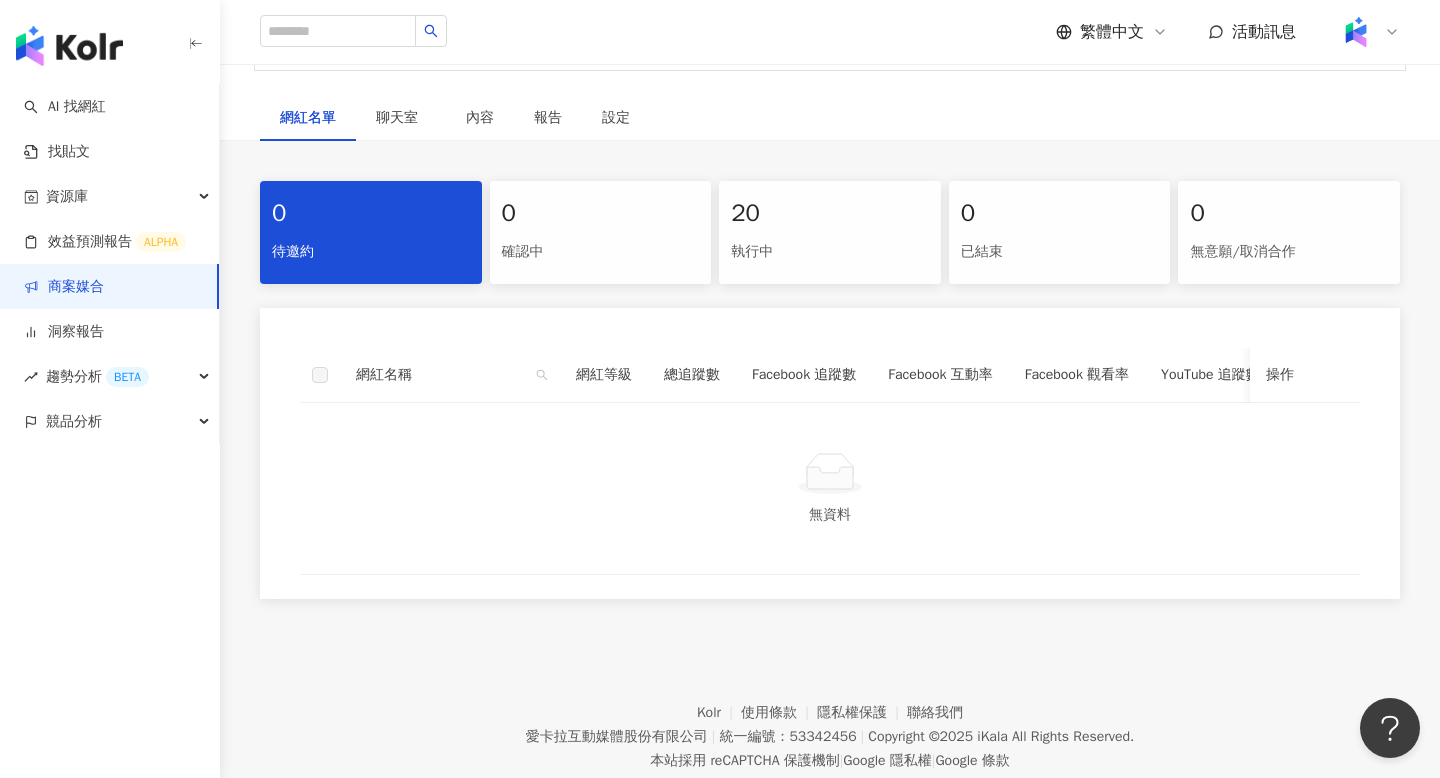 click on "執行中" at bounding box center (830, 252) 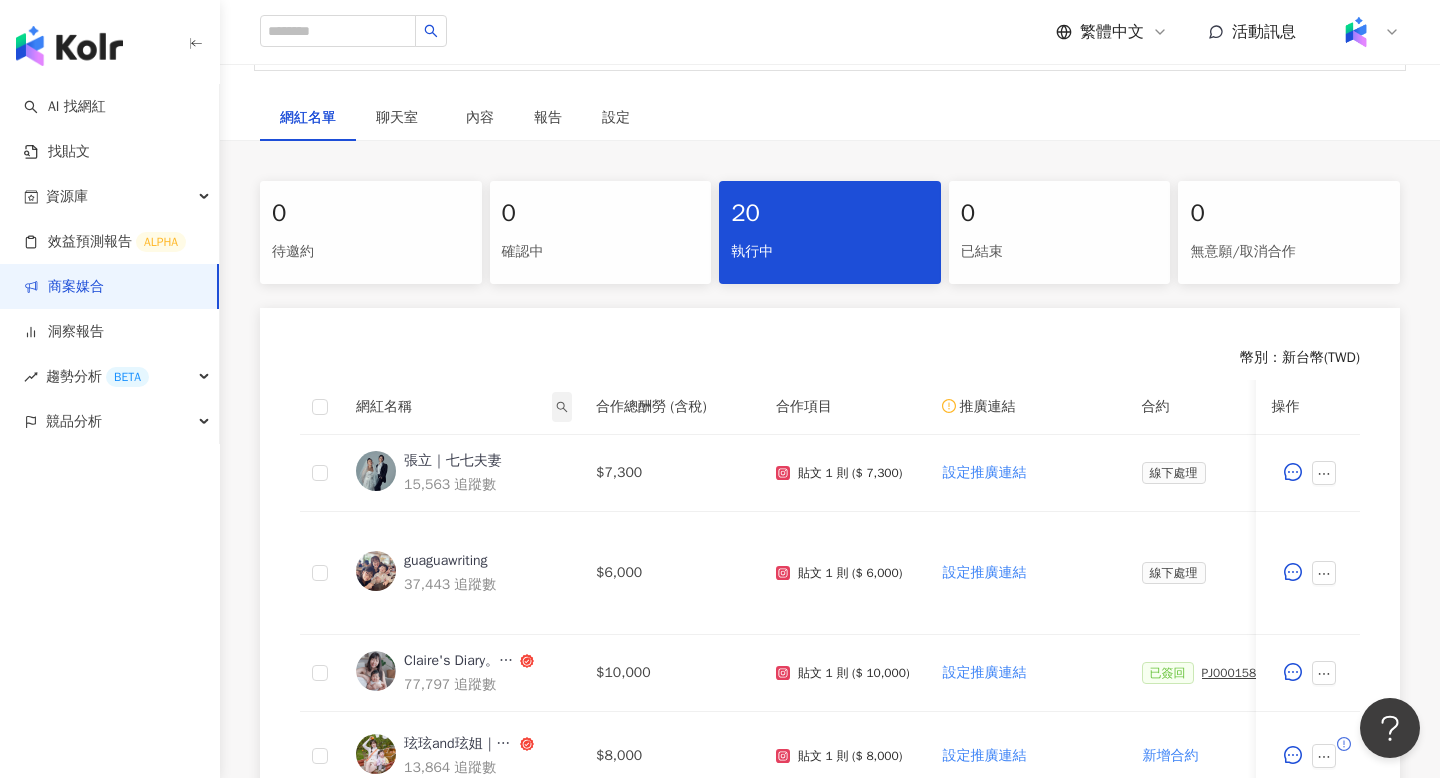 click 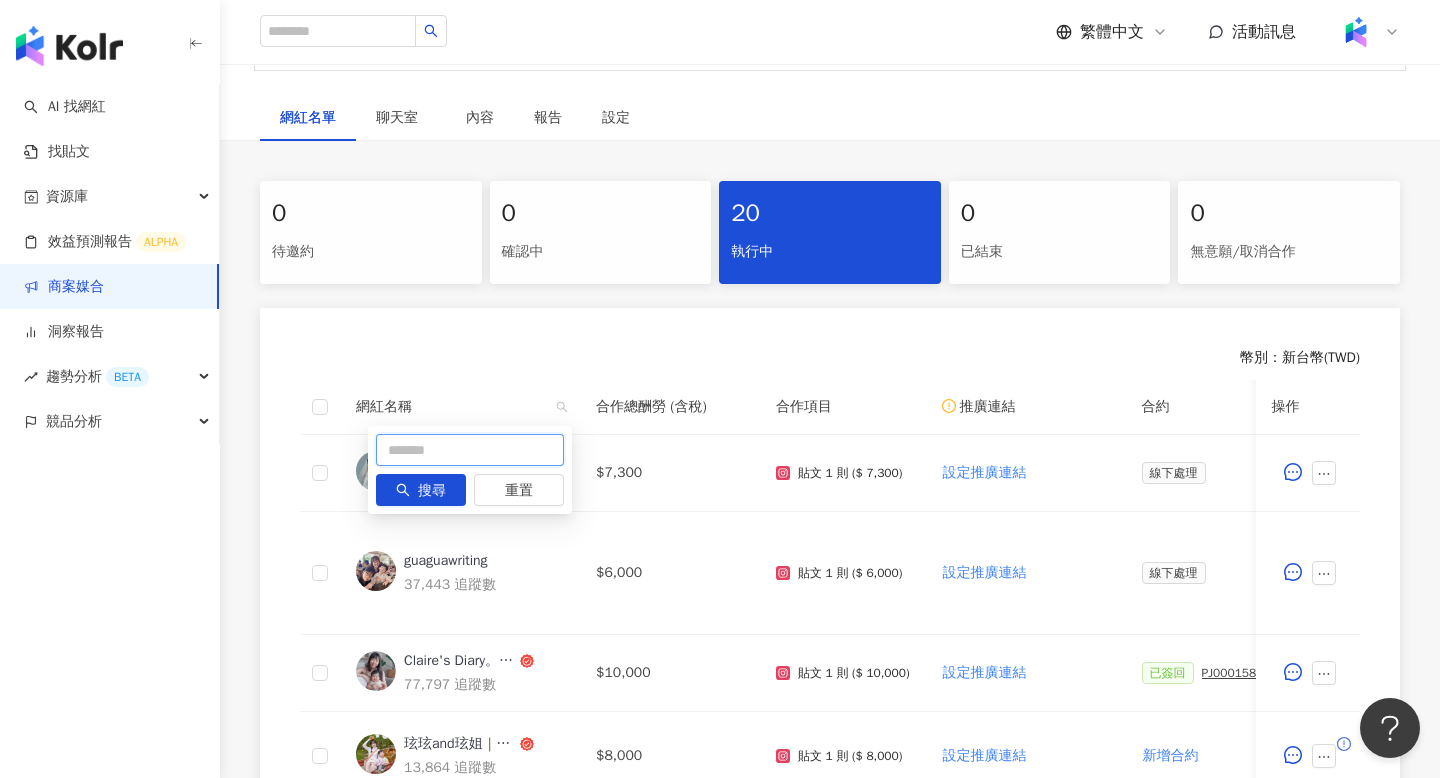 click at bounding box center (470, 450) 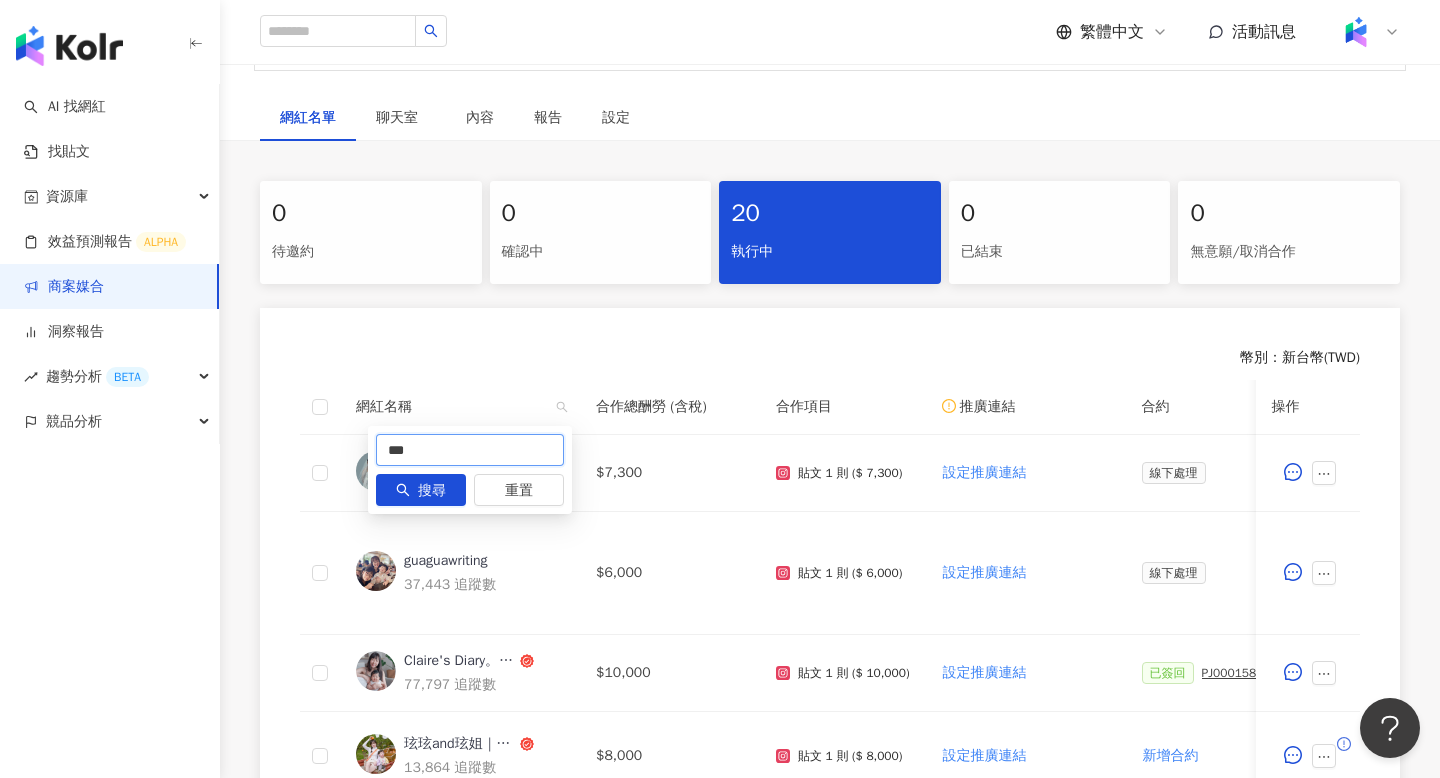 type on "*" 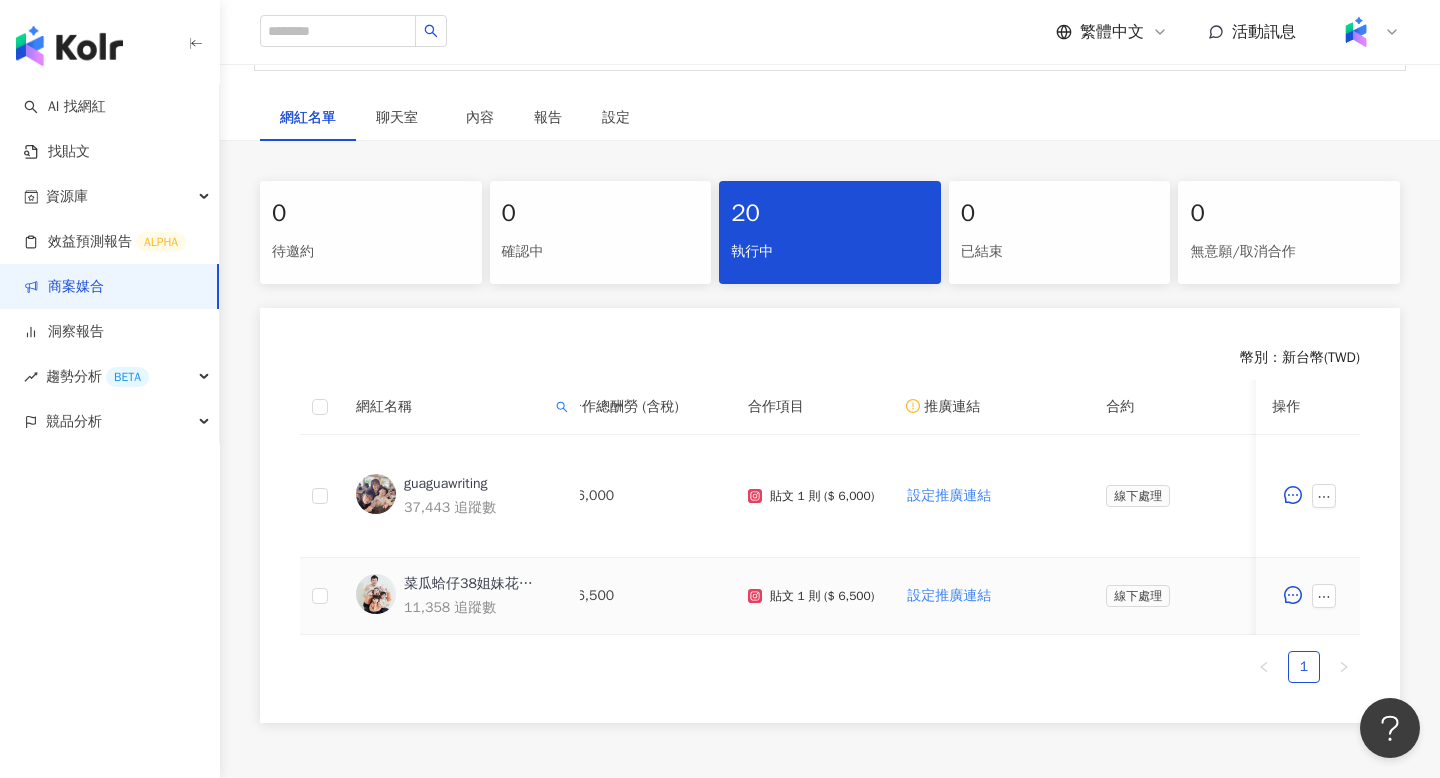 scroll, scrollTop: 0, scrollLeft: 0, axis: both 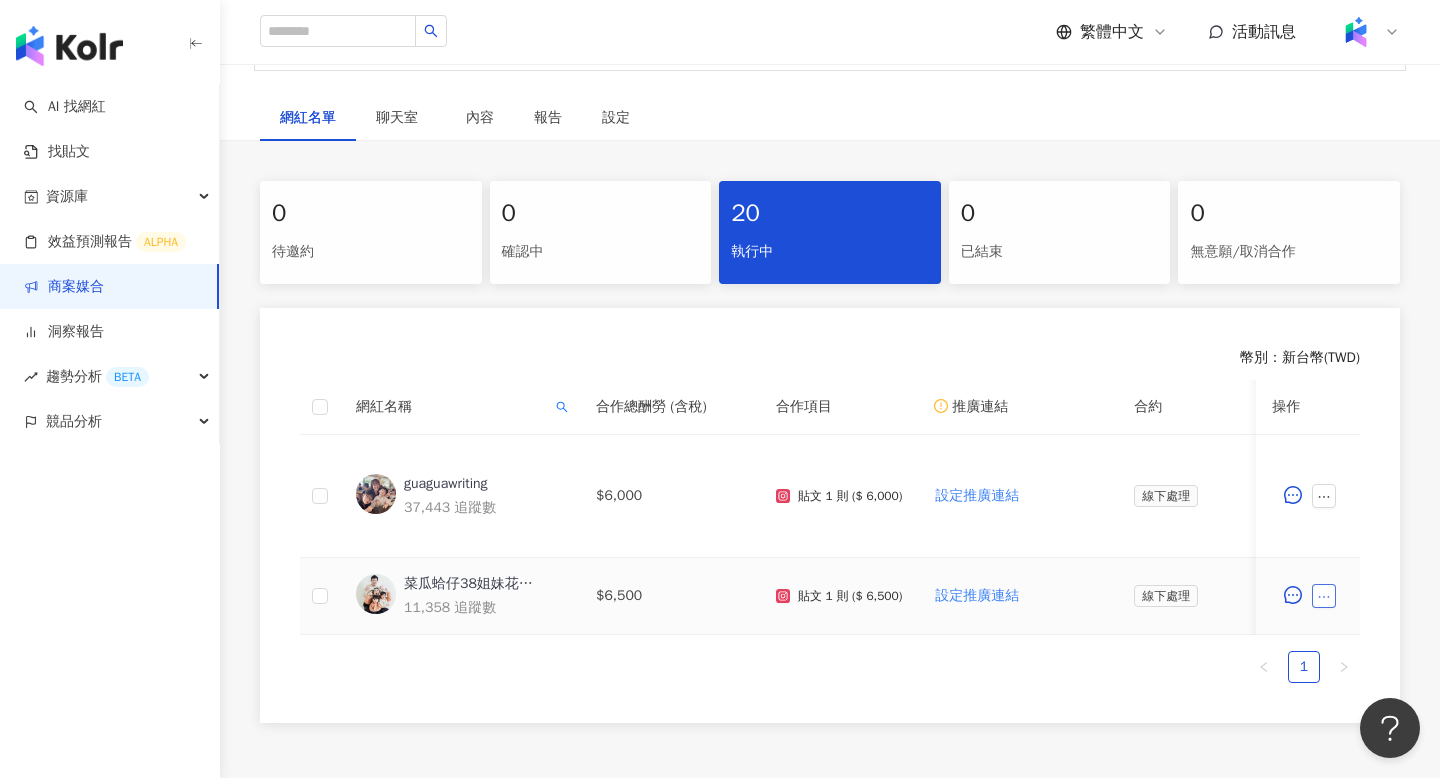 click at bounding box center (1324, 596) 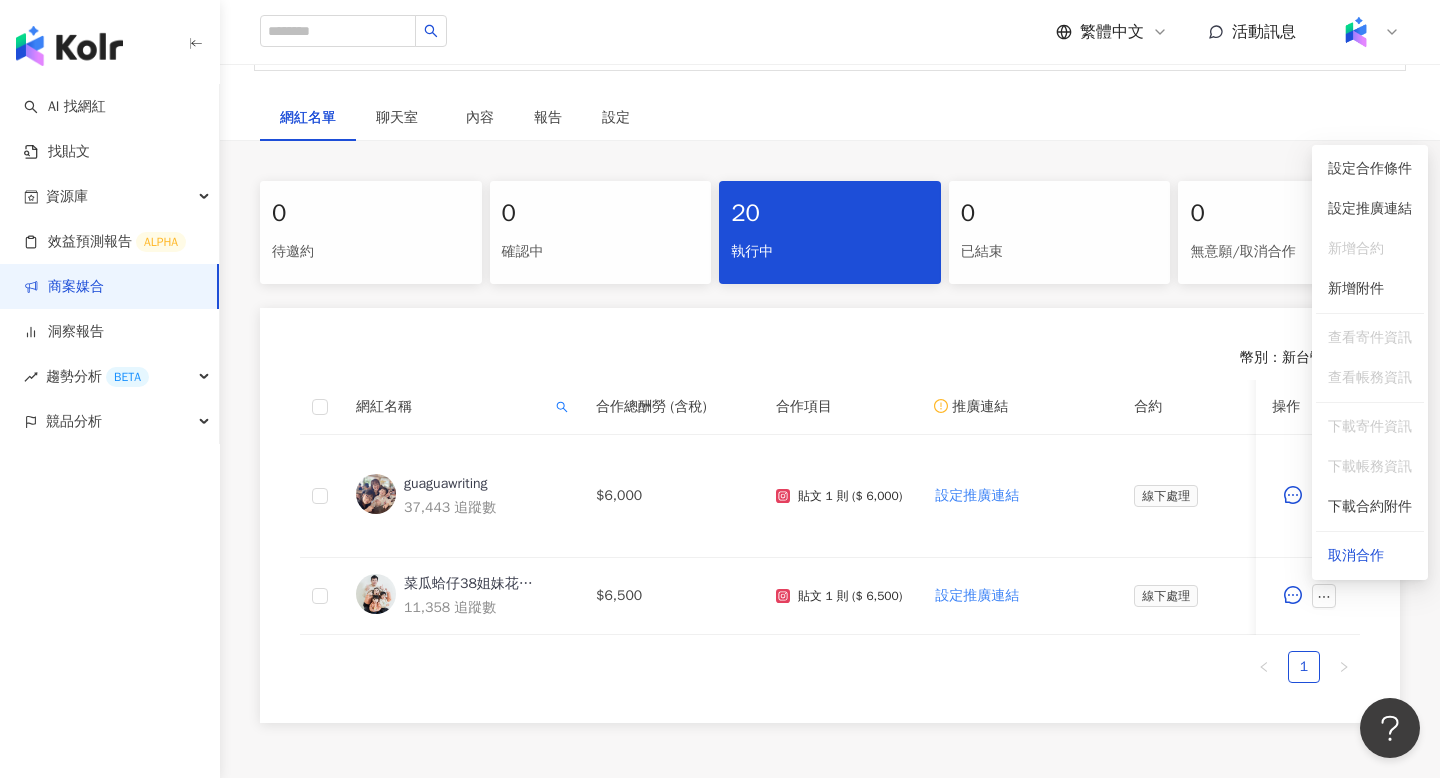 click on "0 待邀約 0 確認中 2 執行中 0 已結束 0 無意願/取消合作 幣別 ： 新台幣 ( TWD ) 網紅名稱 合作總酬勞 (含稅) 合作項目 推廣連結 合約 勞報單 其他附件 上線連結 領款人身份 備註 付款狀態 操作                           [NAME] 37,443 追蹤數 $6,000 貼文 1 則 ($ 6,000) 設定推廣連結 線下處理 線下處理 【勞報_[NAME]】PJ0001588 佳乳_福樂乳品組_鈣多多_202507_KOL專案 .pdf Final【勞報_[NAME]】PJ0001588 佳乳_福樂乳品組_鈣多多_202507_KOL圖文.jpg signed_[NAME]_PJ0001588_佳乳_福樂乳品組_鈣多多_202507_活動確認單_回簽.pdf 線下處理 線下處理 新增備註 處理中 預計付款 2025/09/24 [NAME]｜試管異卵雙胞胎｜親子搞笑｜好物分享 11,358 追蹤數 $6,500 貼文 1 則 ($ 6,500) 設定推廣連結 線下處理 線下處理 新增附件 線下處理 線下處理 新增備註 待處理 1" at bounding box center (830, 458) 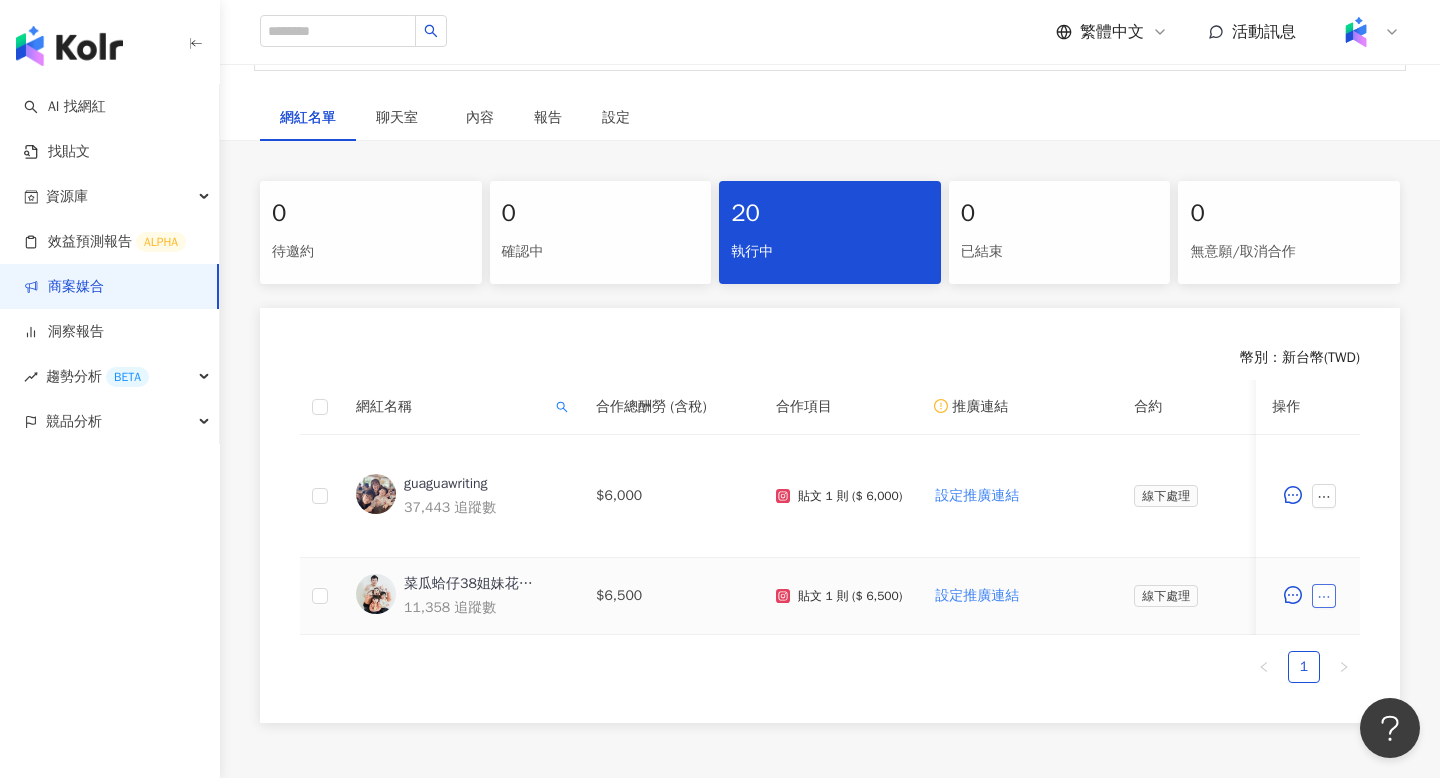 click at bounding box center (1324, 596) 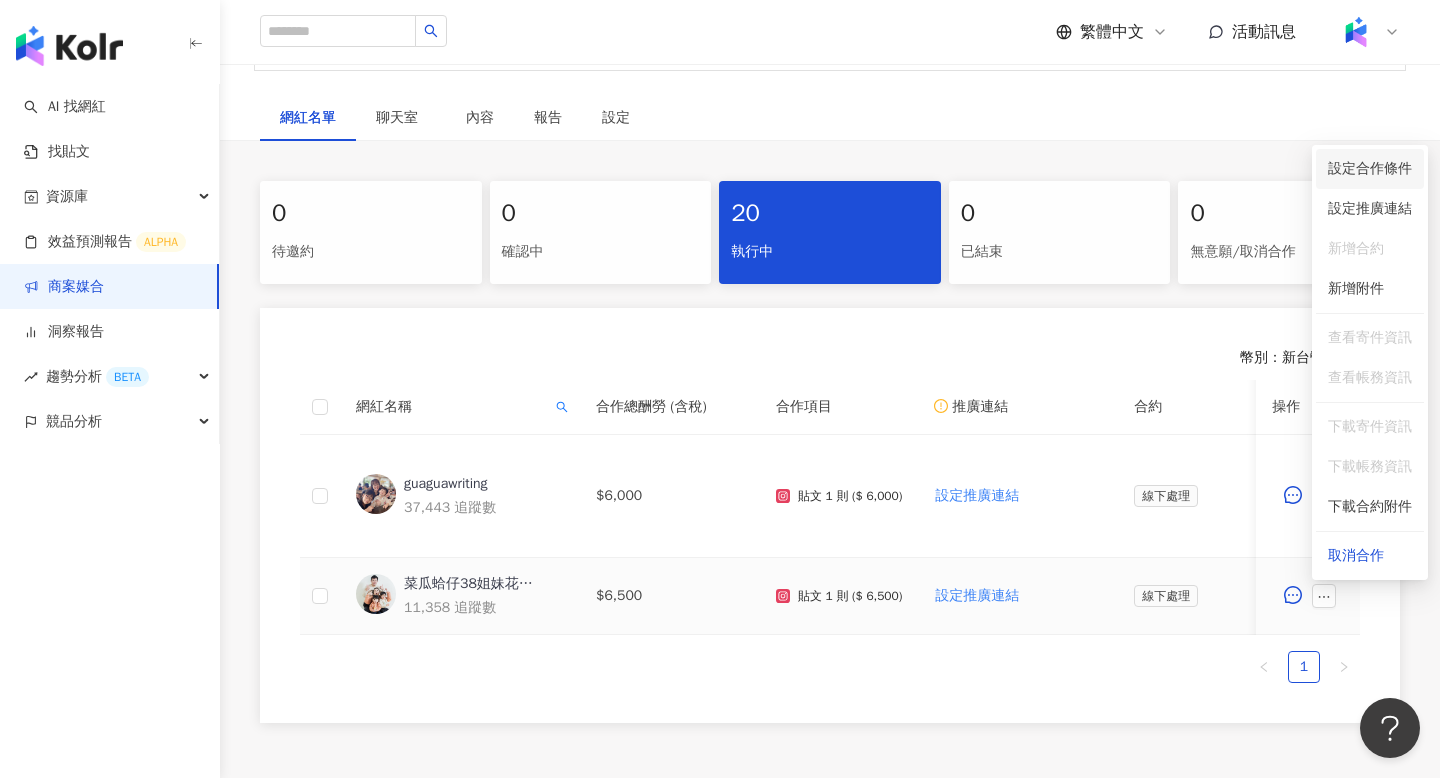 click on "設定合作條件" at bounding box center (1370, 169) 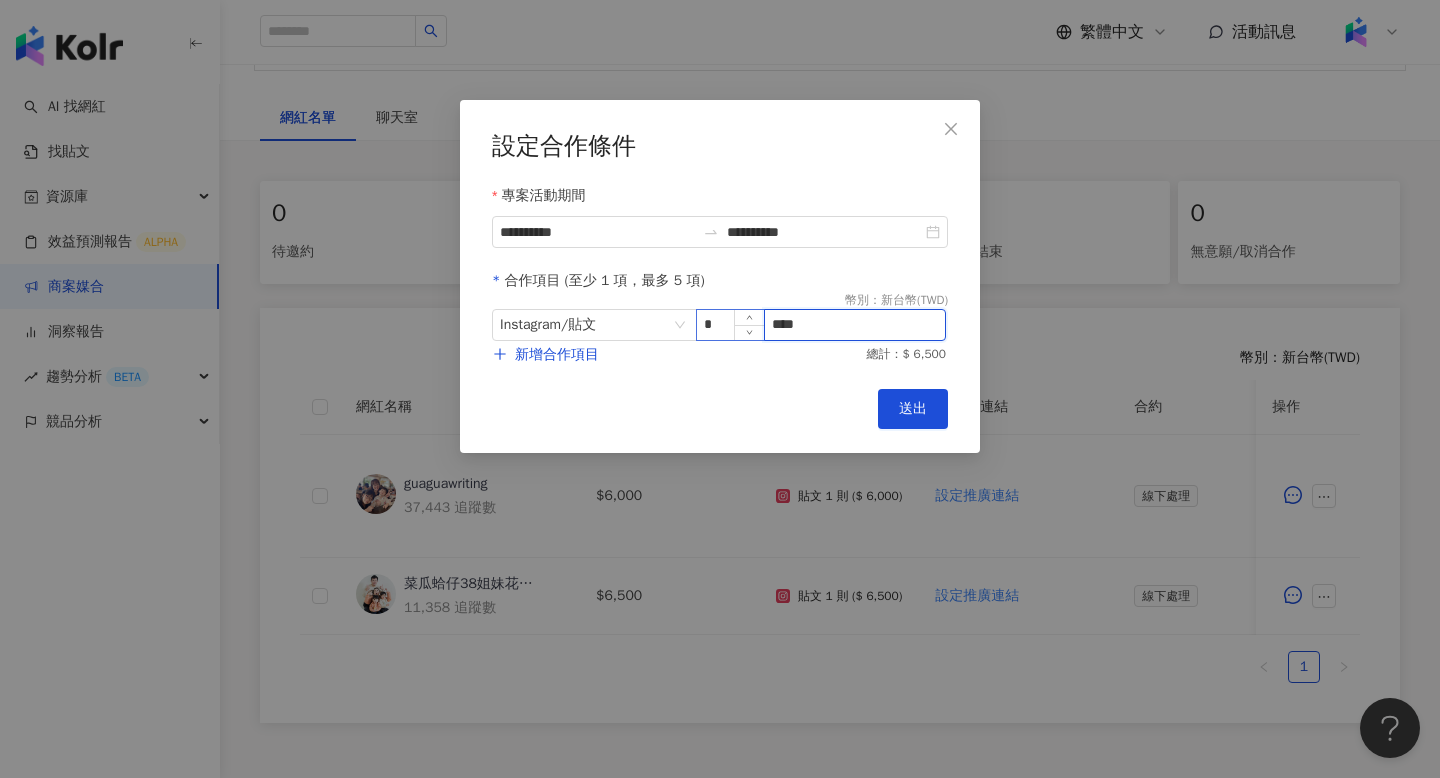 drag, startPoint x: 818, startPoint y: 328, endPoint x: 697, endPoint y: 328, distance: 121 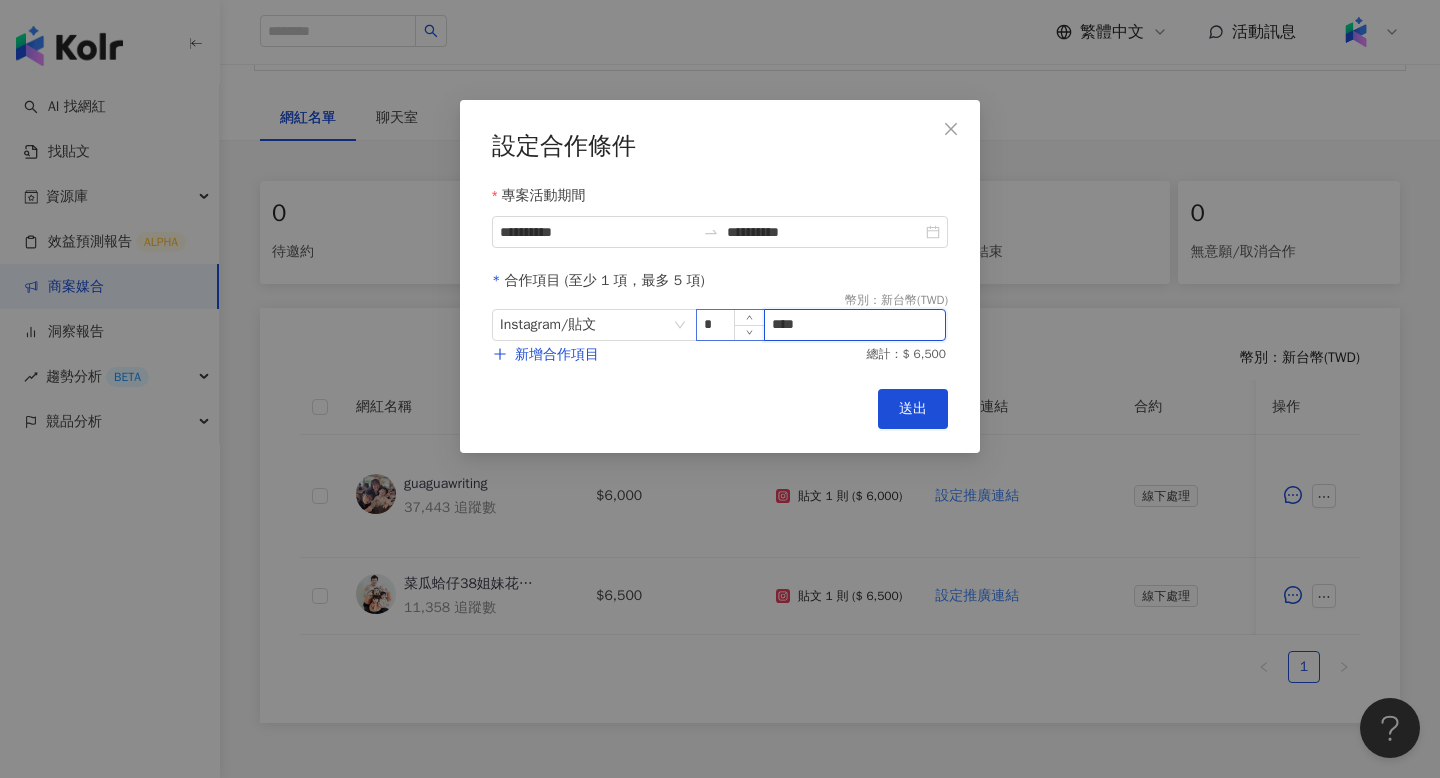 click on "Instagram  /  貼文 * ****" at bounding box center (720, 325) 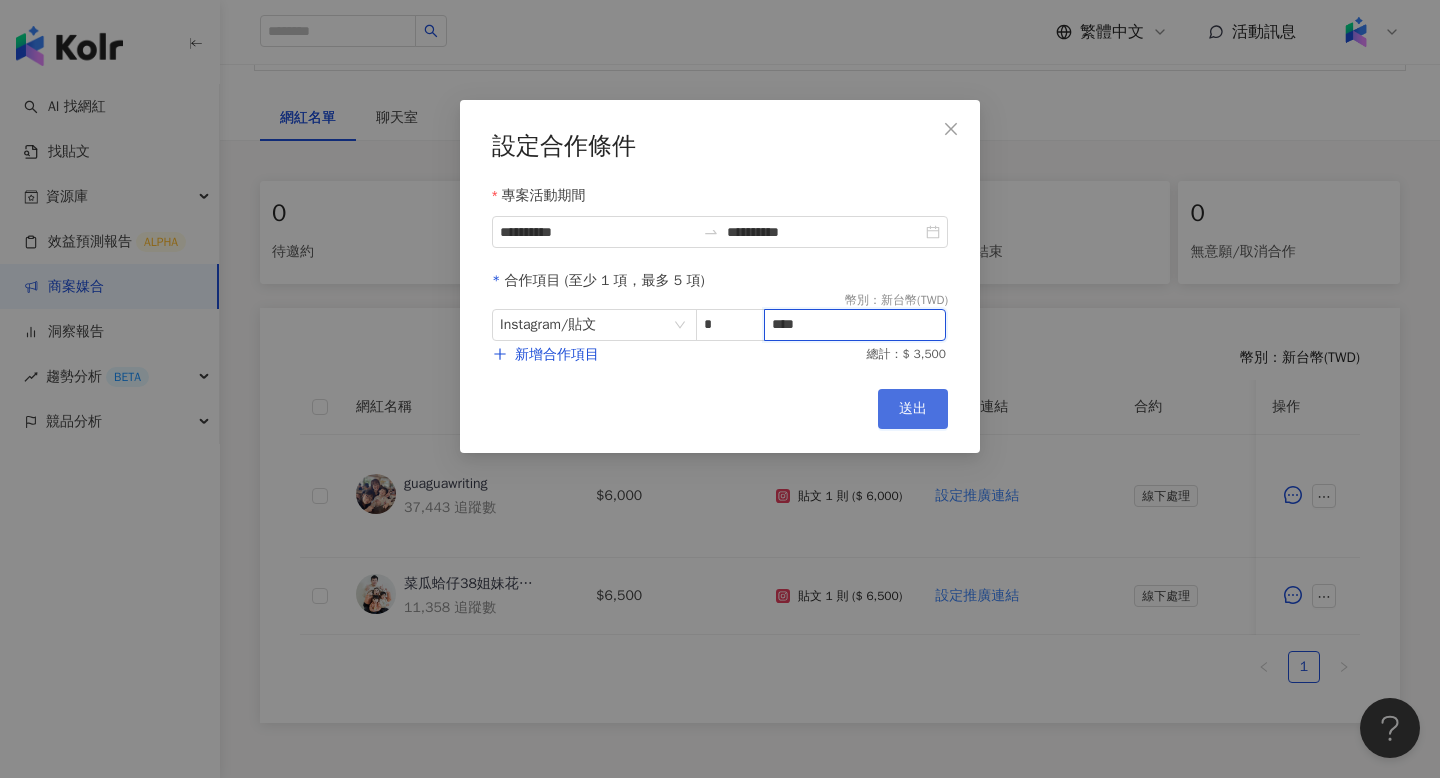 type on "****" 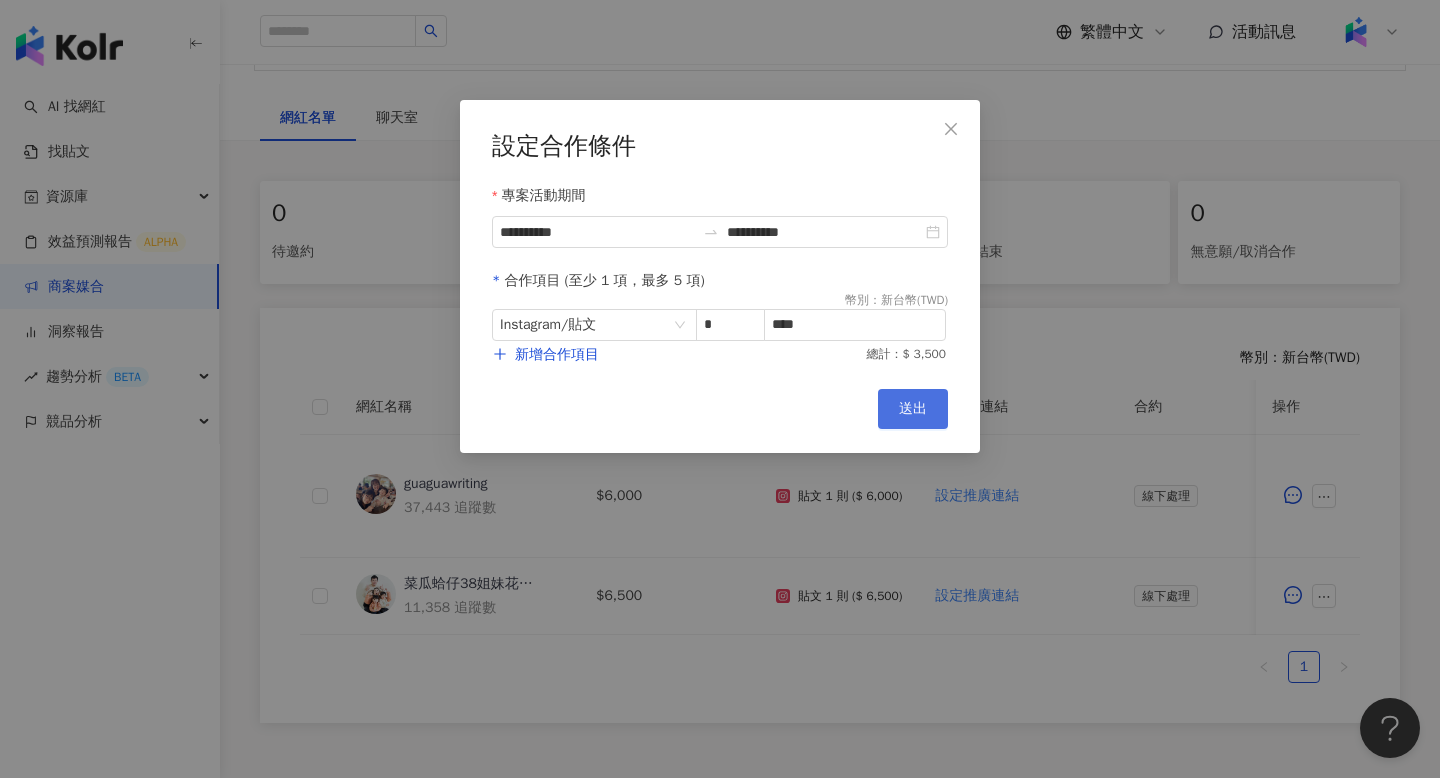 click on "送出" at bounding box center (913, 409) 